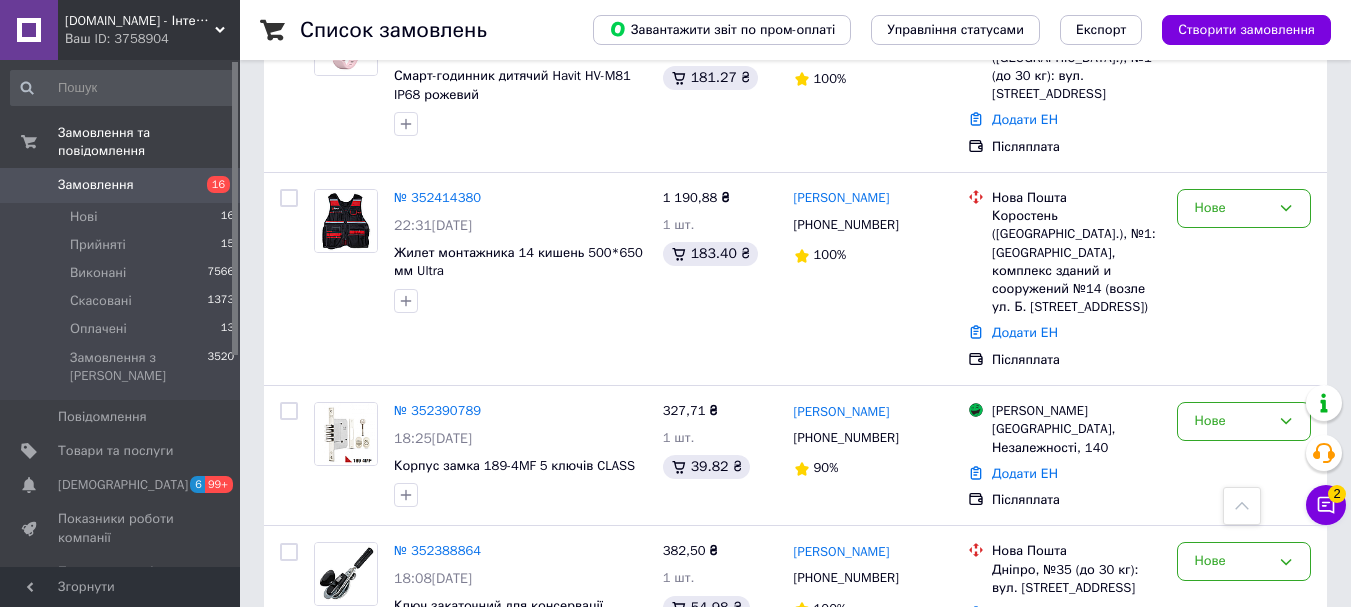 scroll, scrollTop: 3464, scrollLeft: 0, axis: vertical 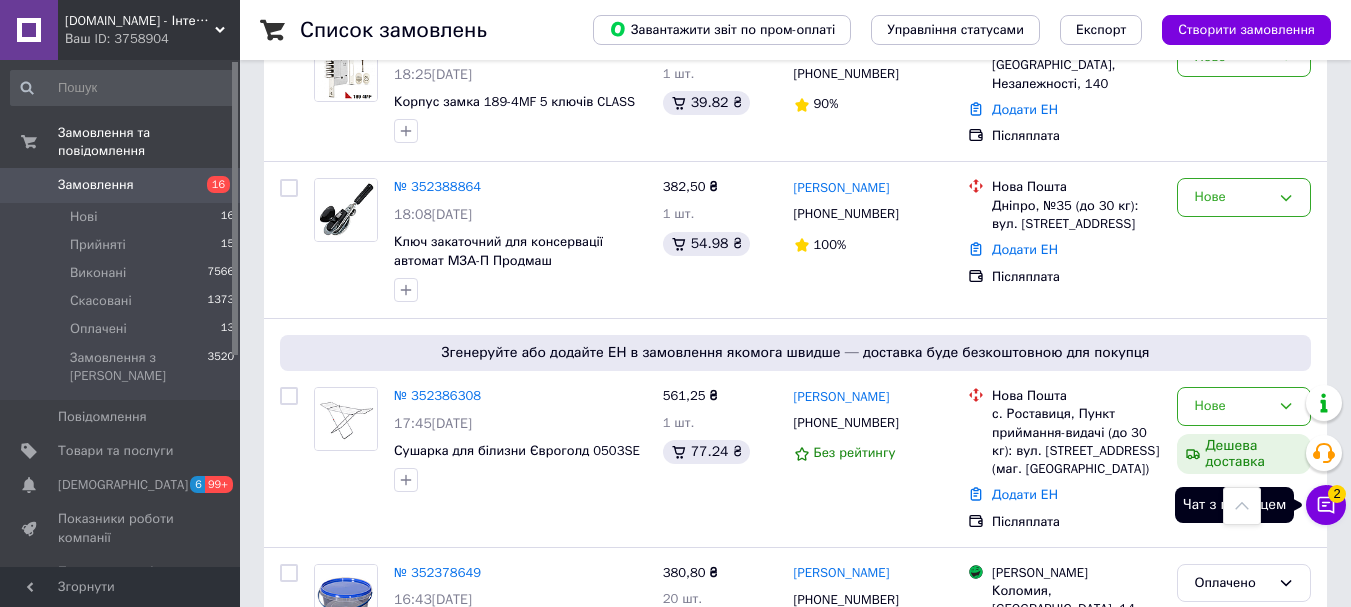 click 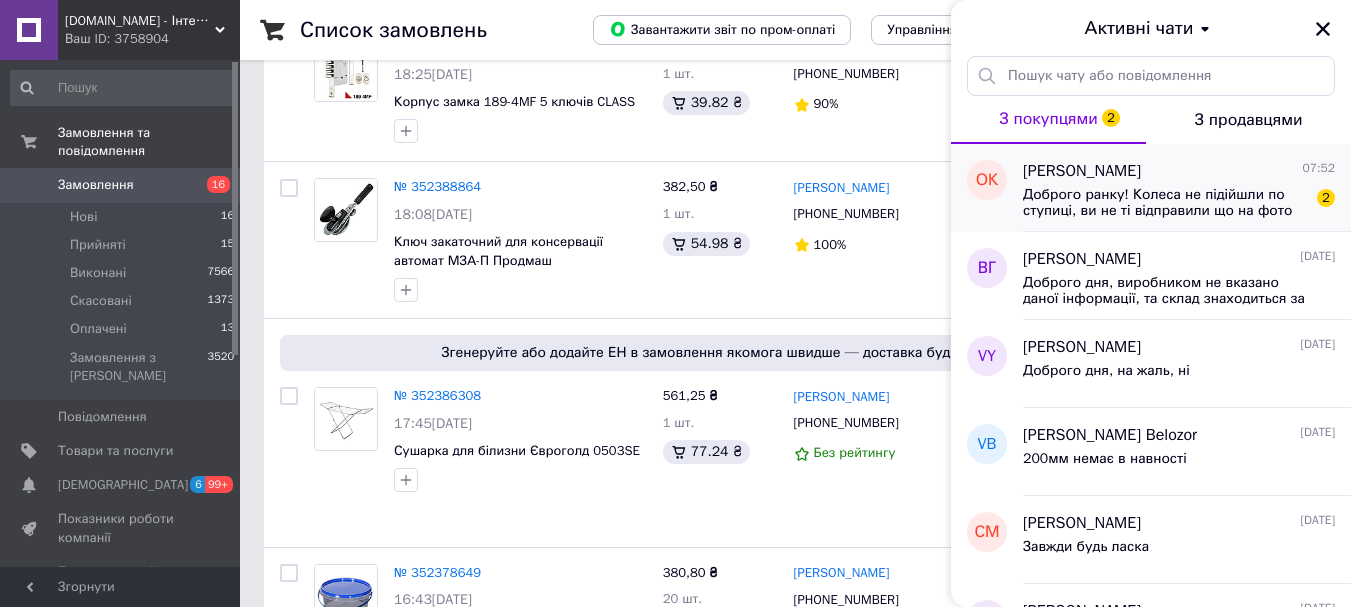 click on "Доброго ранку! Колеса не підійшли по ступиці, ви не ті відправили що на фото" at bounding box center [1165, 203] 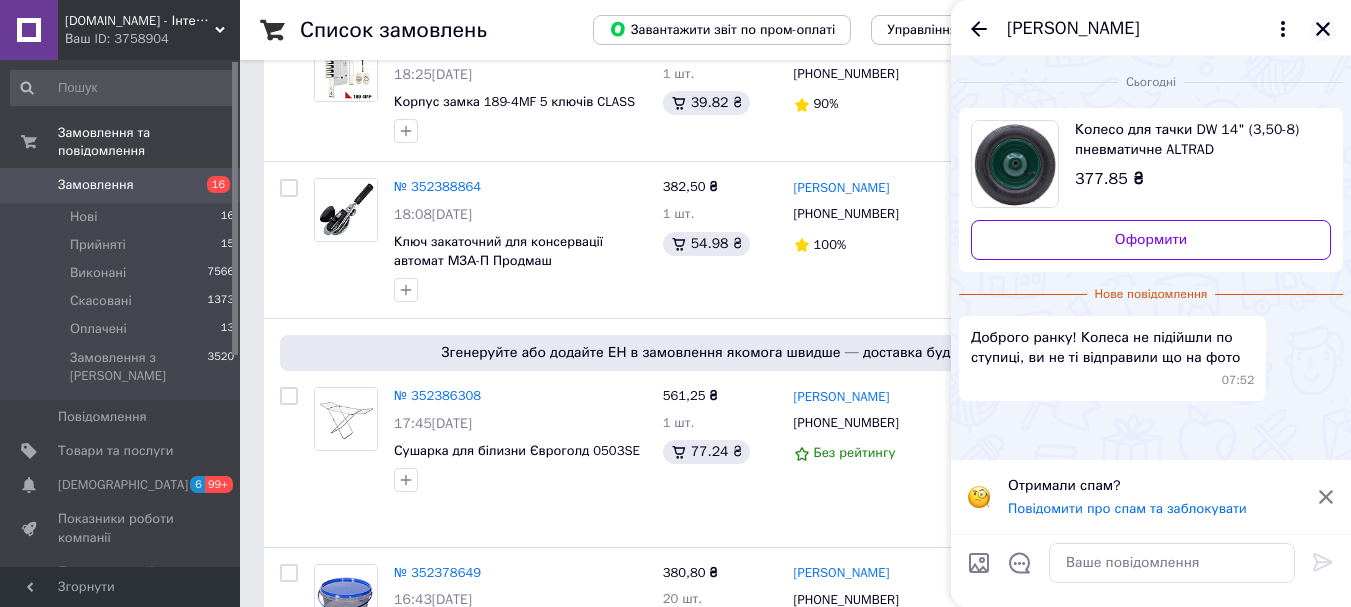click 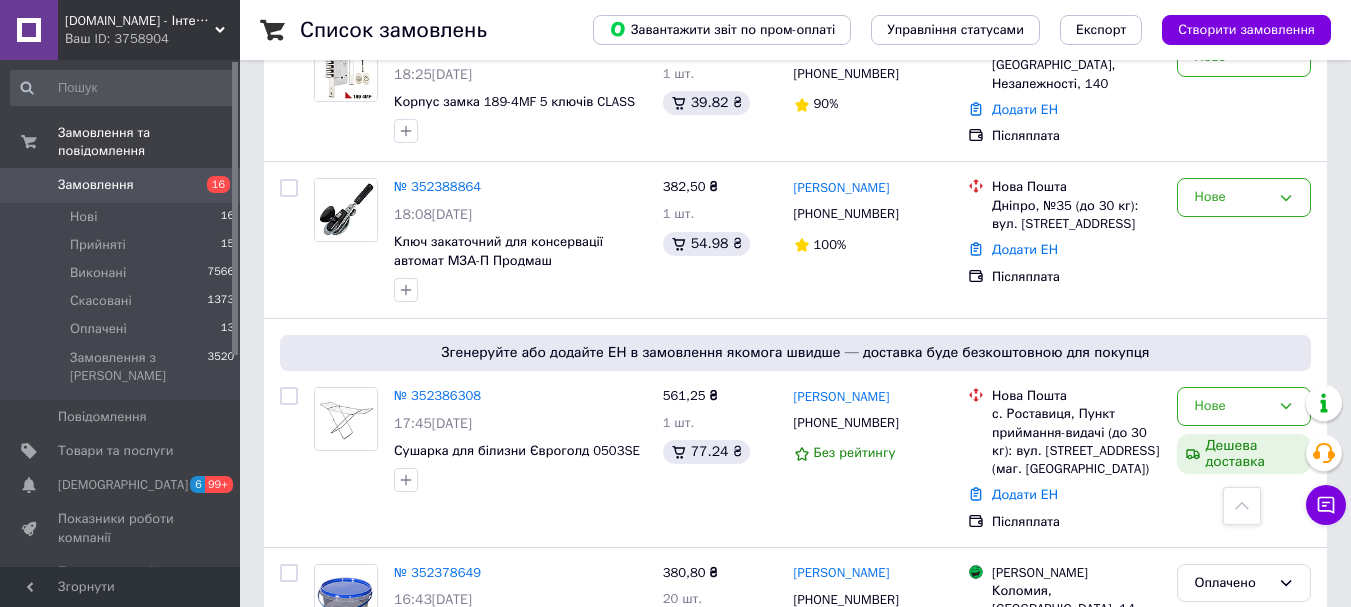 click on "2" at bounding box center [327, 732] 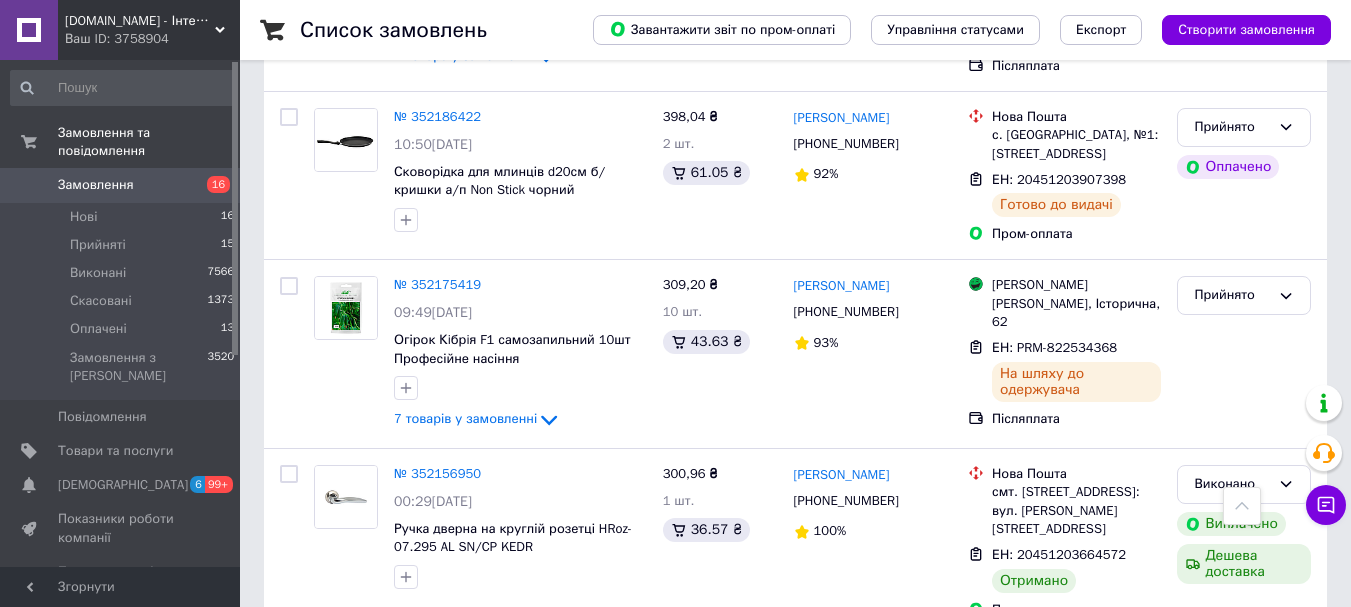 scroll, scrollTop: 2600, scrollLeft: 0, axis: vertical 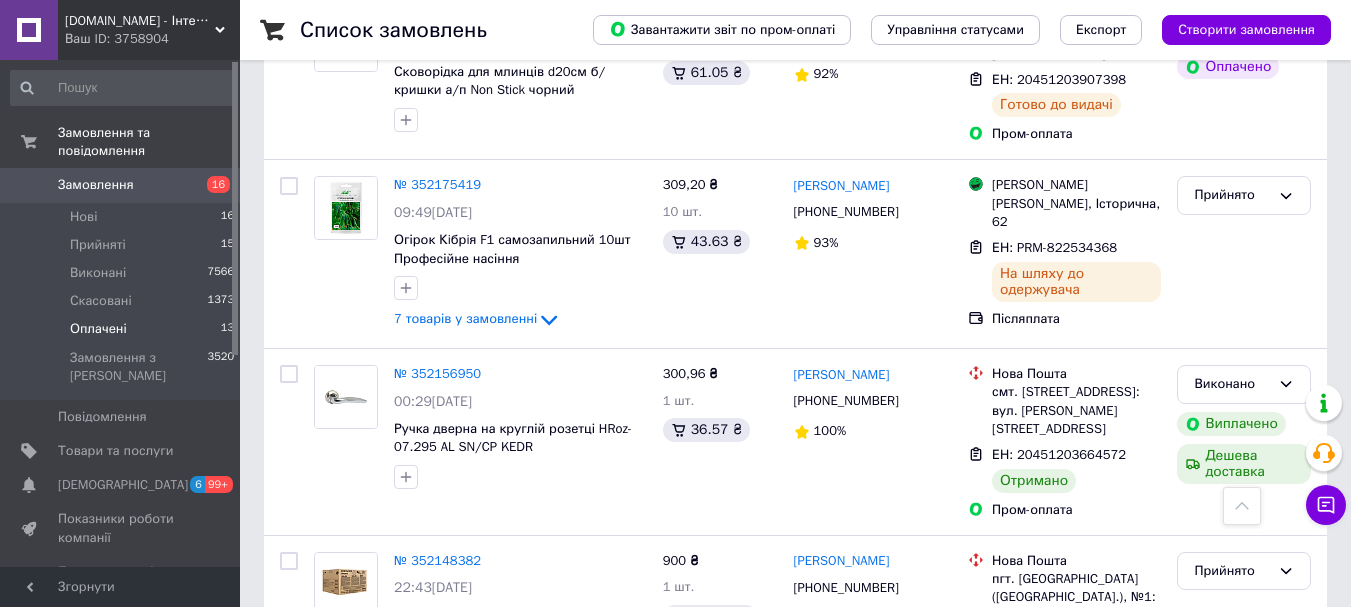 click on "Оплачені" at bounding box center [98, 329] 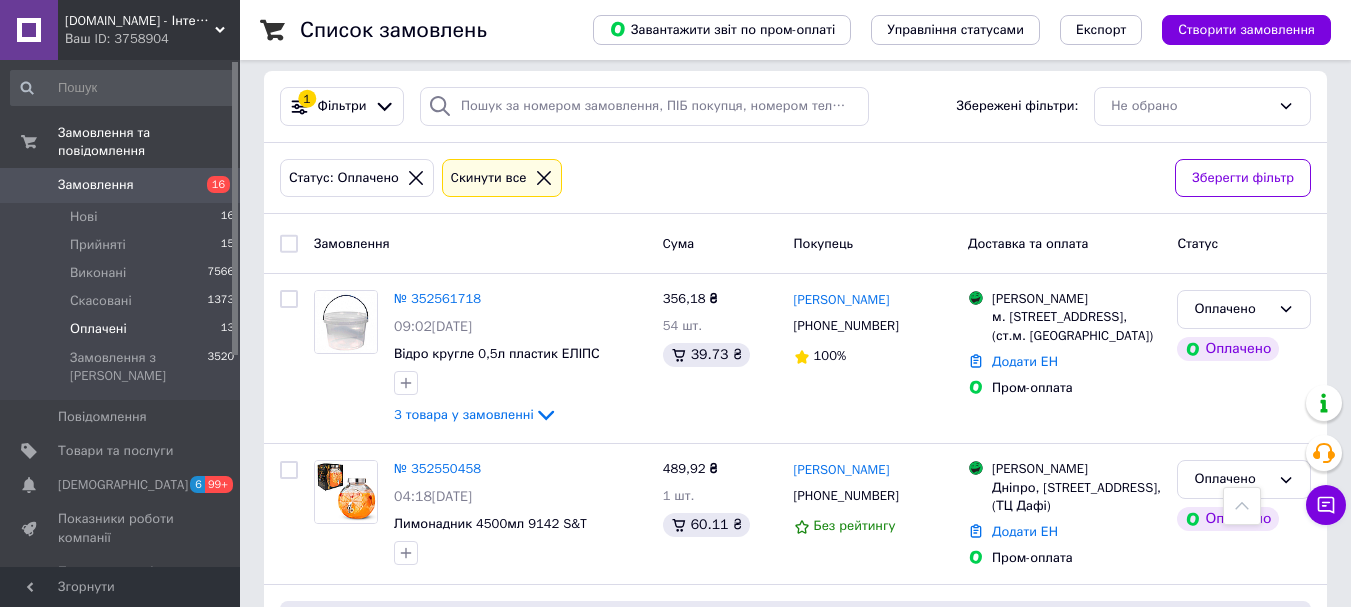 scroll, scrollTop: 0, scrollLeft: 0, axis: both 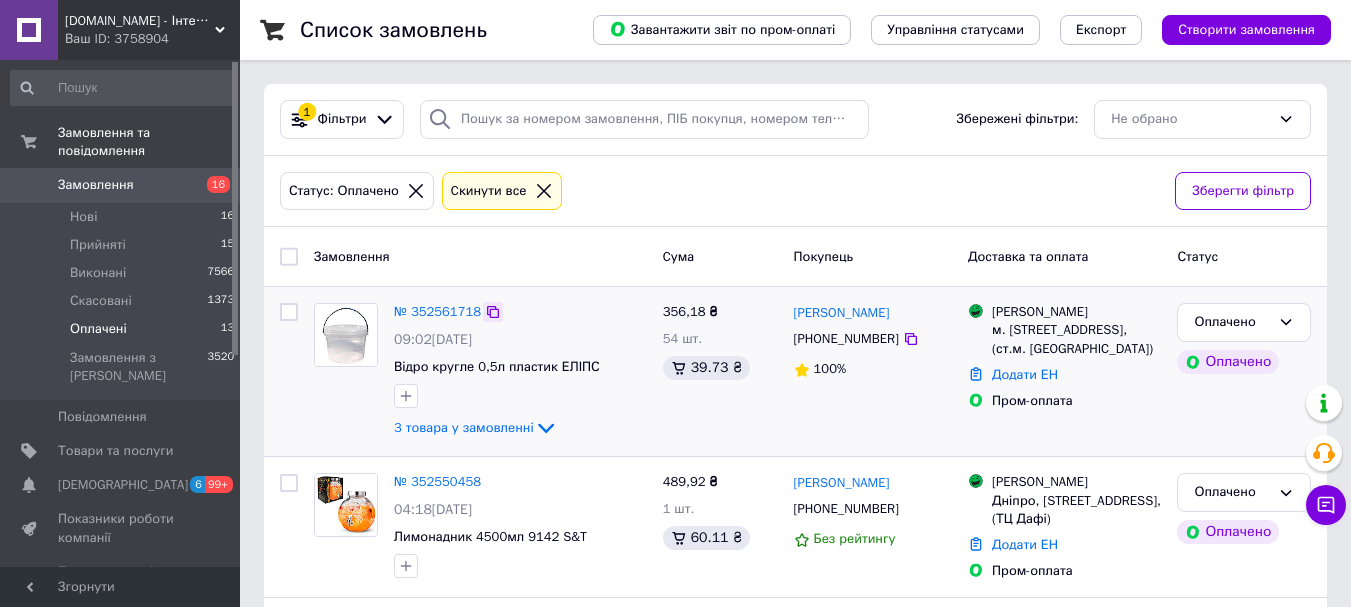 click 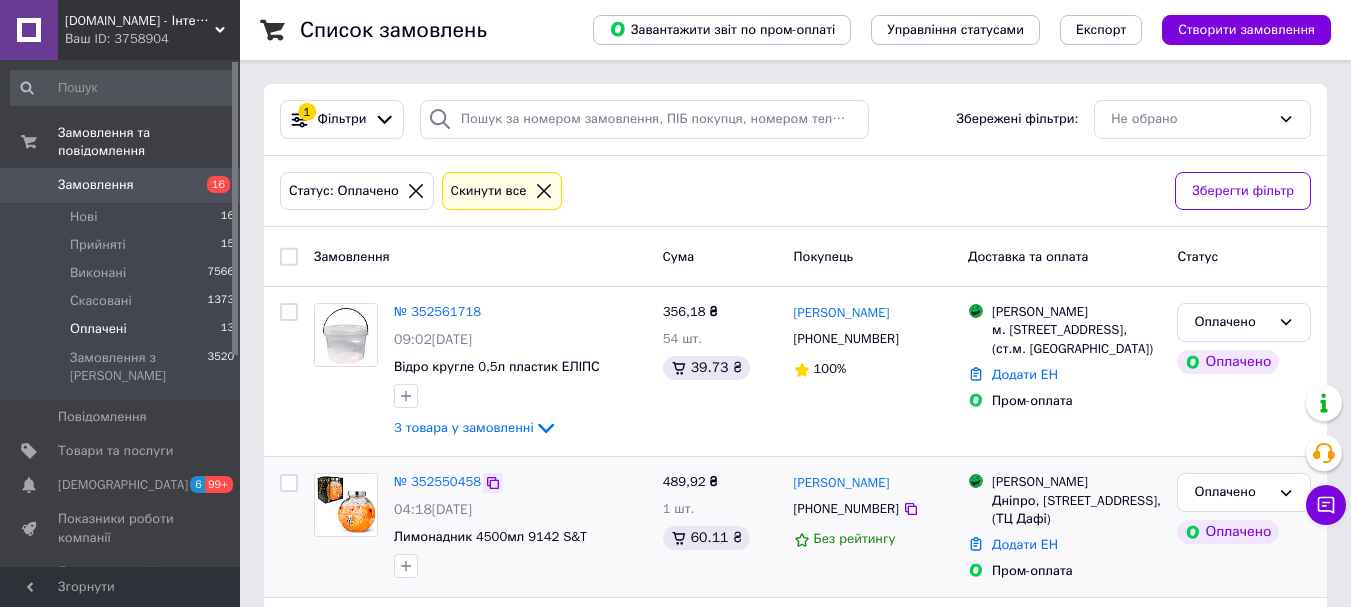 click 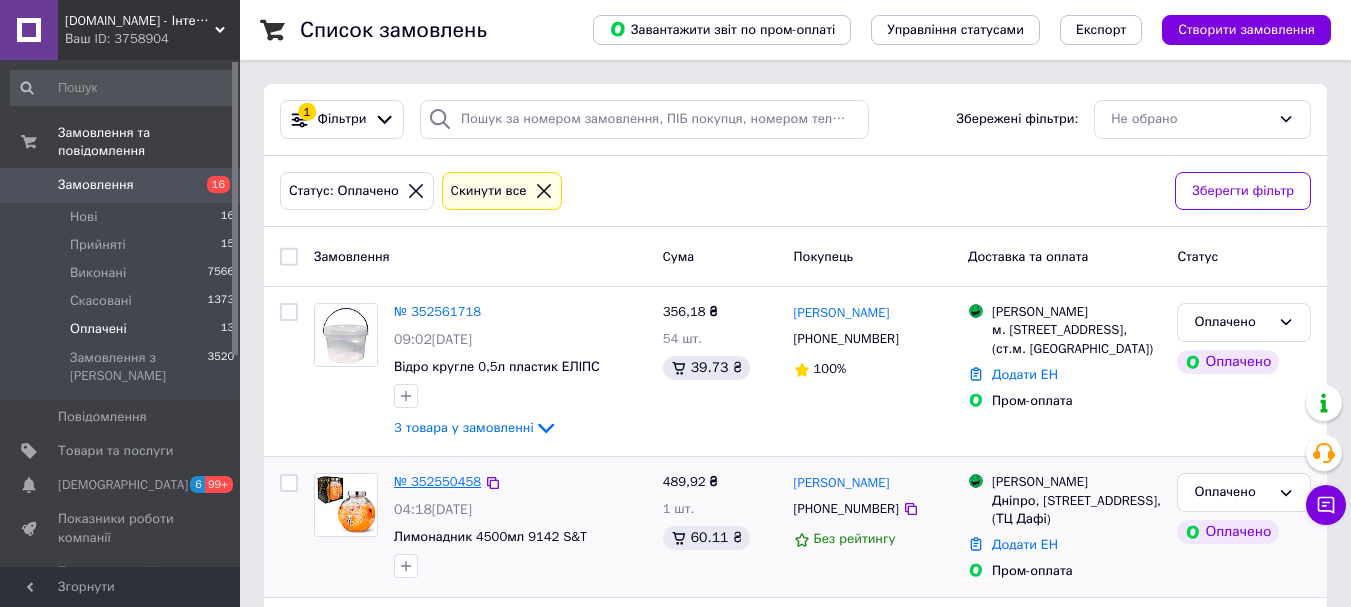click on "№ 352550458" at bounding box center [437, 481] 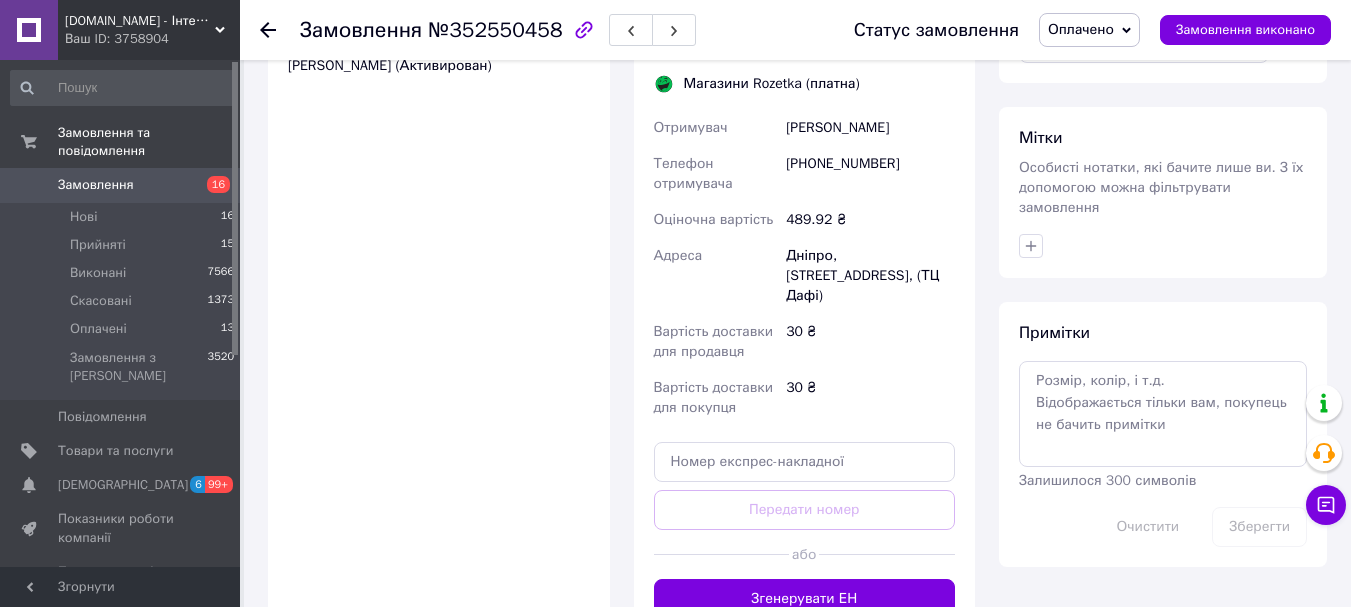 scroll, scrollTop: 1000, scrollLeft: 0, axis: vertical 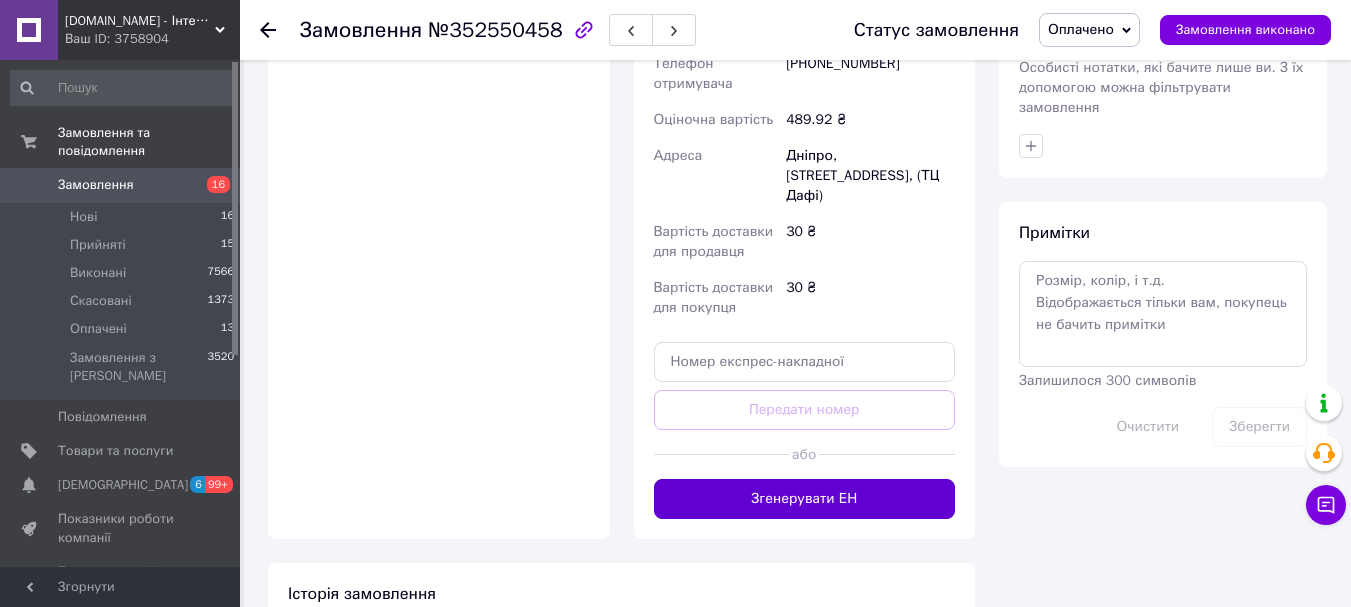 click on "Згенерувати ЕН" at bounding box center [805, 499] 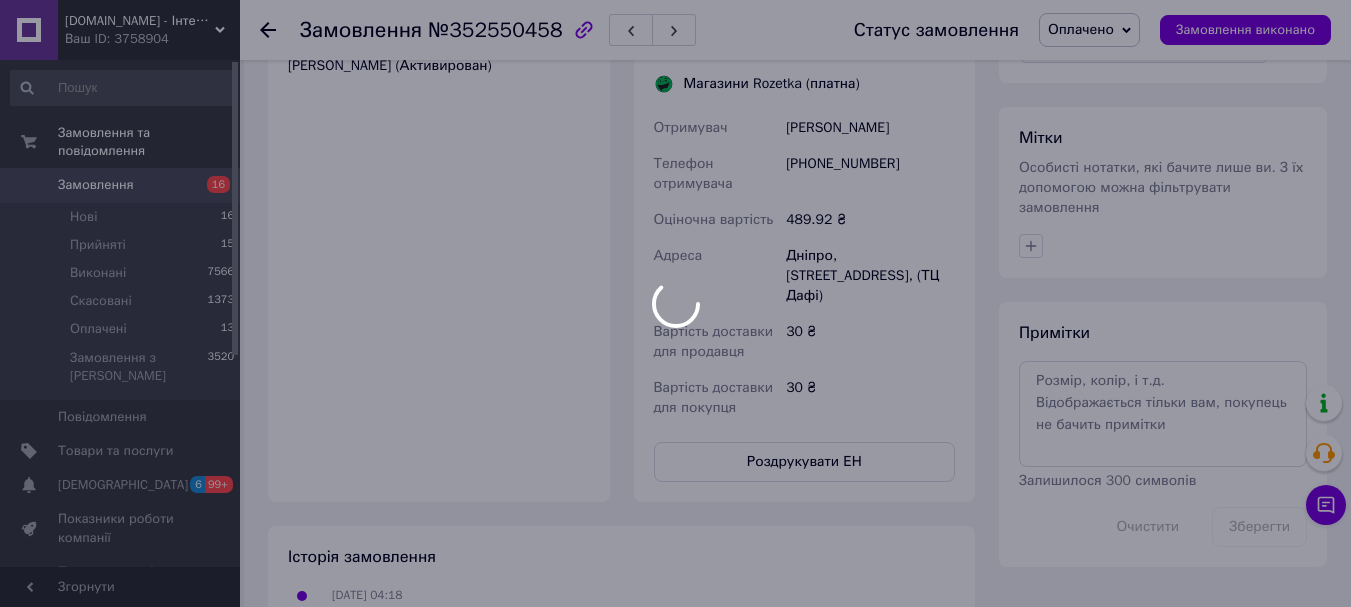 scroll, scrollTop: 800, scrollLeft: 0, axis: vertical 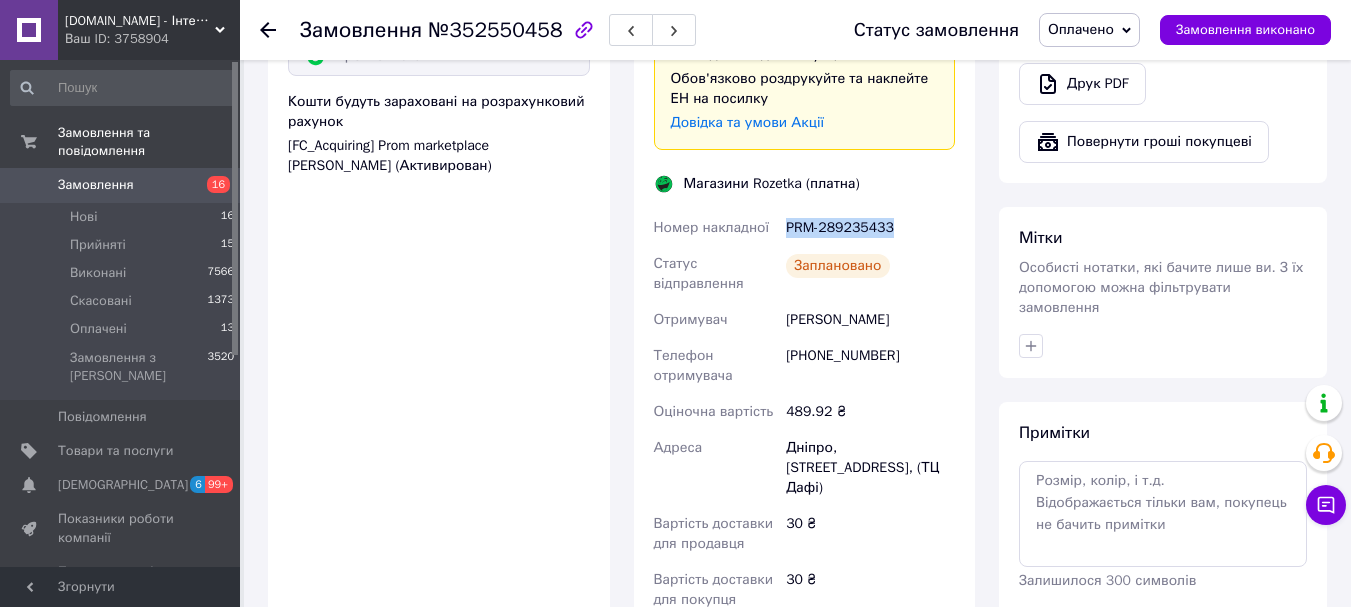 drag, startPoint x: 785, startPoint y: 223, endPoint x: 896, endPoint y: 220, distance: 111.040535 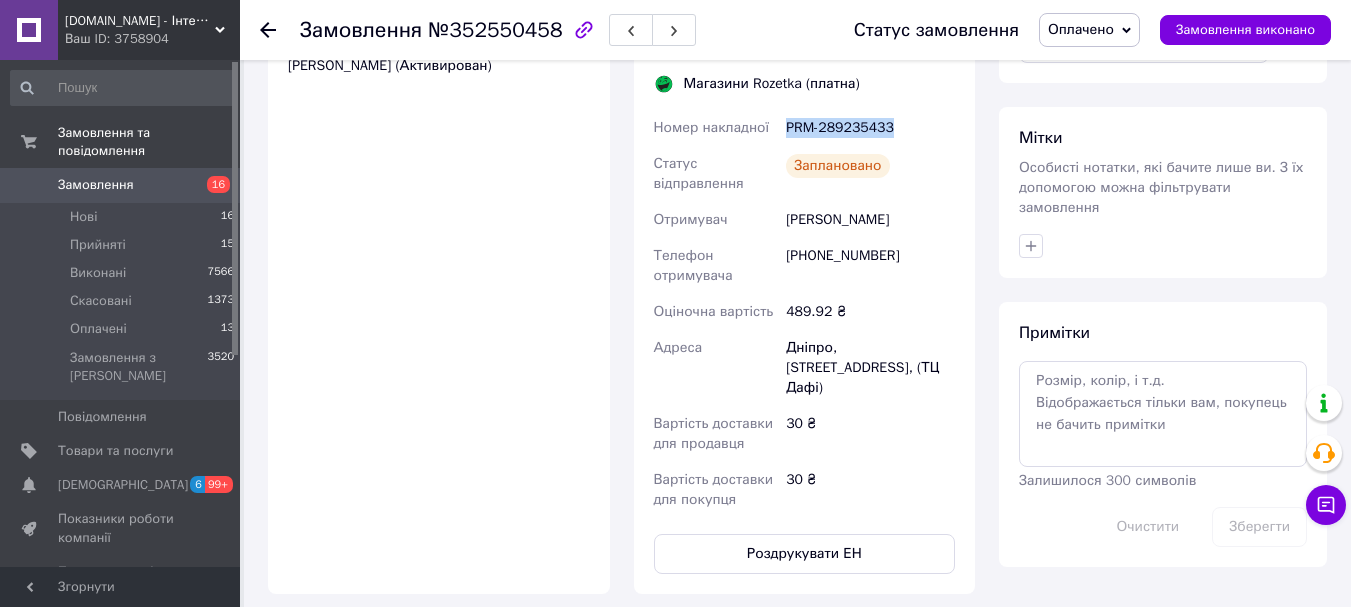 drag, startPoint x: 788, startPoint y: 216, endPoint x: 902, endPoint y: 225, distance: 114.35471 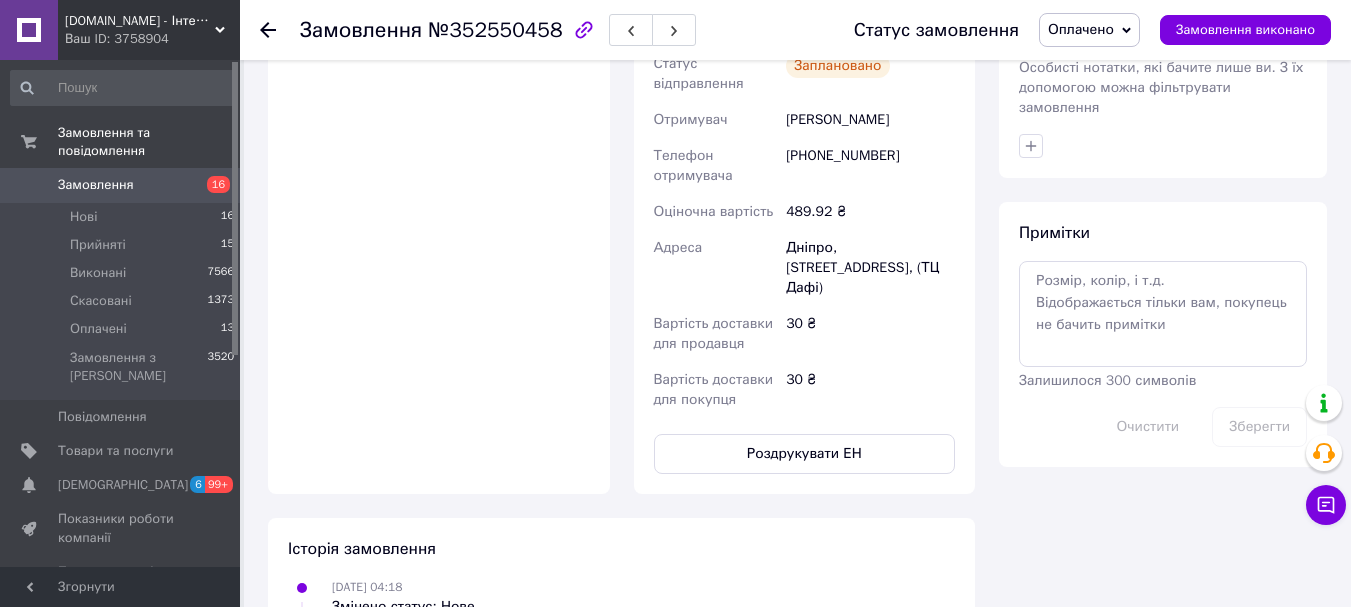 scroll, scrollTop: 1100, scrollLeft: 0, axis: vertical 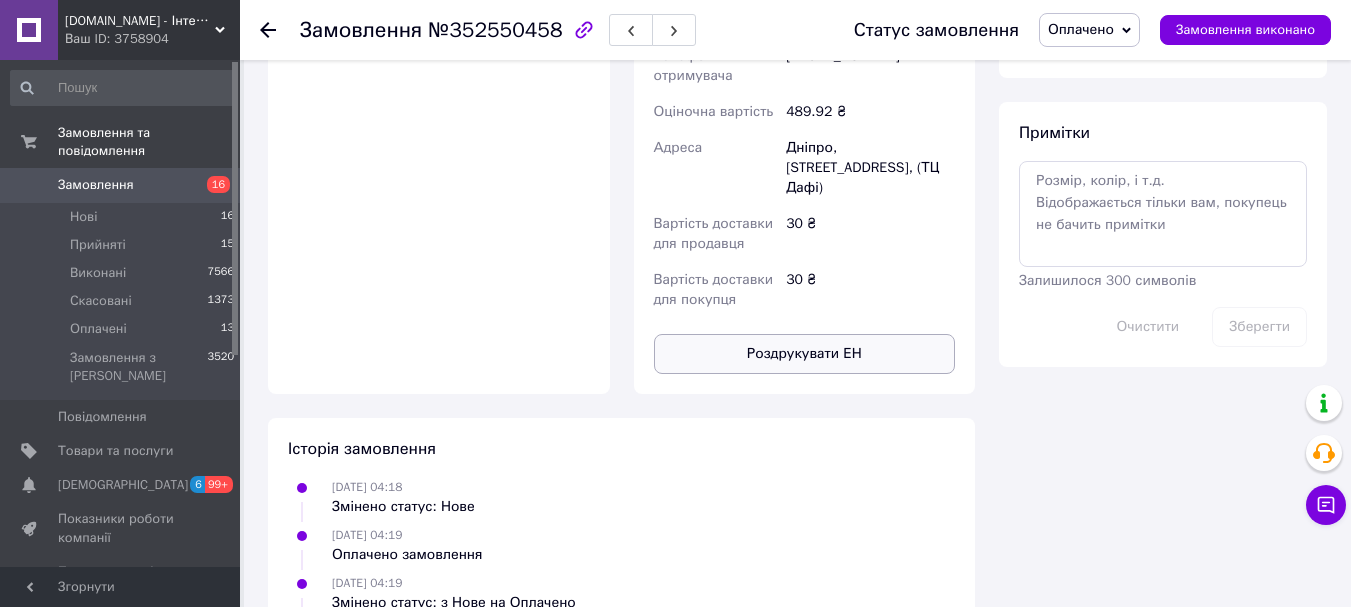 click on "Роздрукувати ЕН" at bounding box center [805, 354] 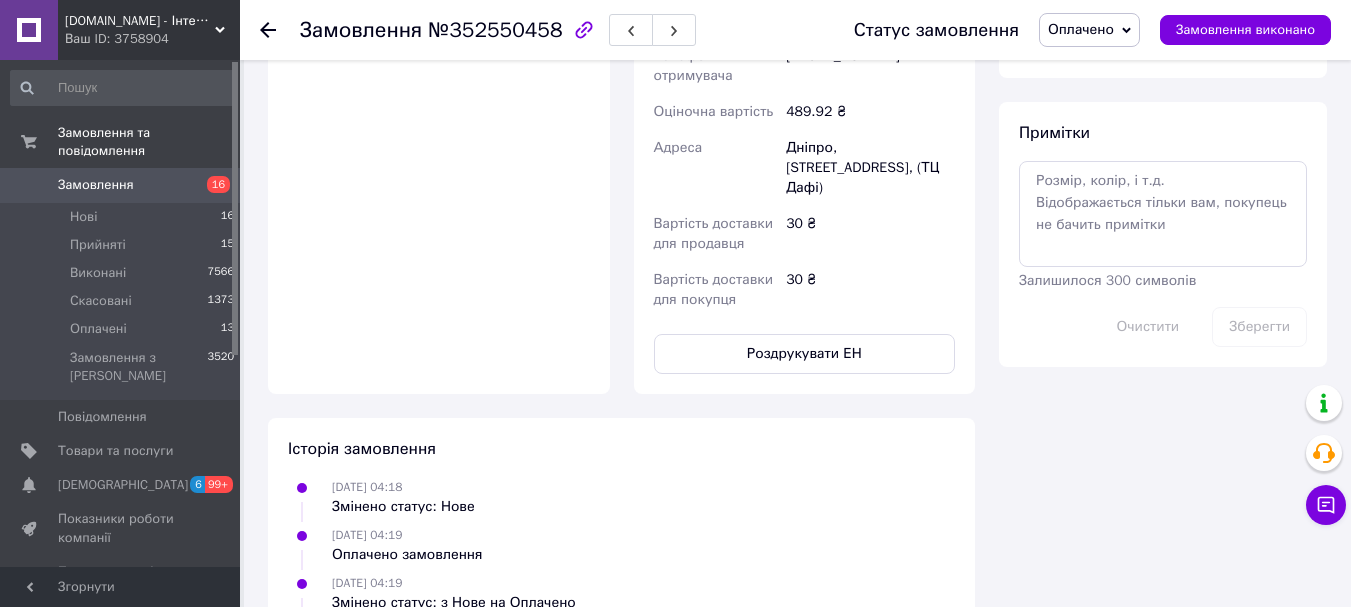 click on "Оплачено" at bounding box center (1089, 30) 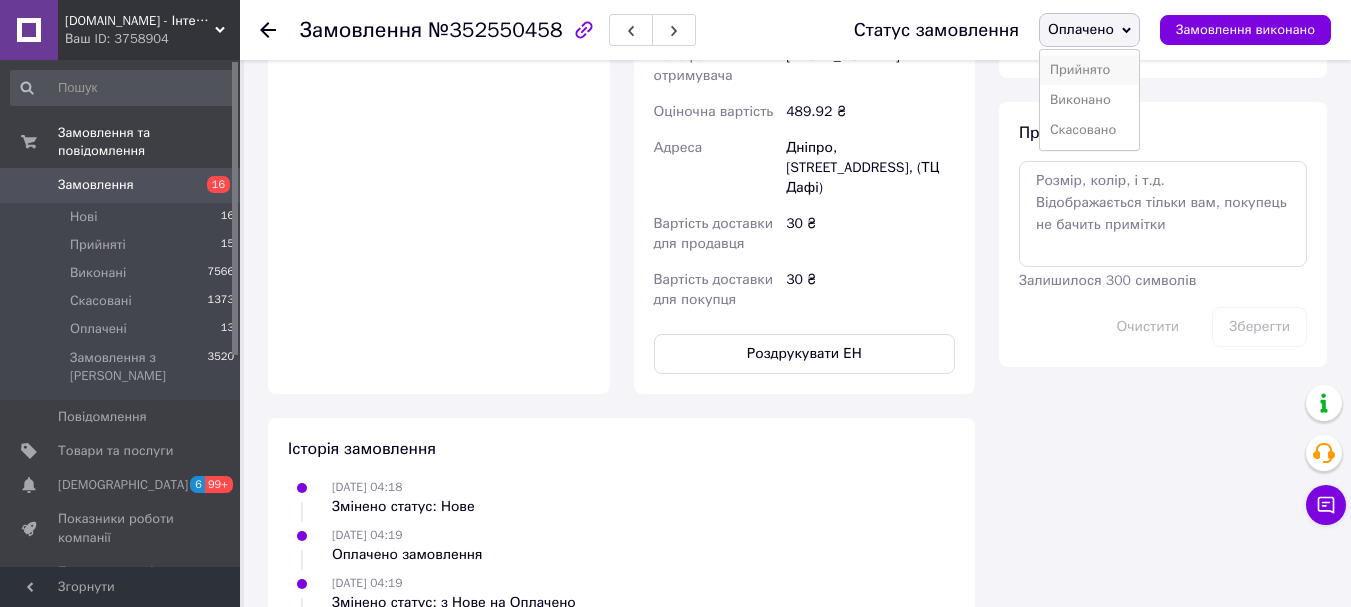 click on "Прийнято" at bounding box center (1089, 70) 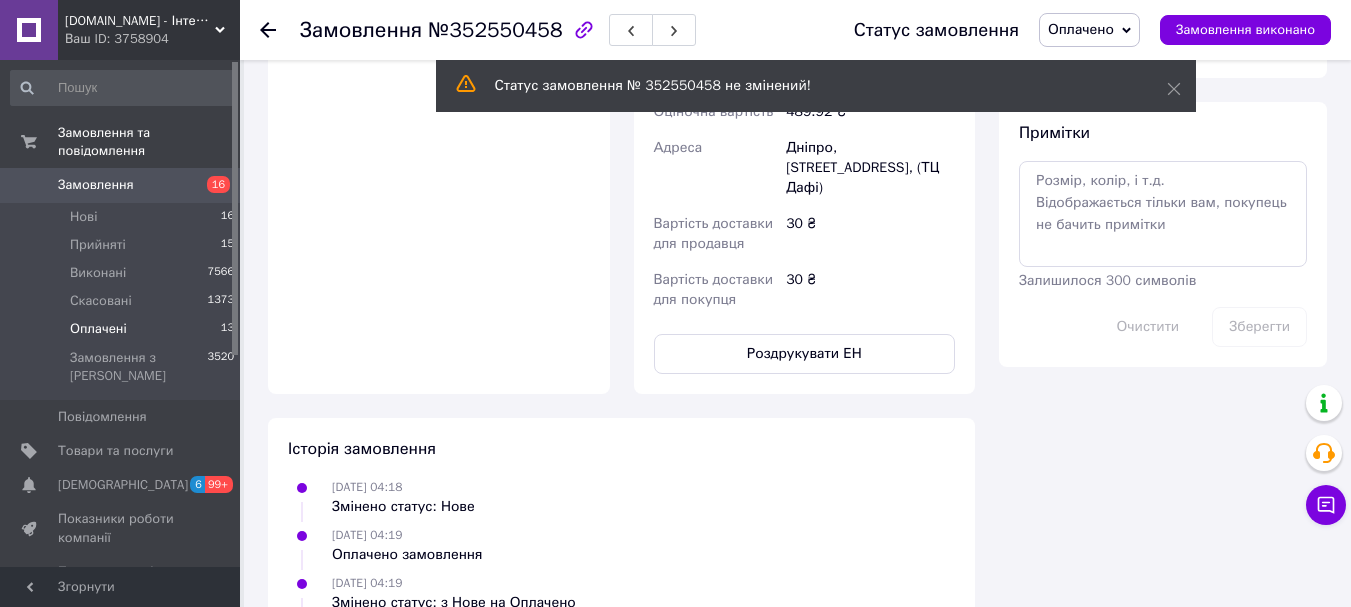 click on "Оплачені" at bounding box center (98, 329) 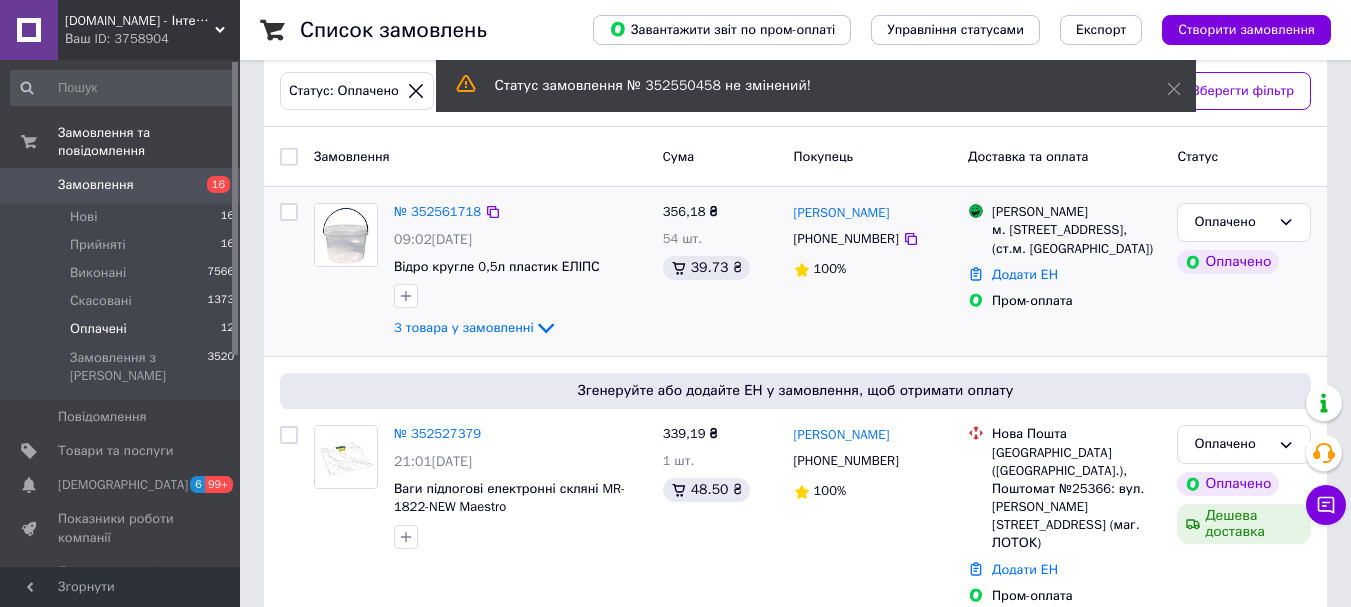 scroll, scrollTop: 200, scrollLeft: 0, axis: vertical 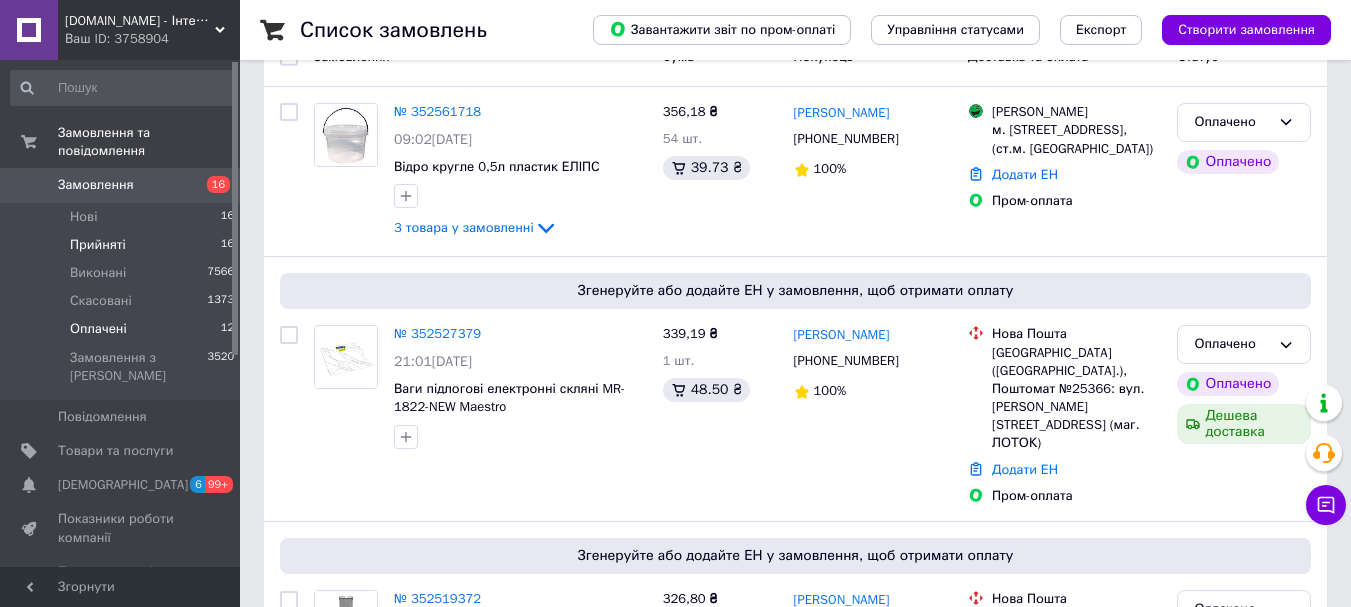 drag, startPoint x: 88, startPoint y: 287, endPoint x: 40, endPoint y: 228, distance: 76.05919 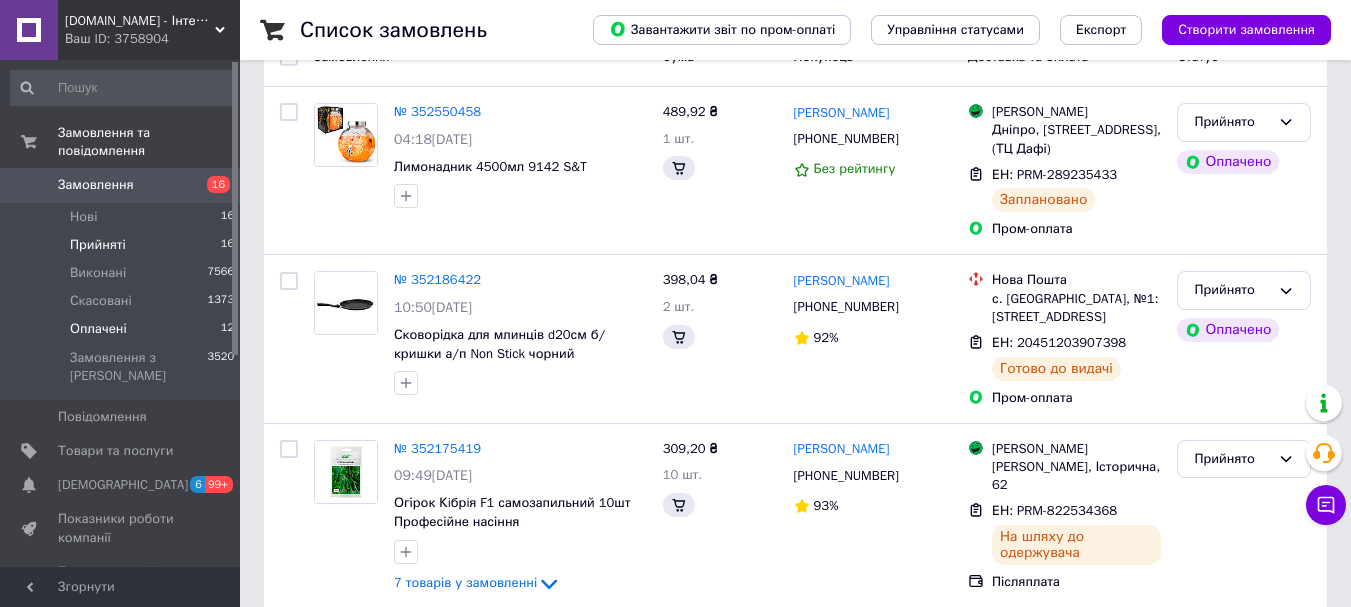 scroll, scrollTop: 0, scrollLeft: 0, axis: both 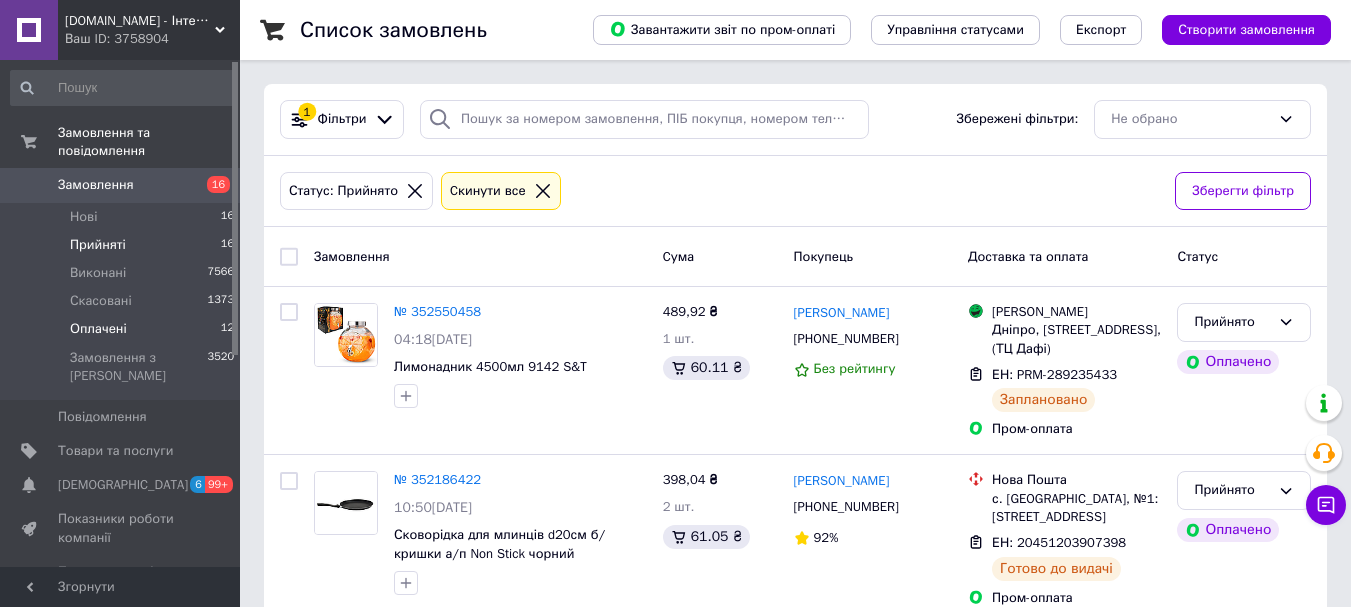 click on "Оплачені" at bounding box center (98, 329) 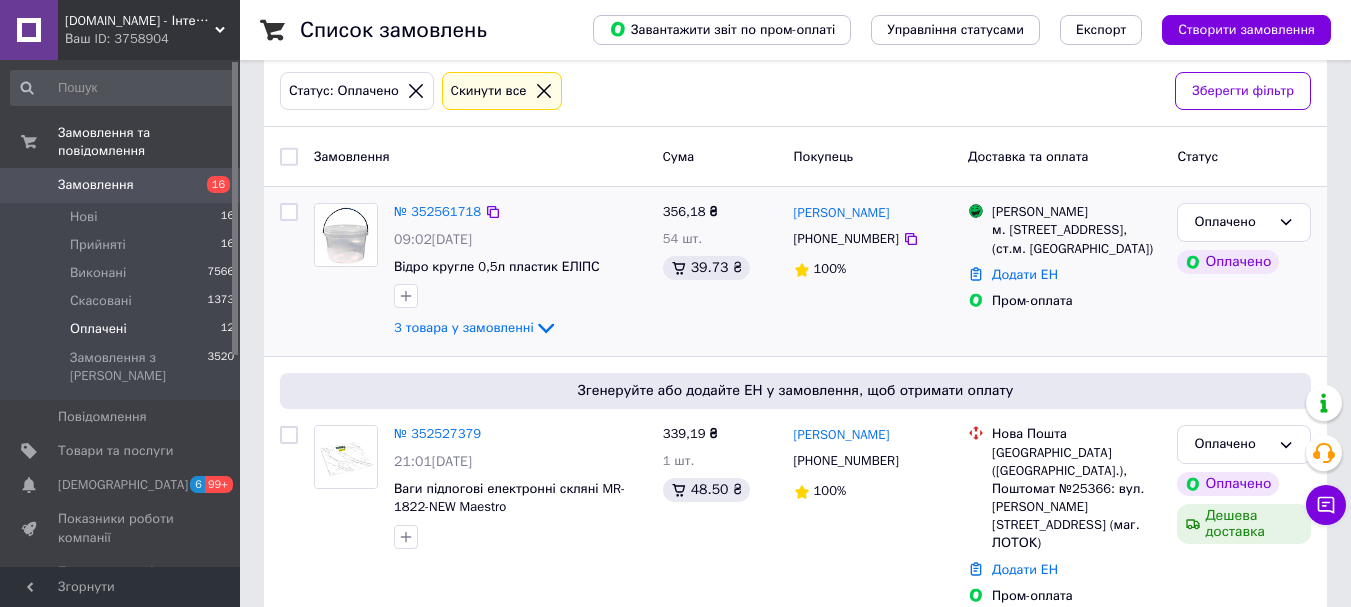 scroll, scrollTop: 200, scrollLeft: 0, axis: vertical 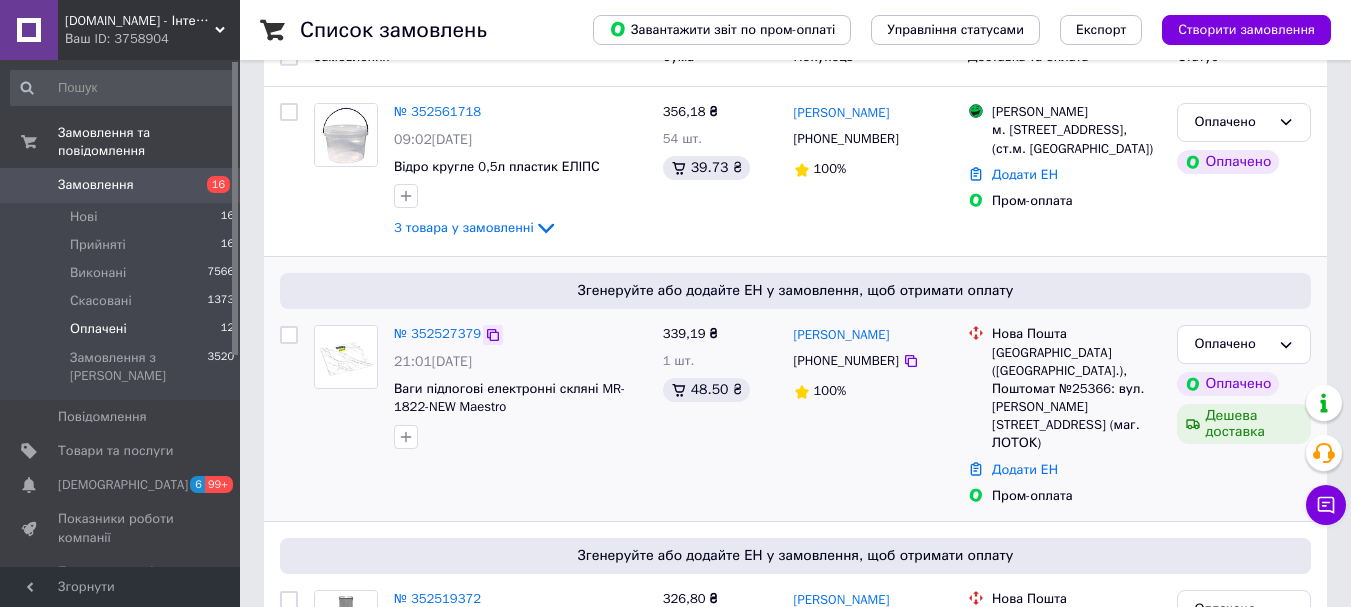 click 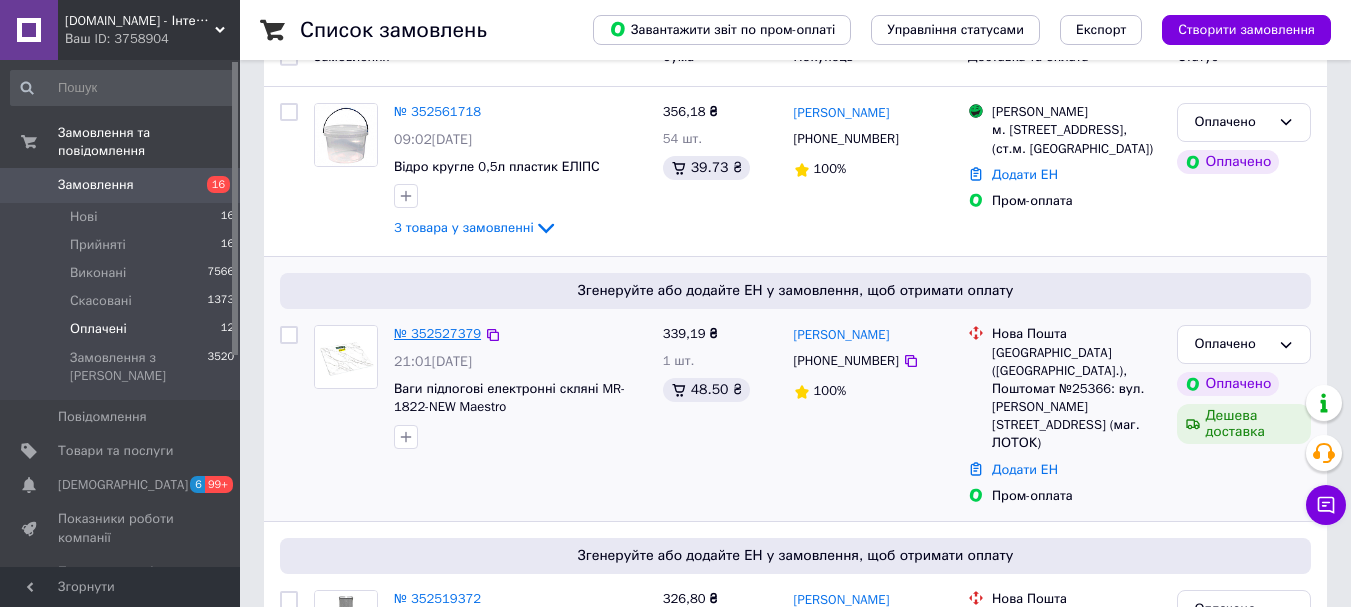 click on "№ 352527379" at bounding box center [437, 333] 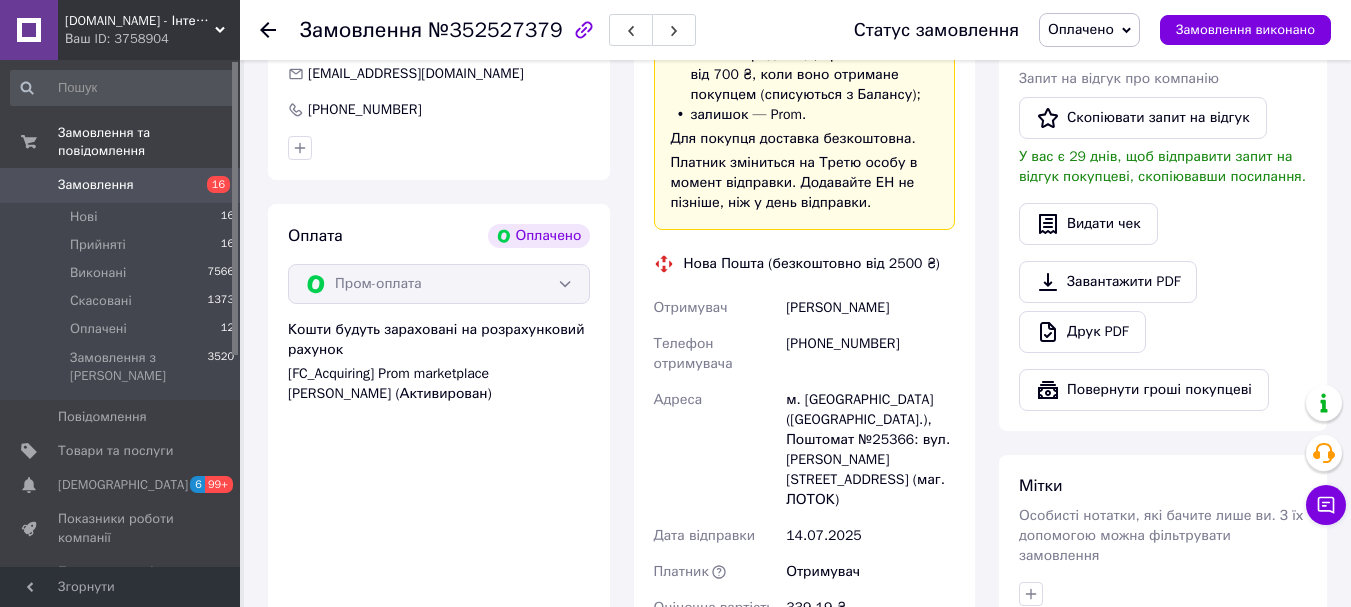 scroll, scrollTop: 700, scrollLeft: 0, axis: vertical 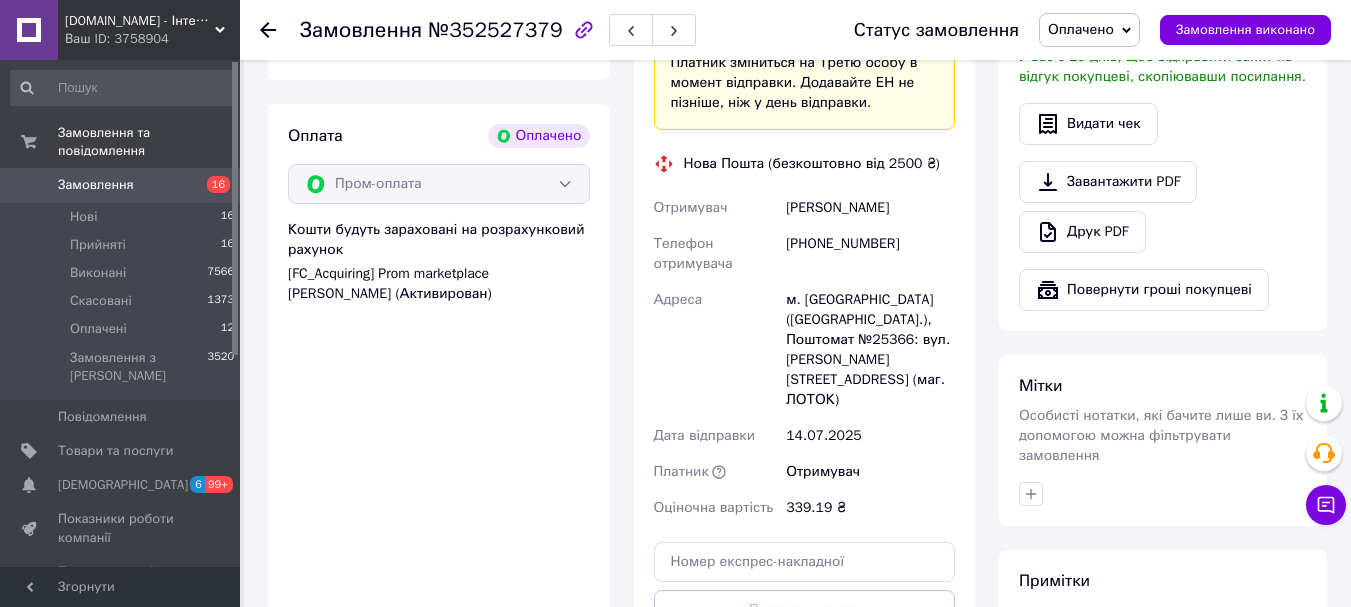 click on "Оплачено" at bounding box center [1081, 29] 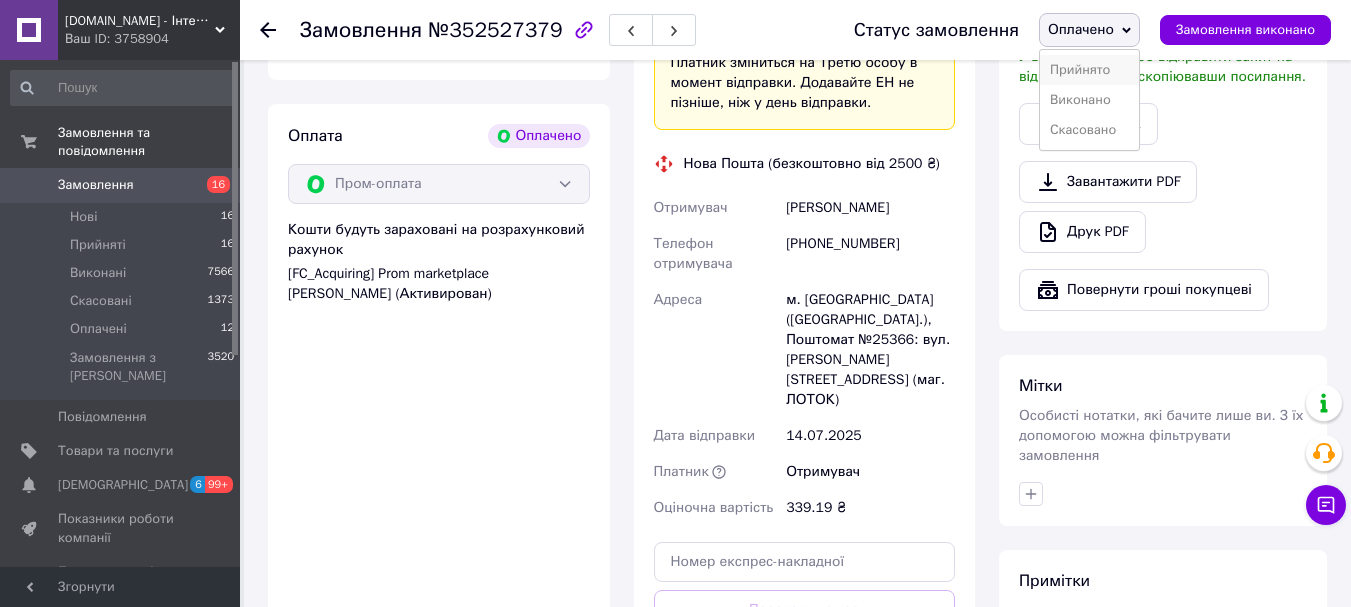 click on "Прийнято" at bounding box center (1089, 70) 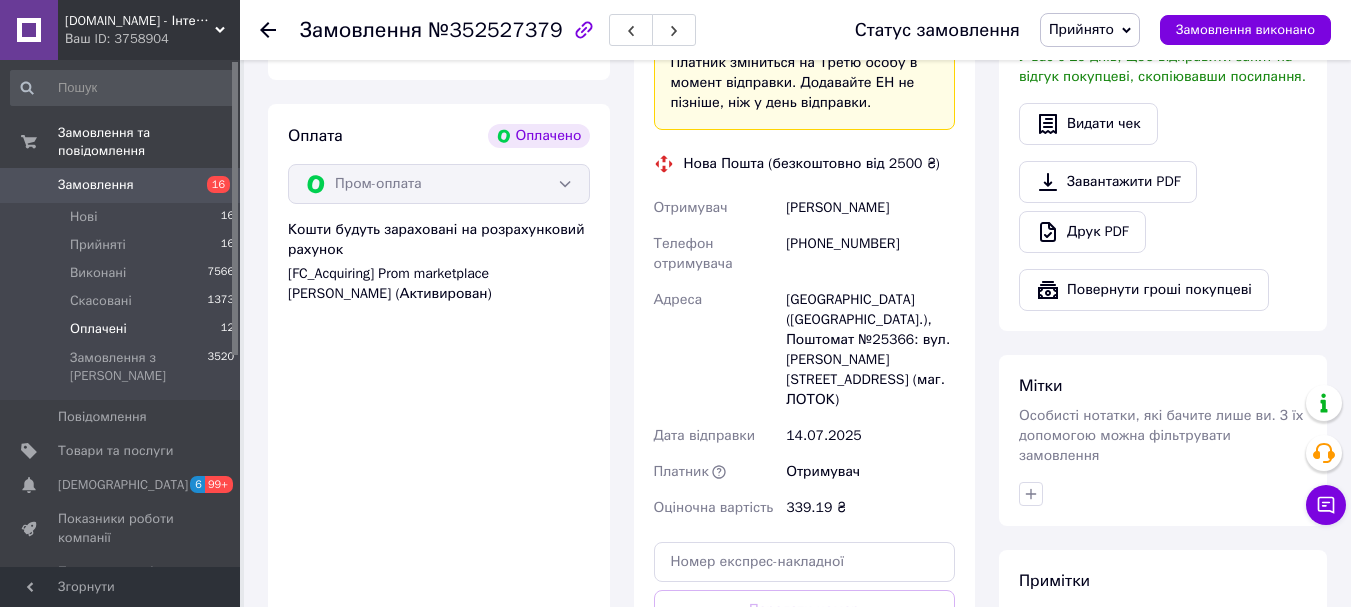 click on "Оплачені" at bounding box center (98, 329) 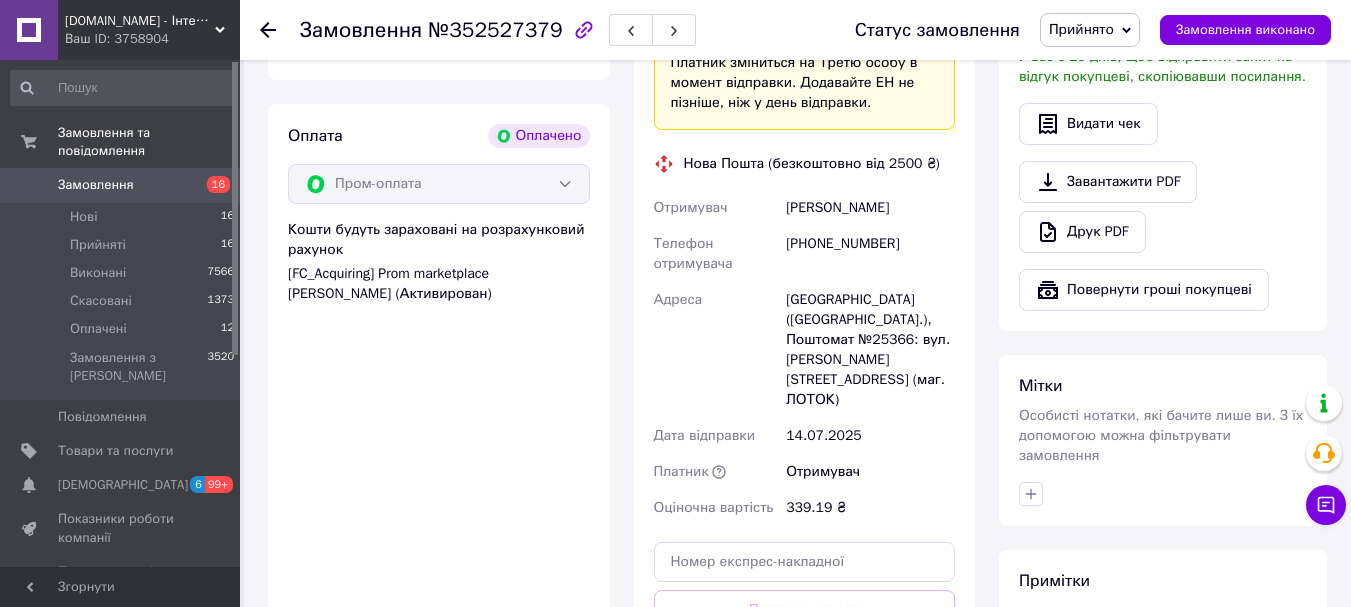 scroll, scrollTop: 0, scrollLeft: 0, axis: both 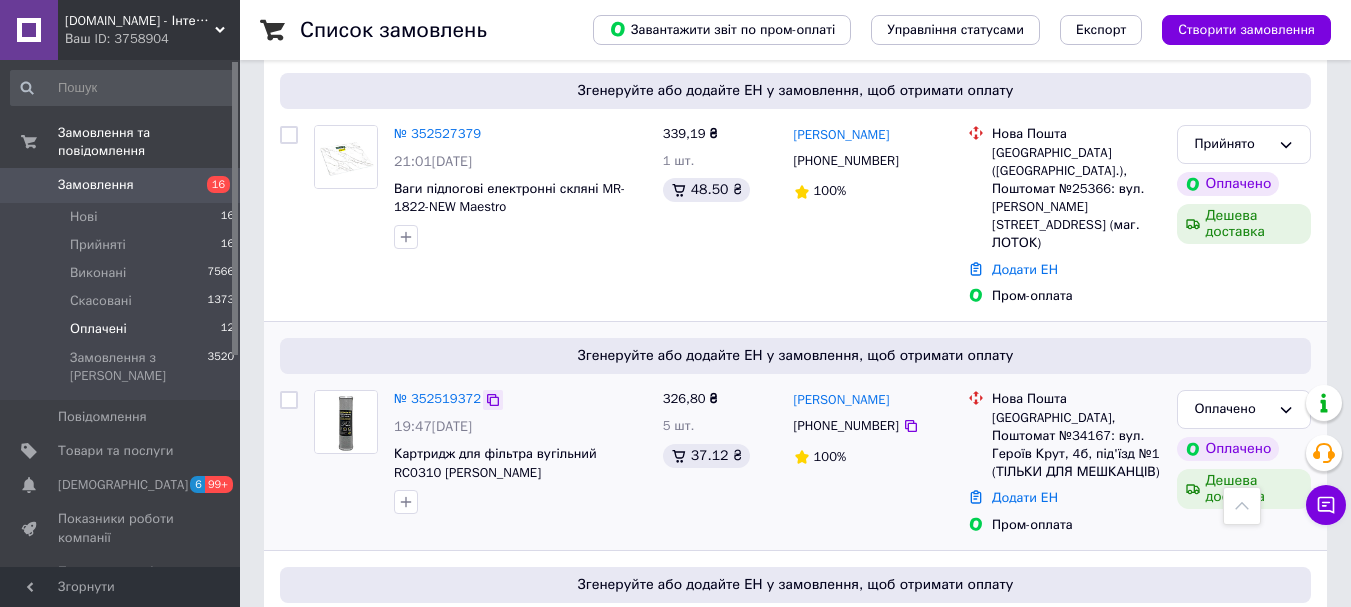 click 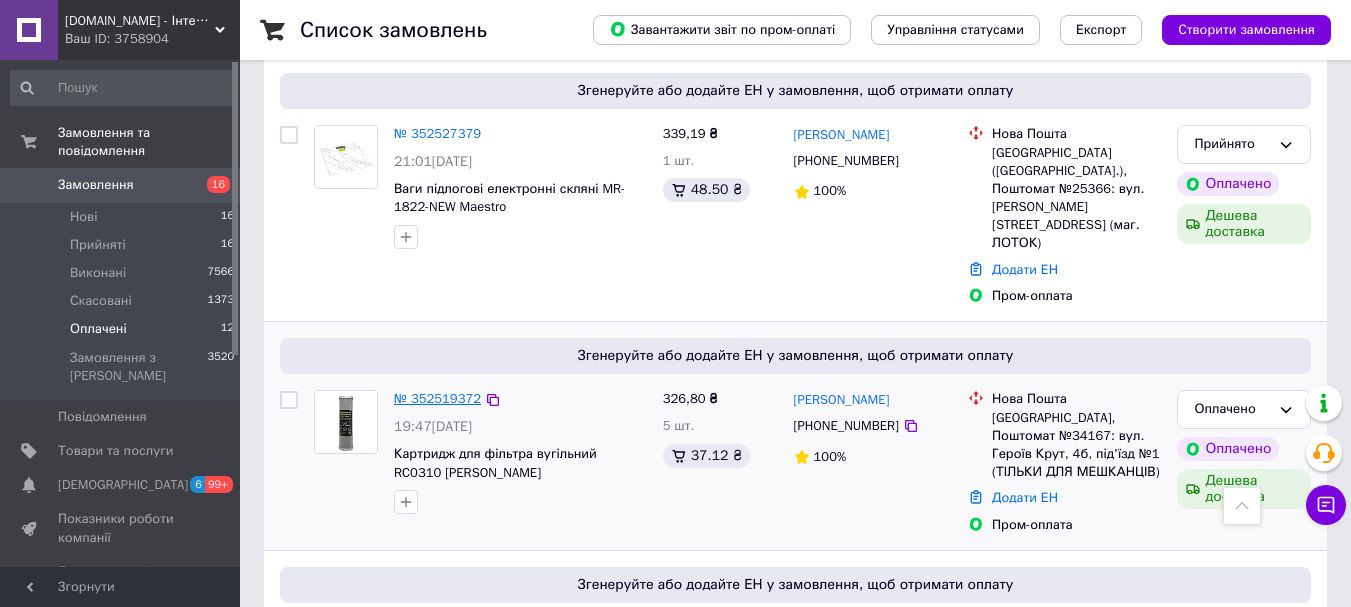 click on "№ 352519372" at bounding box center [437, 398] 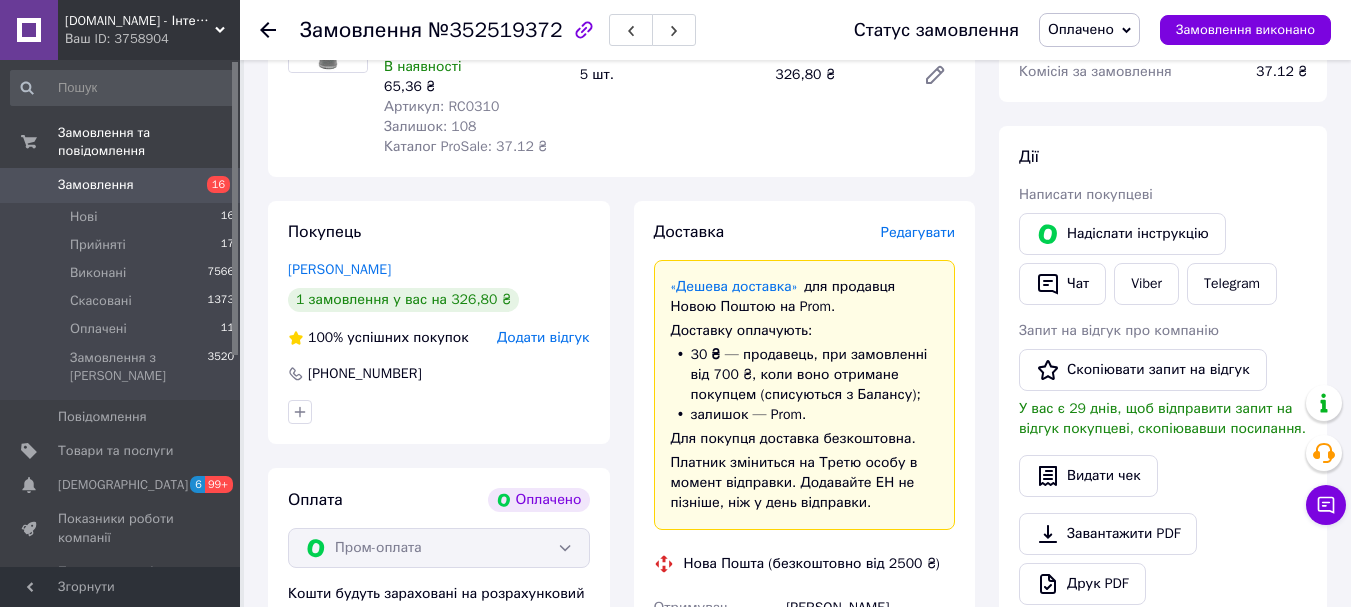 scroll, scrollTop: 500, scrollLeft: 0, axis: vertical 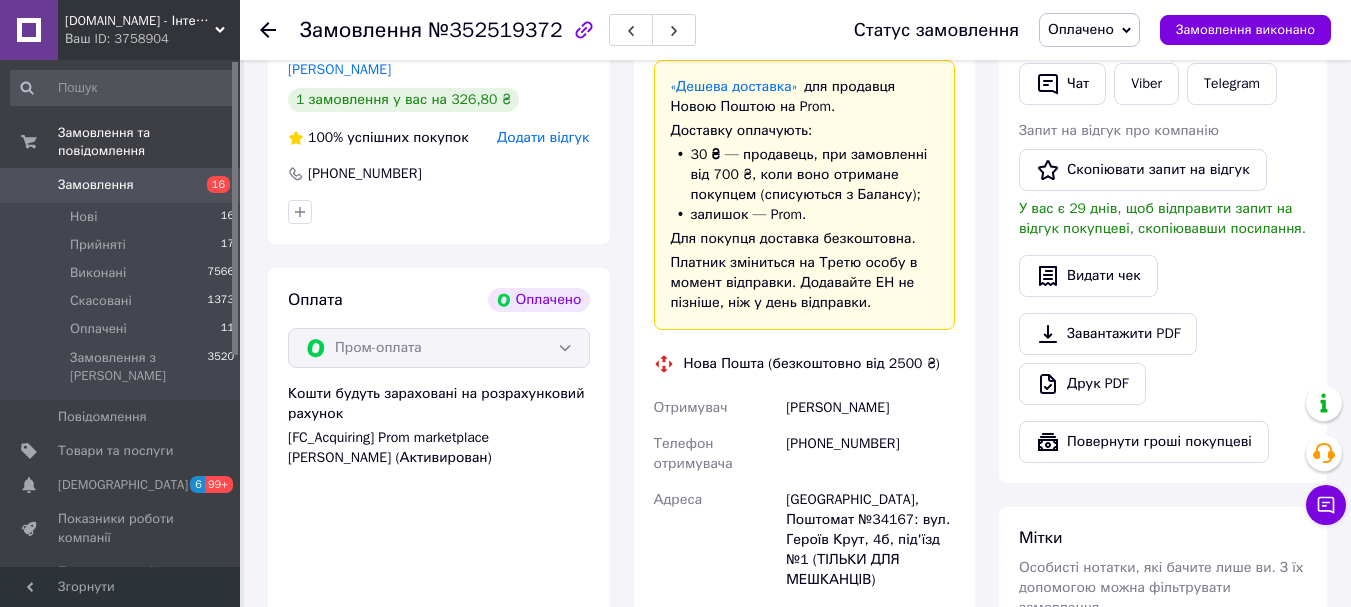 drag, startPoint x: 1080, startPoint y: 34, endPoint x: 1077, endPoint y: 58, distance: 24.186773 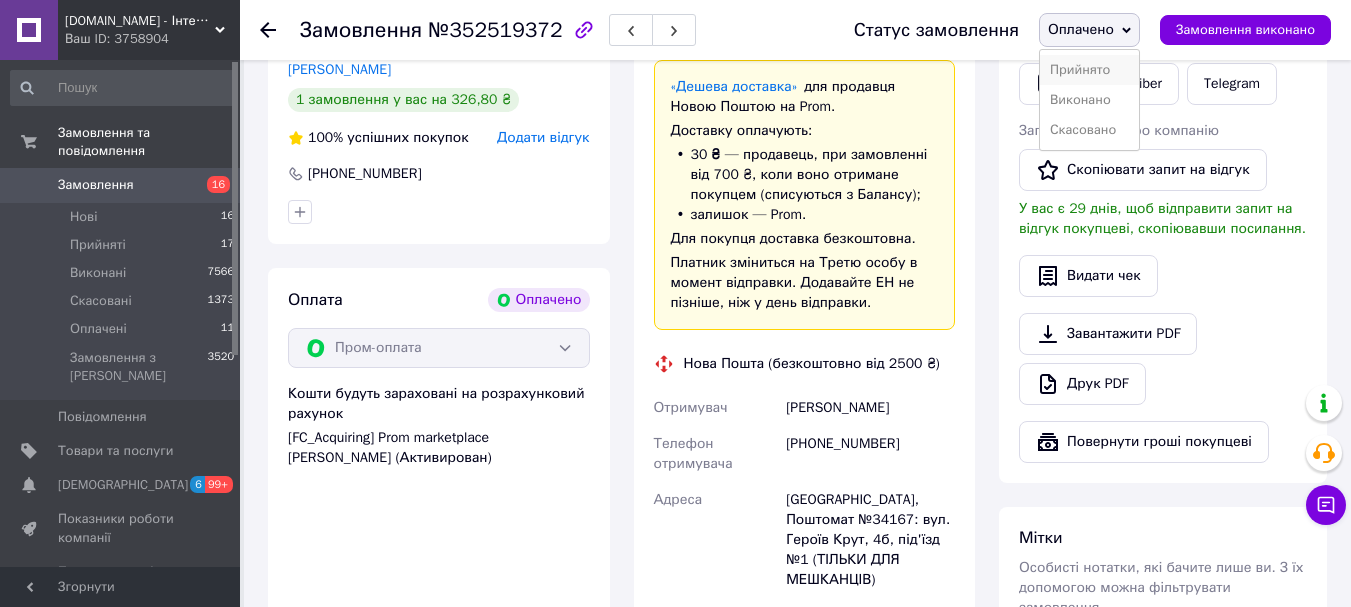click on "Прийнято" at bounding box center (1089, 70) 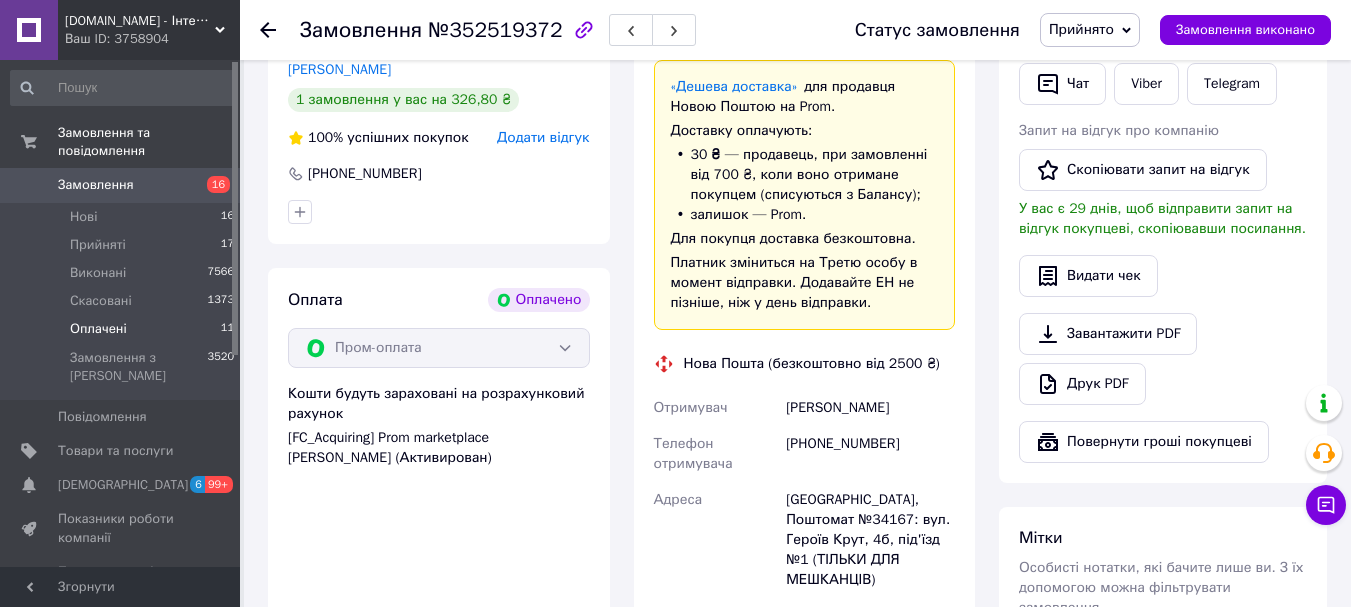 click on "Оплачені" at bounding box center [98, 329] 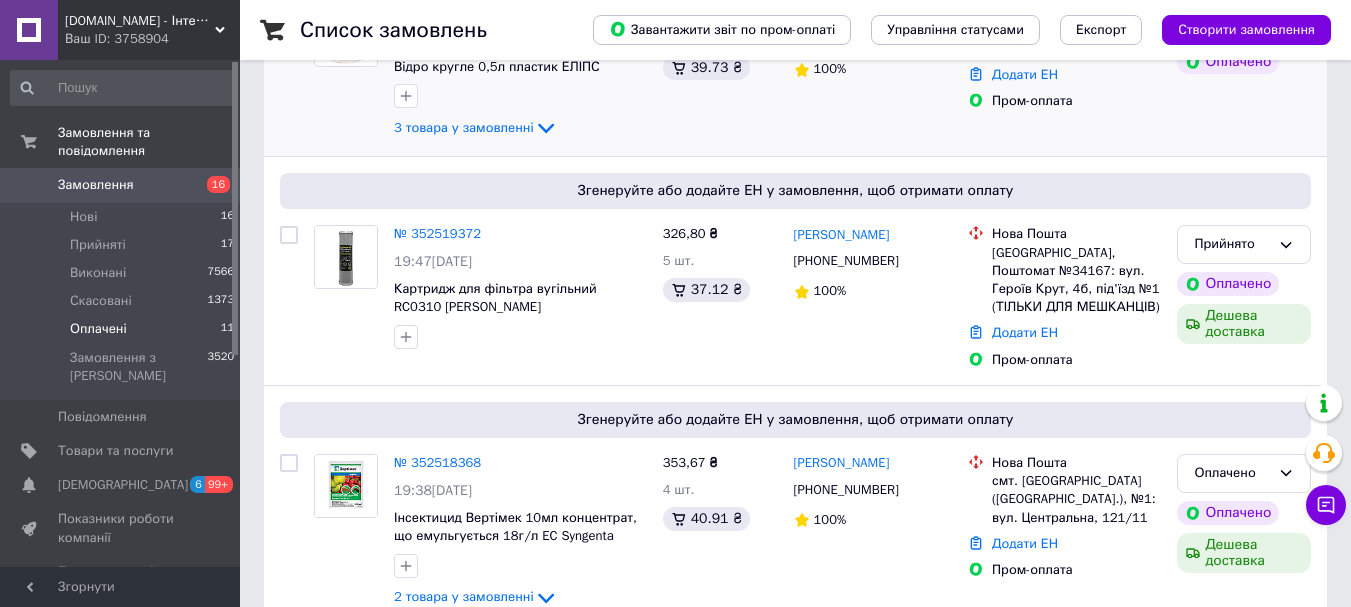scroll, scrollTop: 400, scrollLeft: 0, axis: vertical 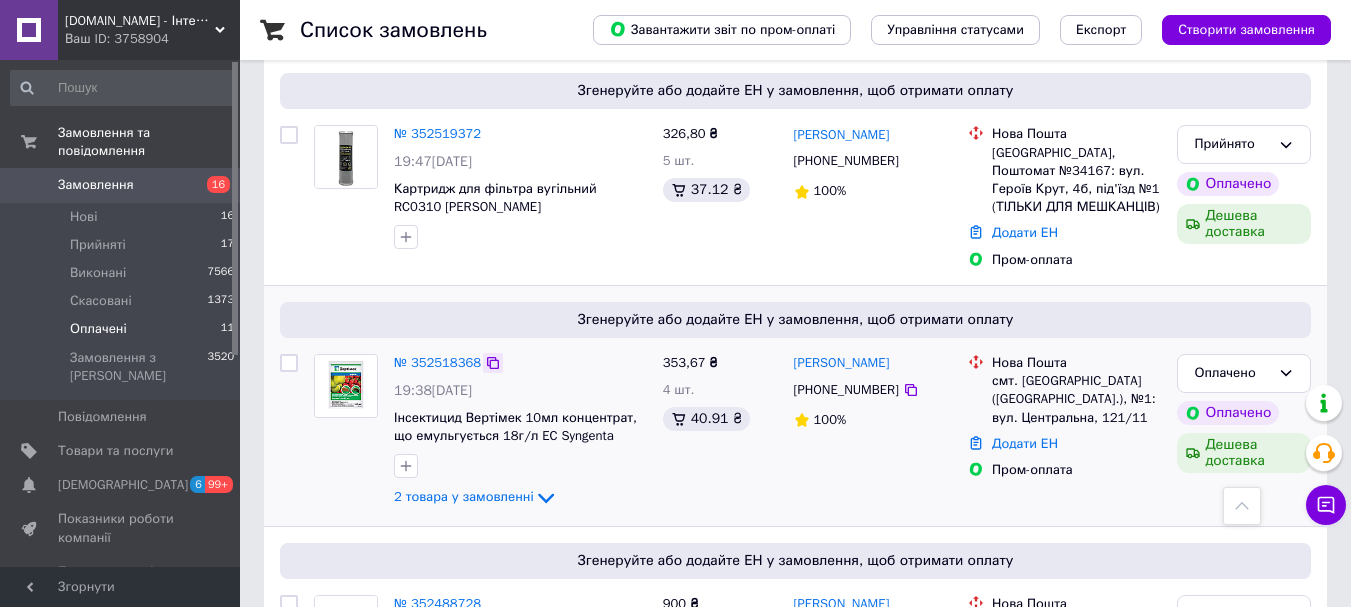 click 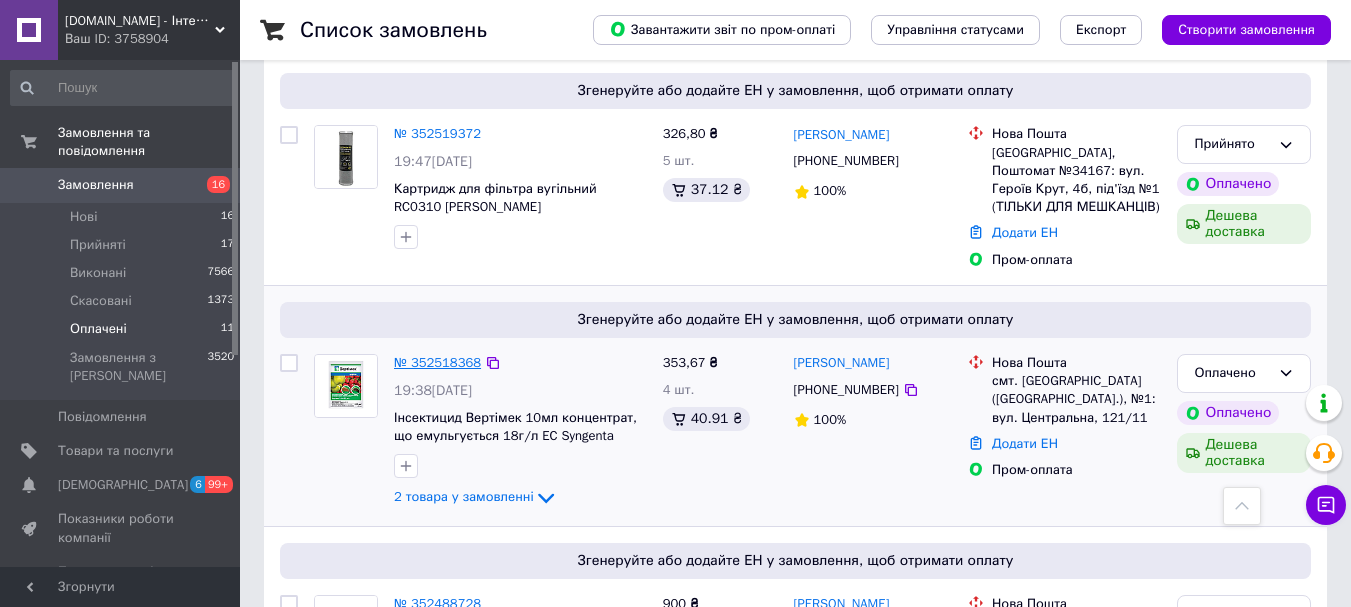 click on "№ 352518368" at bounding box center (437, 362) 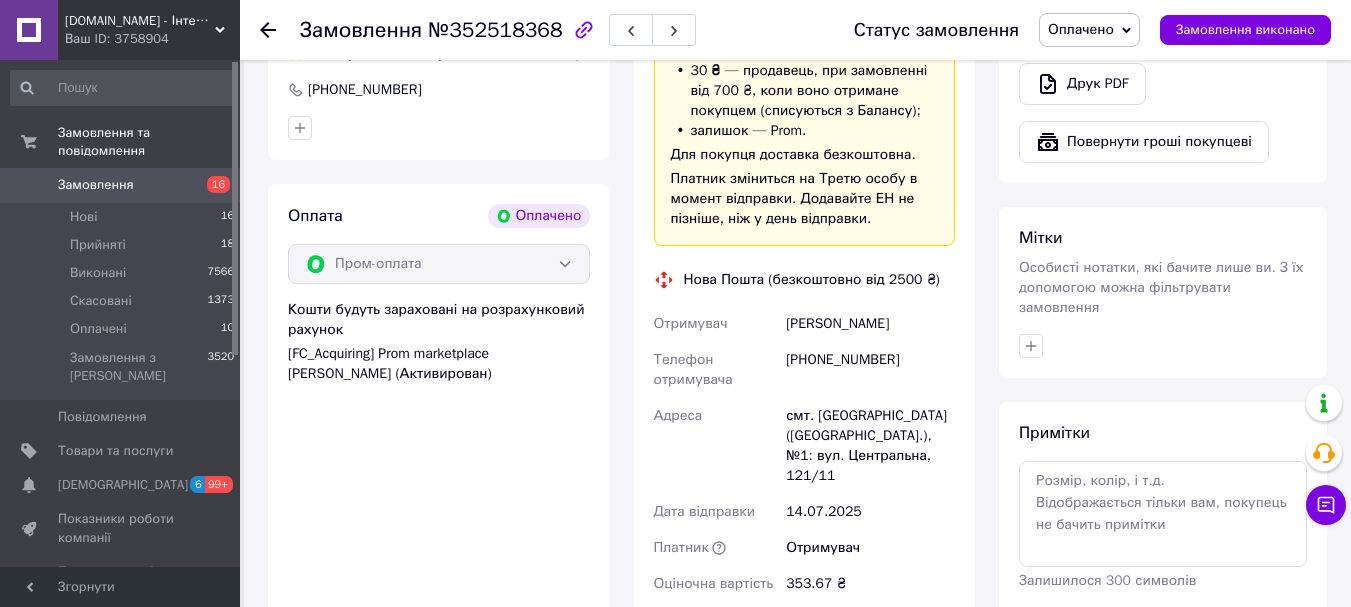 scroll, scrollTop: 900, scrollLeft: 0, axis: vertical 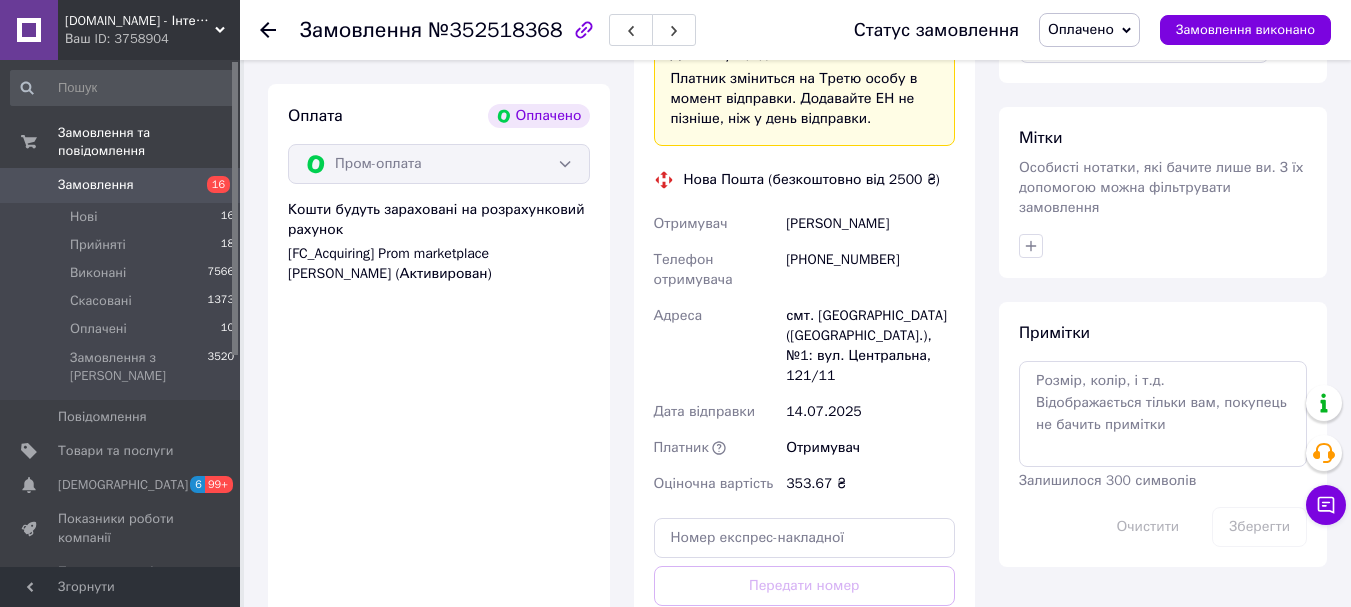 click on "Оплачено" at bounding box center (1081, 29) 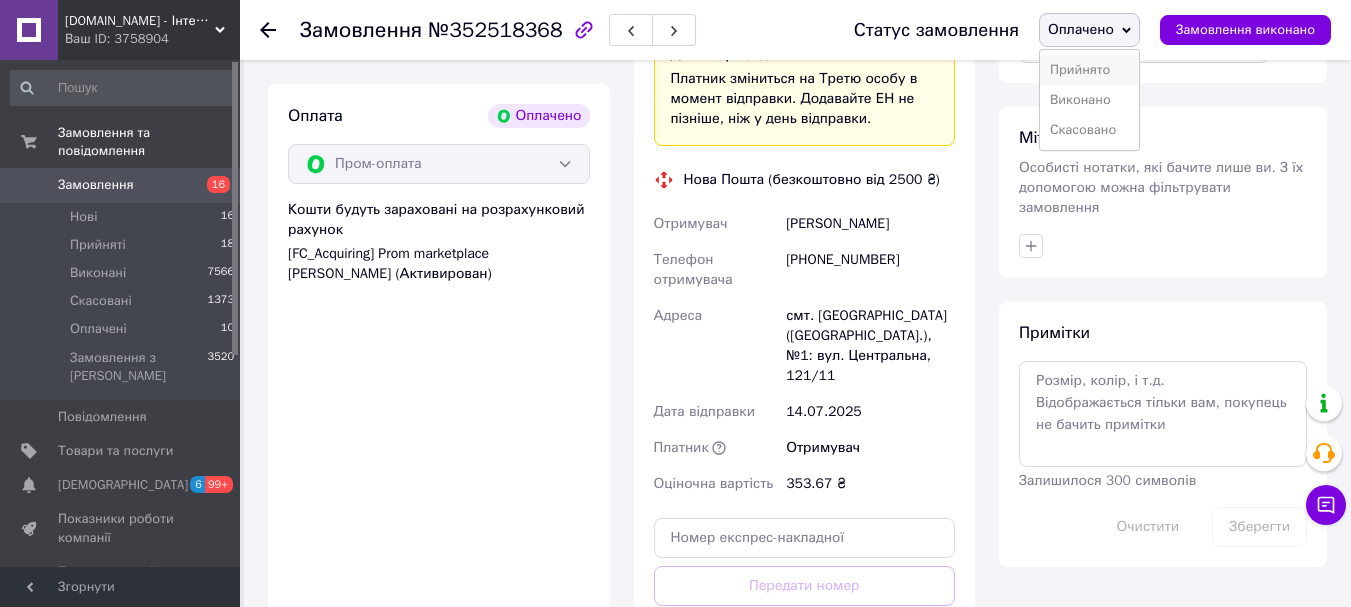 click on "Прийнято" at bounding box center (1089, 70) 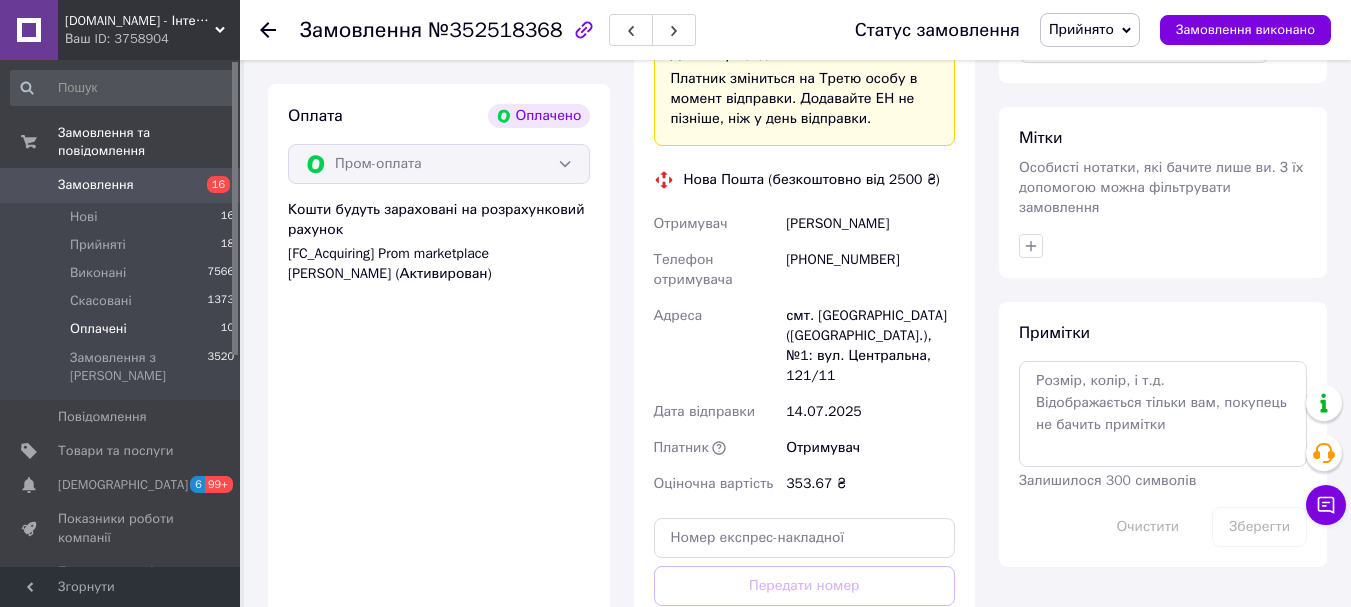 click on "Оплачені" at bounding box center (98, 329) 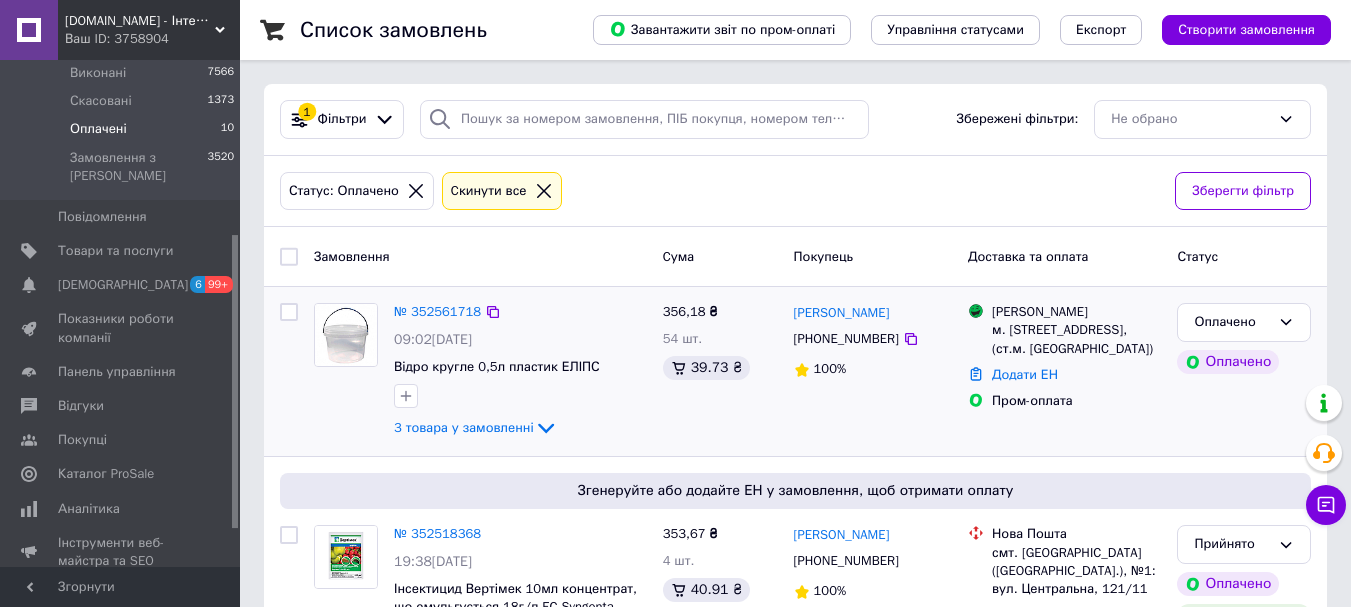 scroll, scrollTop: 300, scrollLeft: 0, axis: vertical 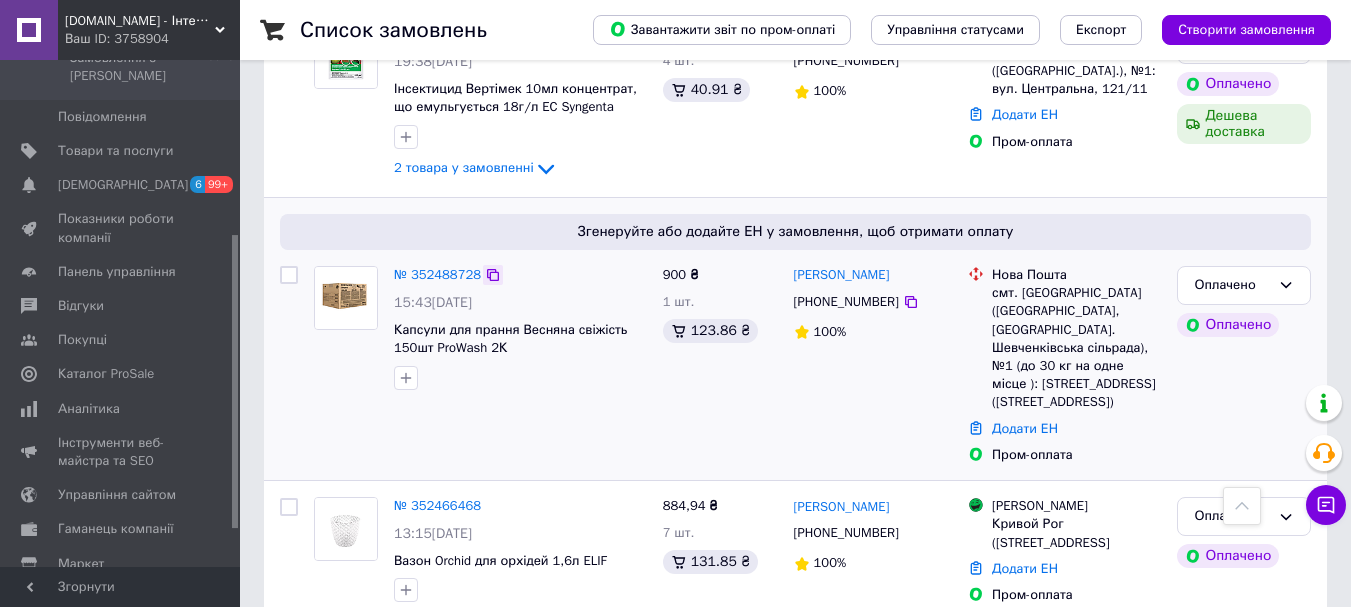 click 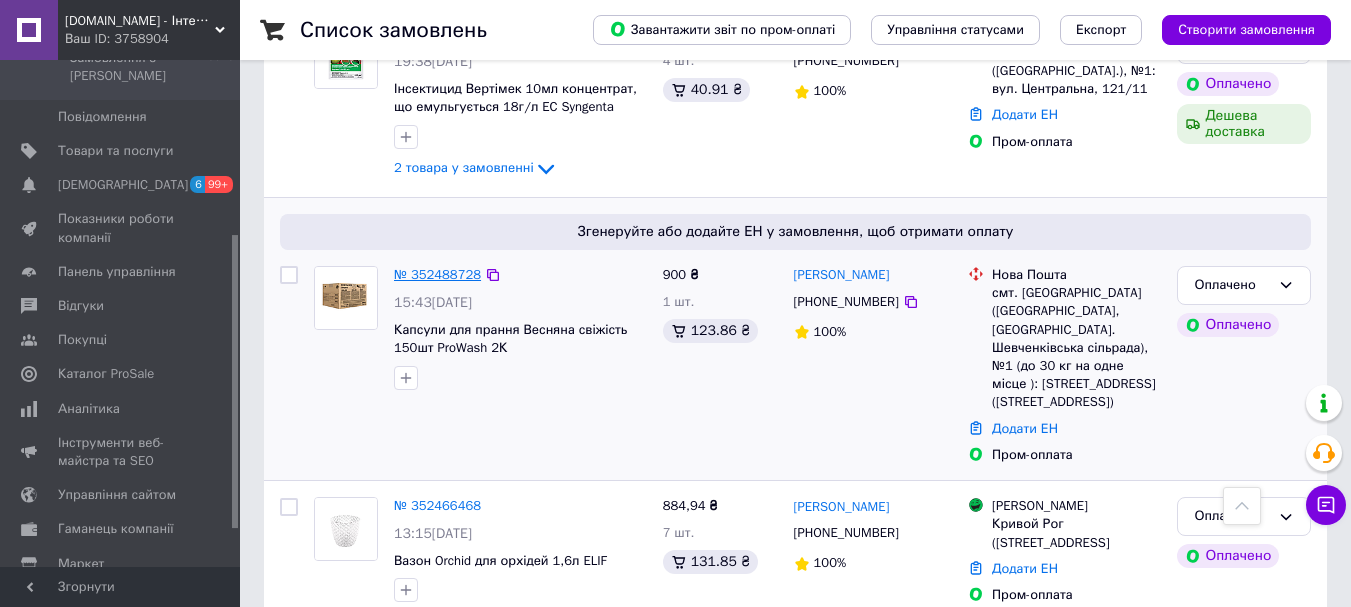 click on "№ 352488728" at bounding box center (437, 274) 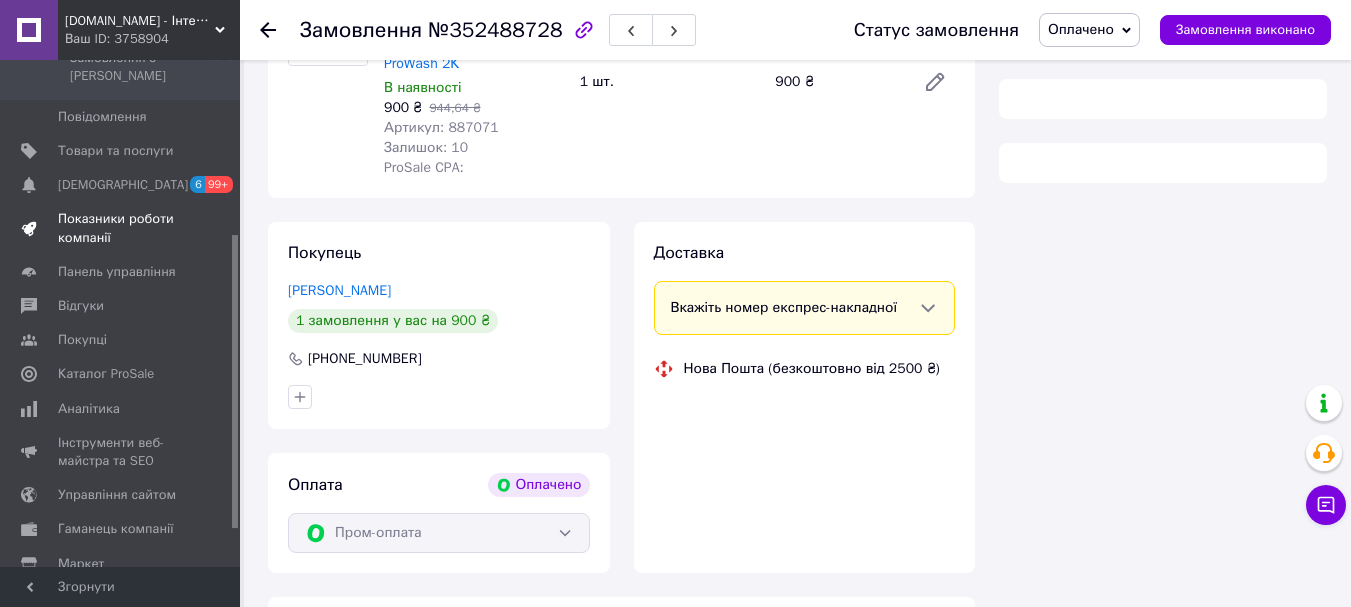 scroll, scrollTop: 361, scrollLeft: 0, axis: vertical 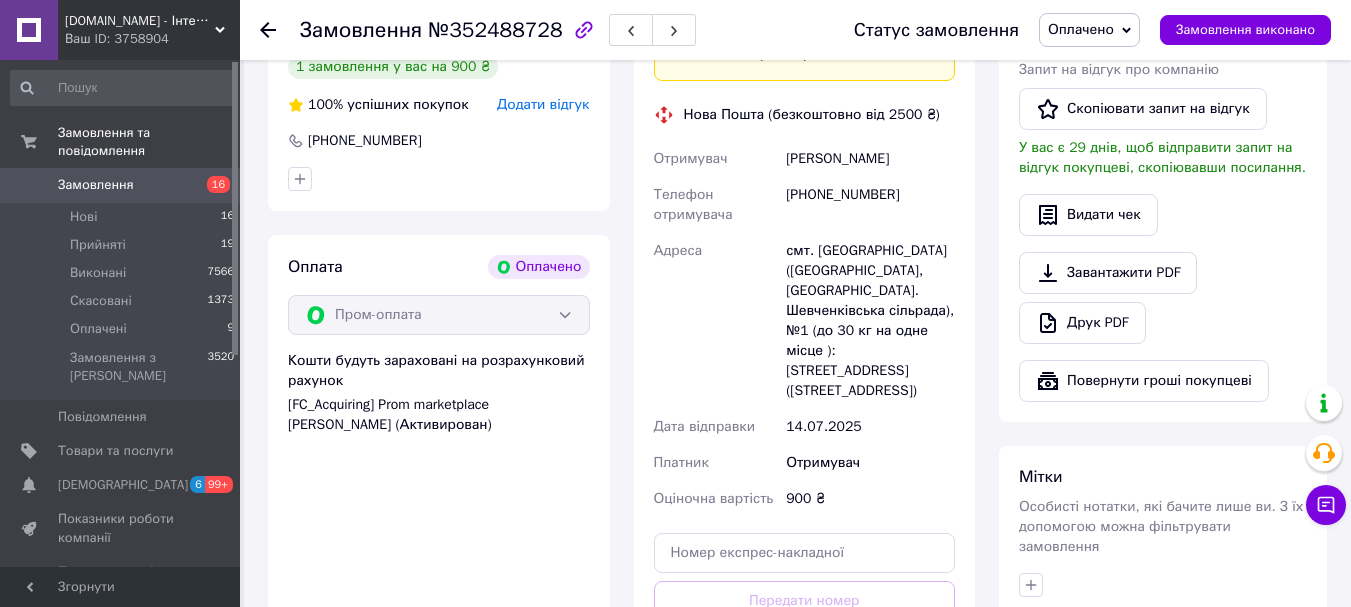 click on "Оплачено" at bounding box center [1081, 29] 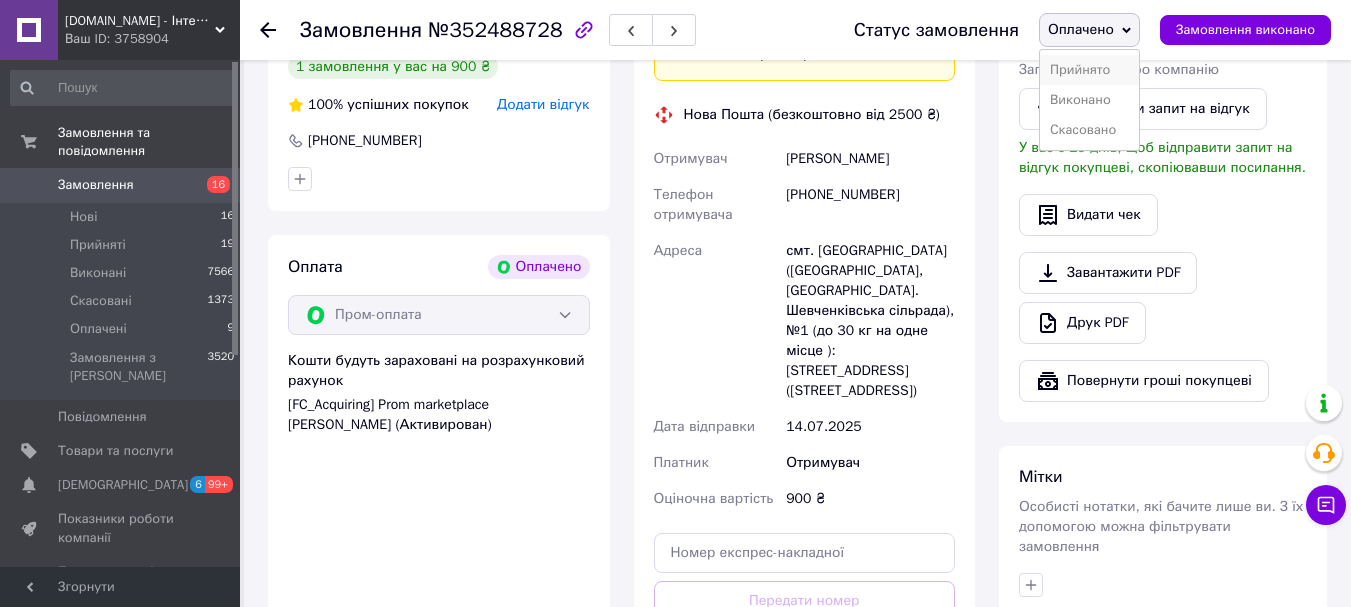 click on "Прийнято" at bounding box center (1089, 70) 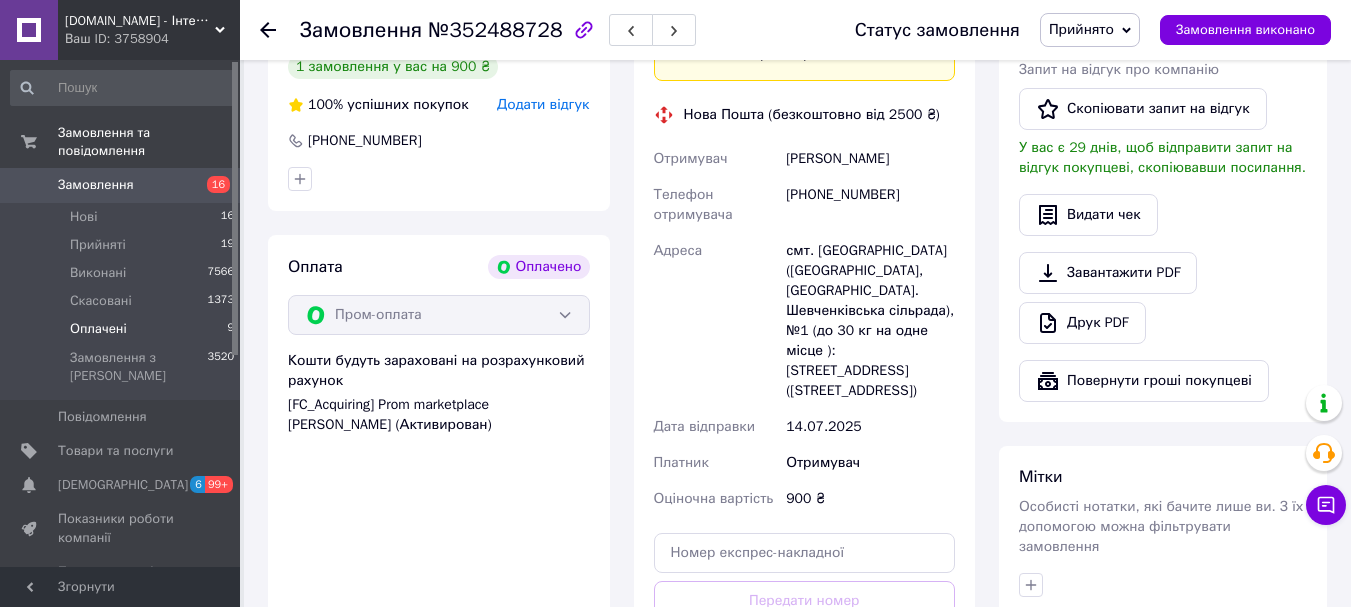 click on "Оплачені" at bounding box center [98, 329] 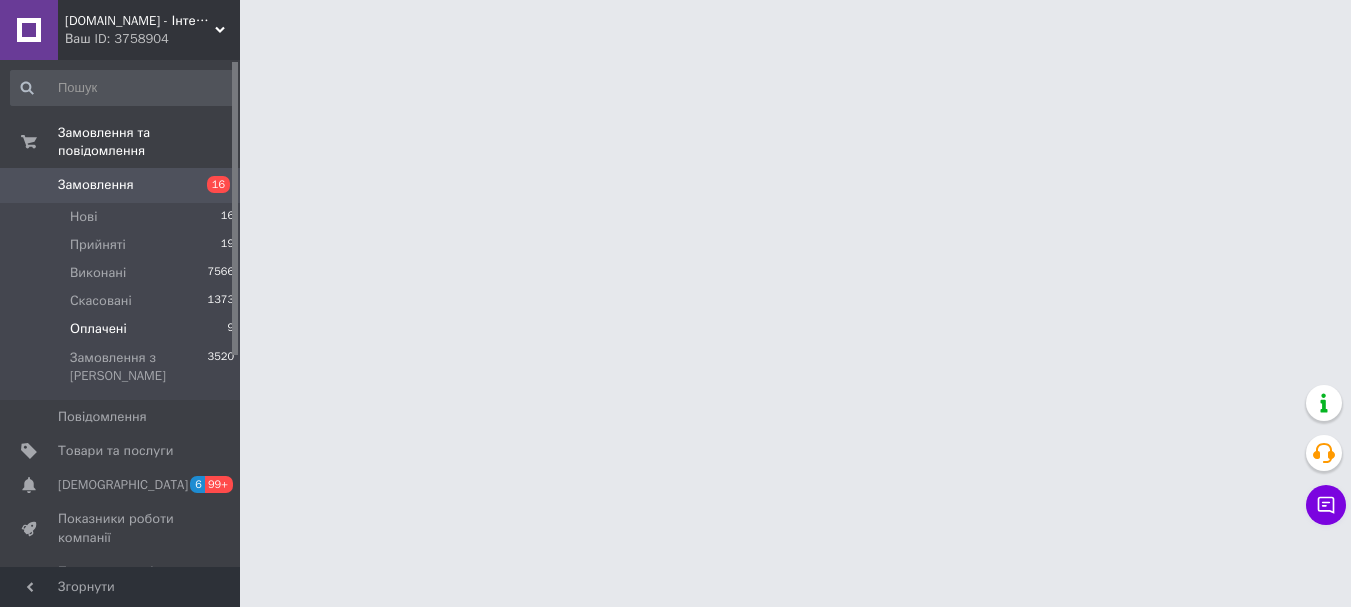 scroll, scrollTop: 0, scrollLeft: 0, axis: both 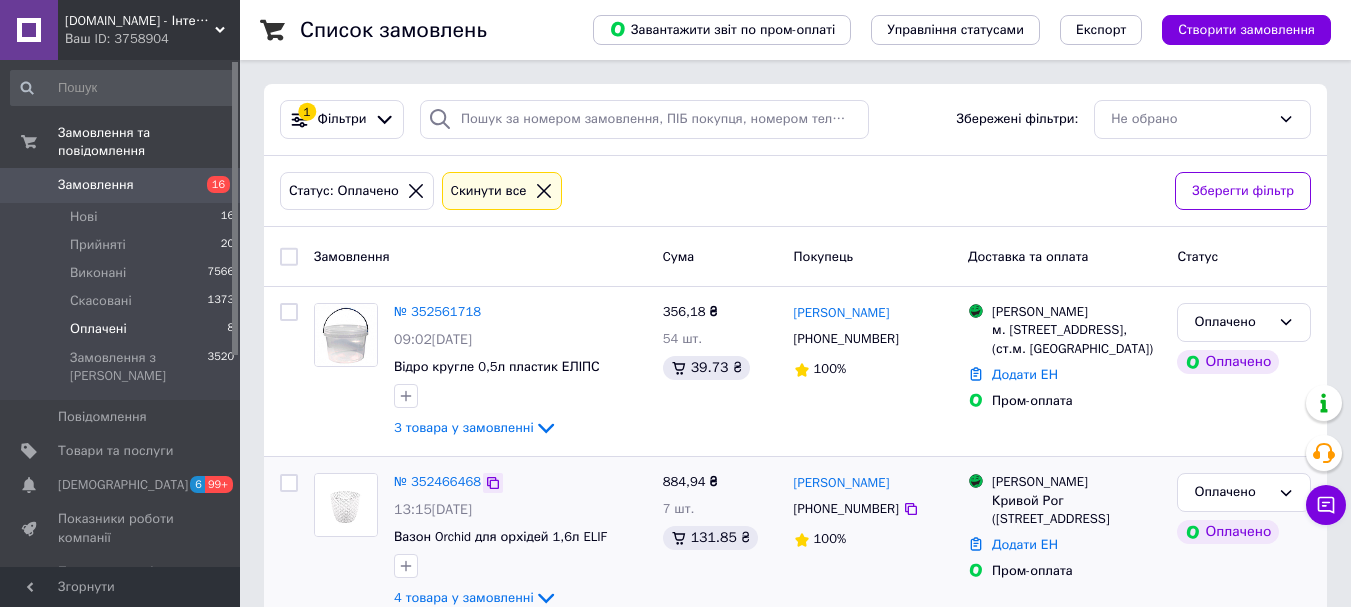click 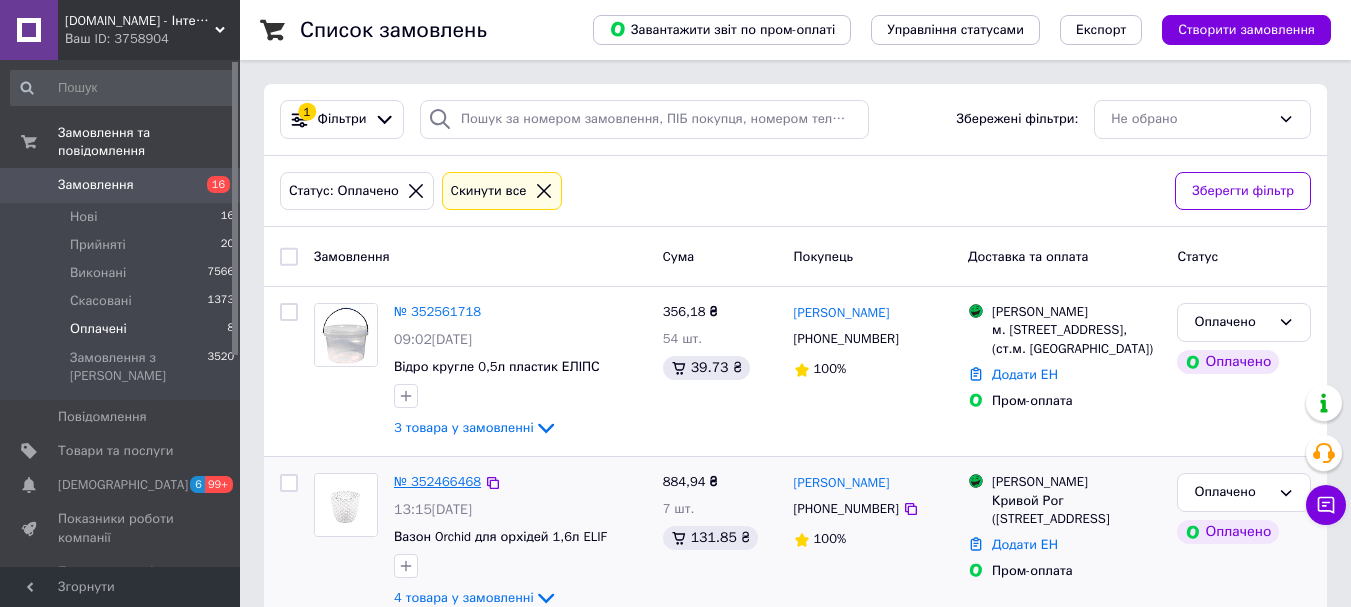 click on "№ 352466468" at bounding box center [437, 481] 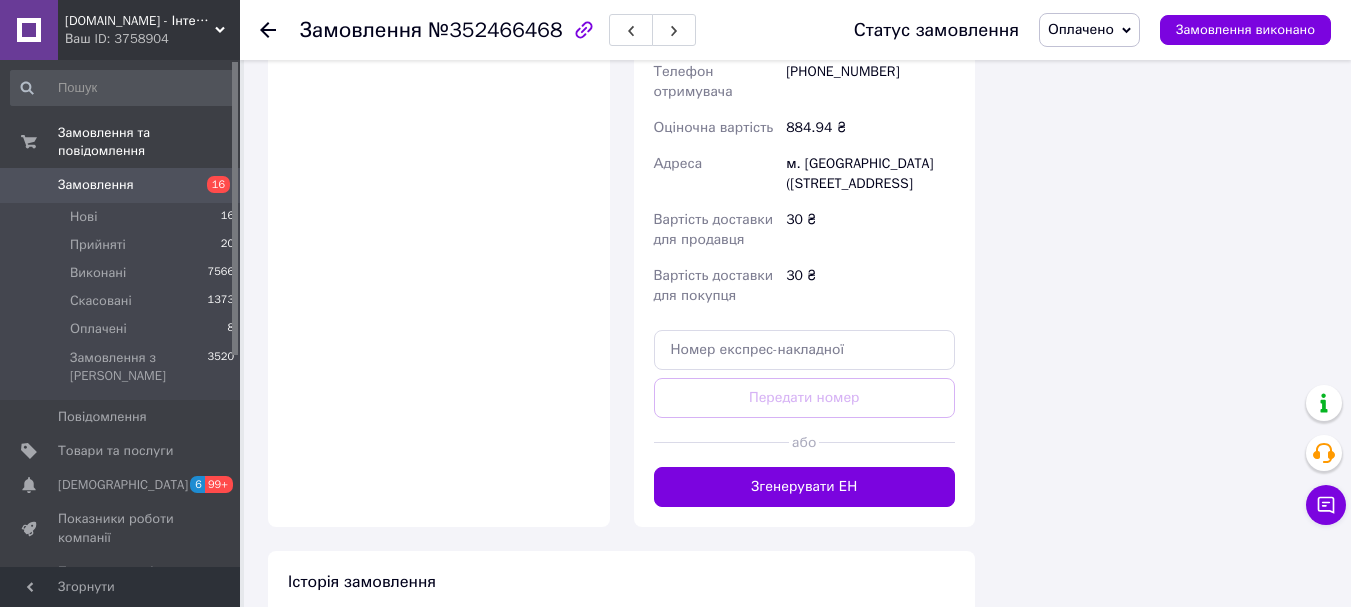 scroll, scrollTop: 1600, scrollLeft: 0, axis: vertical 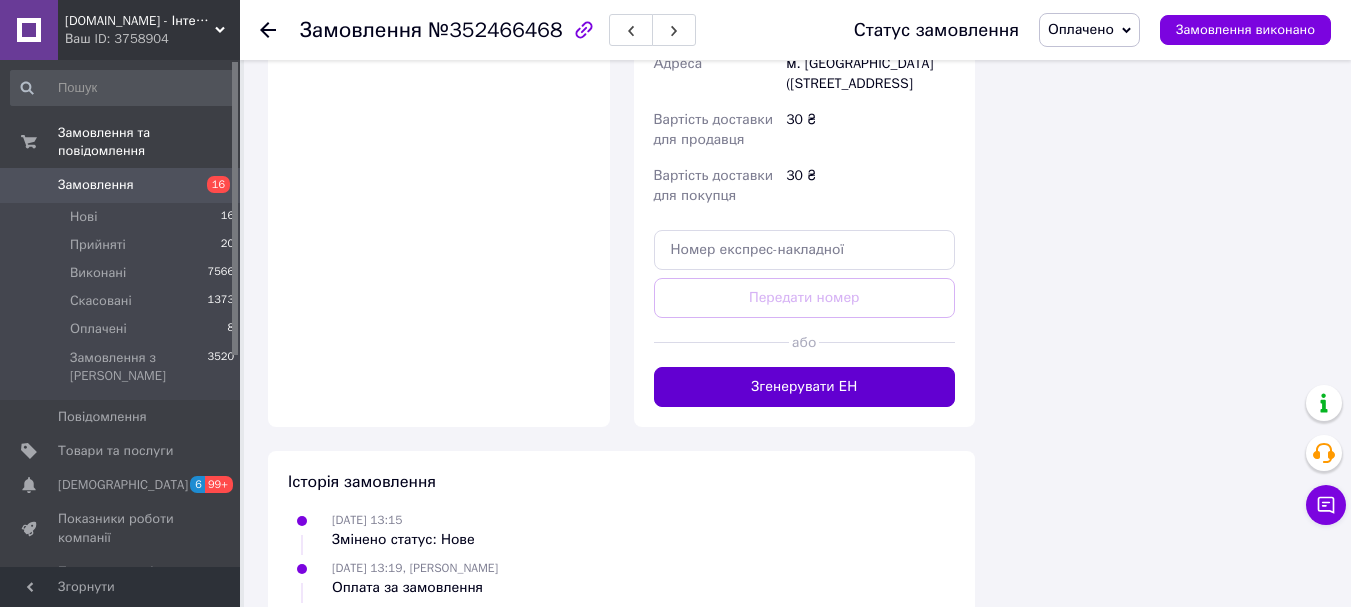 click on "Згенерувати ЕН" at bounding box center (805, 387) 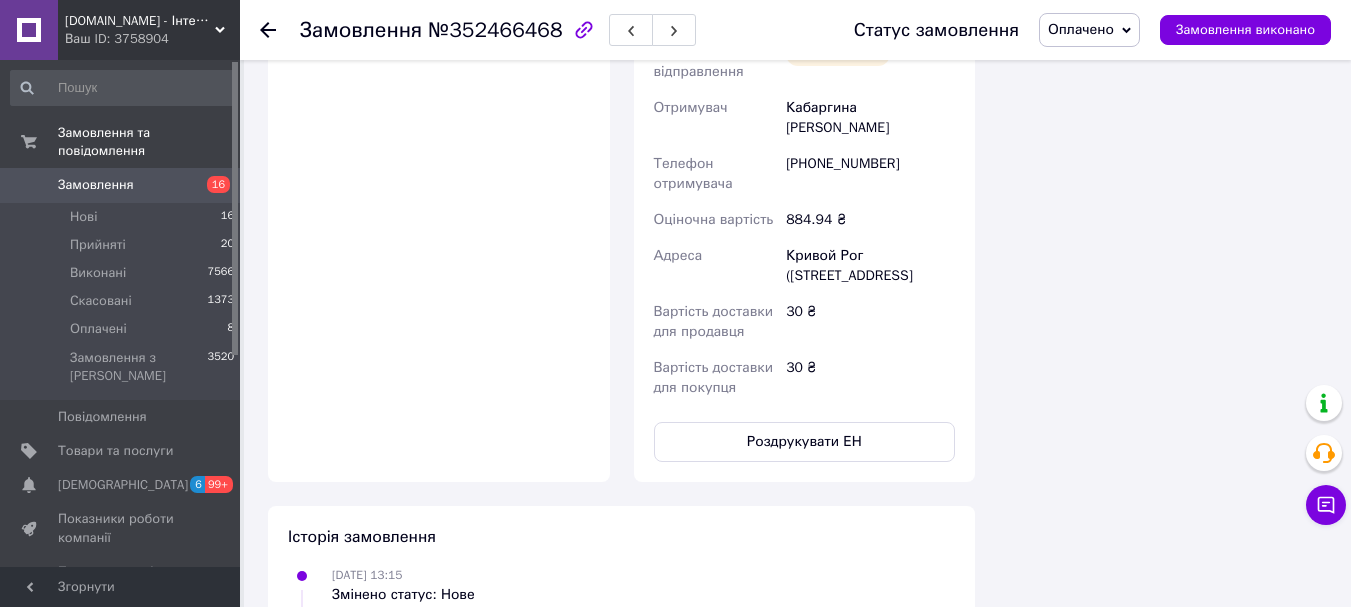scroll, scrollTop: 1400, scrollLeft: 0, axis: vertical 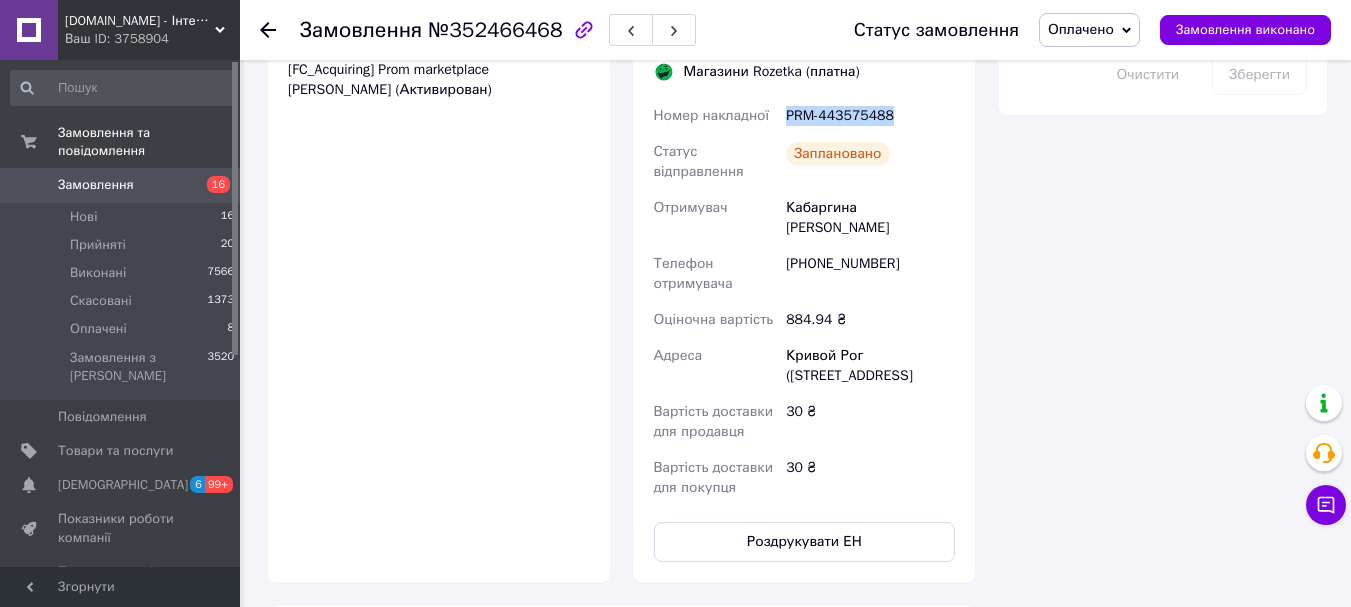 drag, startPoint x: 788, startPoint y: 115, endPoint x: 898, endPoint y: 114, distance: 110.00455 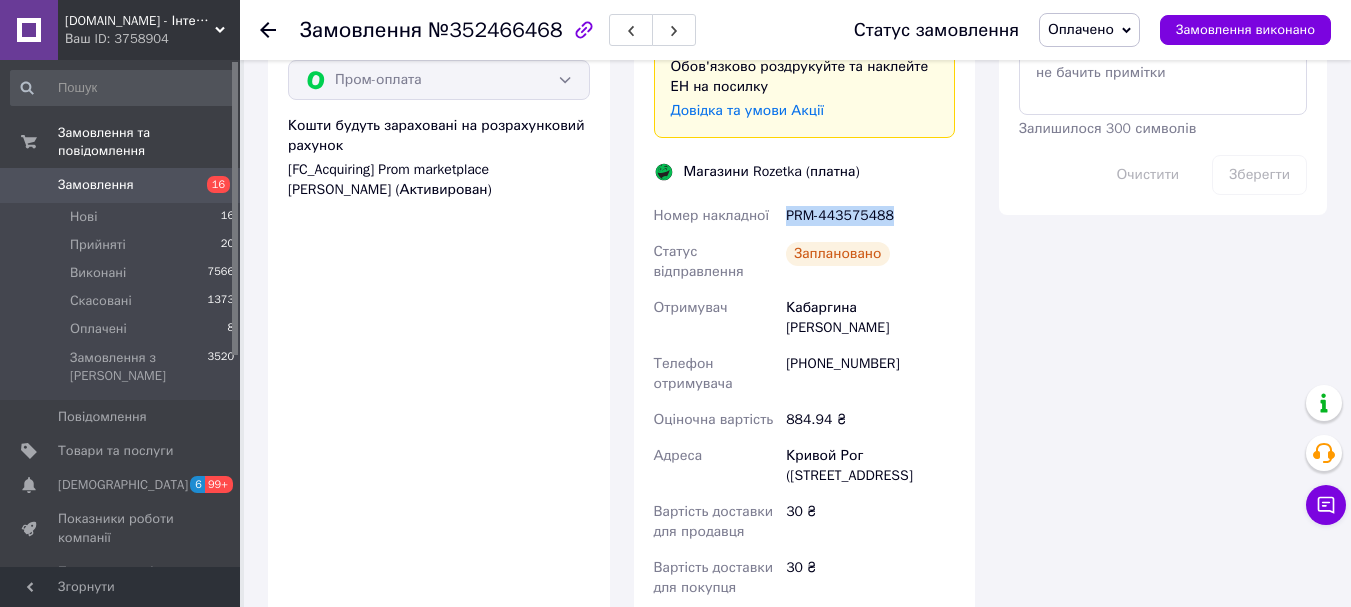 scroll, scrollTop: 1400, scrollLeft: 0, axis: vertical 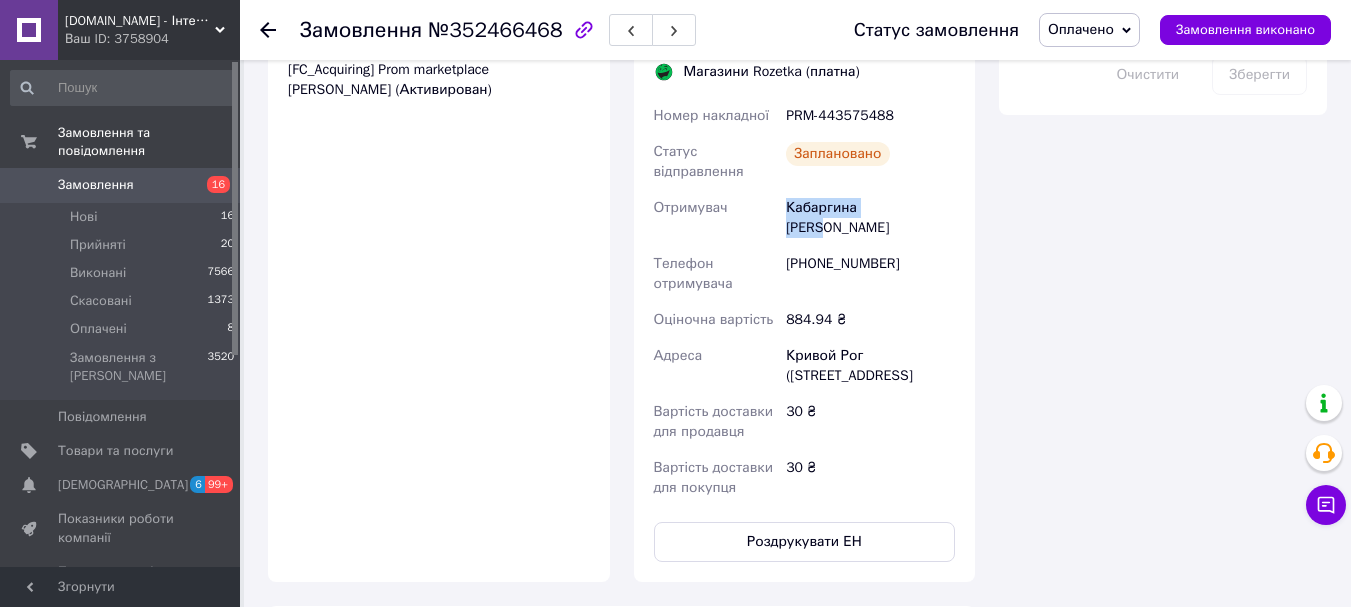 drag, startPoint x: 785, startPoint y: 201, endPoint x: 898, endPoint y: 211, distance: 113.44161 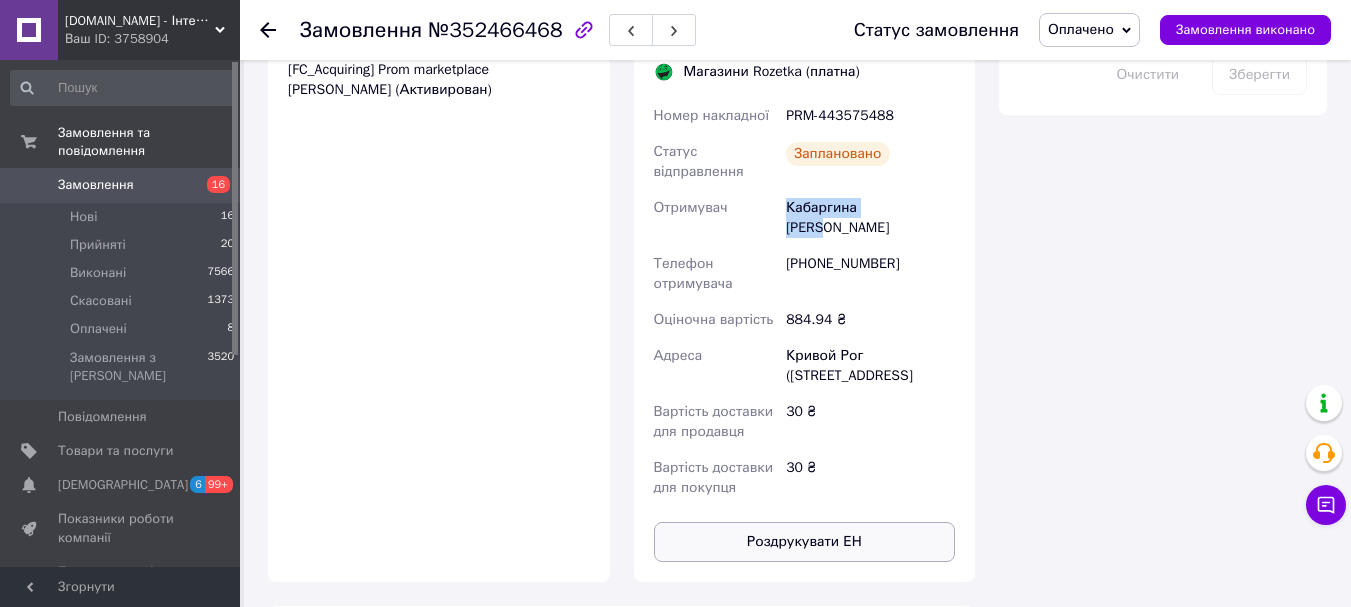 click on "Роздрукувати ЕН" at bounding box center [805, 542] 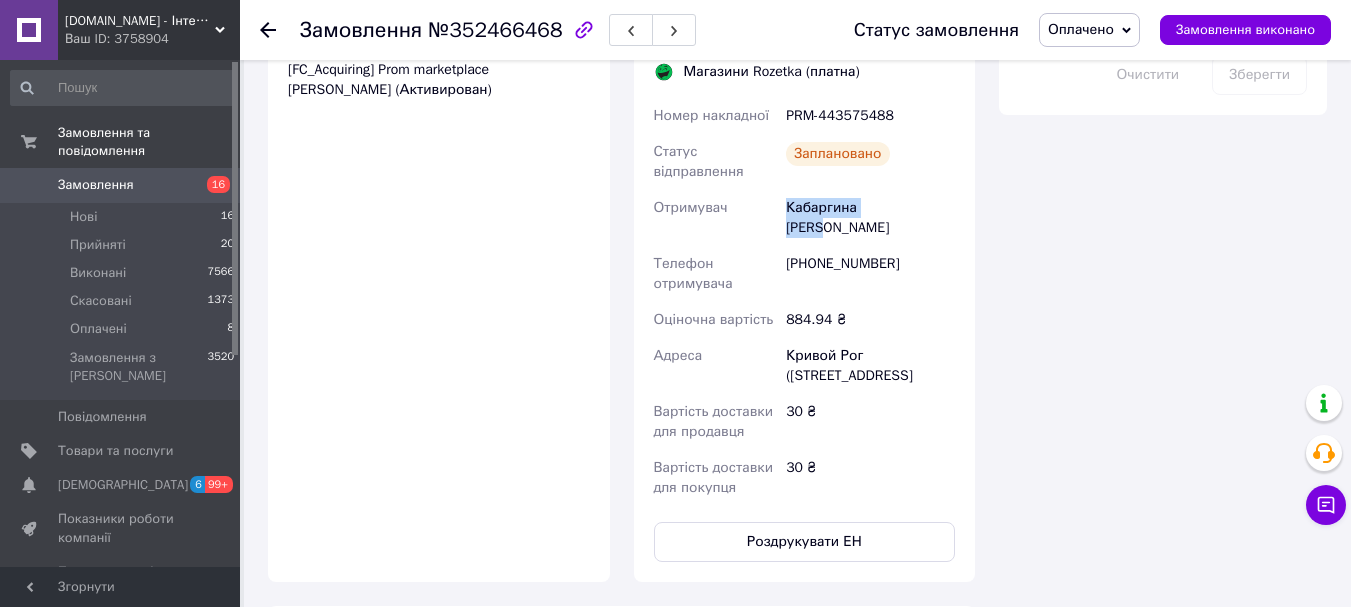 click on "Оплачено" at bounding box center (1081, 29) 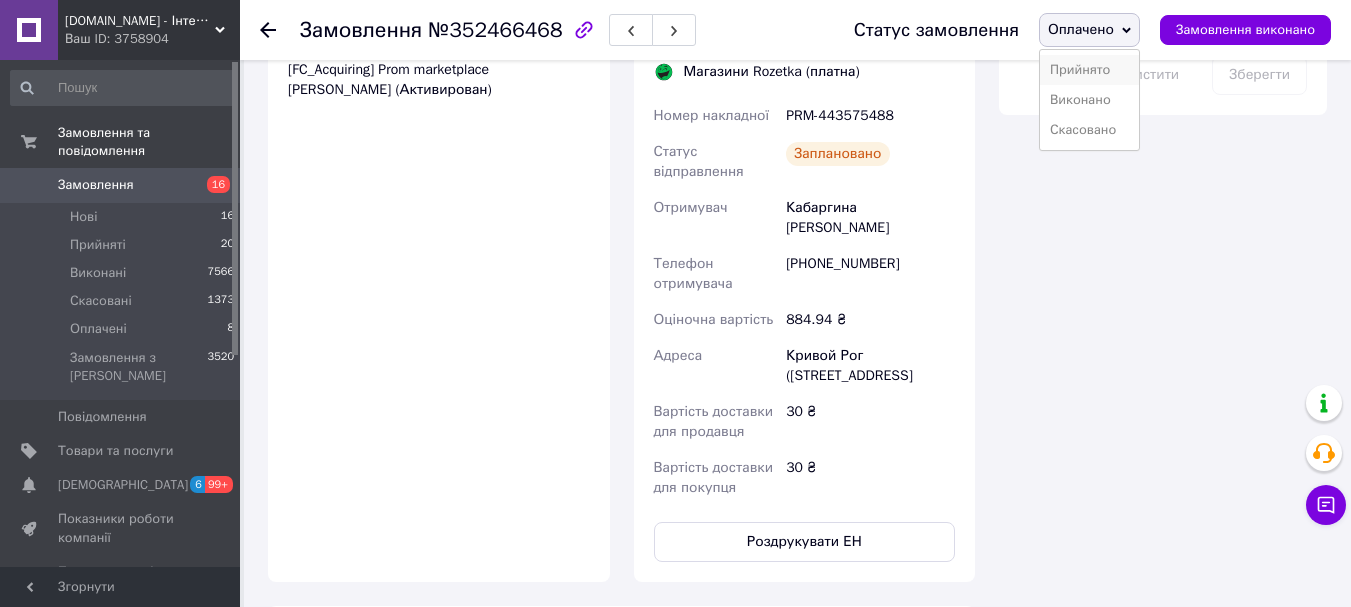click on "Прийнято" at bounding box center (1089, 70) 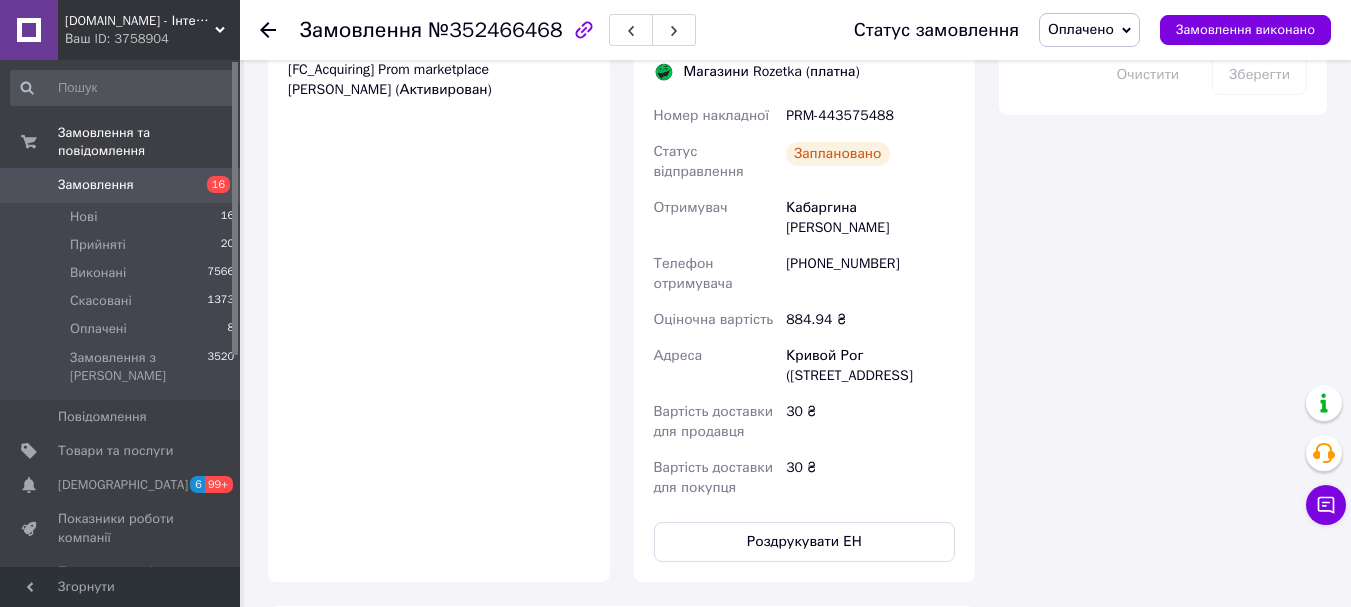 click on "Оплачено" at bounding box center (1081, 29) 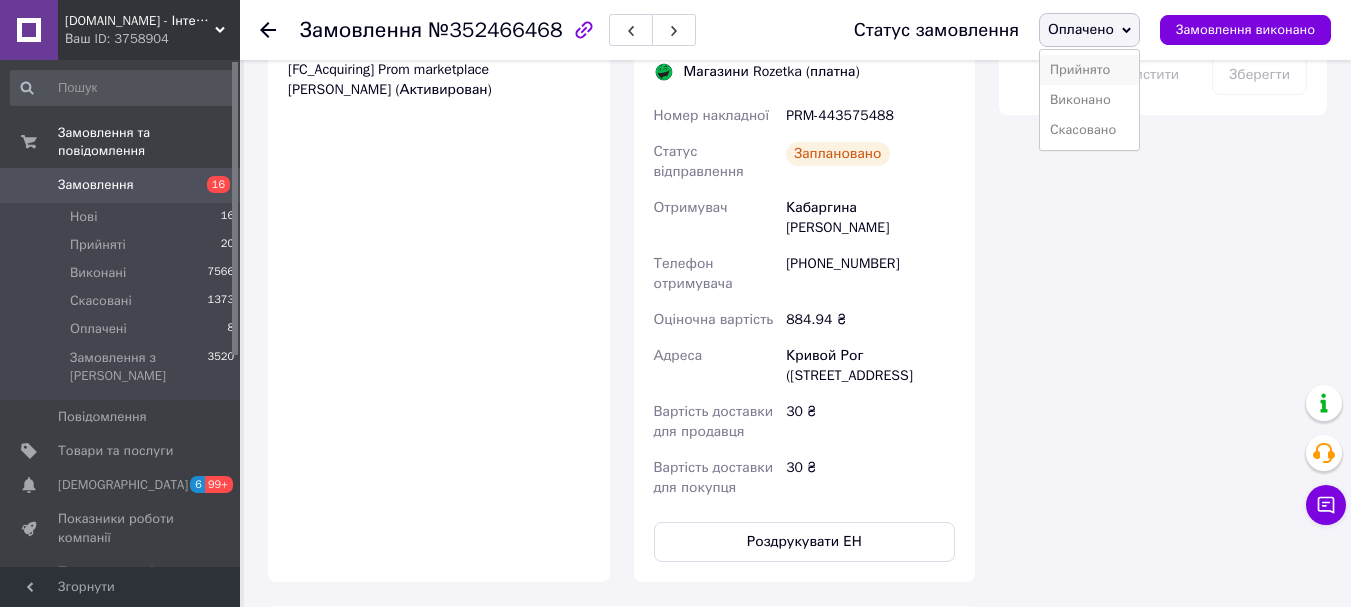 click on "Прийнято" at bounding box center (1089, 70) 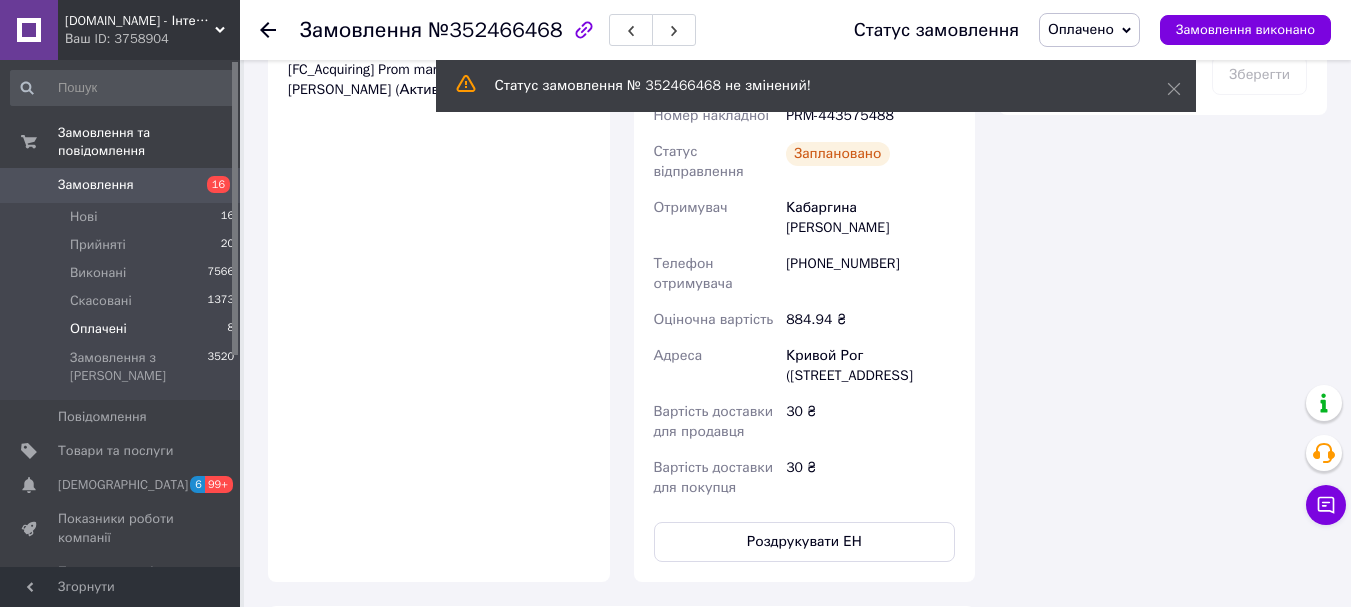 click on "Оплачені" at bounding box center (98, 329) 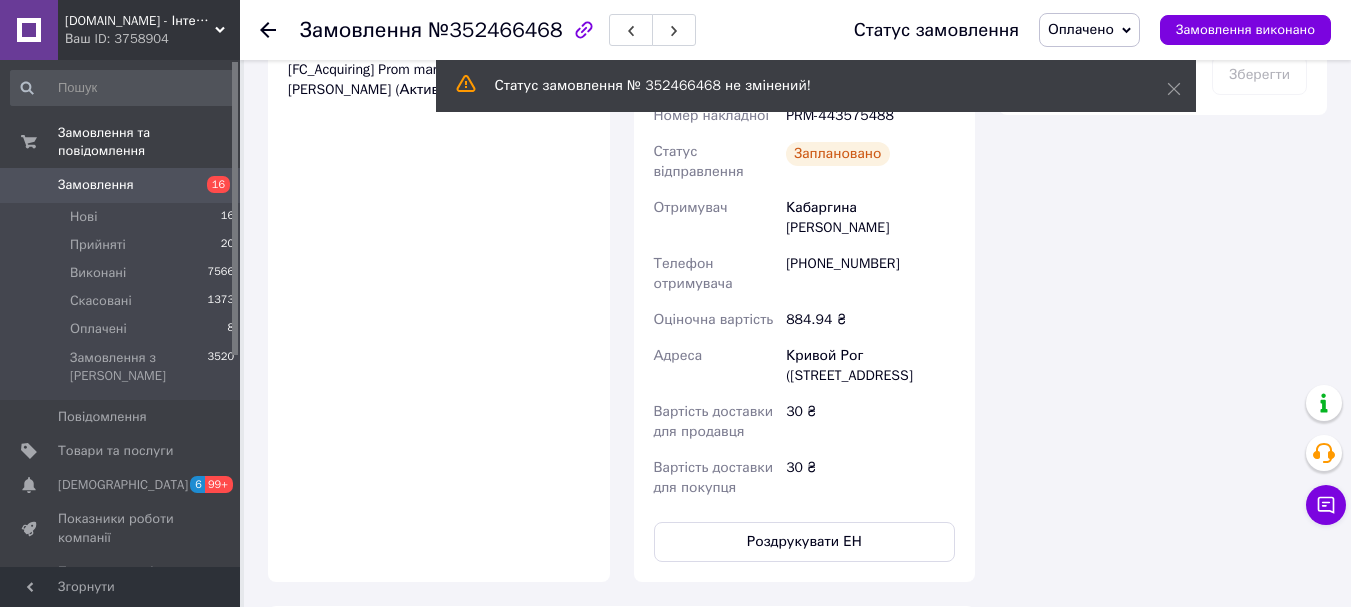 scroll, scrollTop: 0, scrollLeft: 0, axis: both 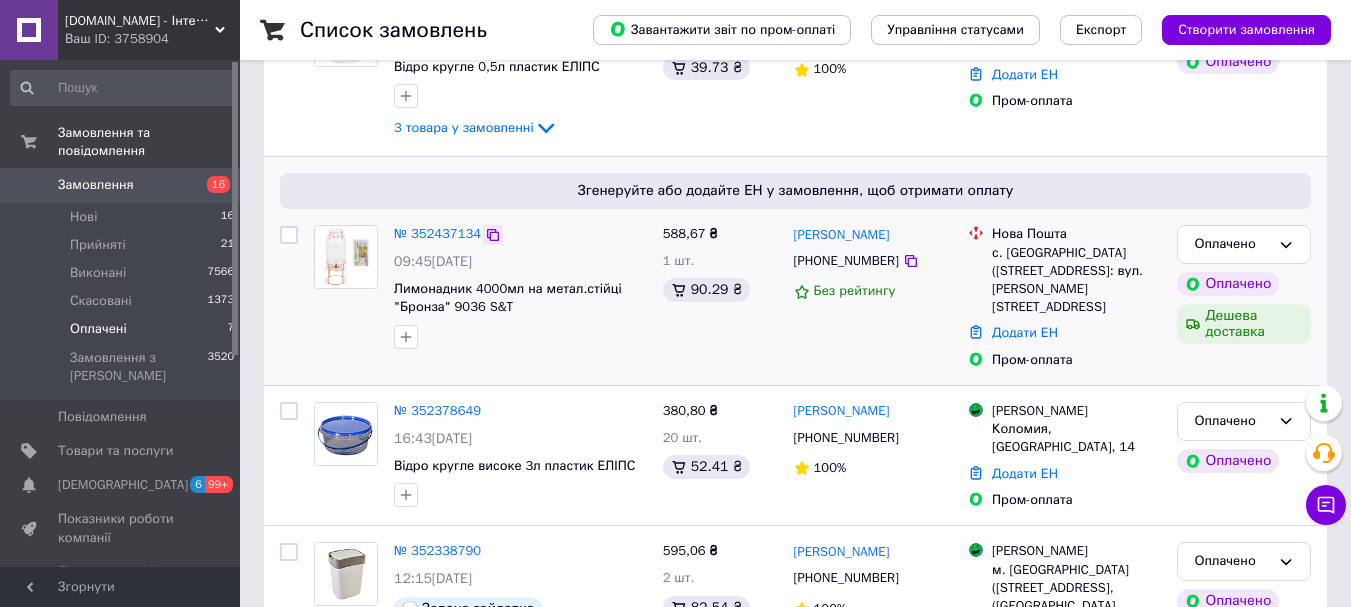 click 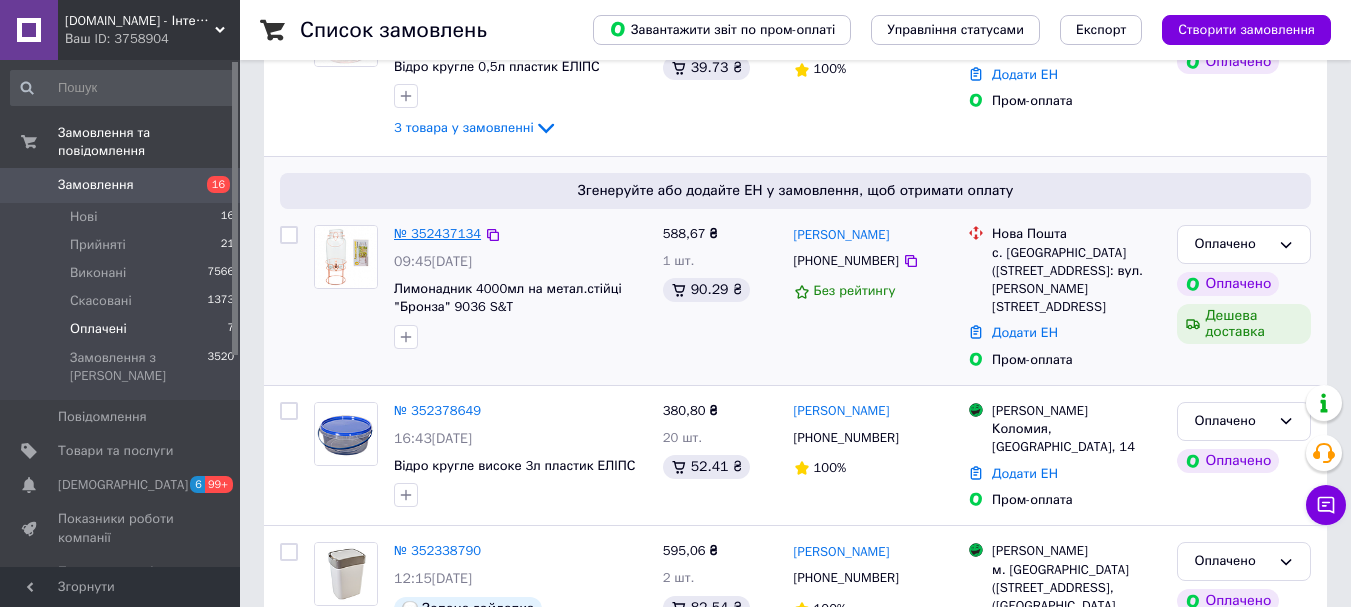 click on "№ 352437134" at bounding box center [437, 233] 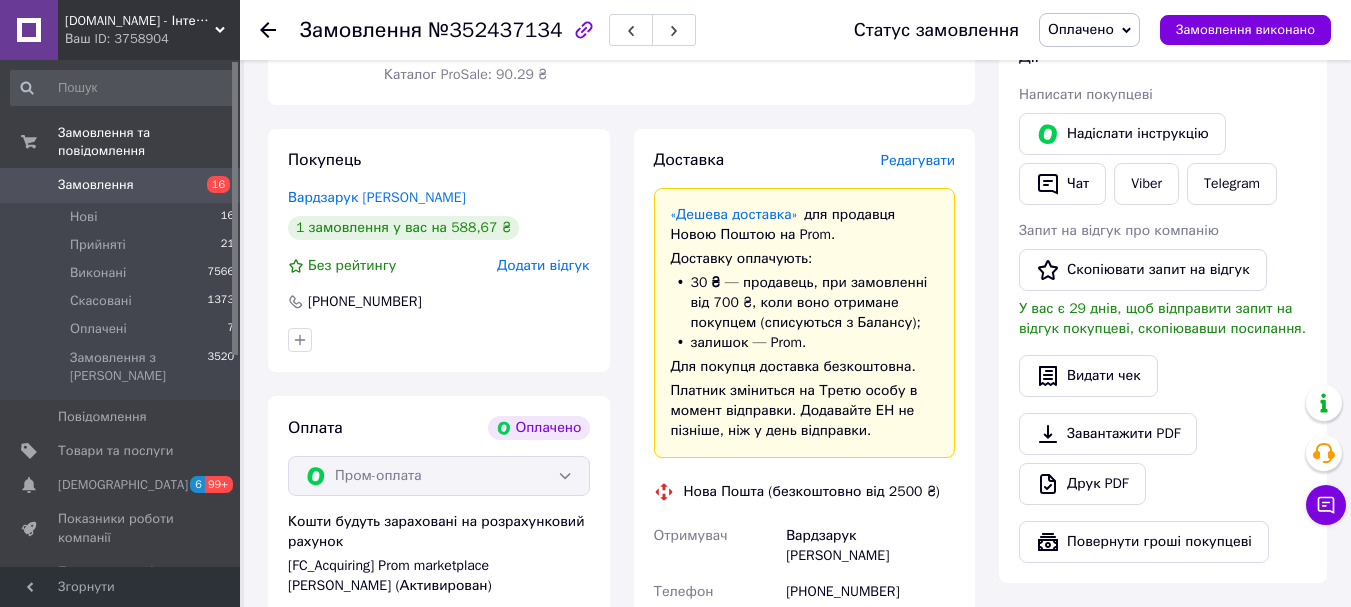 scroll, scrollTop: 600, scrollLeft: 0, axis: vertical 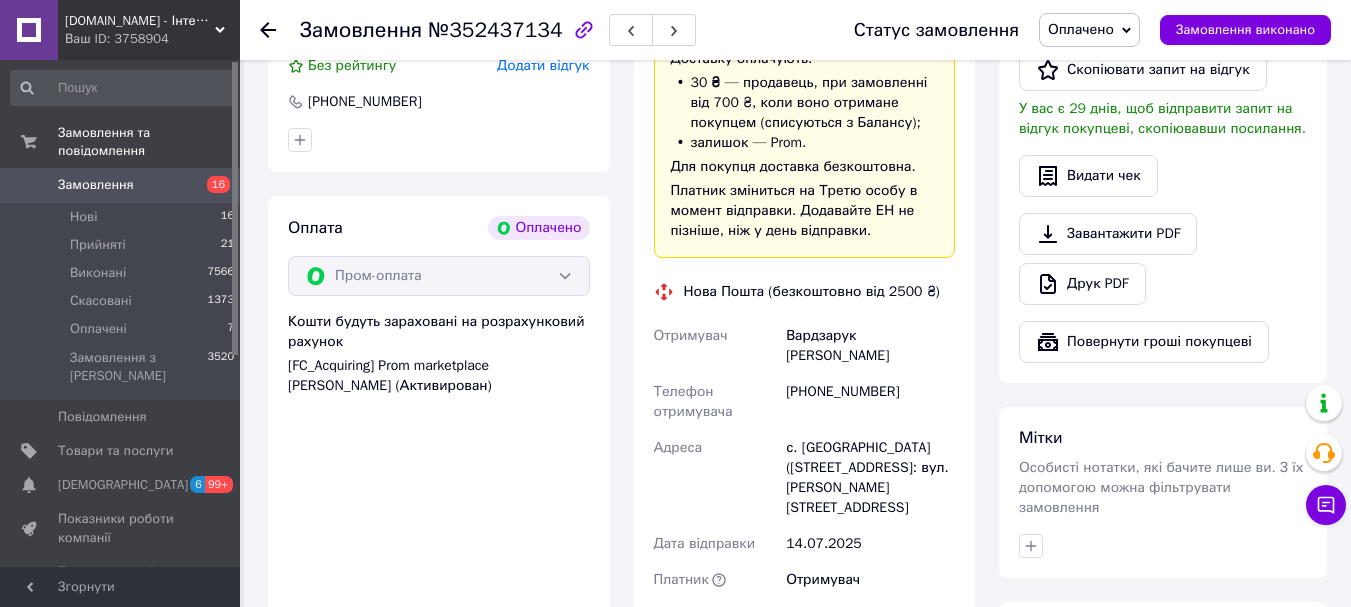 click on "Оплачено" at bounding box center [1081, 29] 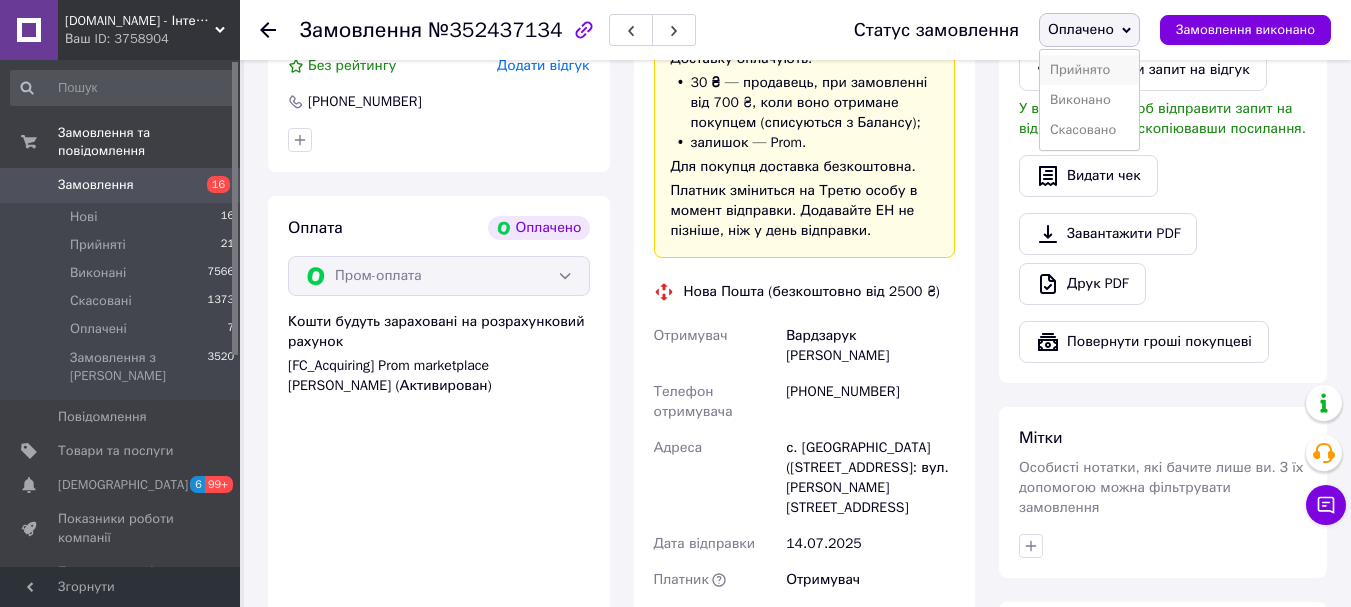 click on "Прийнято" at bounding box center (1089, 70) 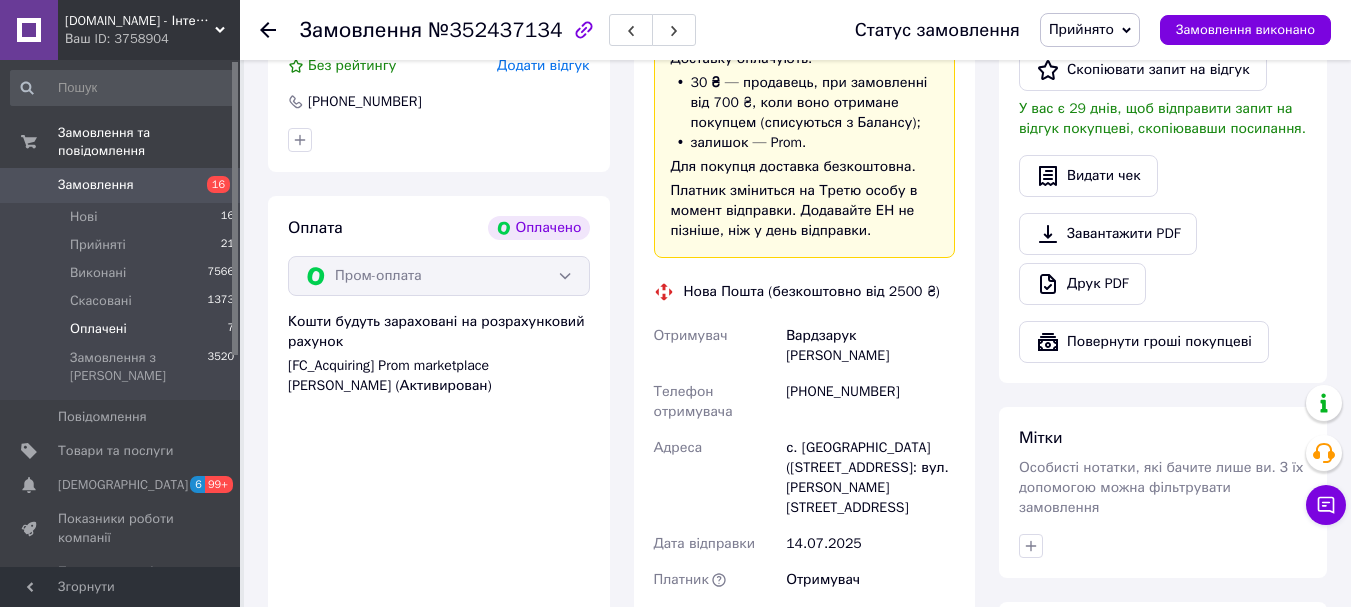 click on "Оплачені" at bounding box center [98, 329] 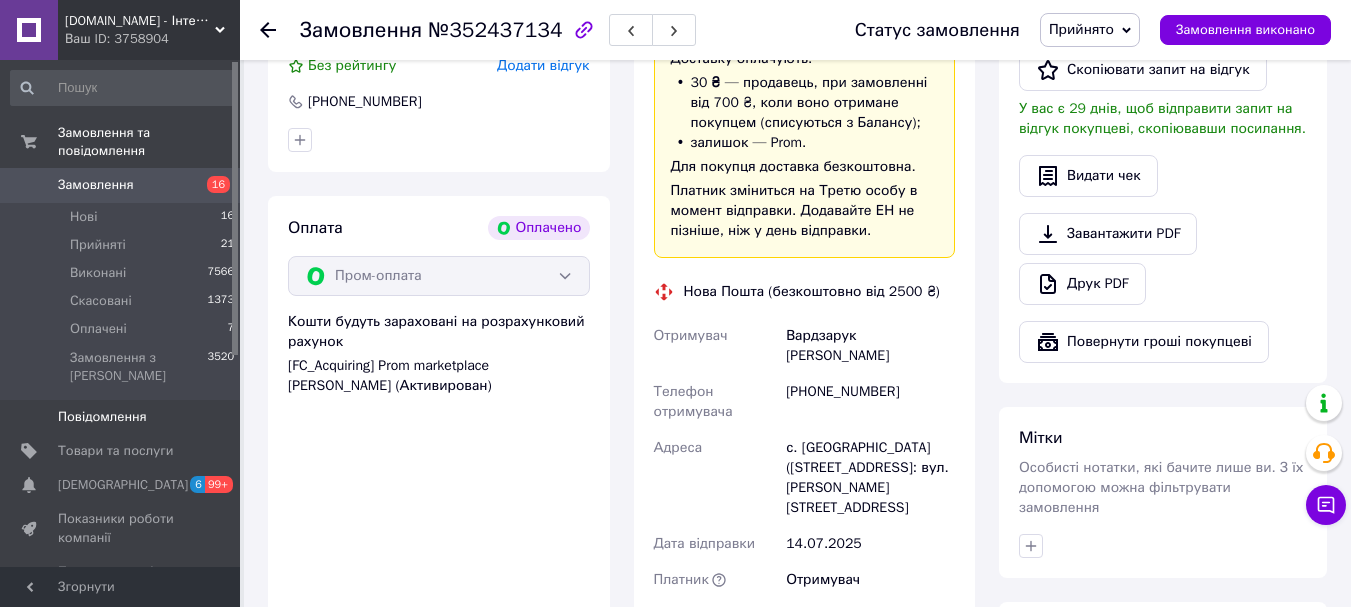 scroll, scrollTop: 0, scrollLeft: 0, axis: both 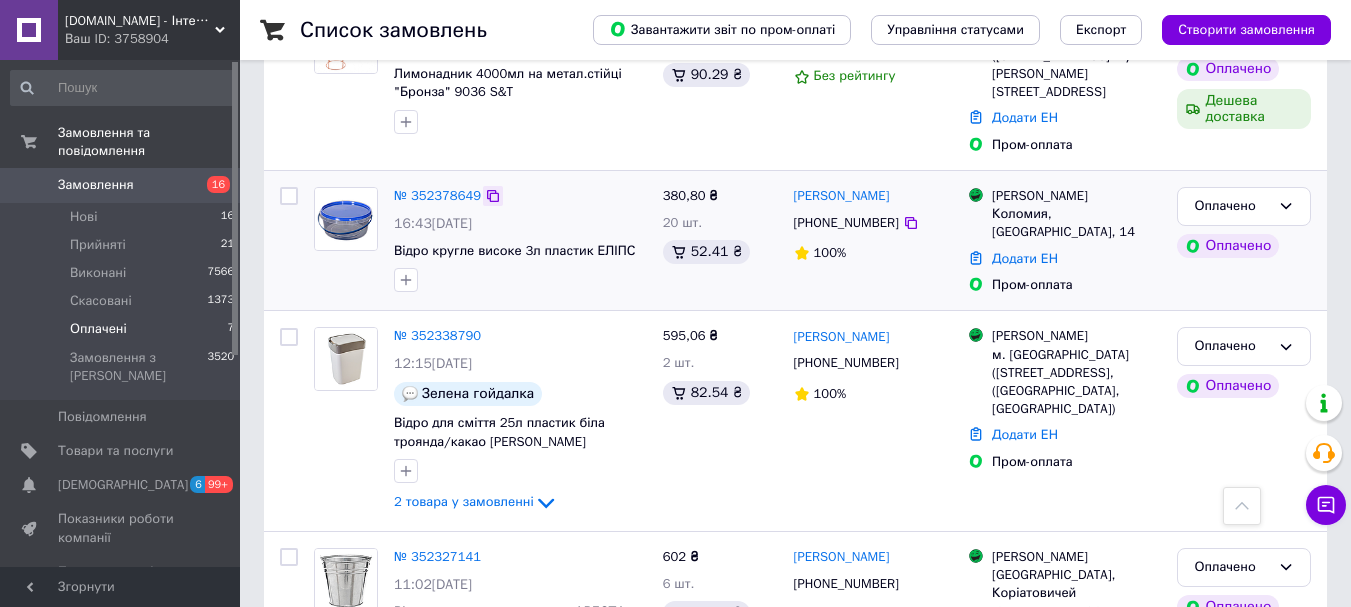 click 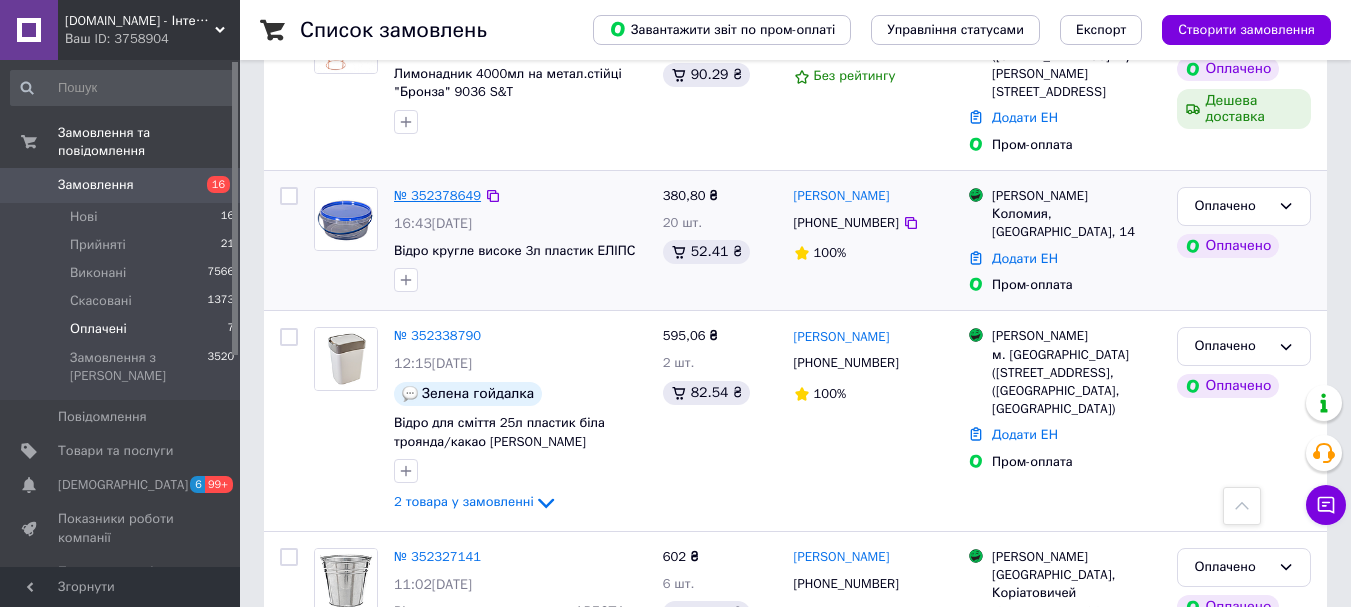 click on "№ 352378649" at bounding box center [437, 195] 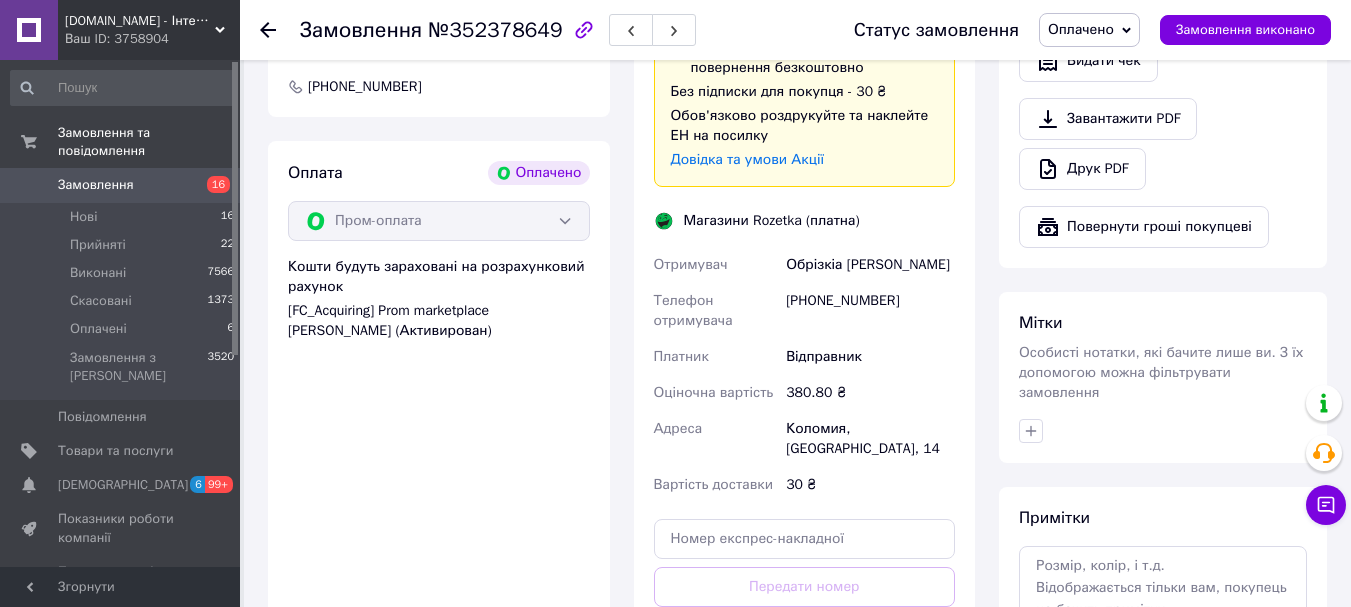 scroll, scrollTop: 1015, scrollLeft: 0, axis: vertical 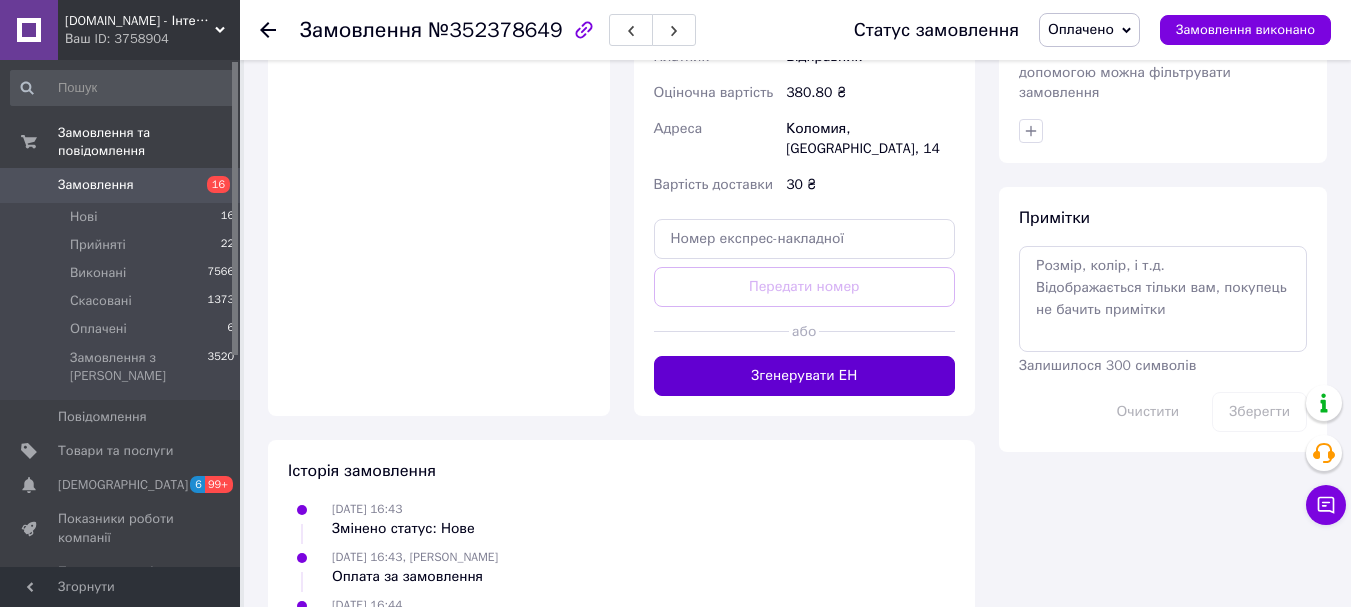 click on "Згенерувати ЕН" at bounding box center [805, 376] 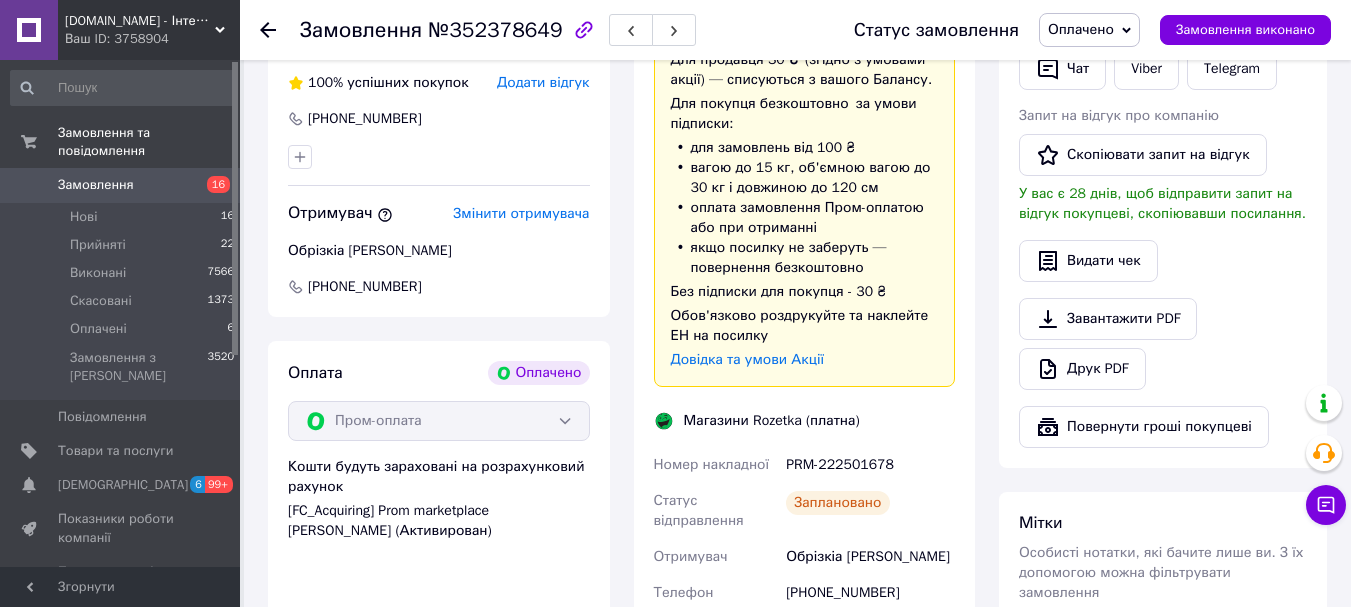 scroll, scrollTop: 615, scrollLeft: 0, axis: vertical 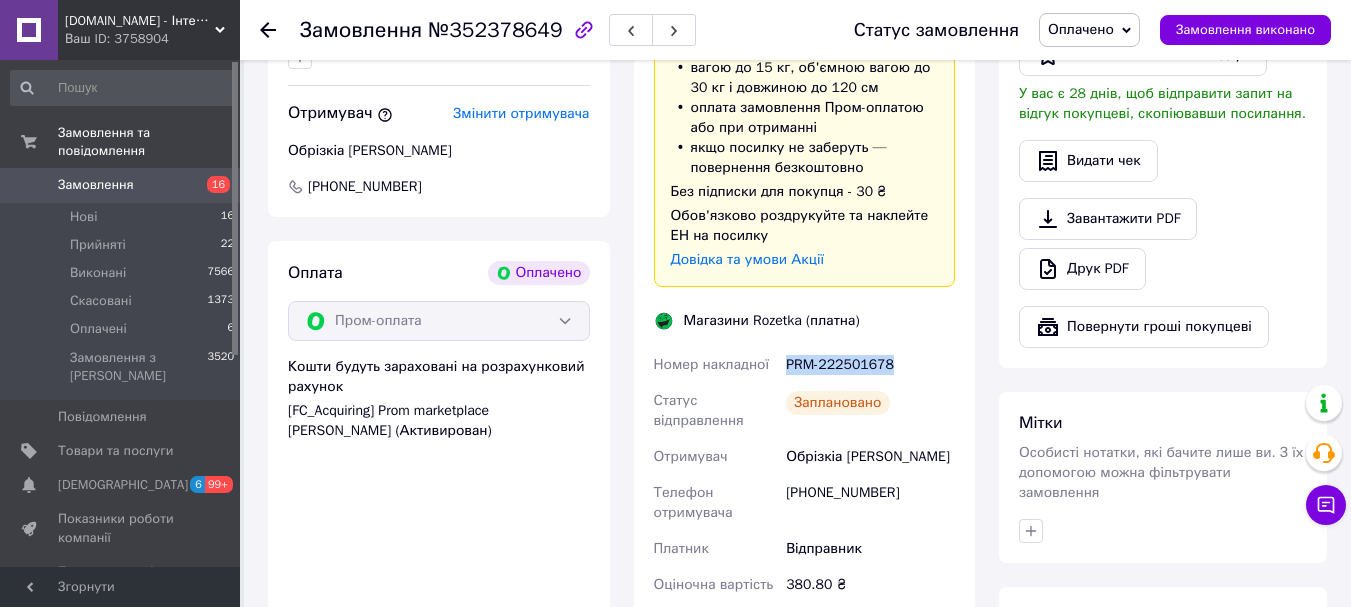 drag, startPoint x: 785, startPoint y: 362, endPoint x: 893, endPoint y: 360, distance: 108.01852 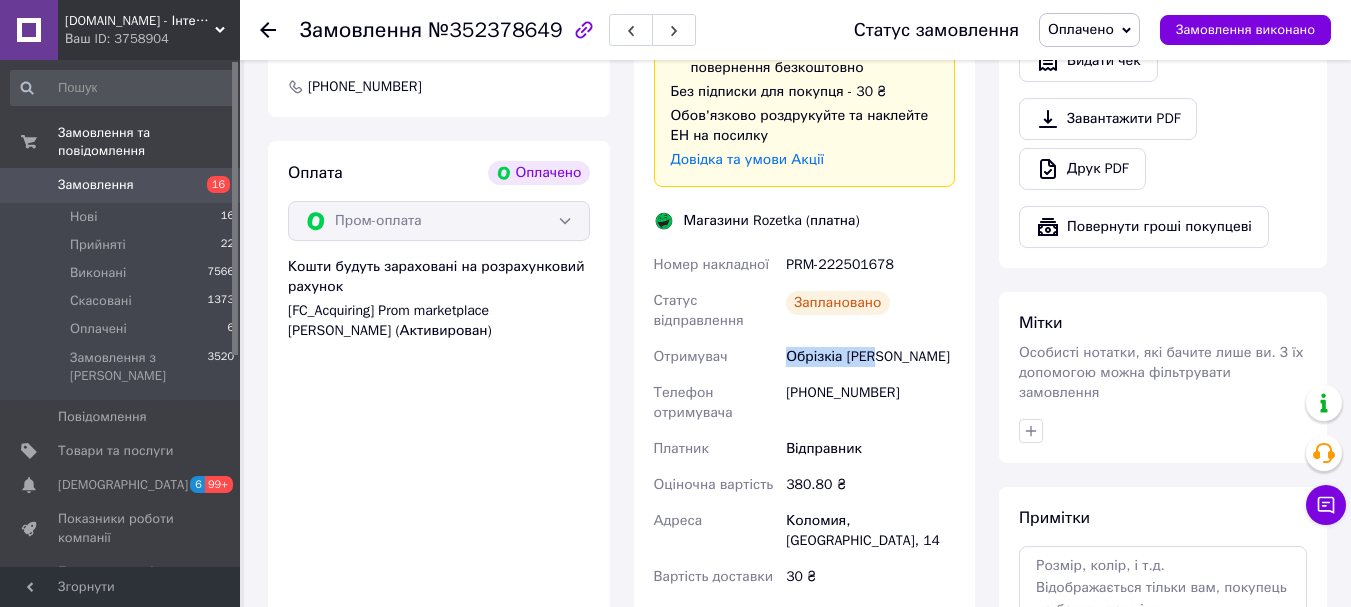 drag, startPoint x: 781, startPoint y: 355, endPoint x: 881, endPoint y: 361, distance: 100.17984 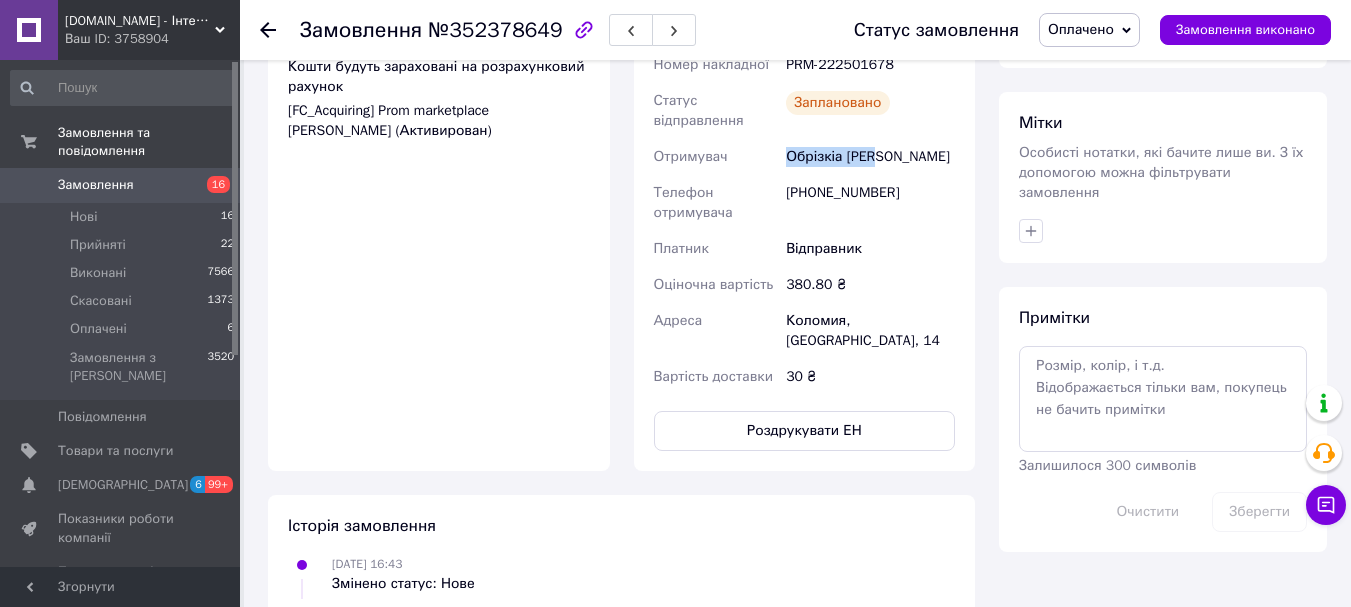 scroll, scrollTop: 1015, scrollLeft: 0, axis: vertical 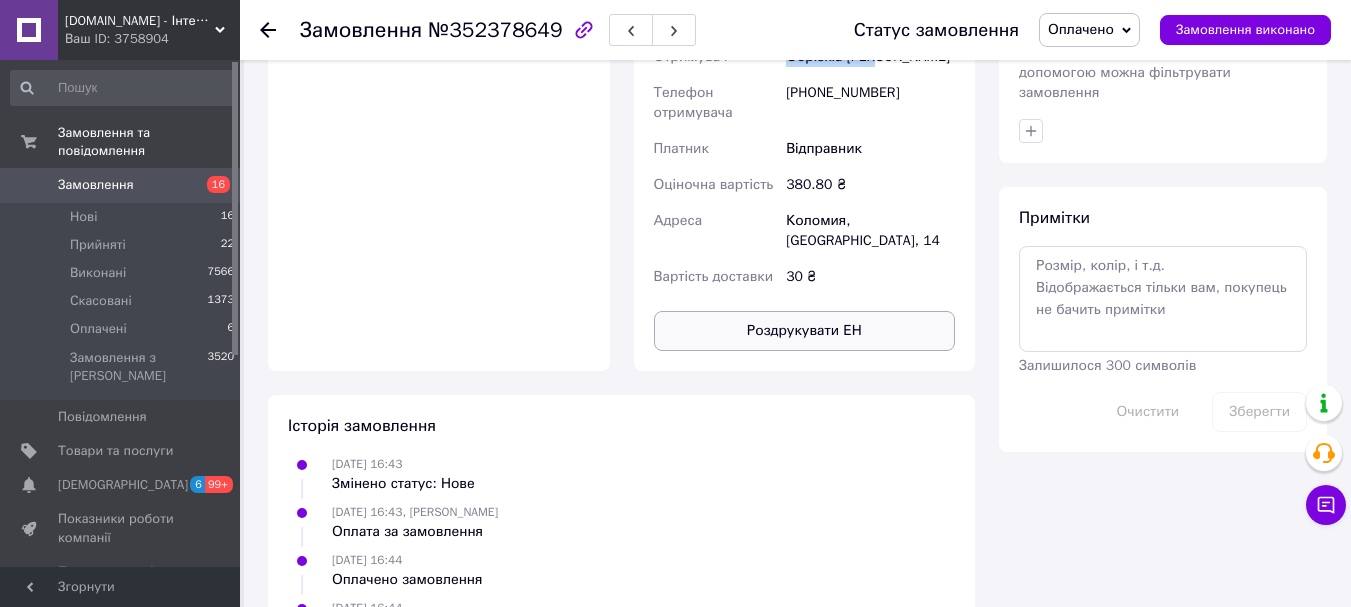 click on "Роздрукувати ЕН" at bounding box center [805, 331] 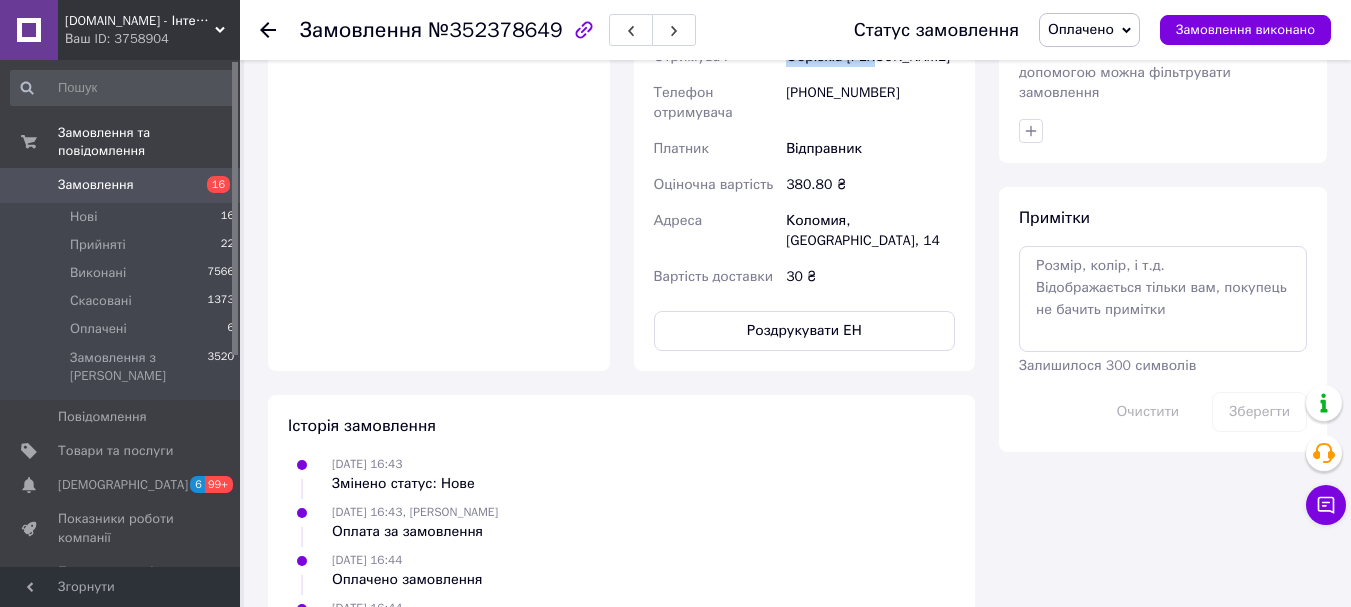 scroll, scrollTop: 815, scrollLeft: 0, axis: vertical 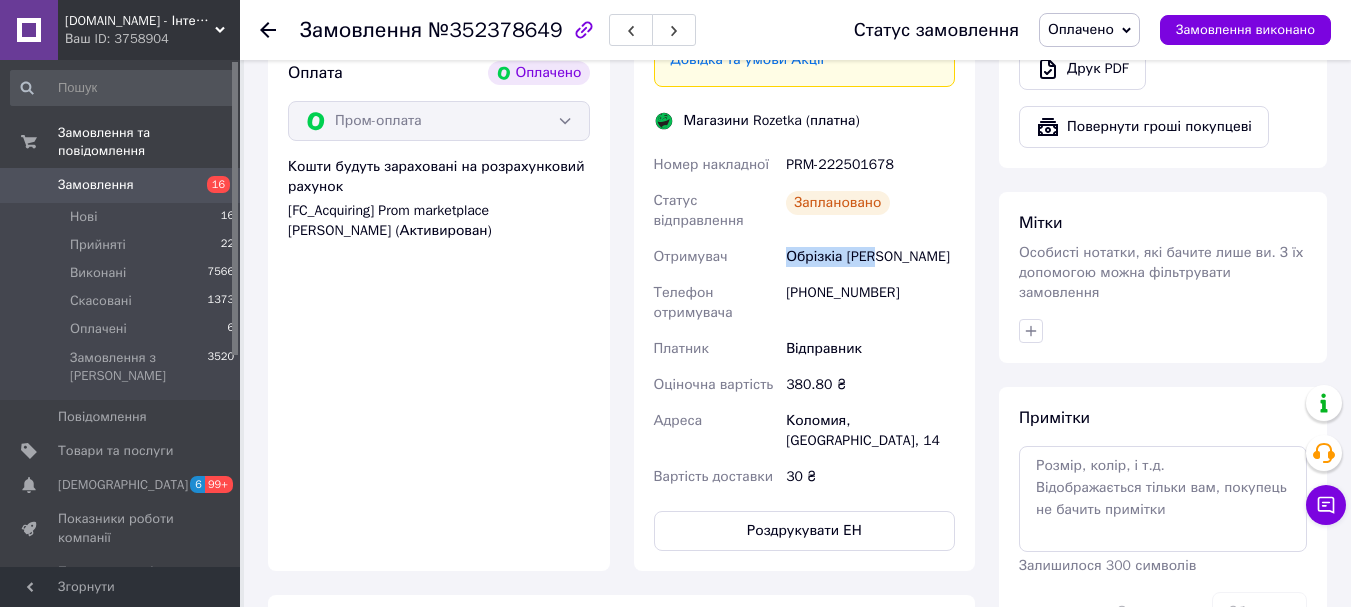 click on "Обрізкіа [PERSON_NAME]" at bounding box center (870, 257) 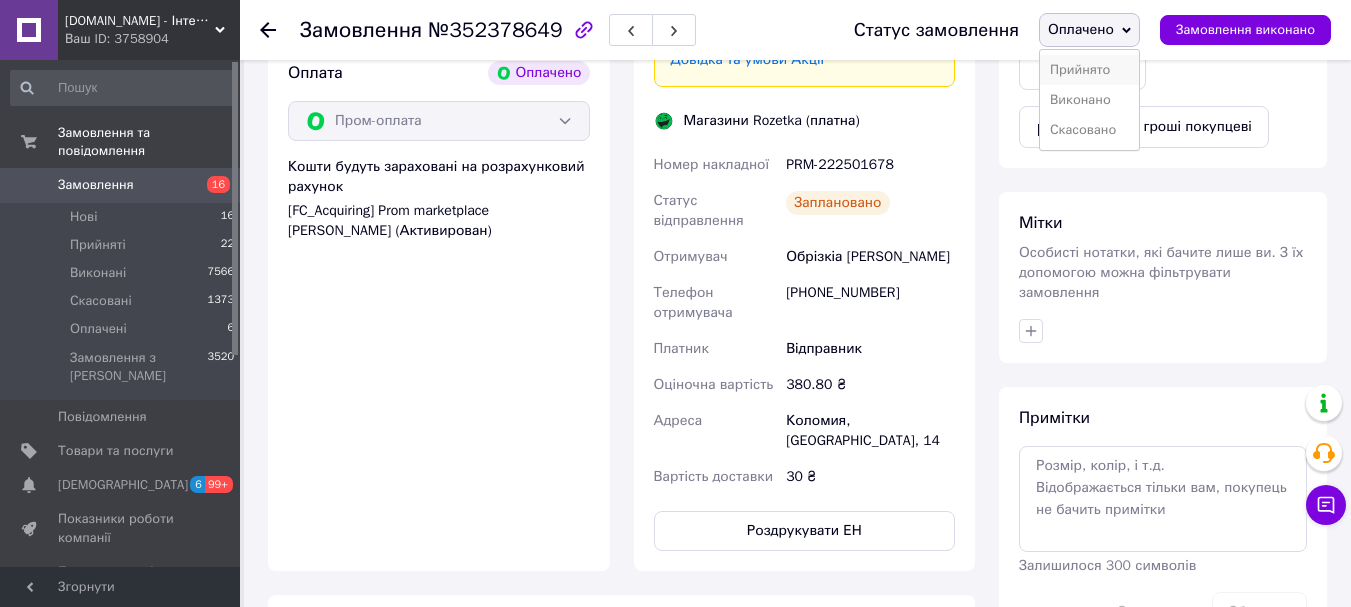click on "Прийнято" at bounding box center (1089, 70) 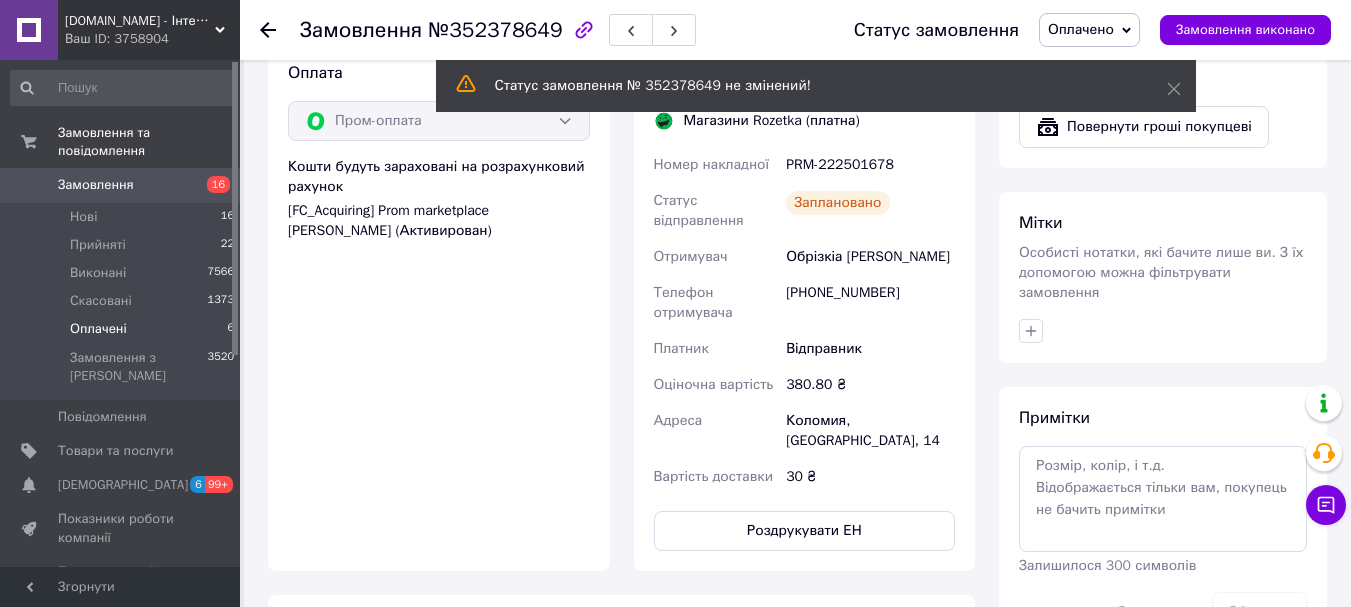 click on "Оплачені" at bounding box center [98, 329] 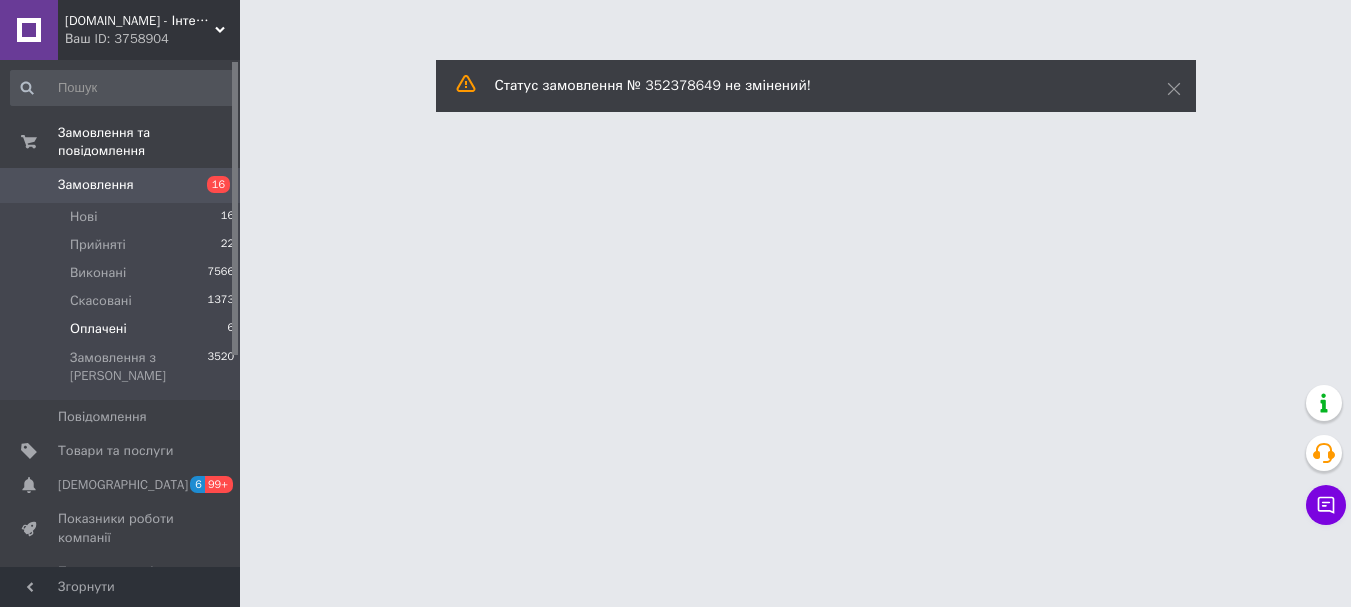scroll, scrollTop: 0, scrollLeft: 0, axis: both 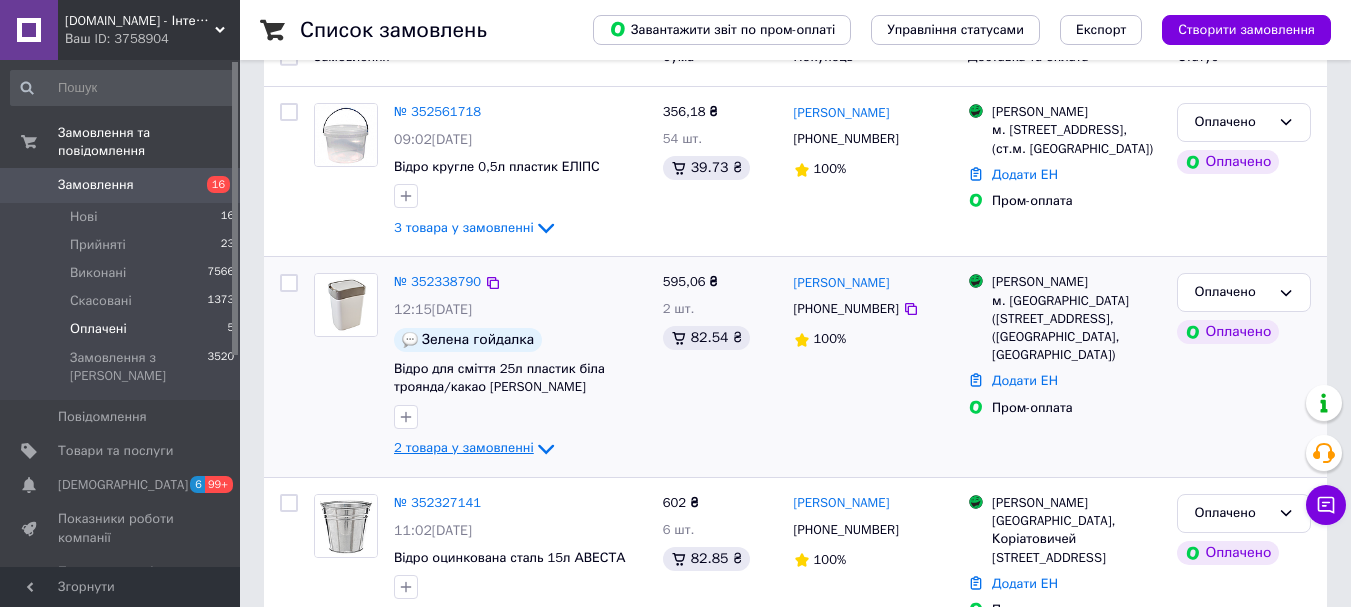 click 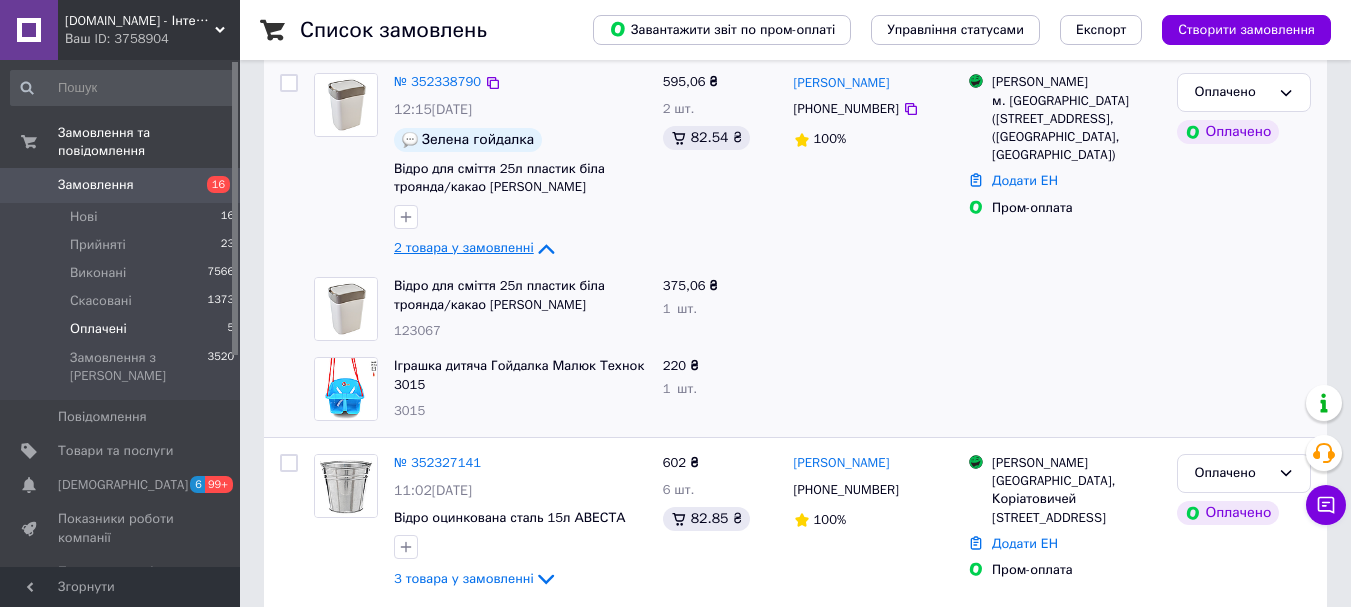 scroll, scrollTop: 300, scrollLeft: 0, axis: vertical 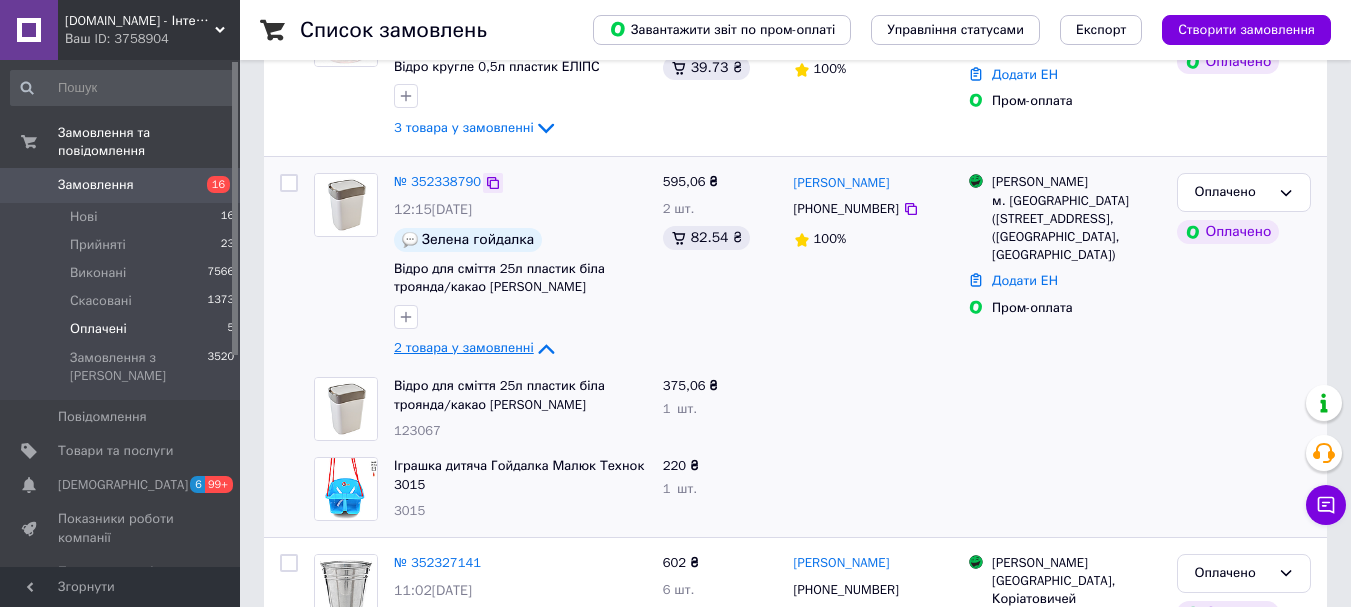 click 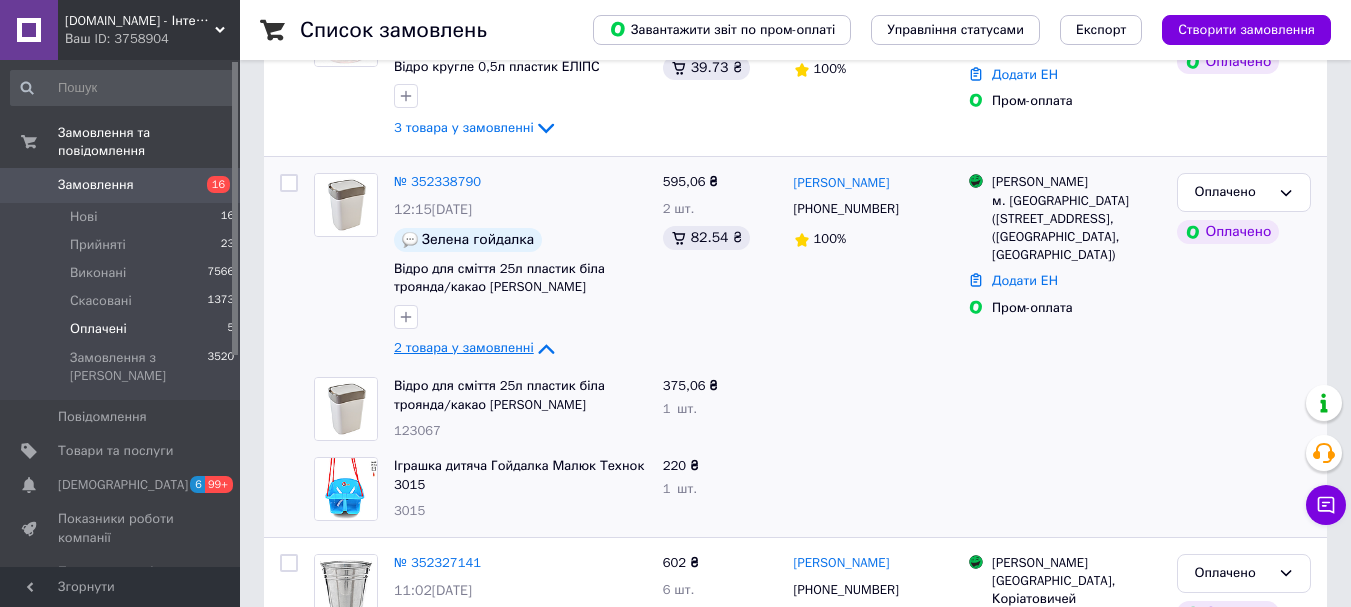 click 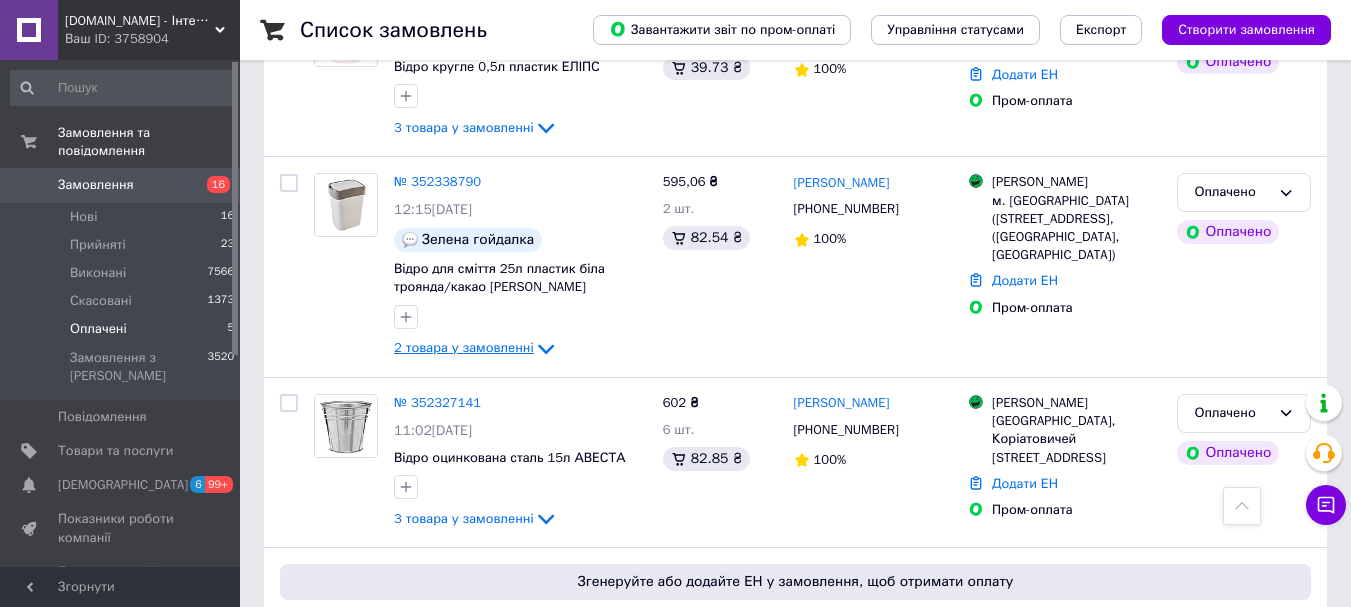 scroll, scrollTop: 400, scrollLeft: 0, axis: vertical 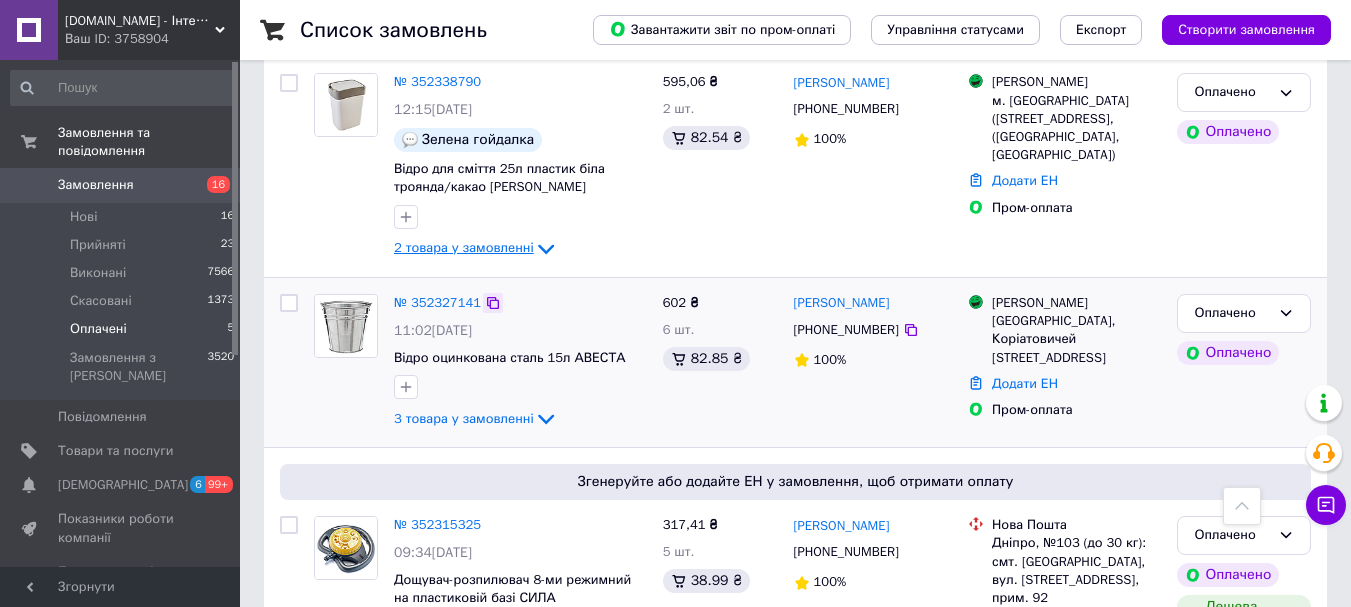 click 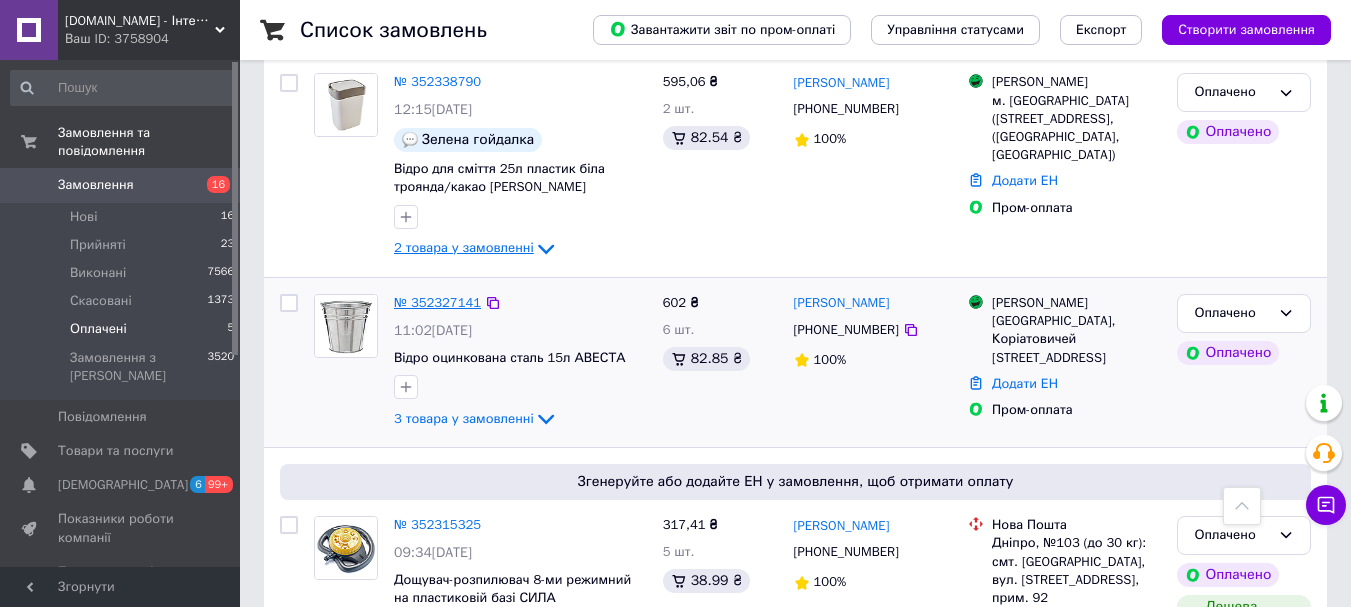 click on "№ 352327141" at bounding box center [437, 302] 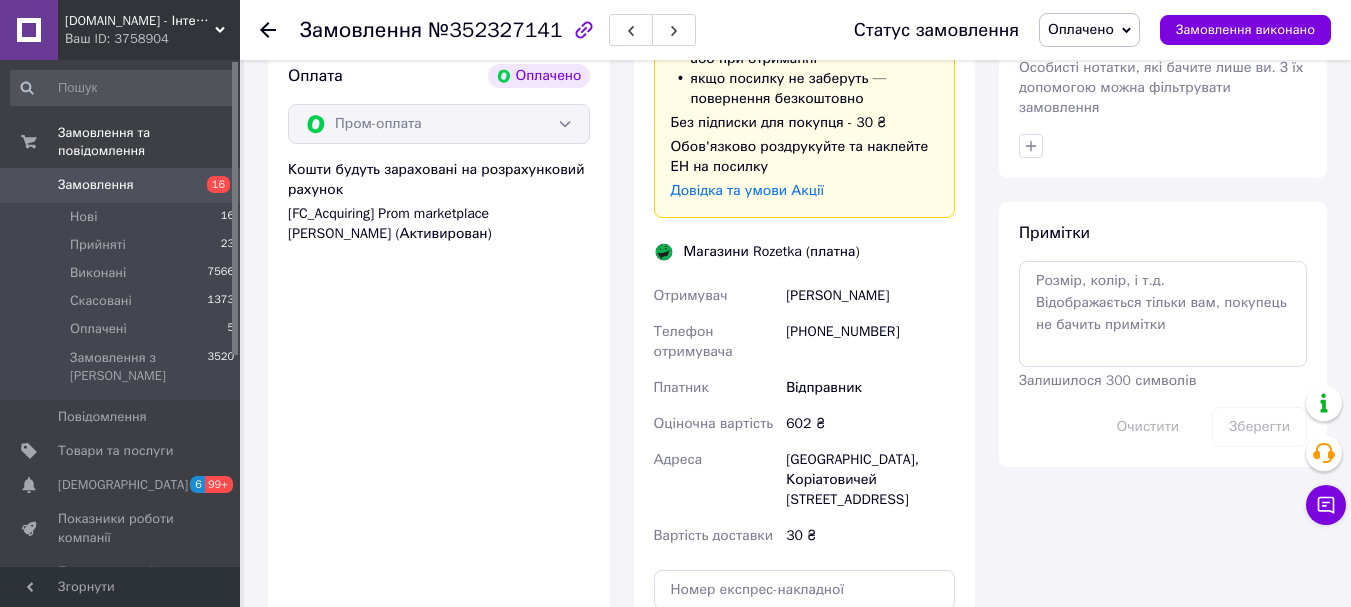 scroll, scrollTop: 1300, scrollLeft: 0, axis: vertical 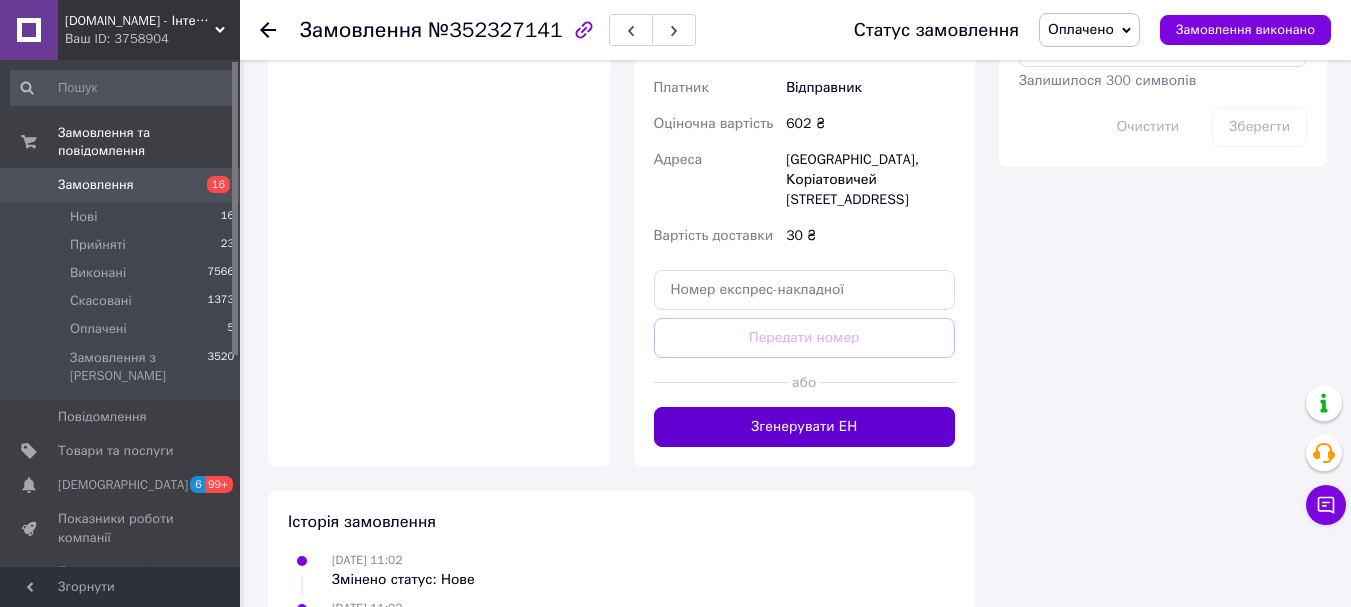 click on "Згенерувати ЕН" at bounding box center [805, 427] 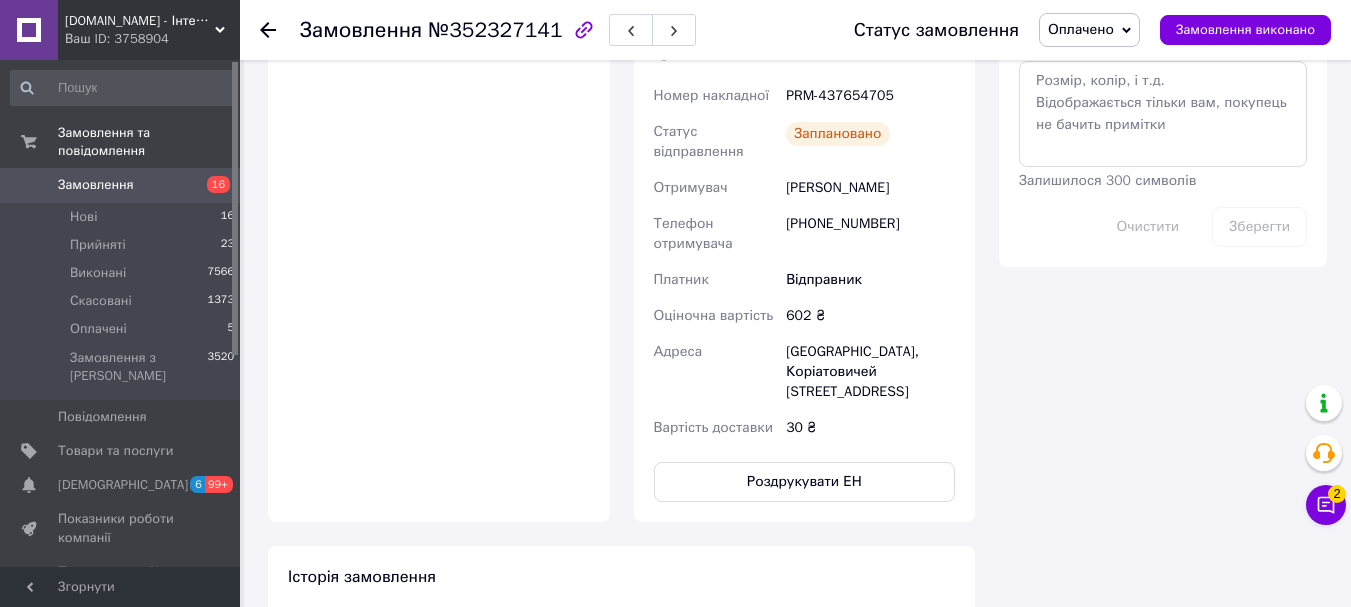 scroll, scrollTop: 1000, scrollLeft: 0, axis: vertical 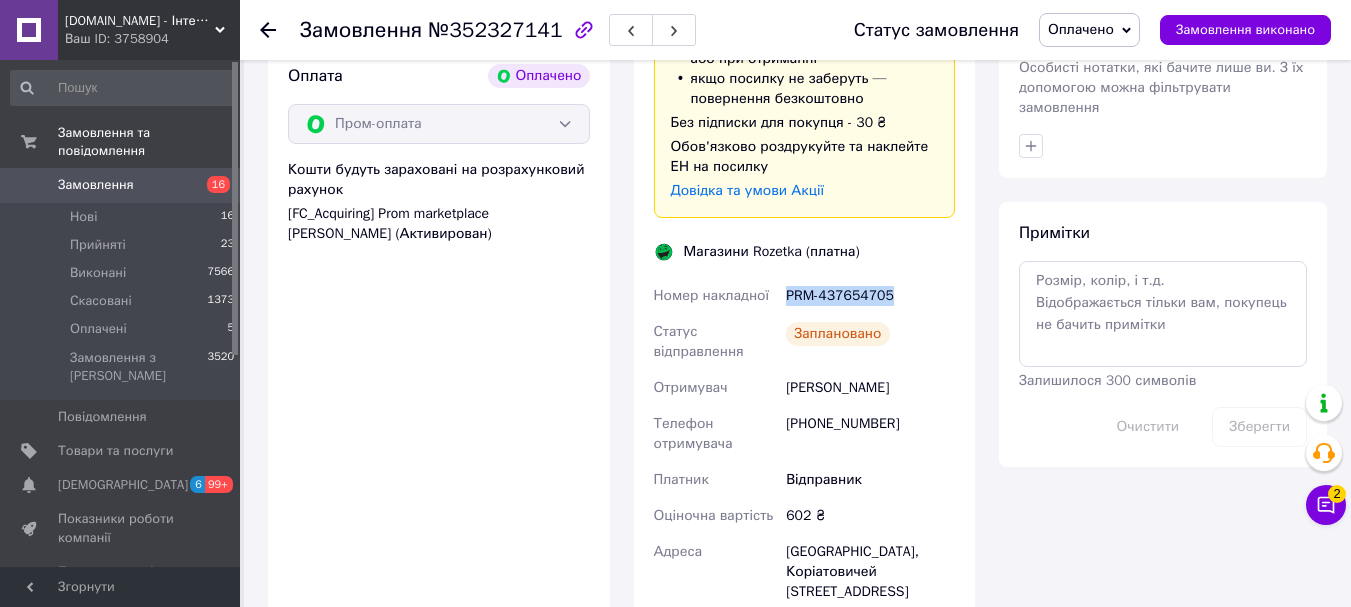 drag, startPoint x: 784, startPoint y: 295, endPoint x: 916, endPoint y: 291, distance: 132.0606 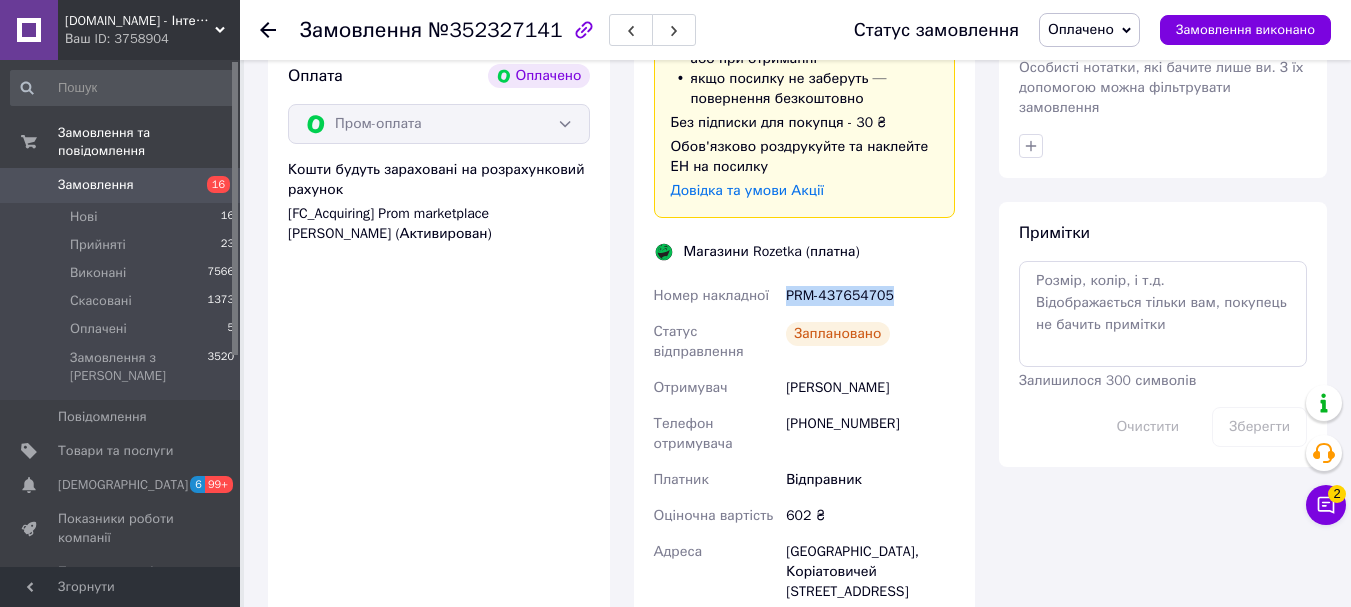 copy on "PRM-437654705" 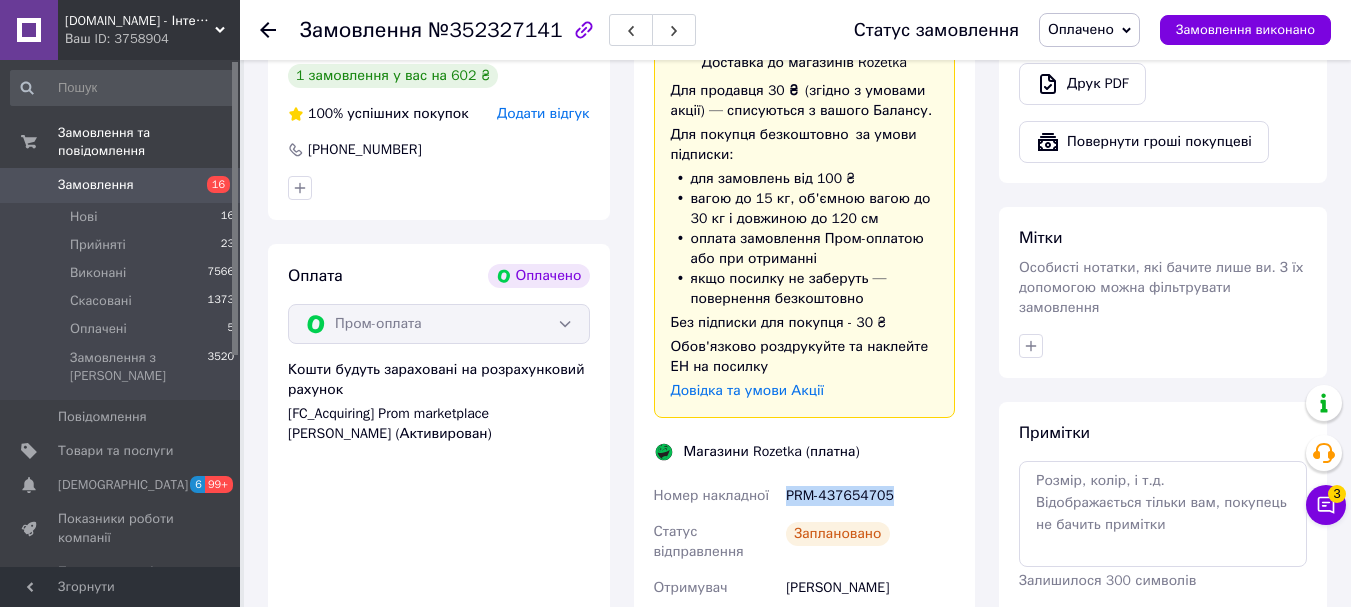 scroll, scrollTop: 1000, scrollLeft: 0, axis: vertical 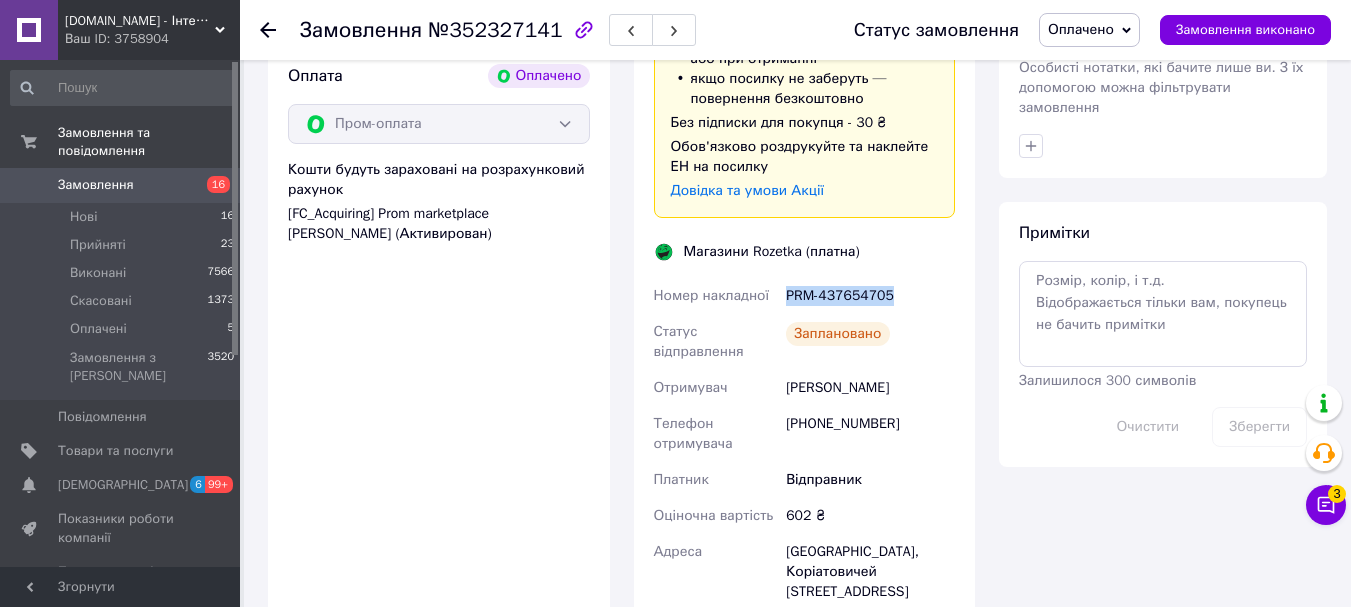 drag, startPoint x: 788, startPoint y: 387, endPoint x: 897, endPoint y: 389, distance: 109.01835 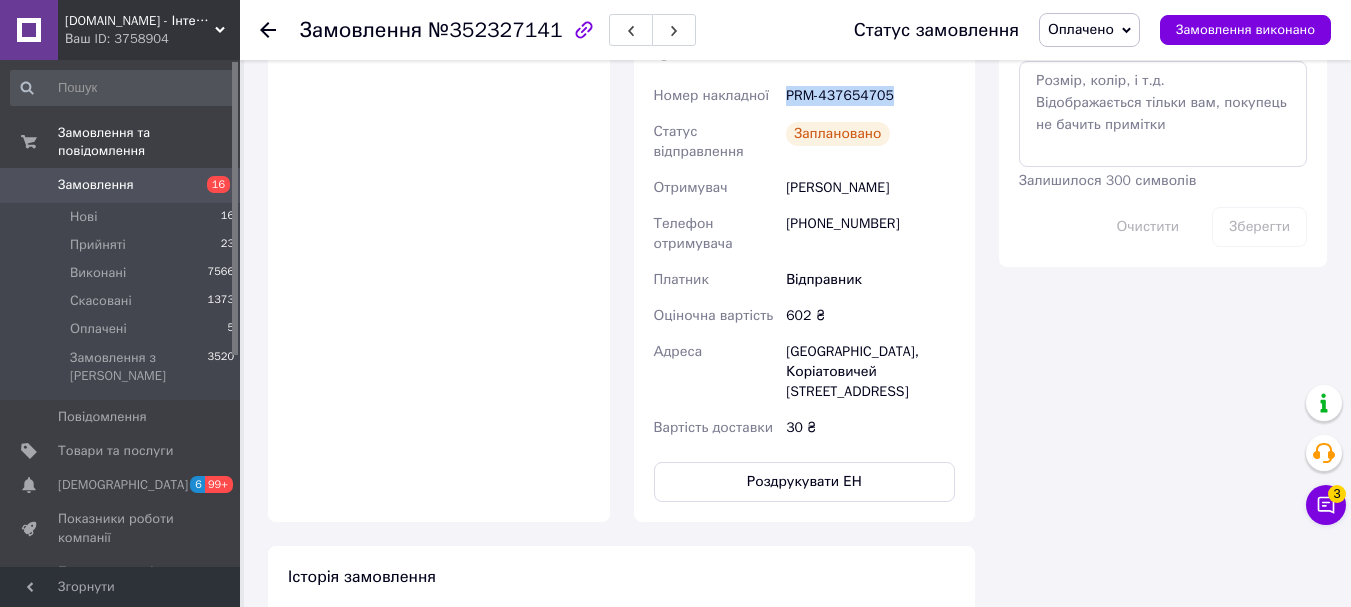 scroll, scrollTop: 1300, scrollLeft: 0, axis: vertical 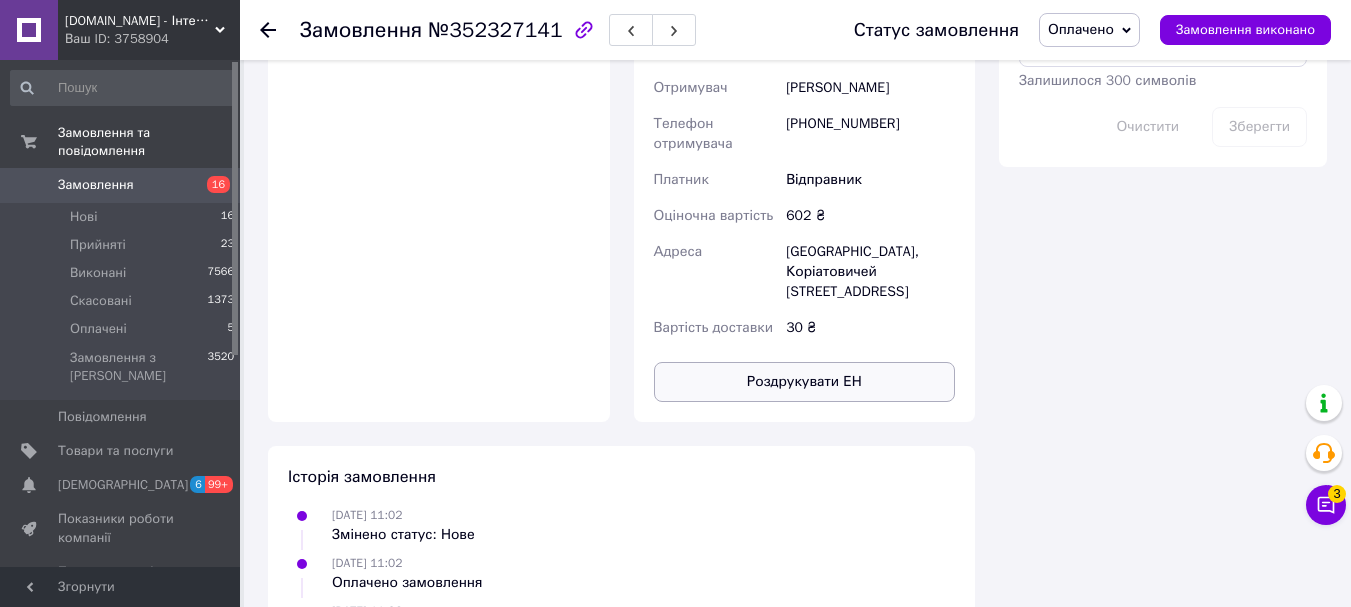 click on "Роздрукувати ЕН" at bounding box center (805, 382) 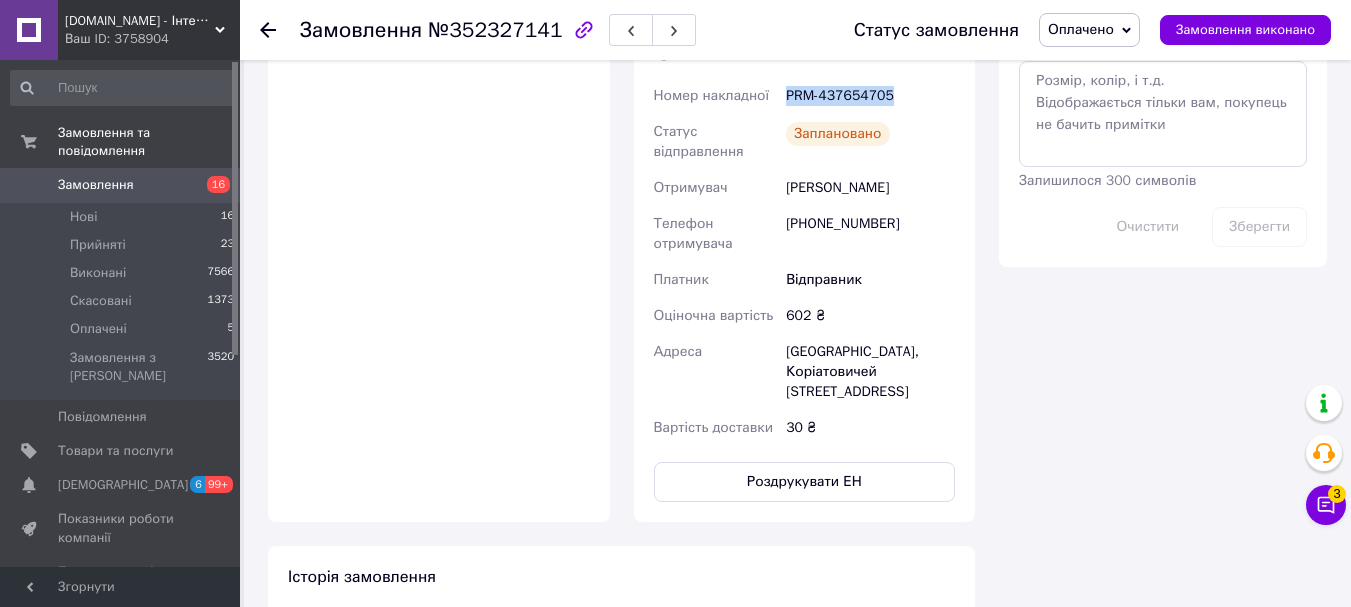 scroll, scrollTop: 1000, scrollLeft: 0, axis: vertical 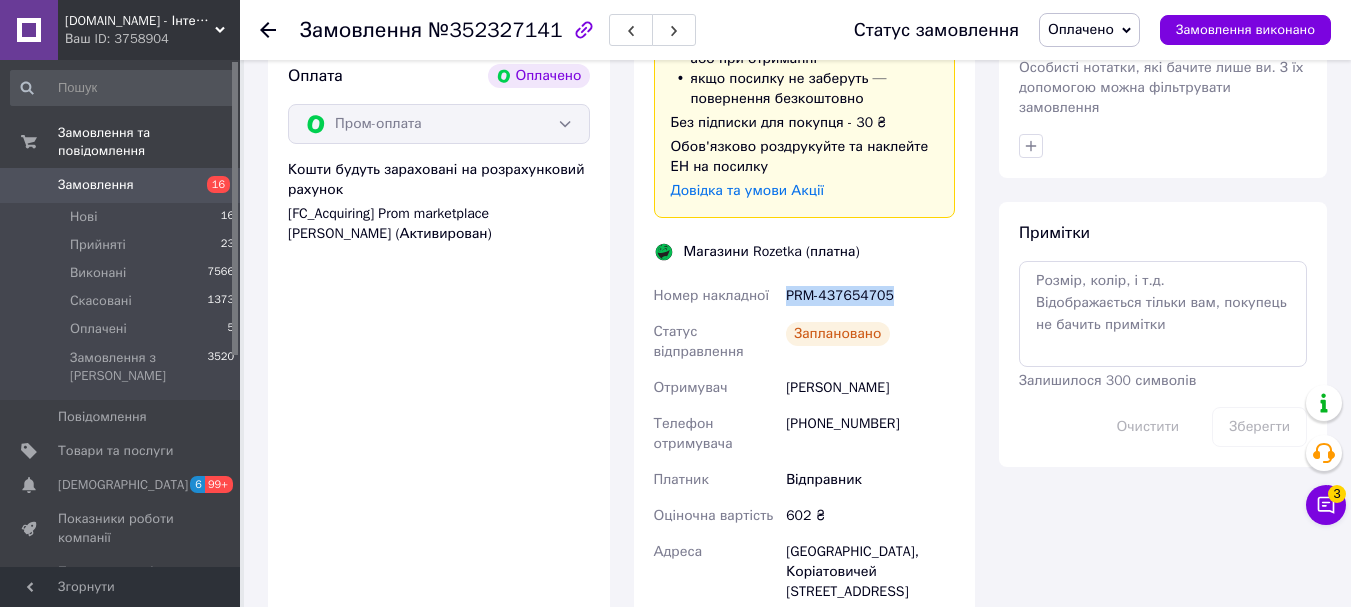 drag, startPoint x: 789, startPoint y: 291, endPoint x: 903, endPoint y: 291, distance: 114 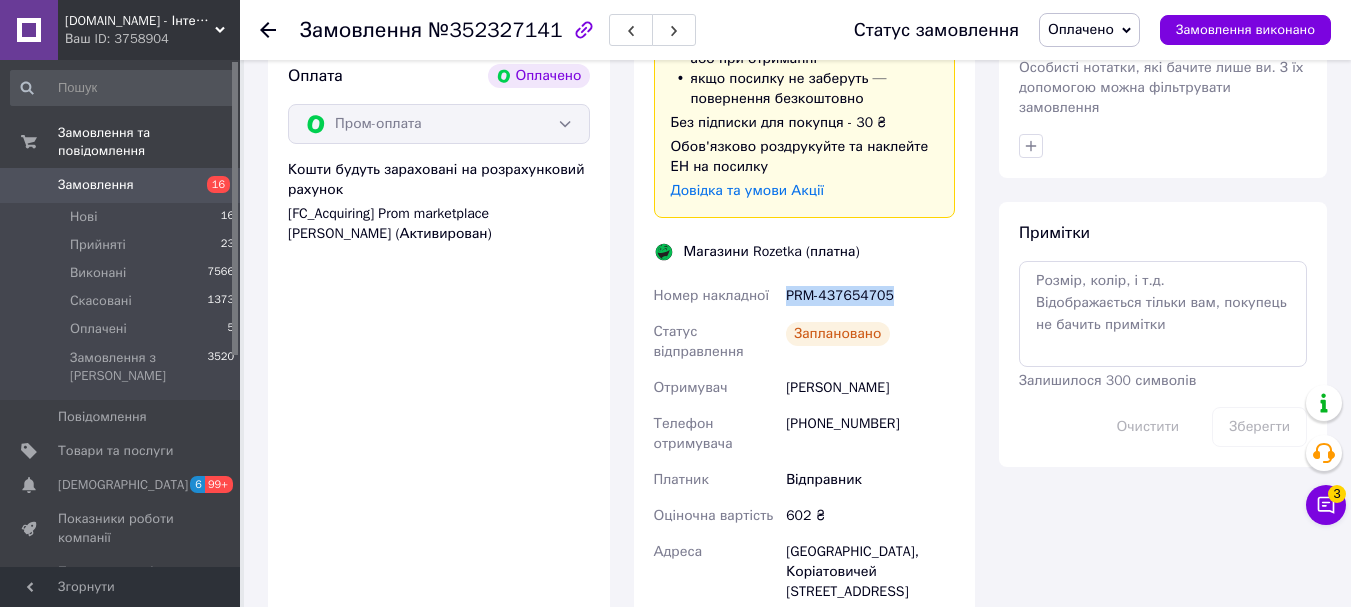 drag, startPoint x: 788, startPoint y: 377, endPoint x: 894, endPoint y: 394, distance: 107.35455 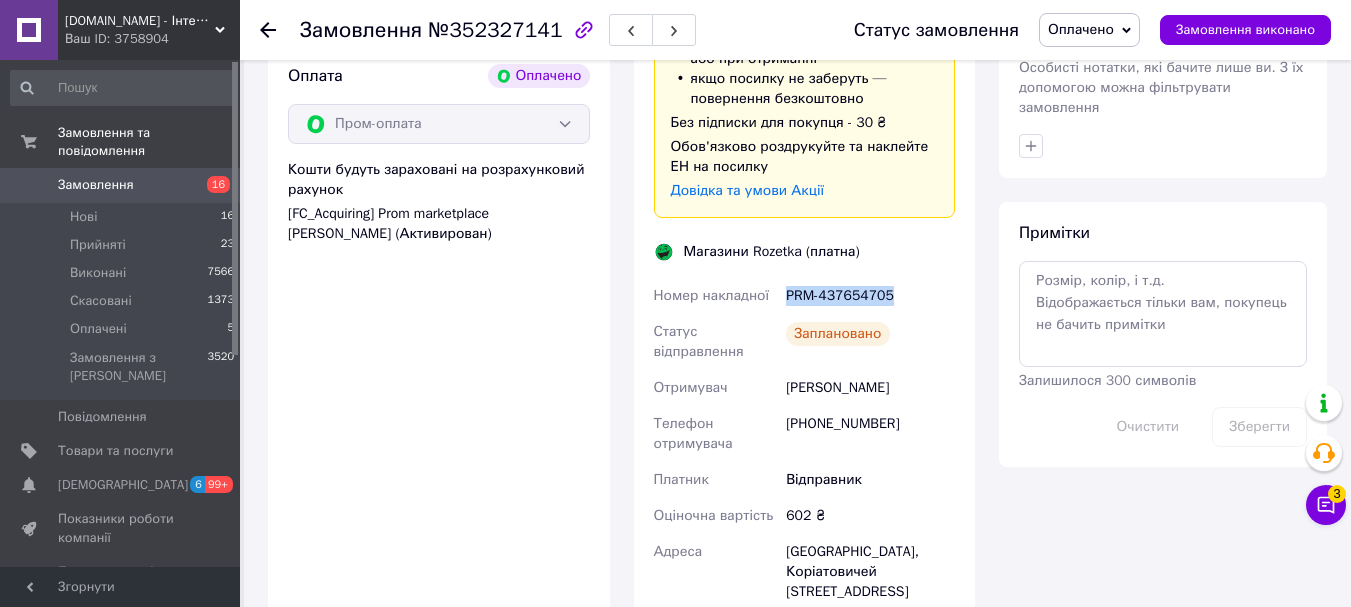 click on "[PERSON_NAME]" at bounding box center [870, 388] 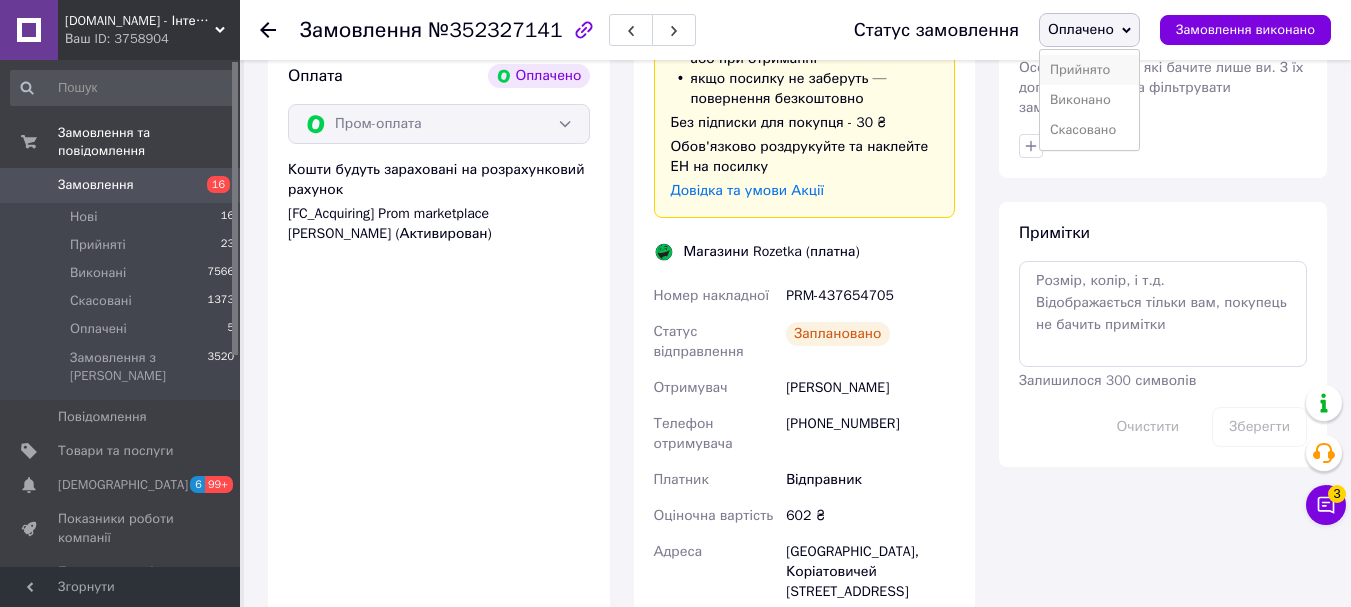 click on "Прийнято" at bounding box center [1089, 70] 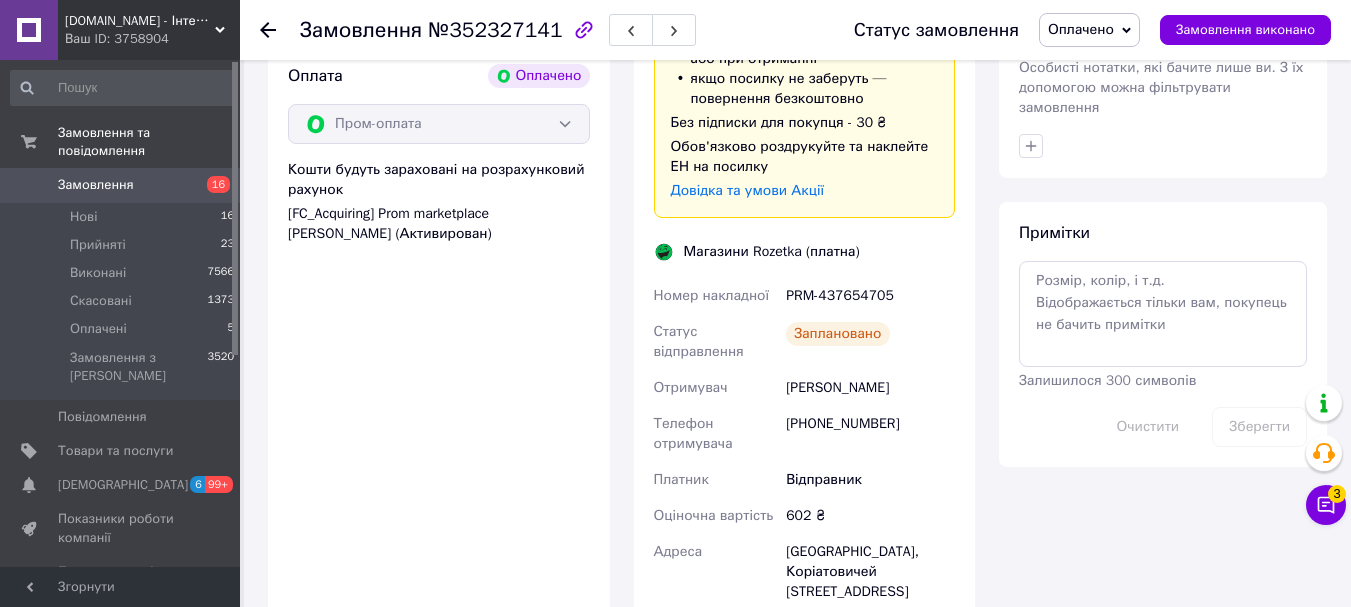 click on "Оплачено" at bounding box center [1081, 29] 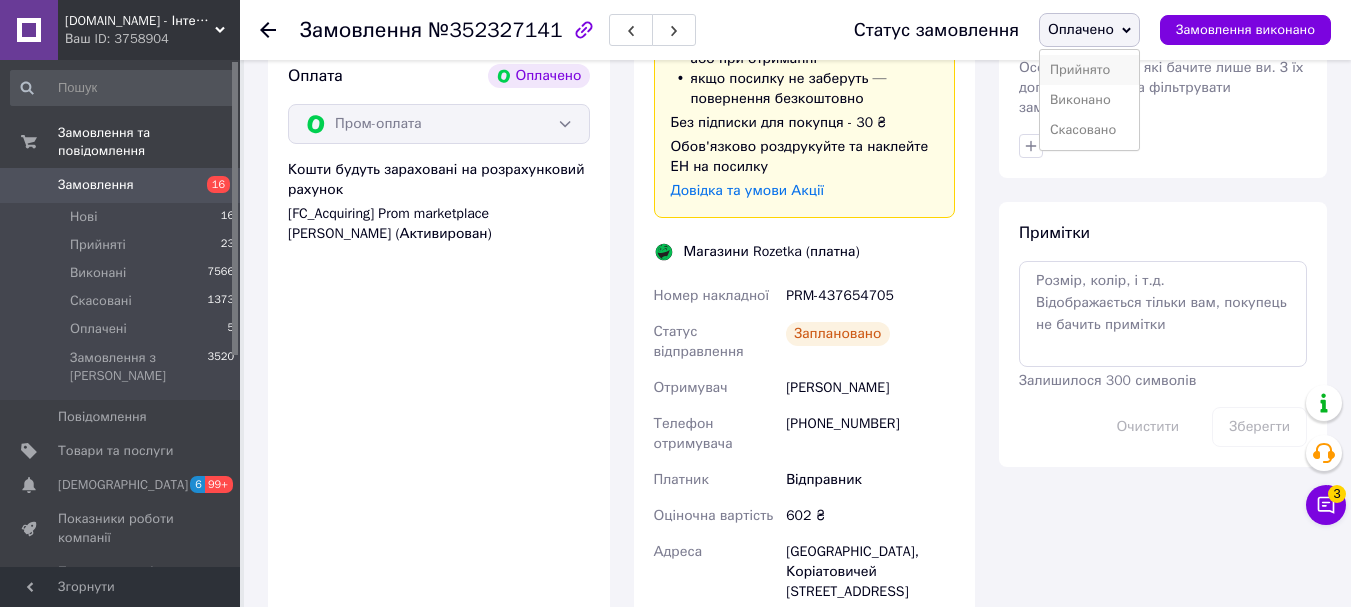 click on "Прийнято" at bounding box center (1089, 70) 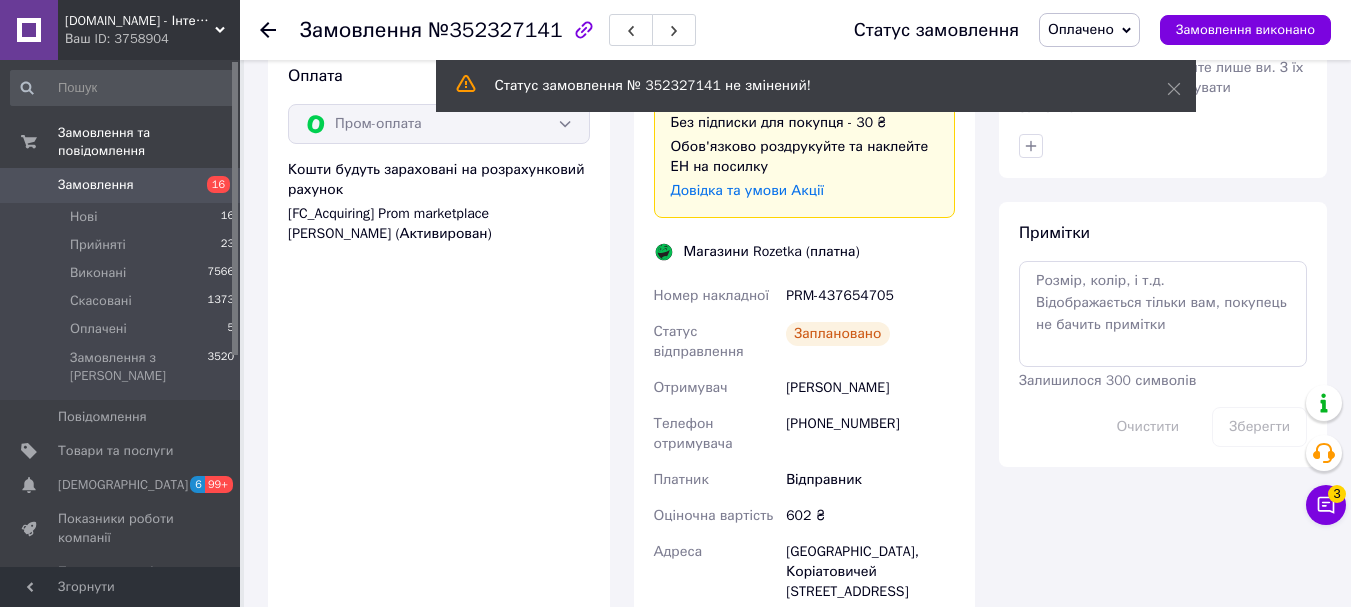 scroll, scrollTop: 1100, scrollLeft: 0, axis: vertical 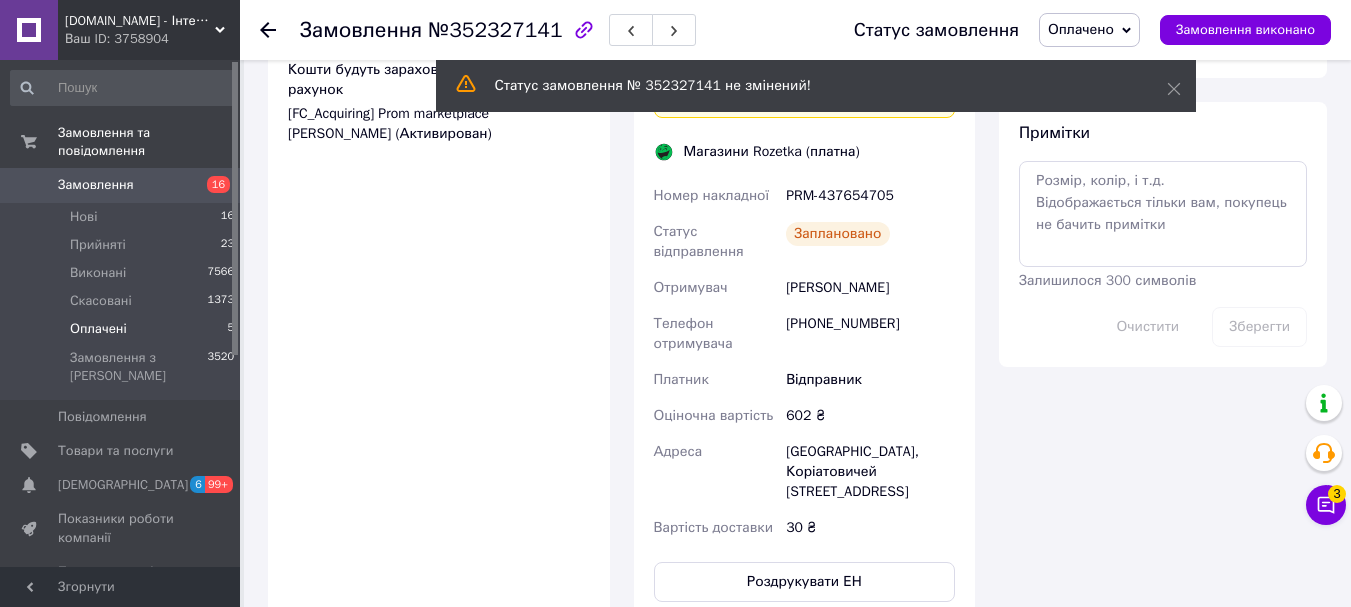 click on "Оплачені" at bounding box center (98, 329) 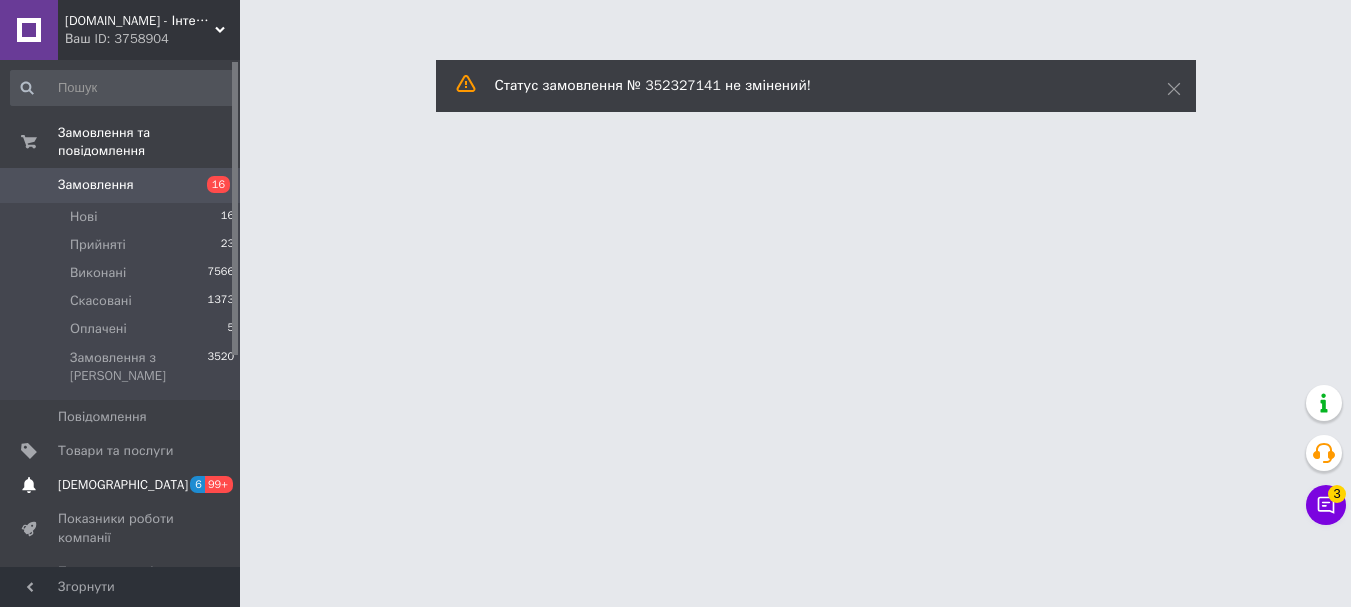 scroll, scrollTop: 0, scrollLeft: 0, axis: both 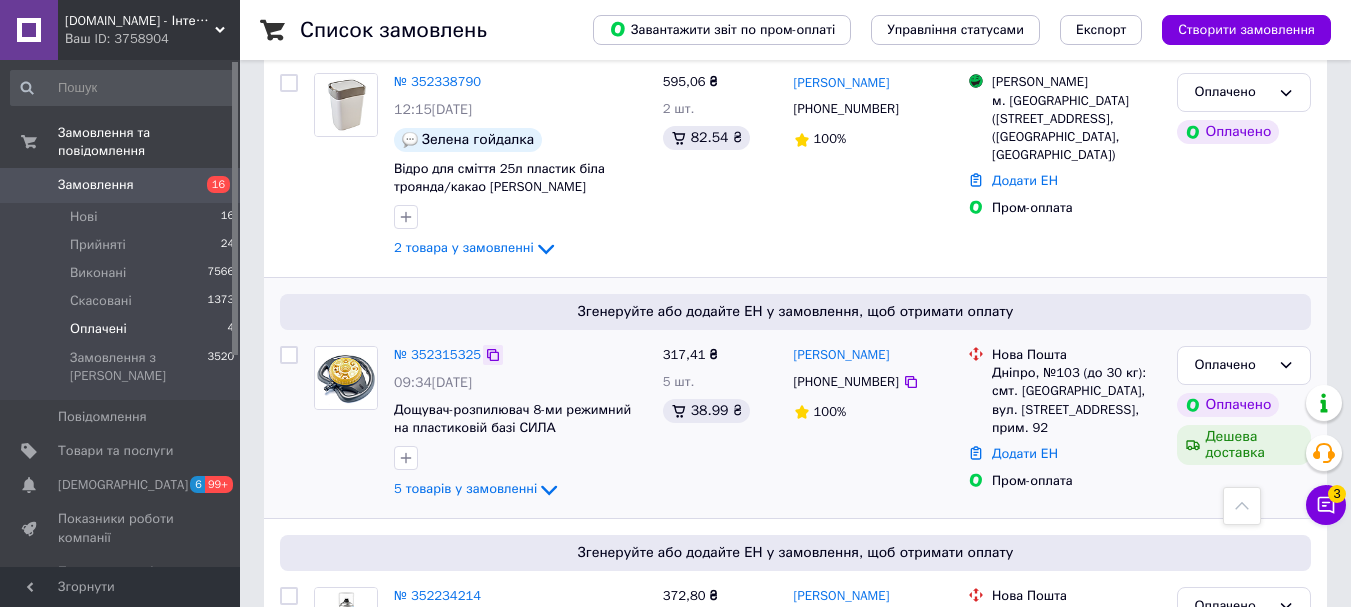 click 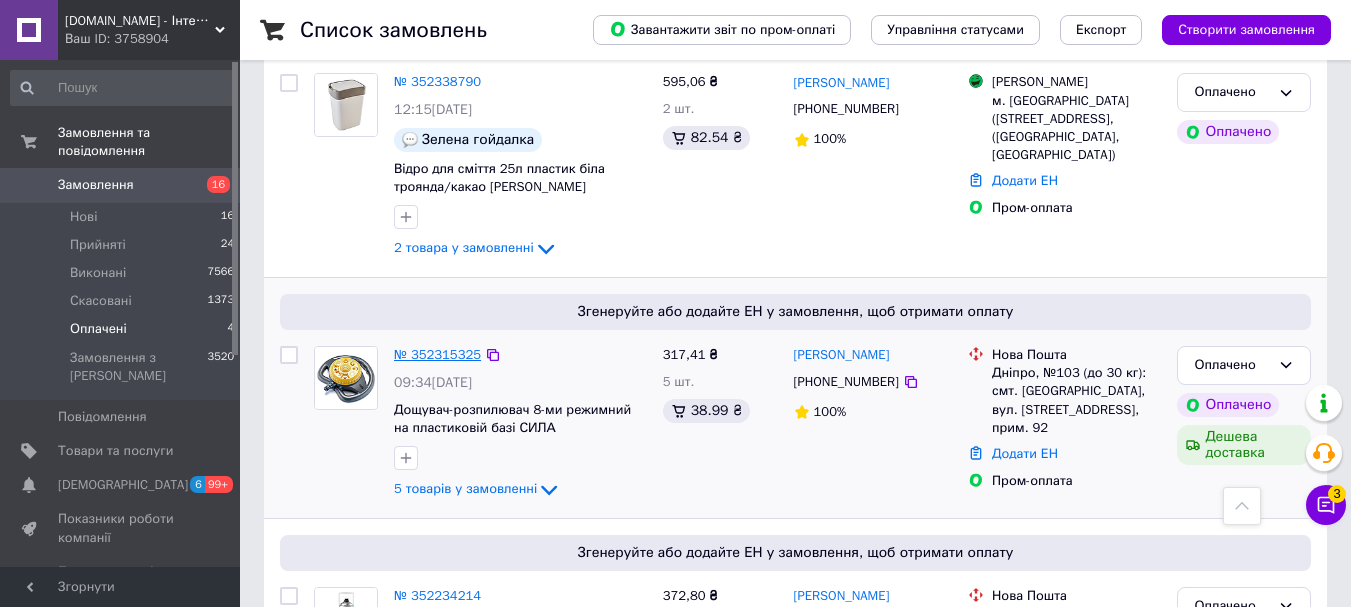 click on "№ 352315325" at bounding box center (437, 354) 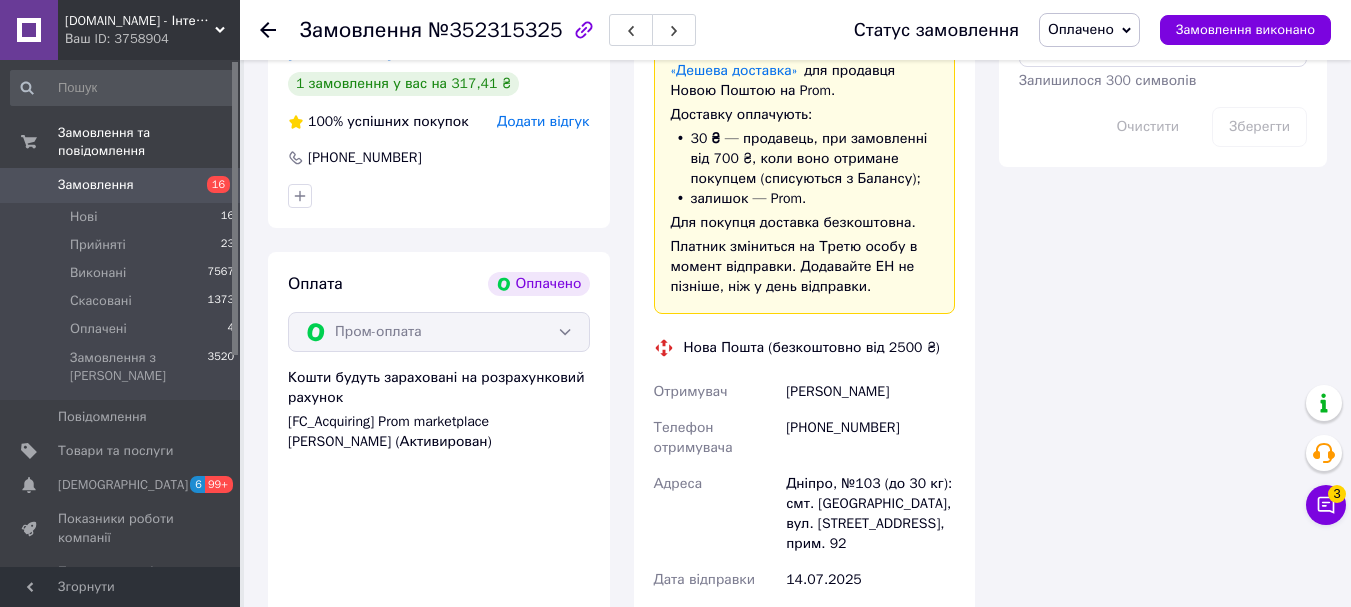 scroll, scrollTop: 1400, scrollLeft: 0, axis: vertical 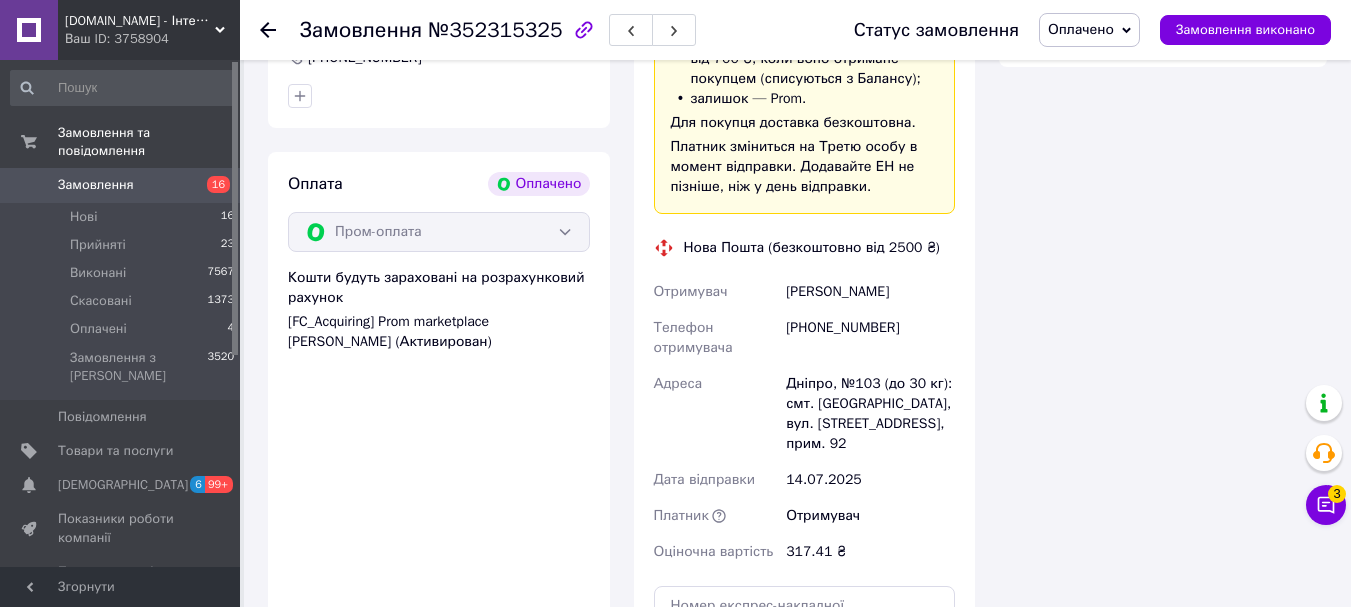 click on "Оплачено" at bounding box center [1081, 29] 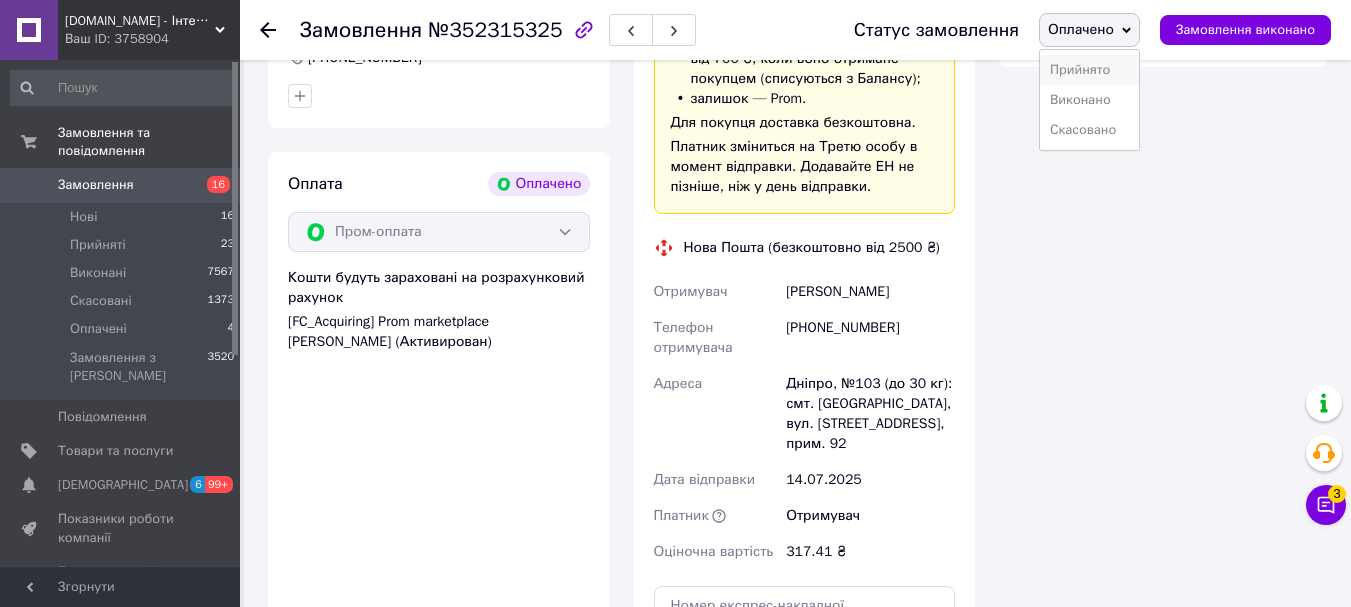 click on "Прийнято" at bounding box center (1089, 70) 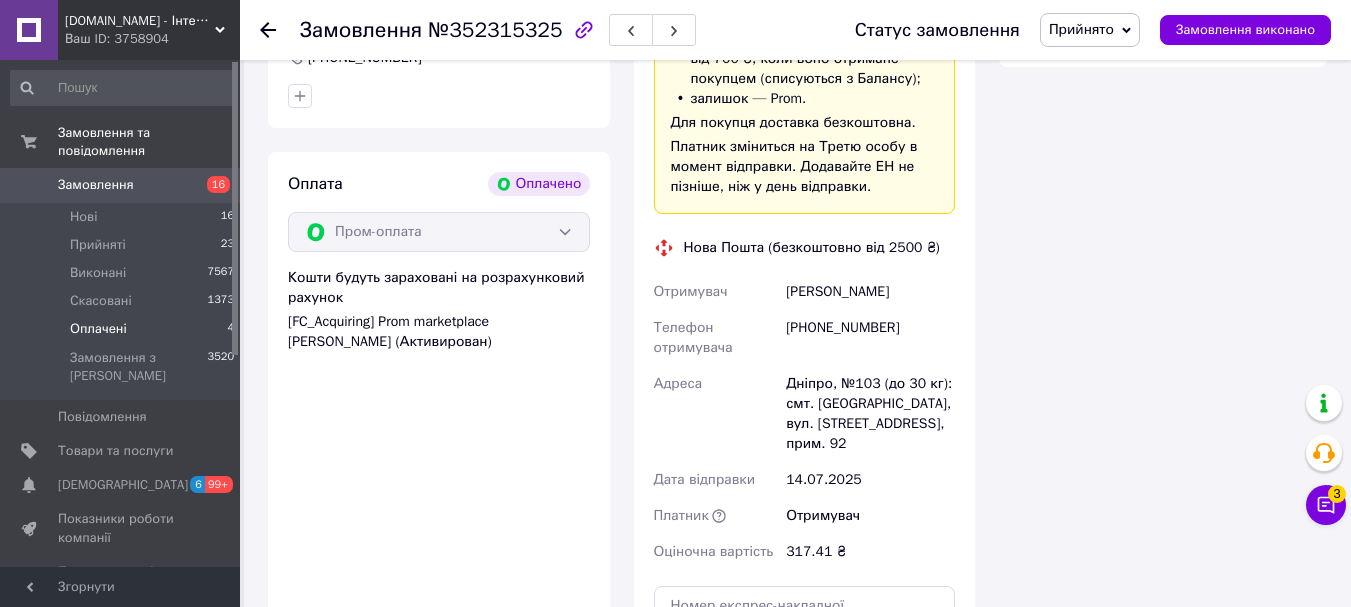 click on "Оплачені" at bounding box center (98, 329) 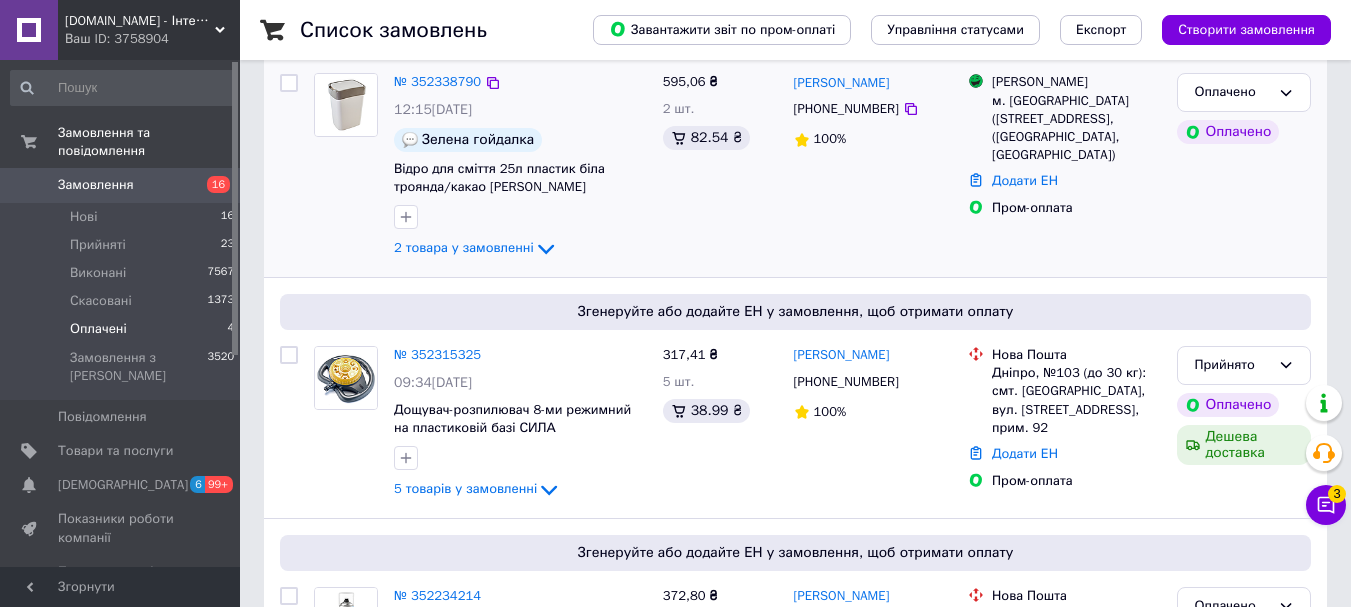 scroll, scrollTop: 575, scrollLeft: 0, axis: vertical 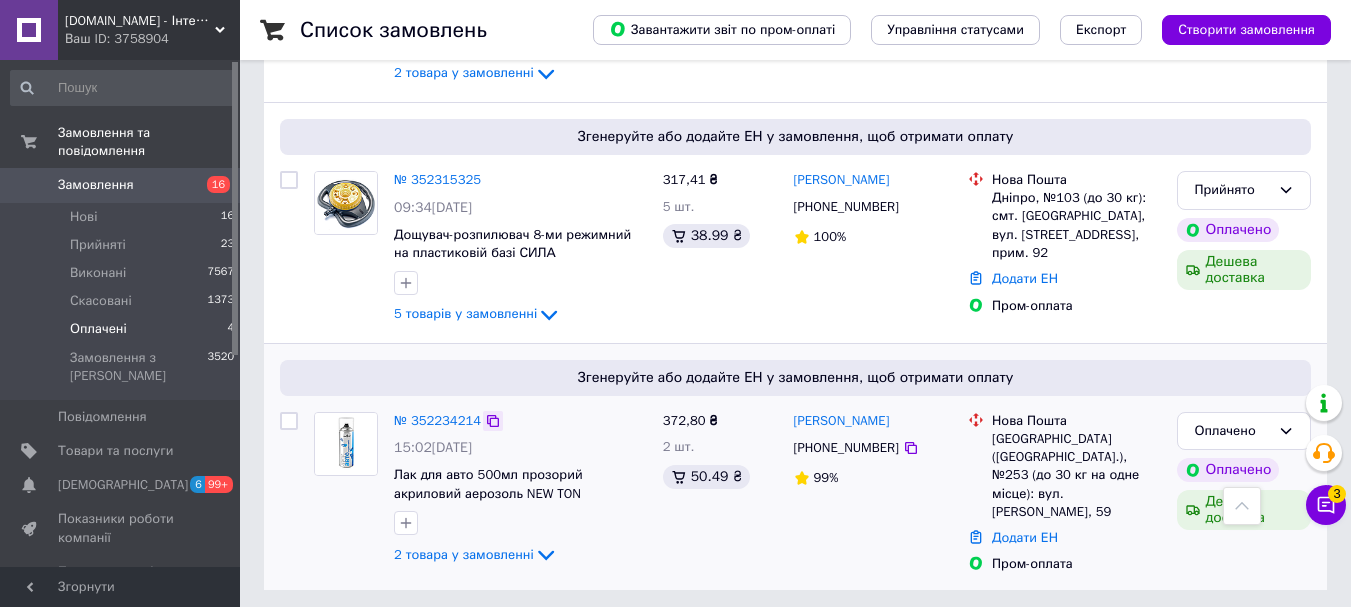 click 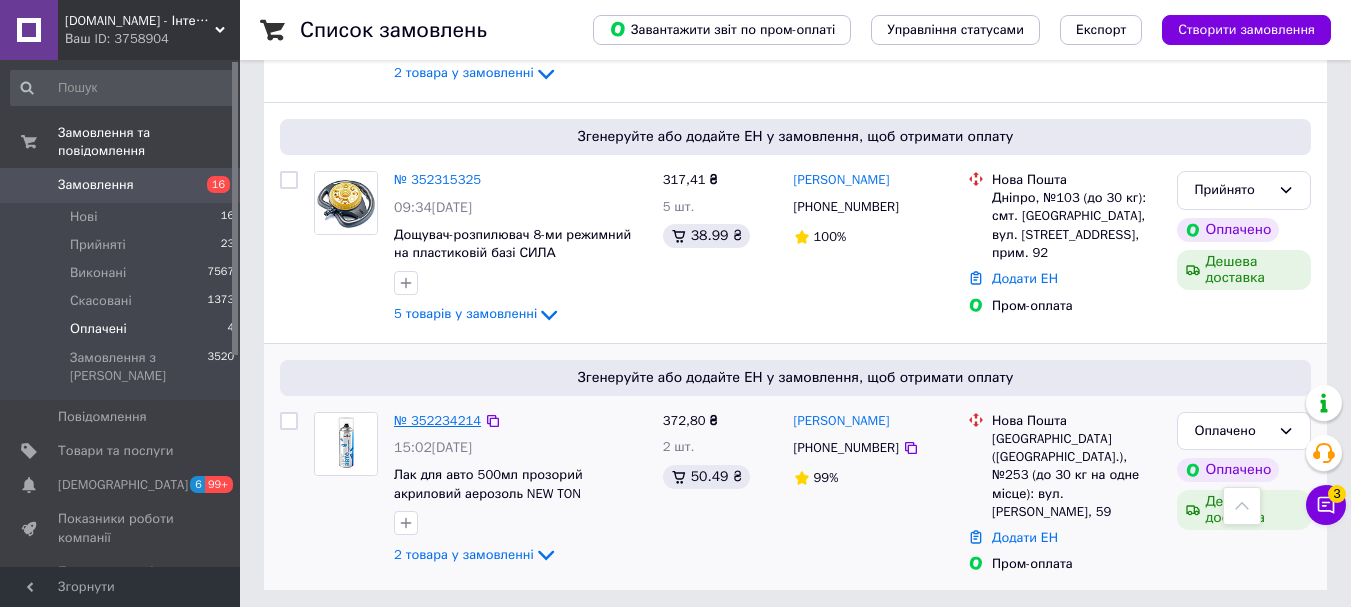 click on "№ 352234214" at bounding box center (437, 420) 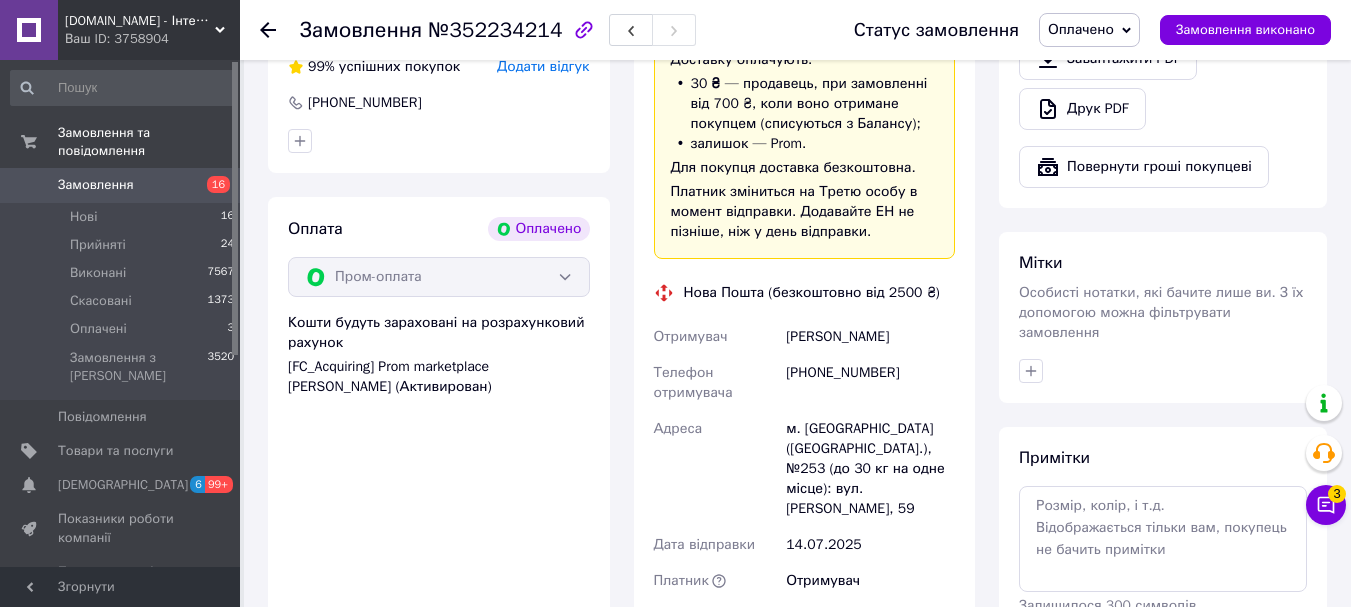 scroll, scrollTop: 875, scrollLeft: 0, axis: vertical 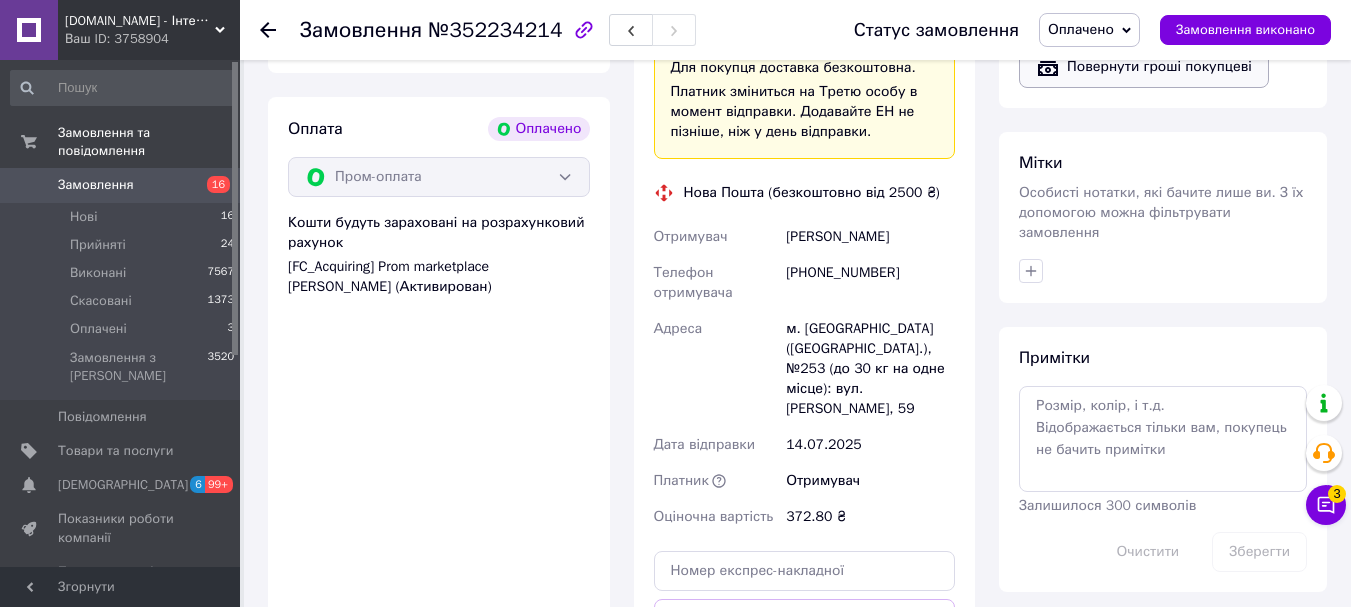 drag, startPoint x: 1060, startPoint y: 41, endPoint x: 1070, endPoint y: 68, distance: 28.79236 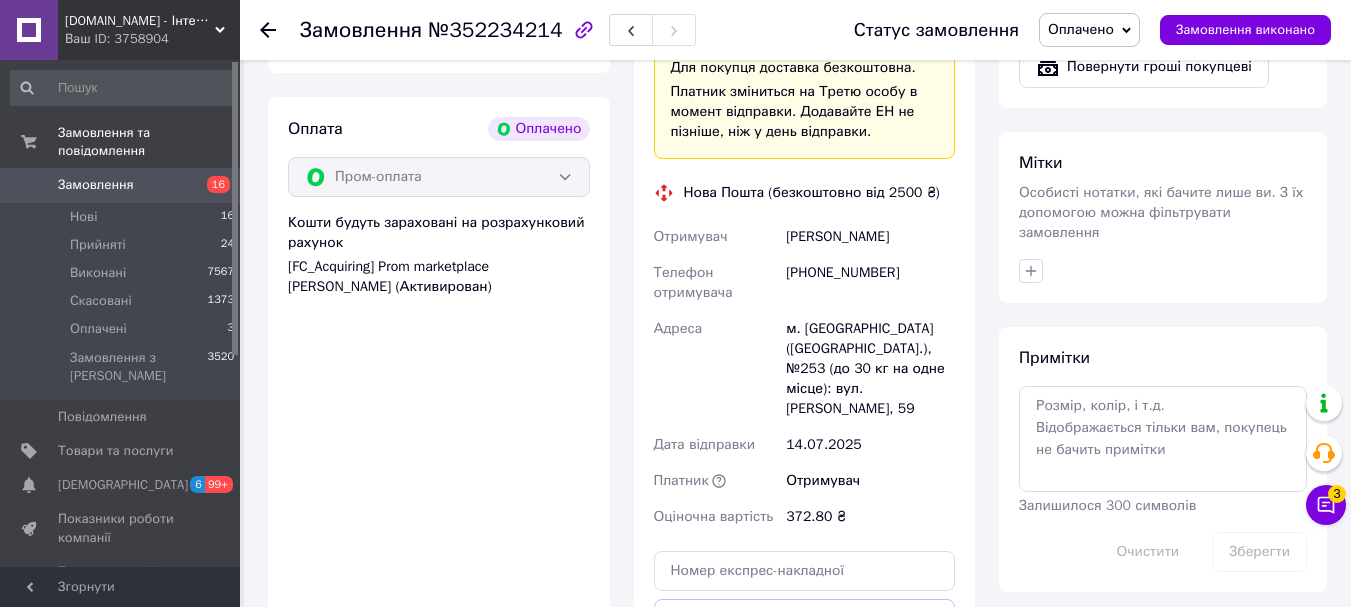 click on "Оплачено" at bounding box center (1081, 29) 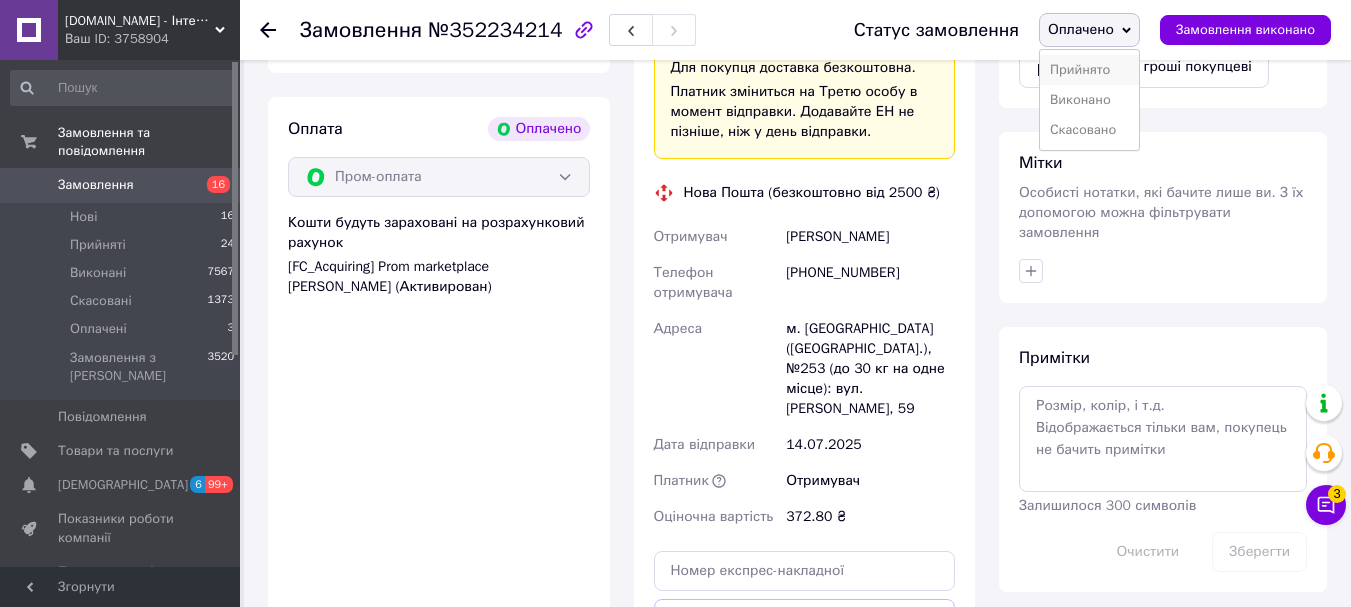 click on "Прийнято" at bounding box center [1089, 70] 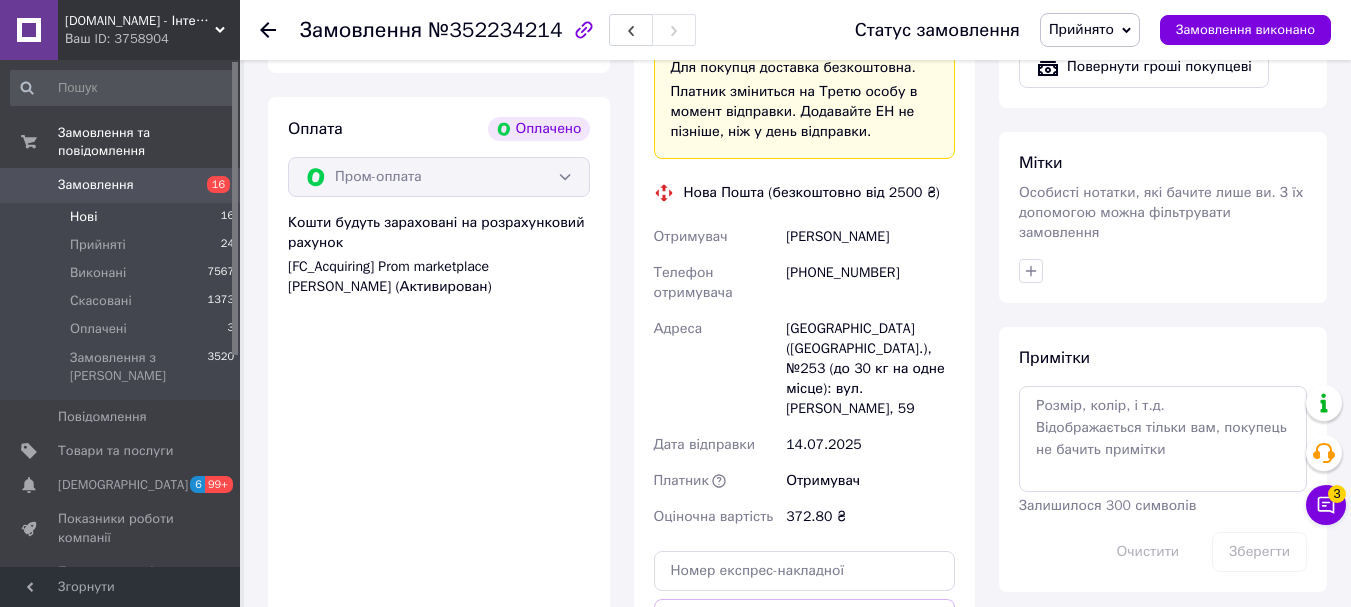 click on "Нові" at bounding box center (83, 217) 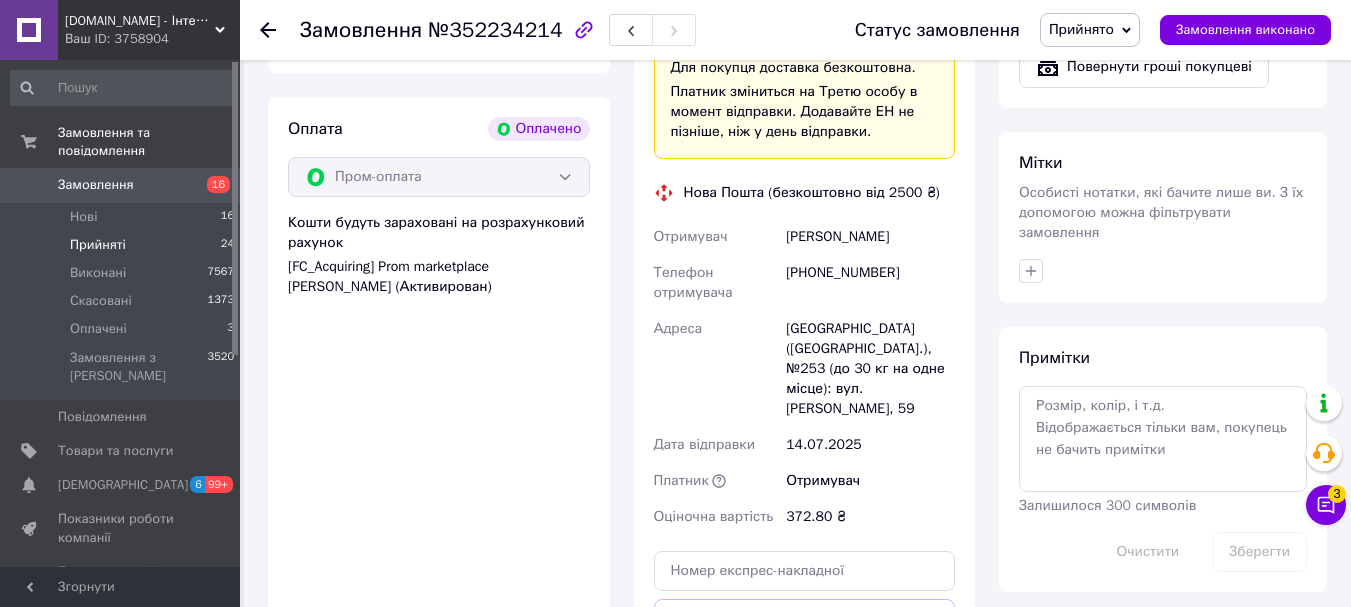 scroll, scrollTop: 0, scrollLeft: 0, axis: both 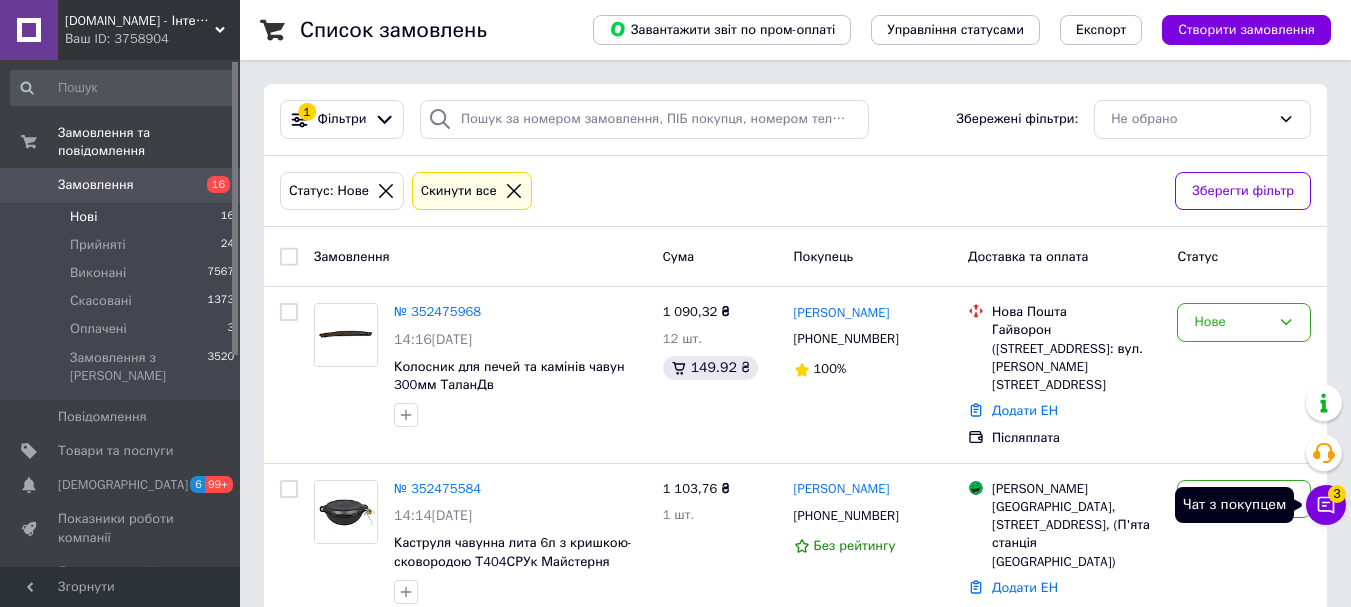 click on "Чат з покупцем 3" at bounding box center [1326, 505] 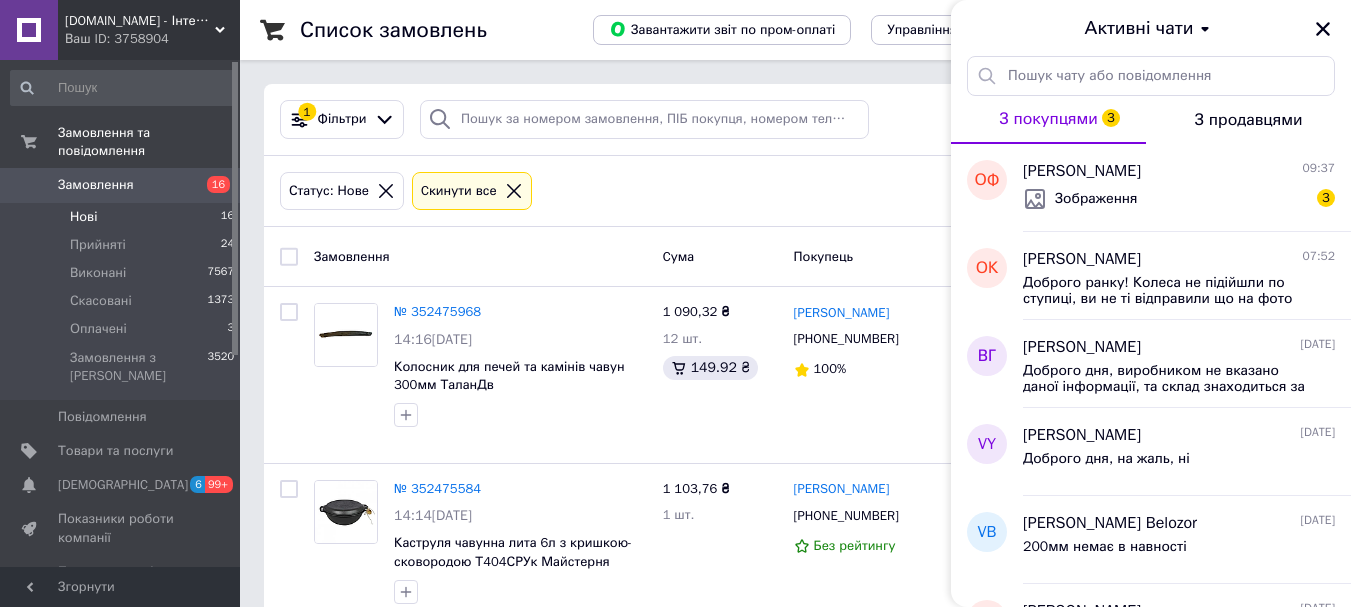 click 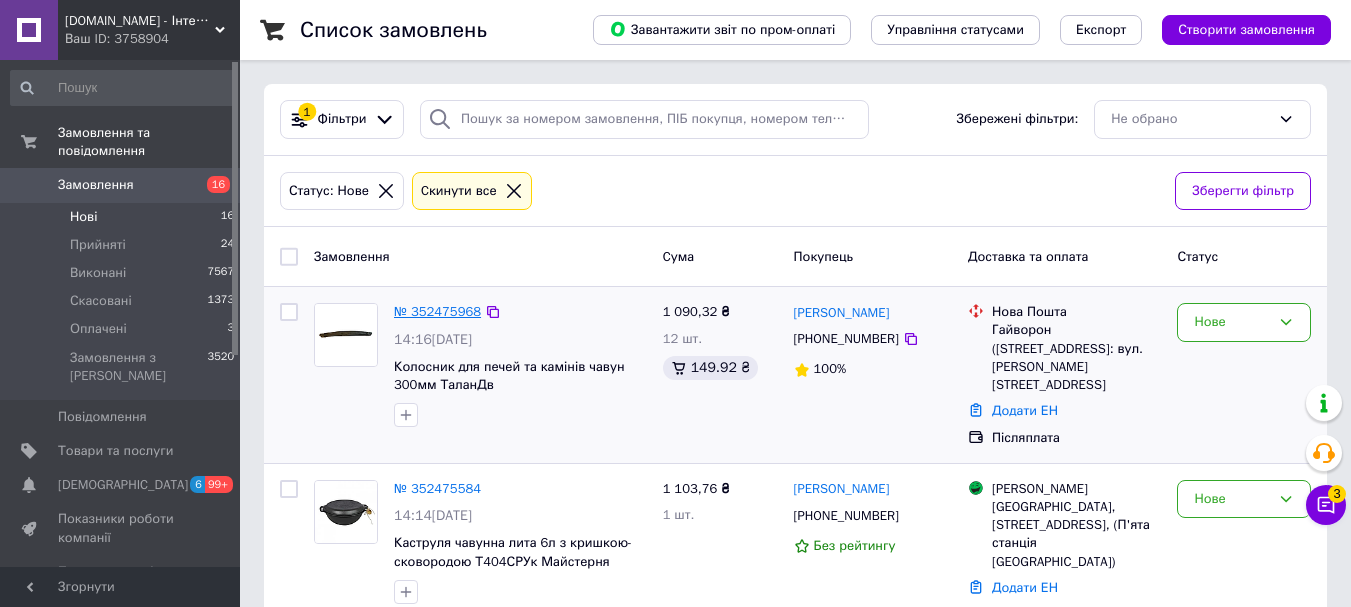 click on "№ 352475968" at bounding box center (437, 311) 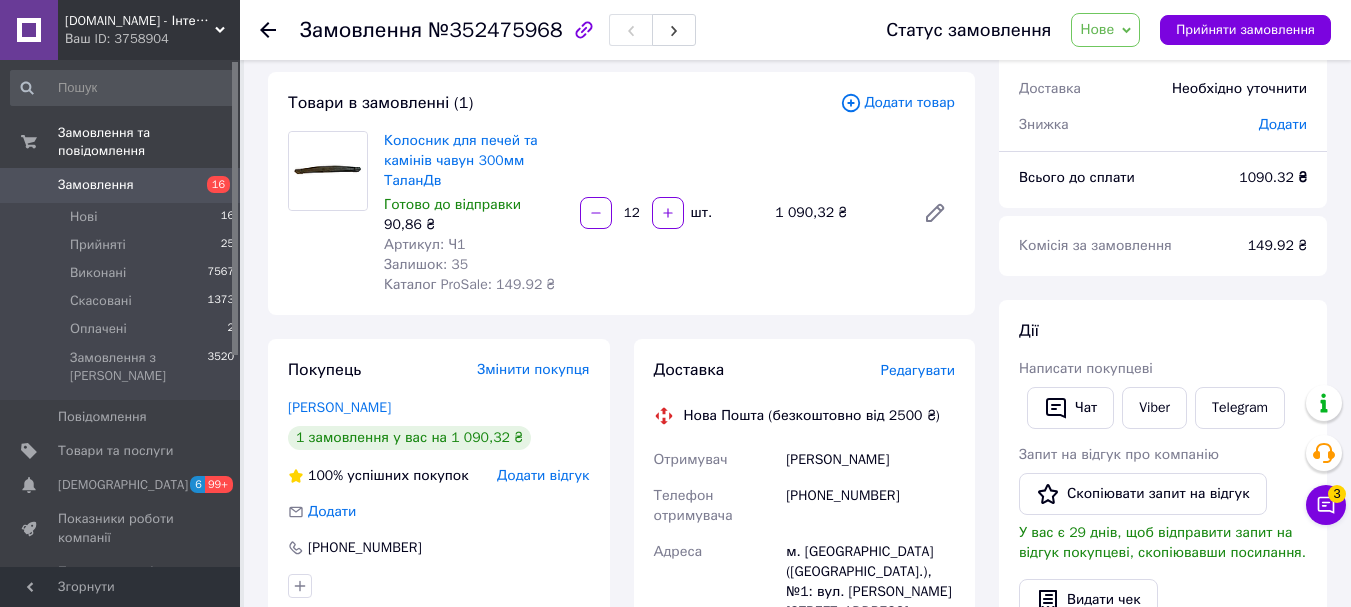 scroll, scrollTop: 0, scrollLeft: 0, axis: both 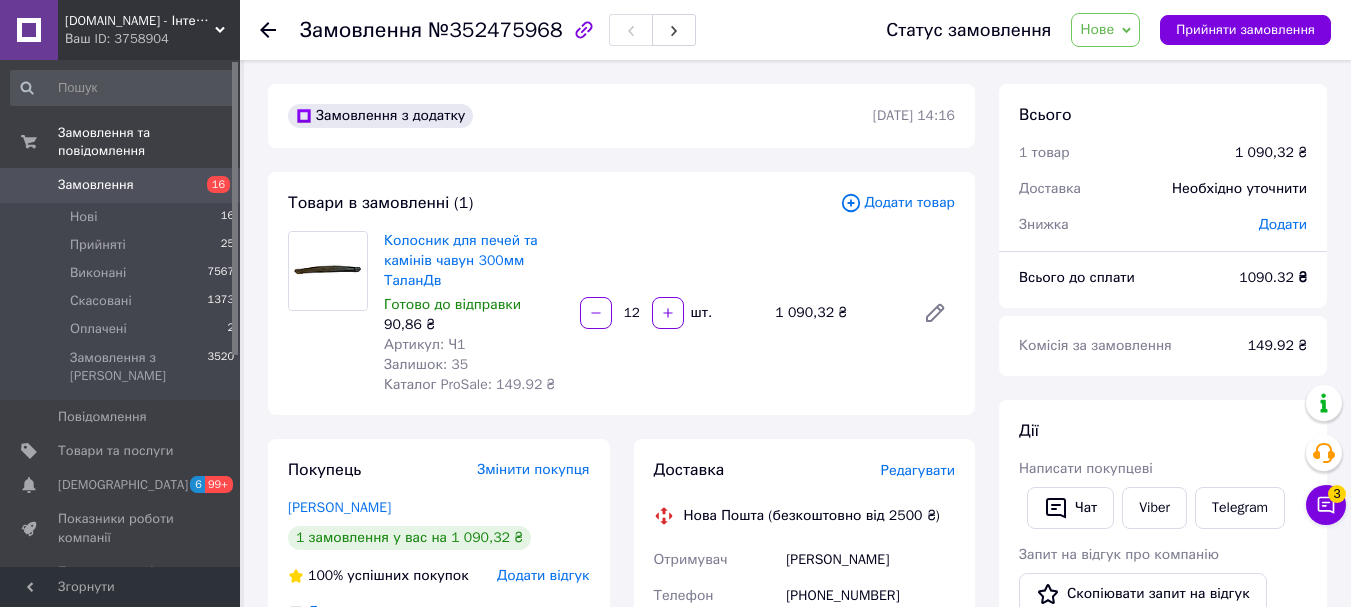 click on "№352475968" at bounding box center [495, 30] 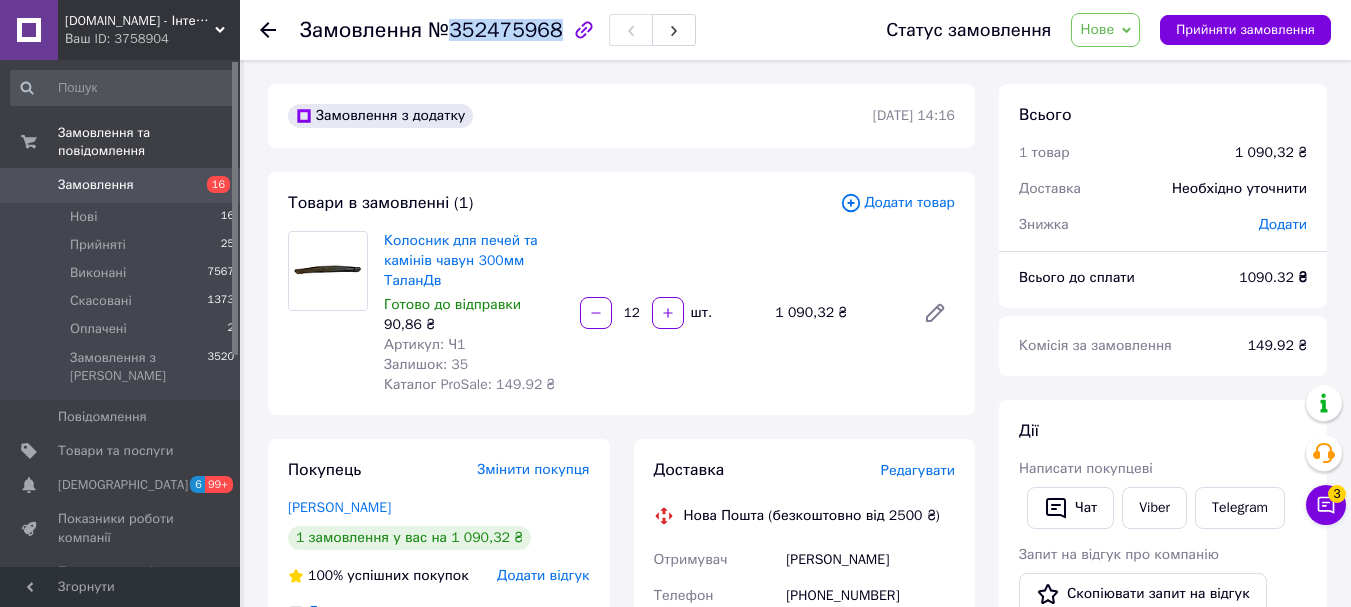 drag, startPoint x: 448, startPoint y: 34, endPoint x: 545, endPoint y: 34, distance: 97 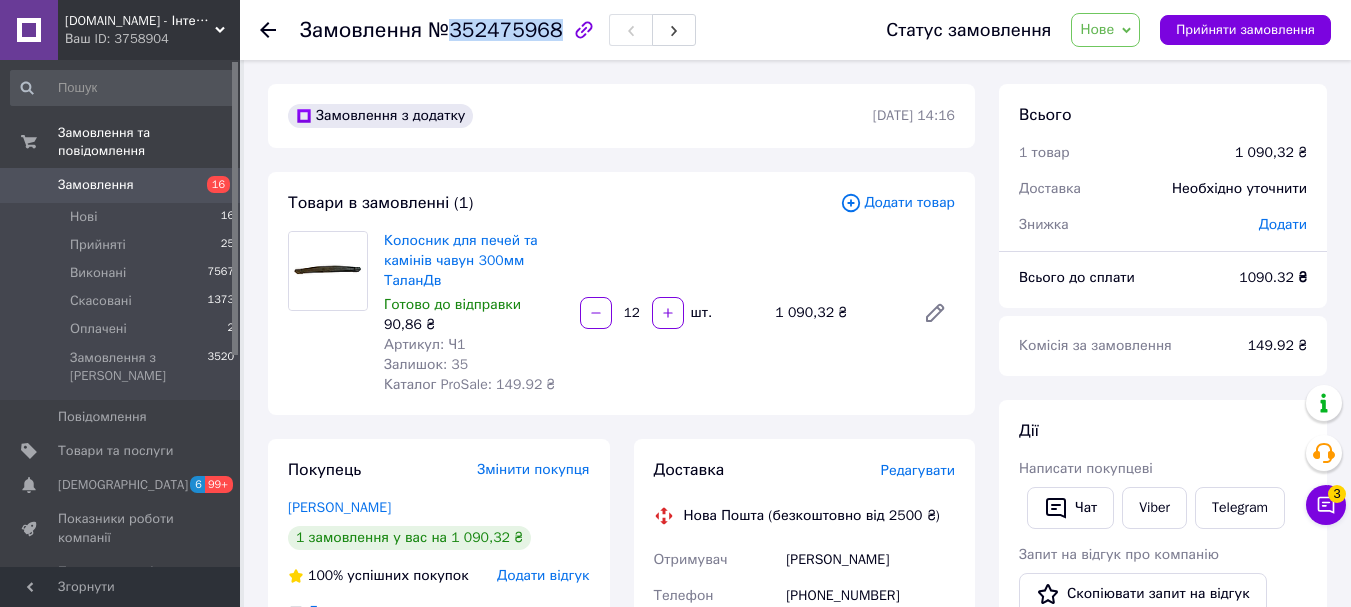click on "№352475968" at bounding box center [495, 30] 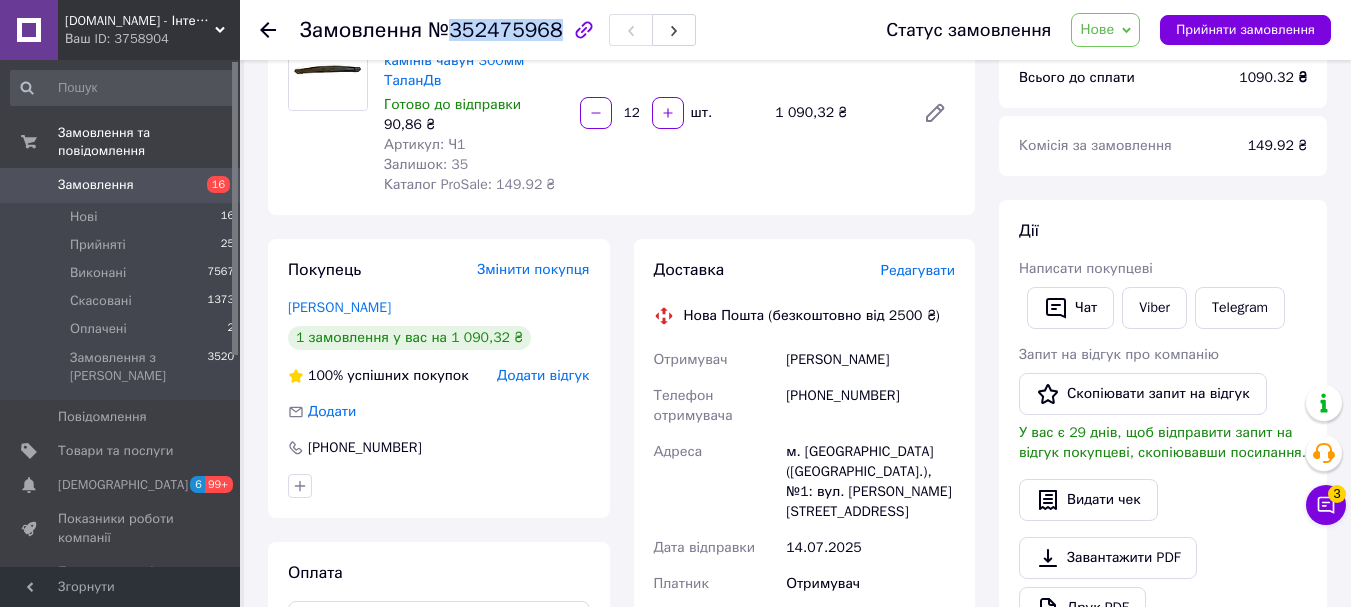 scroll, scrollTop: 300, scrollLeft: 0, axis: vertical 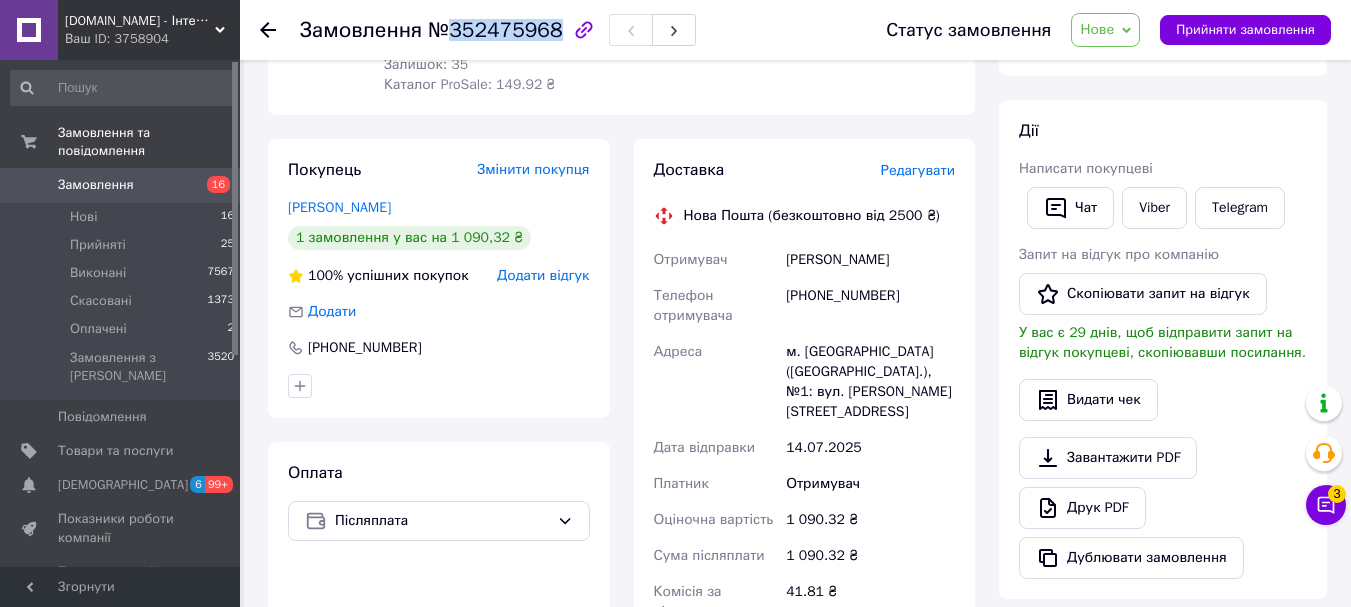 drag, startPoint x: 1100, startPoint y: 35, endPoint x: 1102, endPoint y: 60, distance: 25.079872 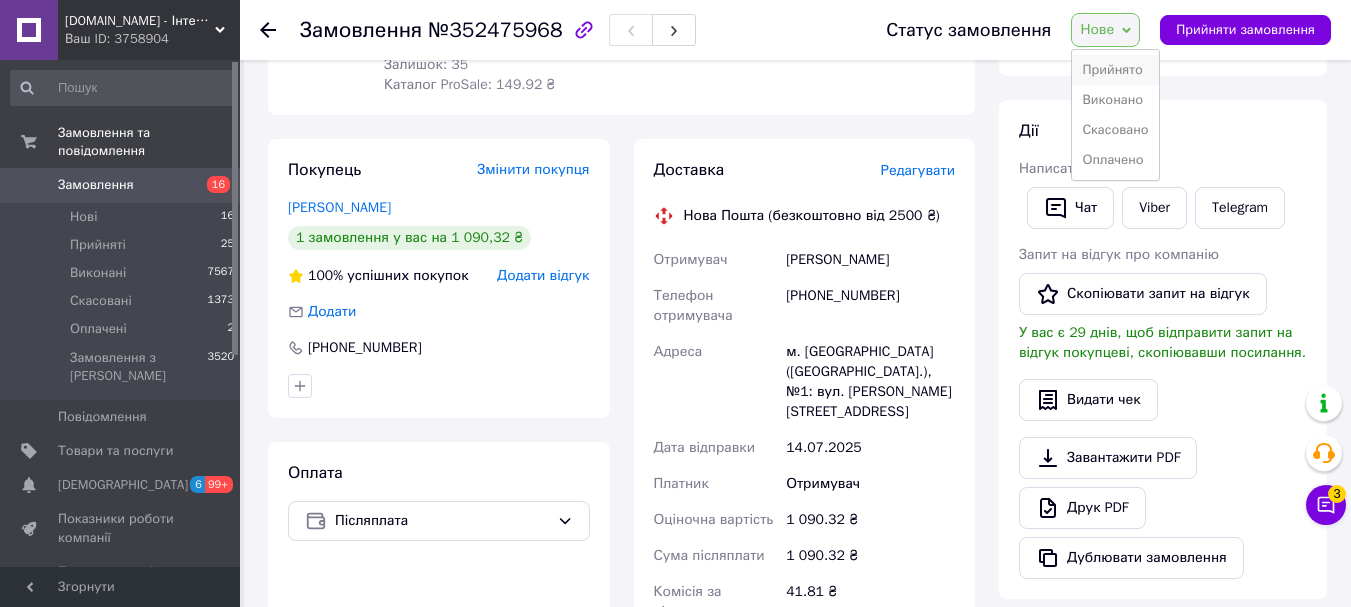 click on "Прийнято" at bounding box center (1115, 70) 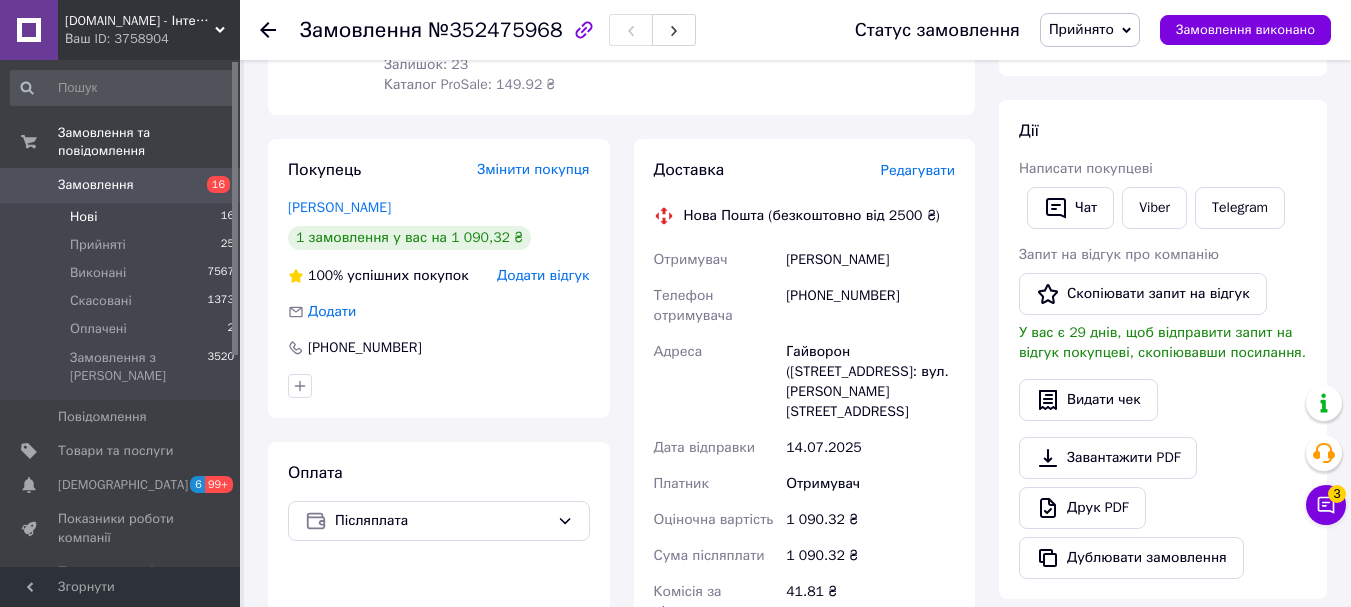 click on "Нові" at bounding box center [83, 217] 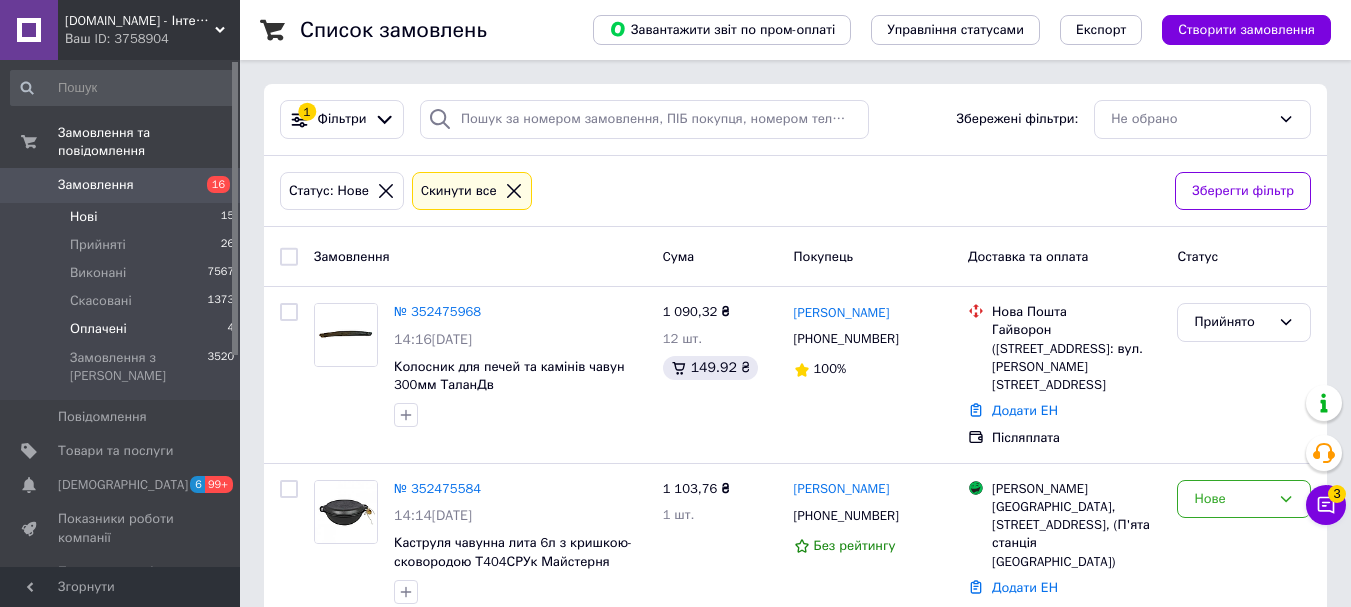drag, startPoint x: 100, startPoint y: 313, endPoint x: 144, endPoint y: 316, distance: 44.102154 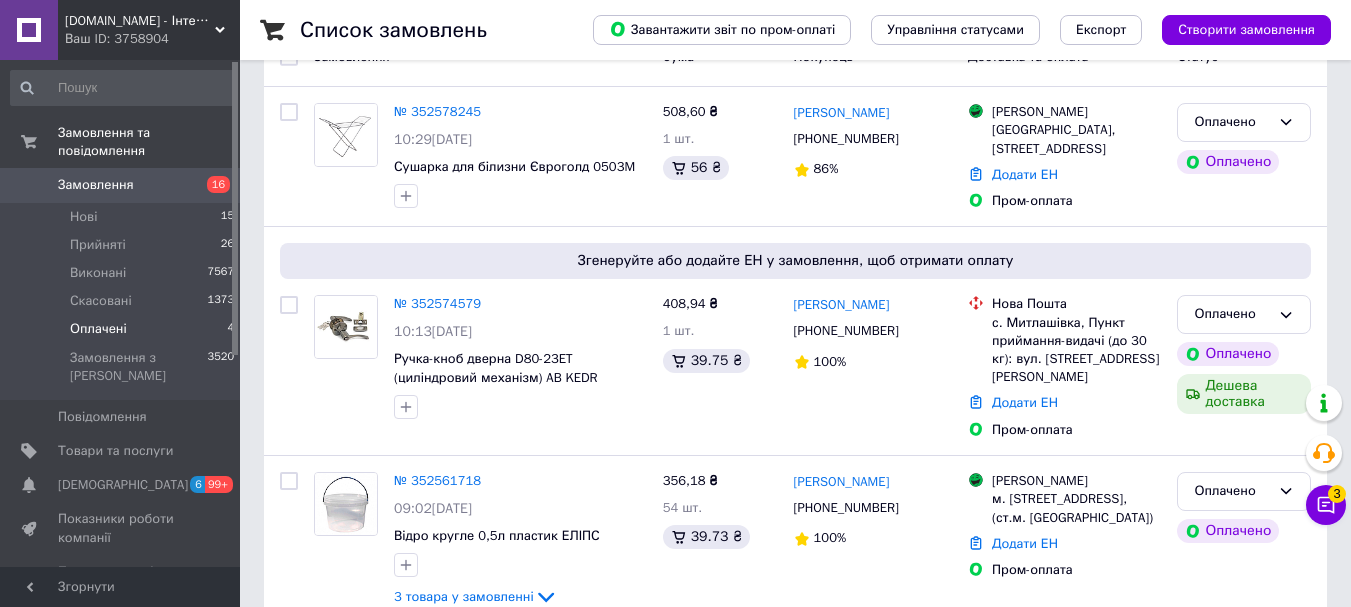 scroll, scrollTop: 300, scrollLeft: 0, axis: vertical 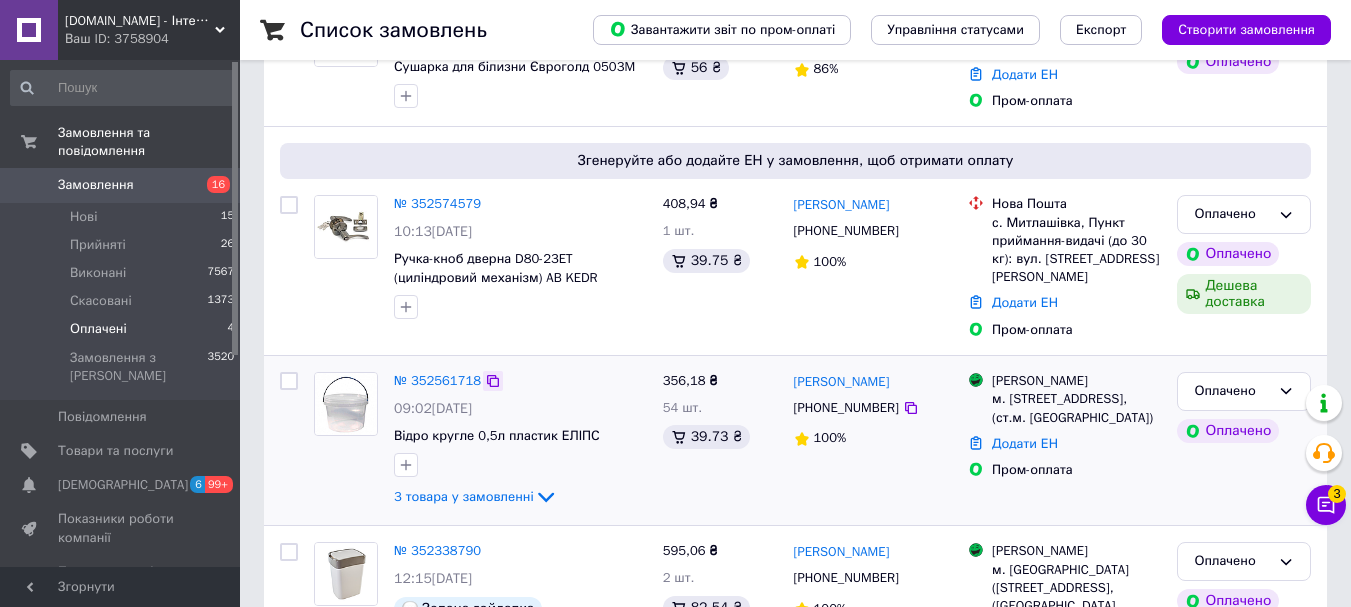 click 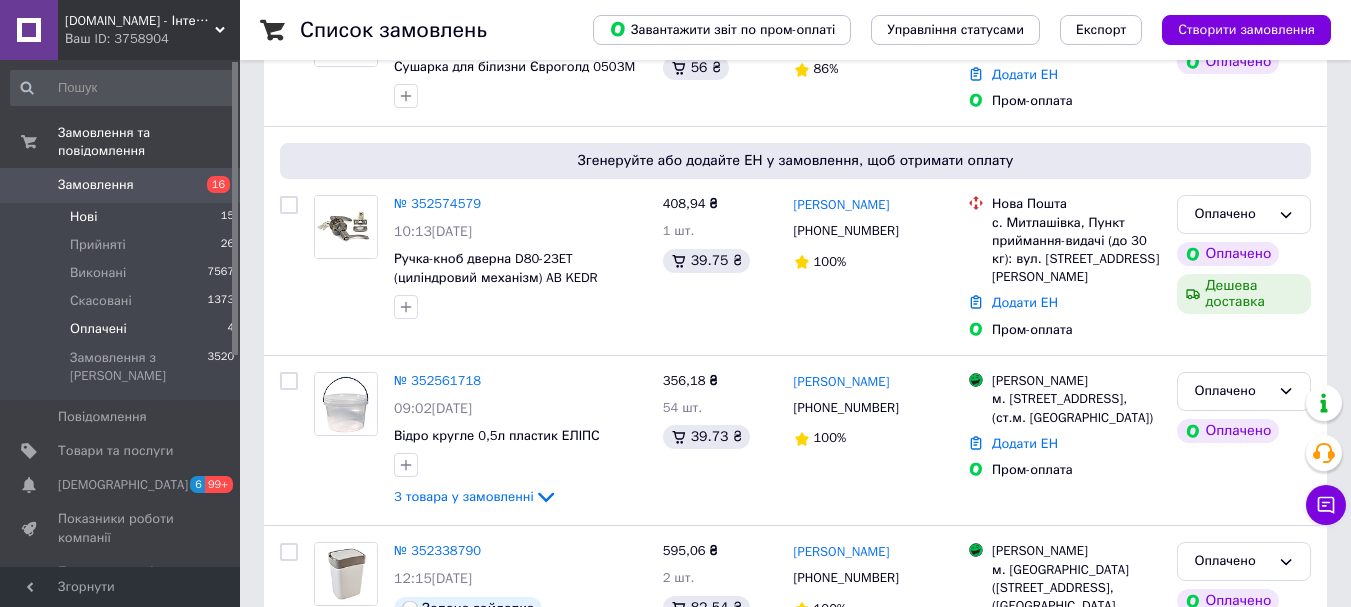 click on "Нові" at bounding box center (83, 217) 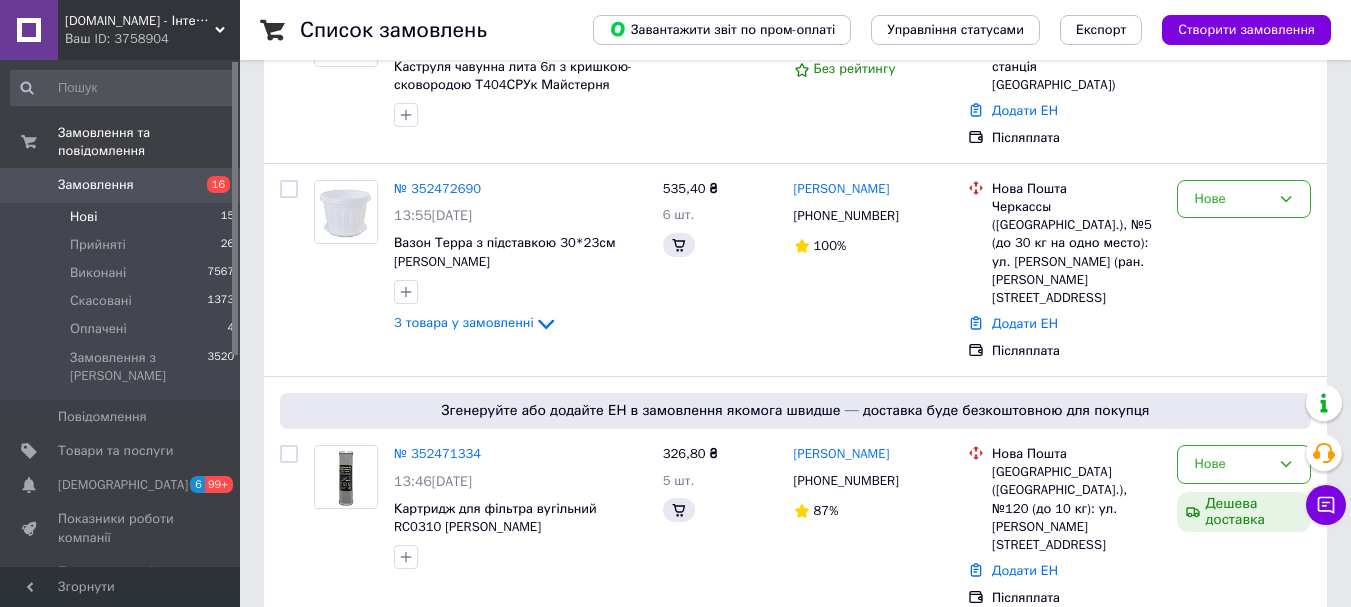 scroll, scrollTop: 0, scrollLeft: 0, axis: both 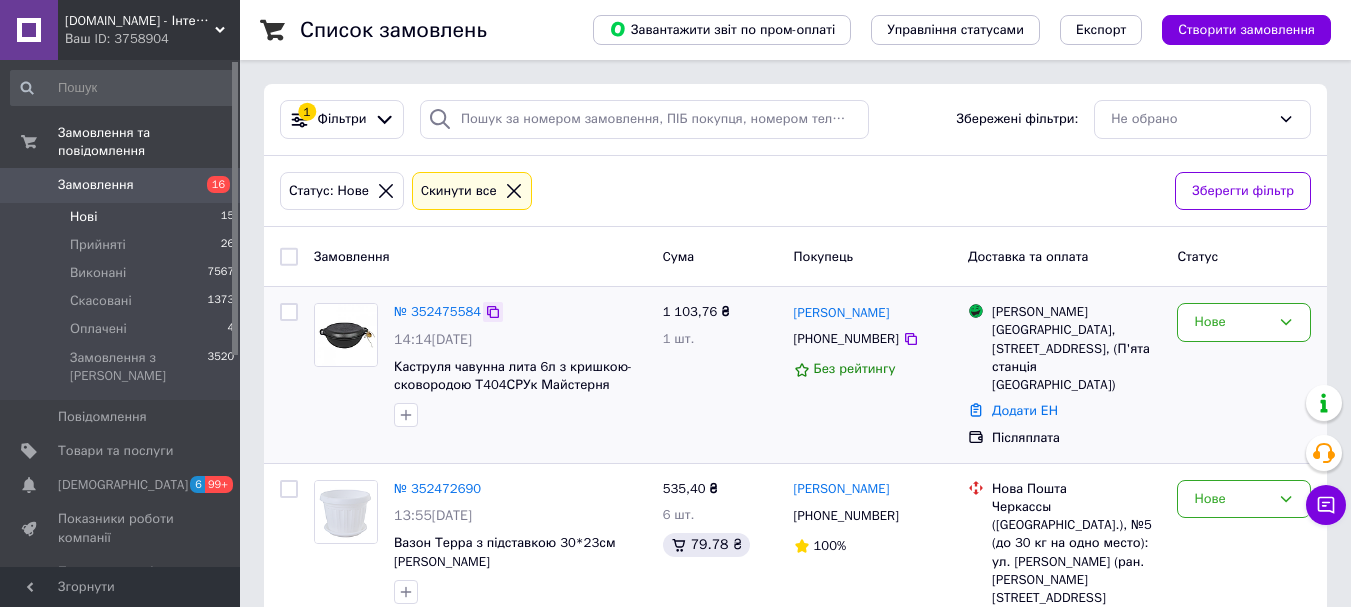 click 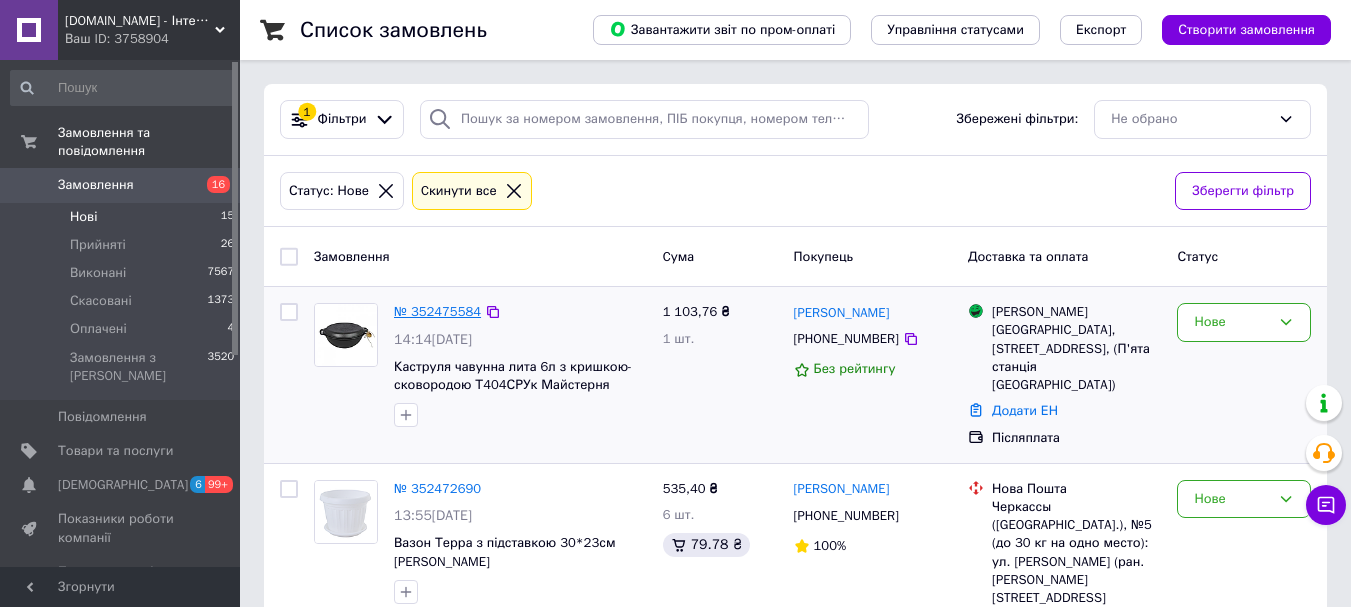 click on "№ 352475584" at bounding box center (437, 311) 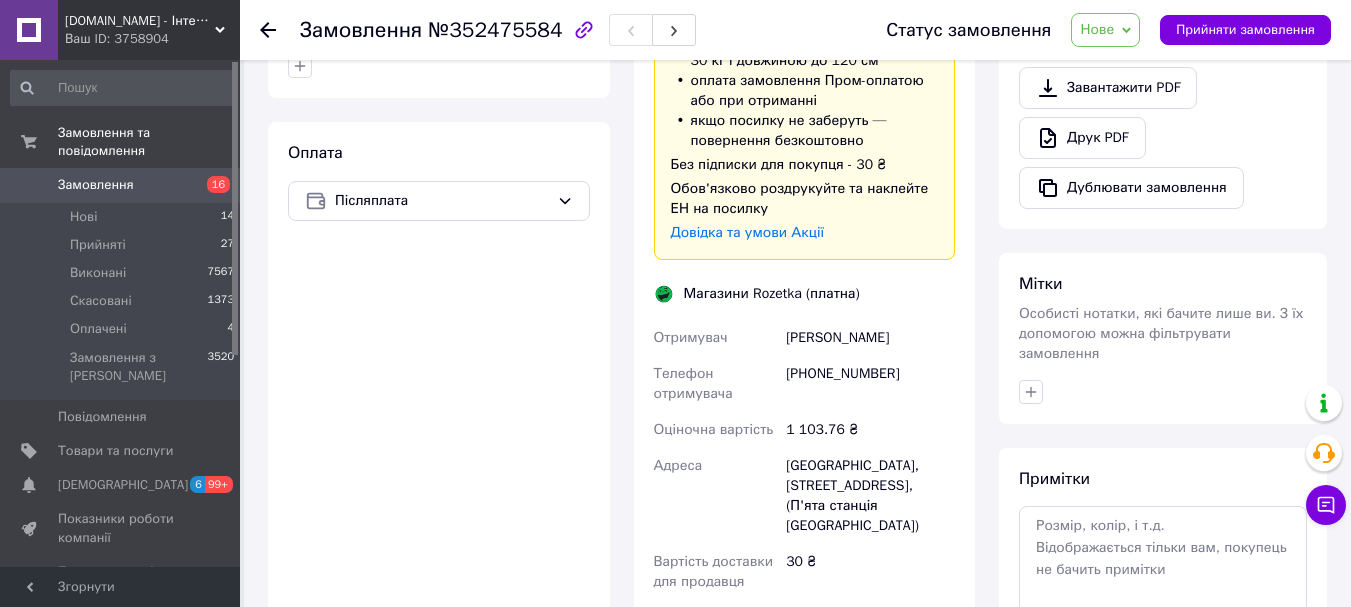 scroll, scrollTop: 900, scrollLeft: 0, axis: vertical 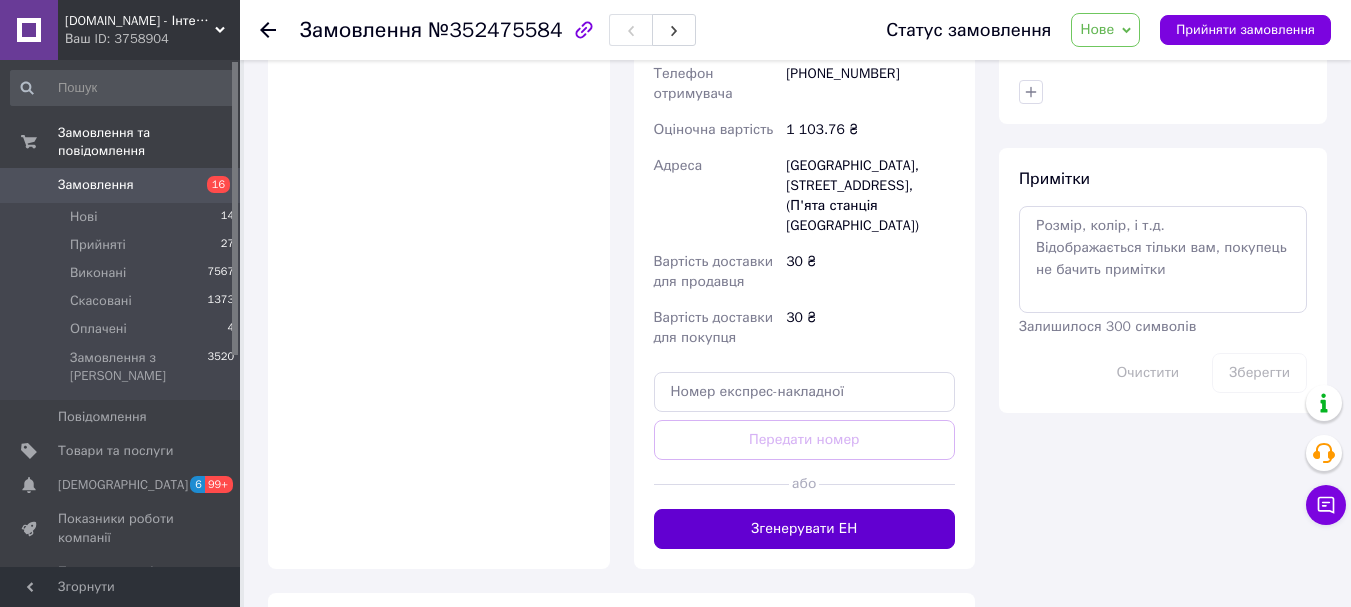 click on "Згенерувати ЕН" at bounding box center (805, 529) 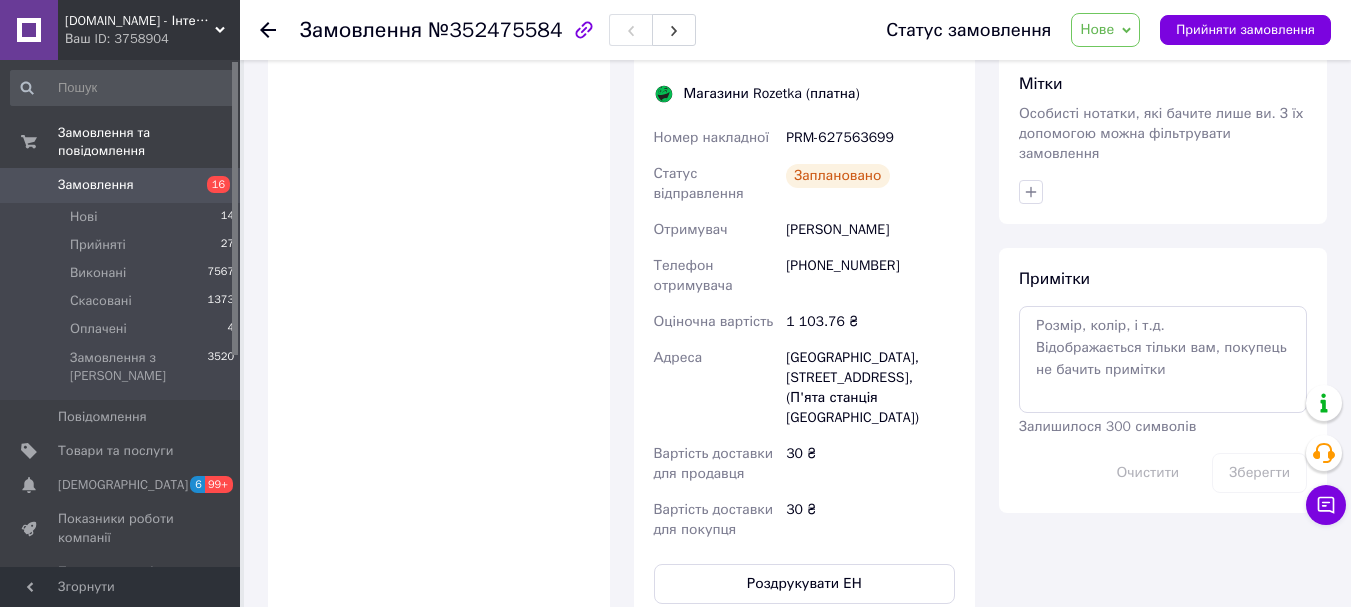 scroll, scrollTop: 700, scrollLeft: 0, axis: vertical 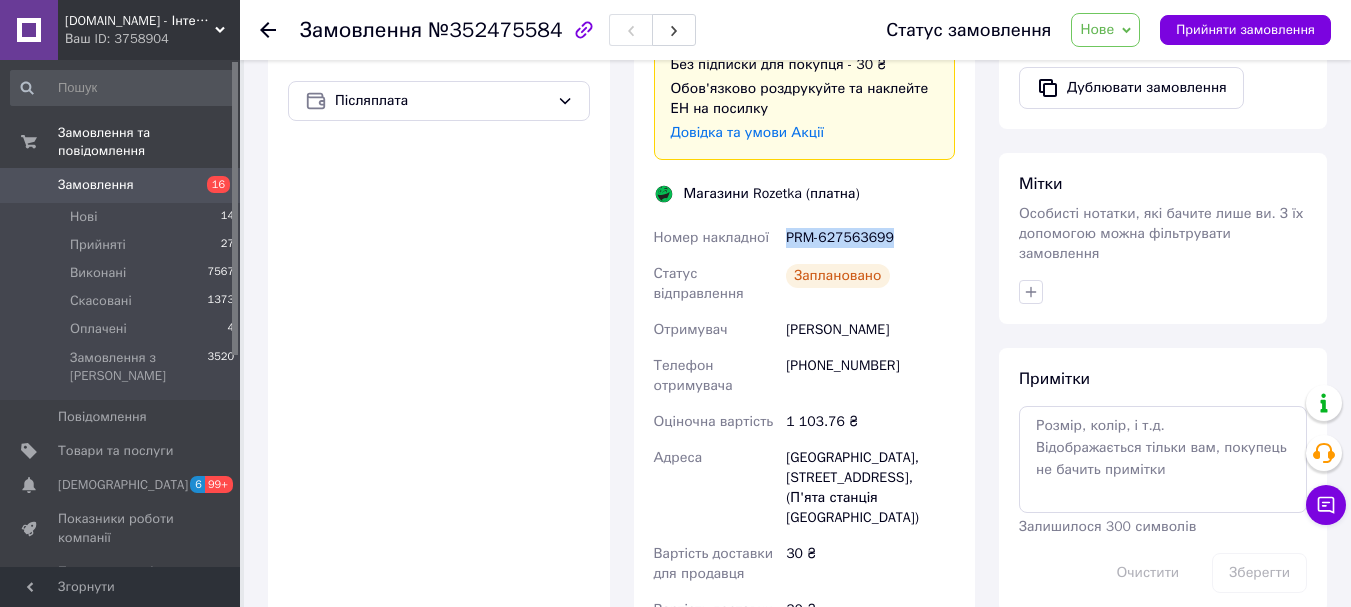 drag, startPoint x: 788, startPoint y: 237, endPoint x: 907, endPoint y: 241, distance: 119.06721 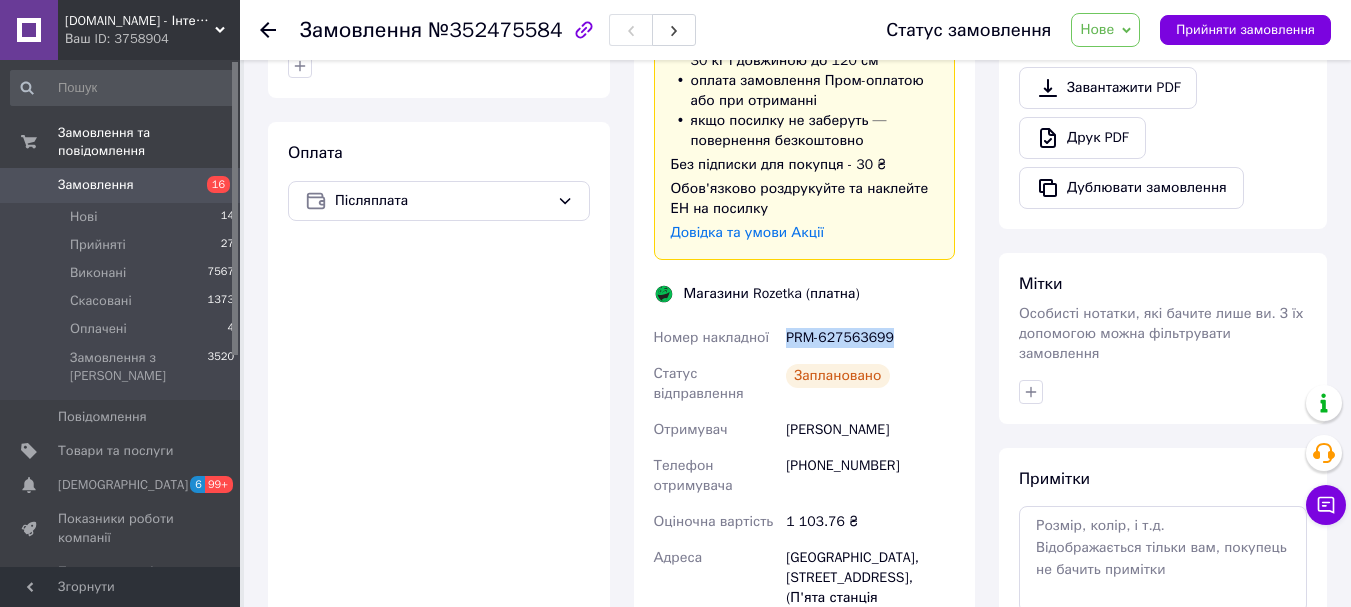 scroll, scrollTop: 800, scrollLeft: 0, axis: vertical 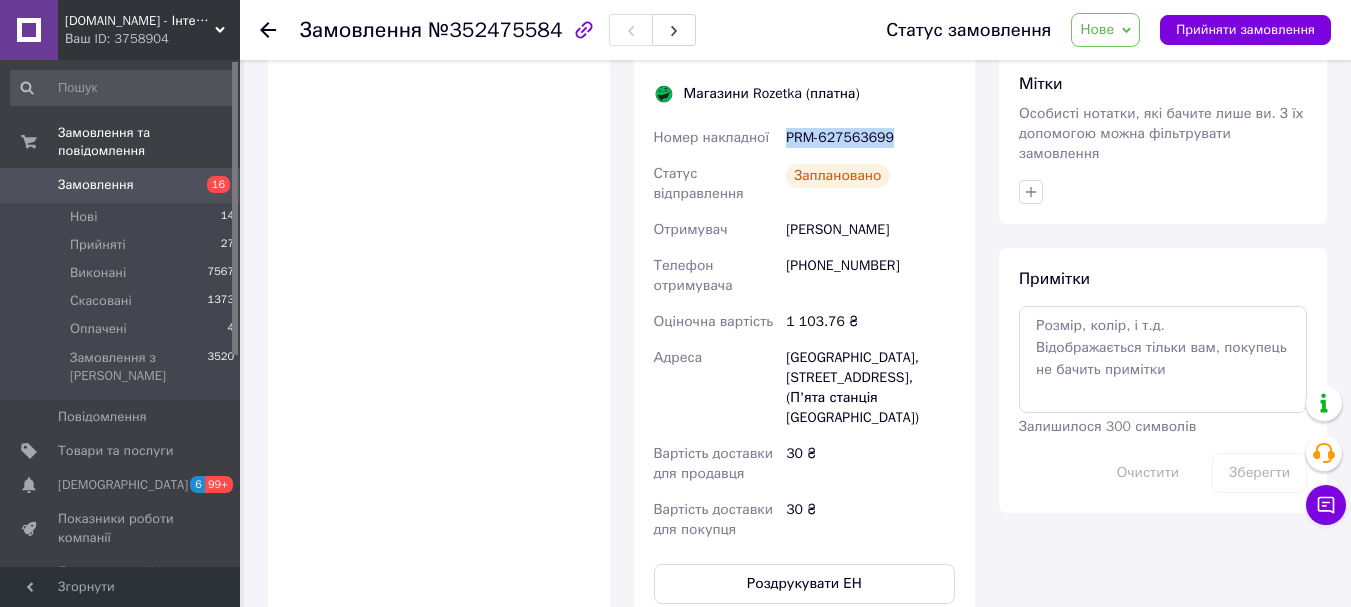 drag, startPoint x: 785, startPoint y: 226, endPoint x: 899, endPoint y: 235, distance: 114.35471 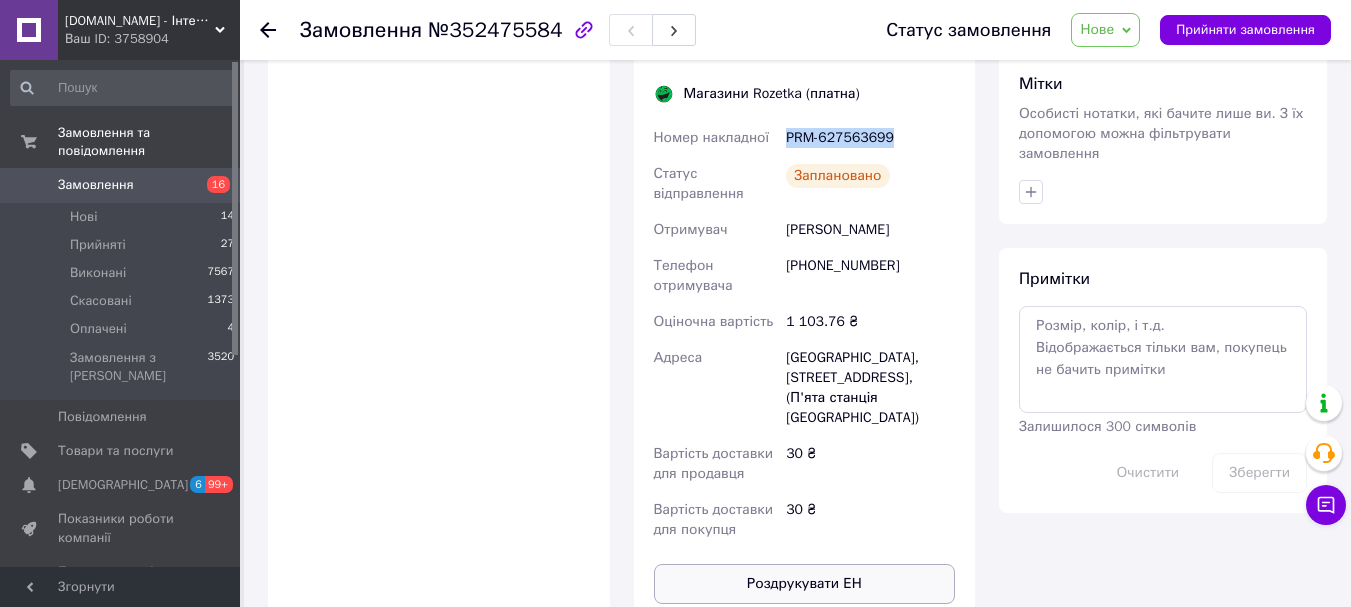 click on "Роздрукувати ЕН" at bounding box center (805, 584) 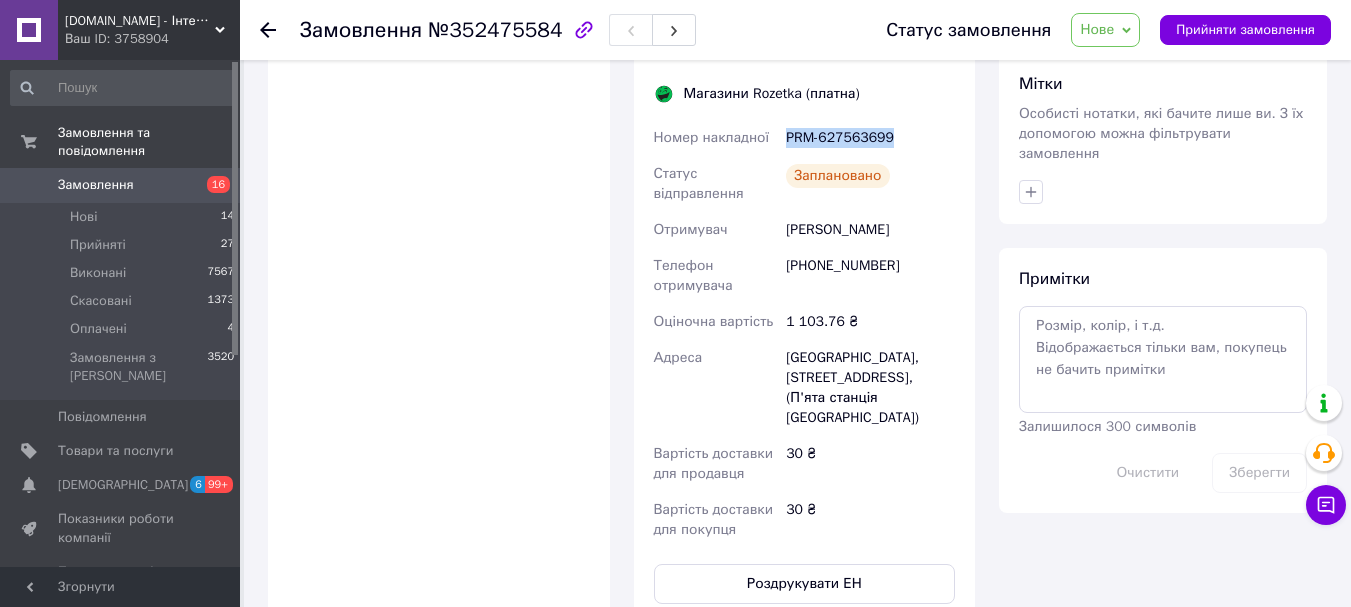 click on "Нове" at bounding box center [1097, 29] 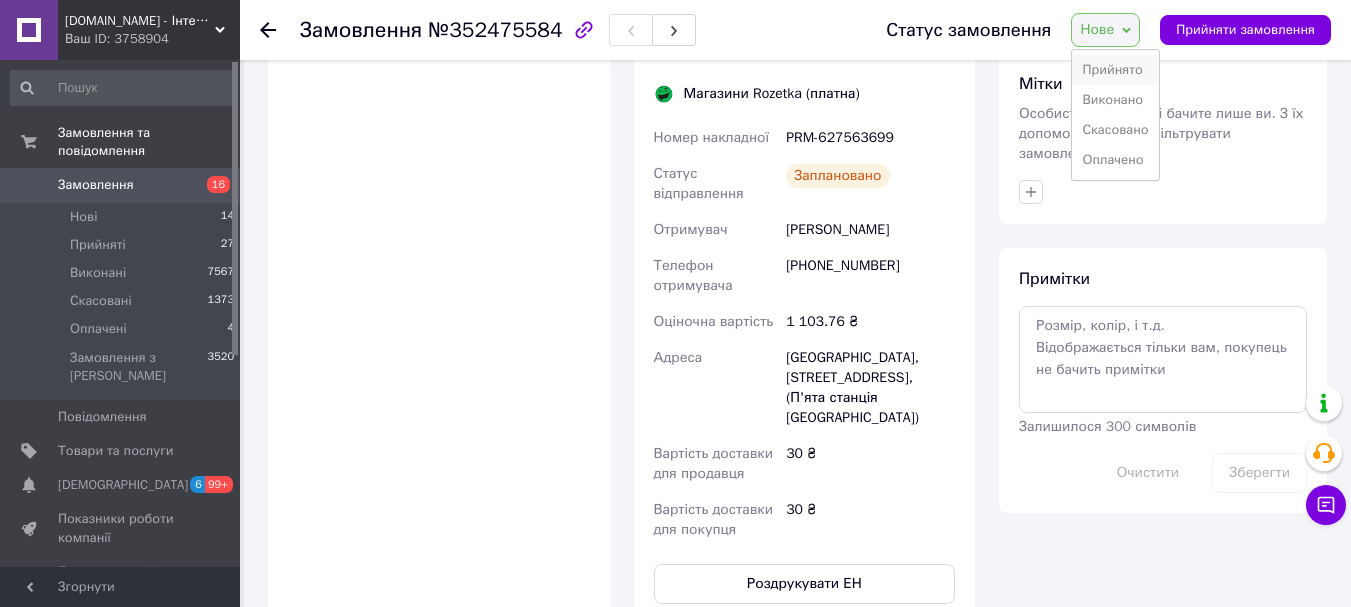 click on "Прийнято" at bounding box center (1115, 70) 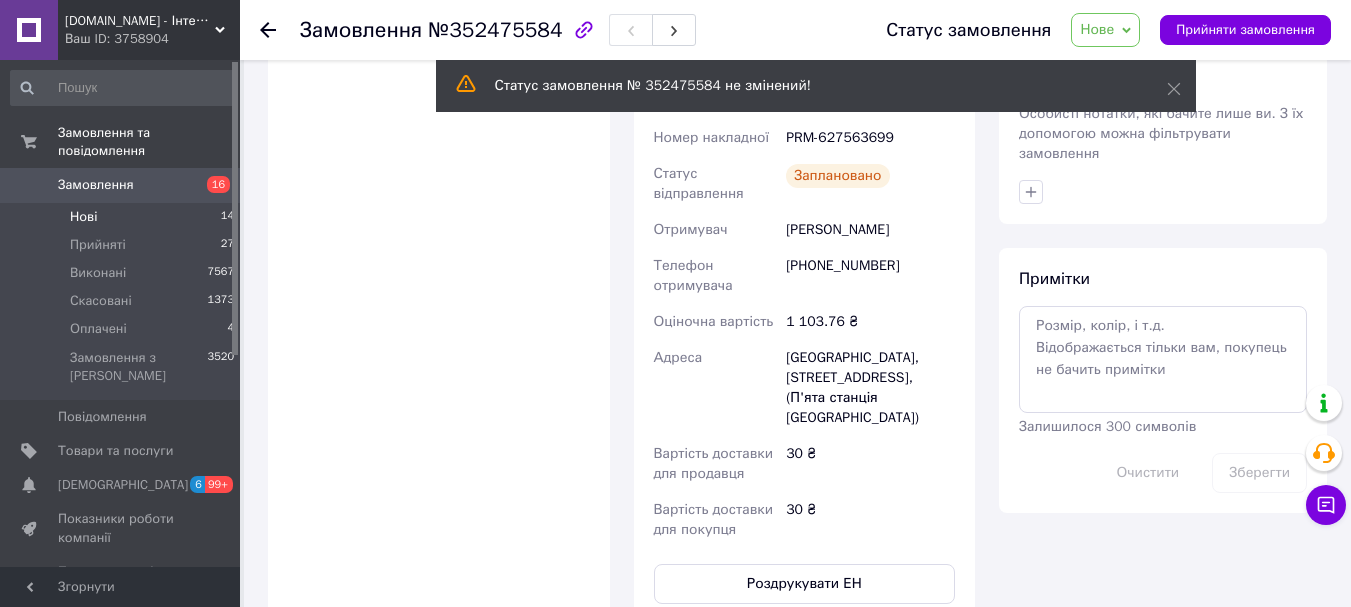click on "Нові" at bounding box center [83, 217] 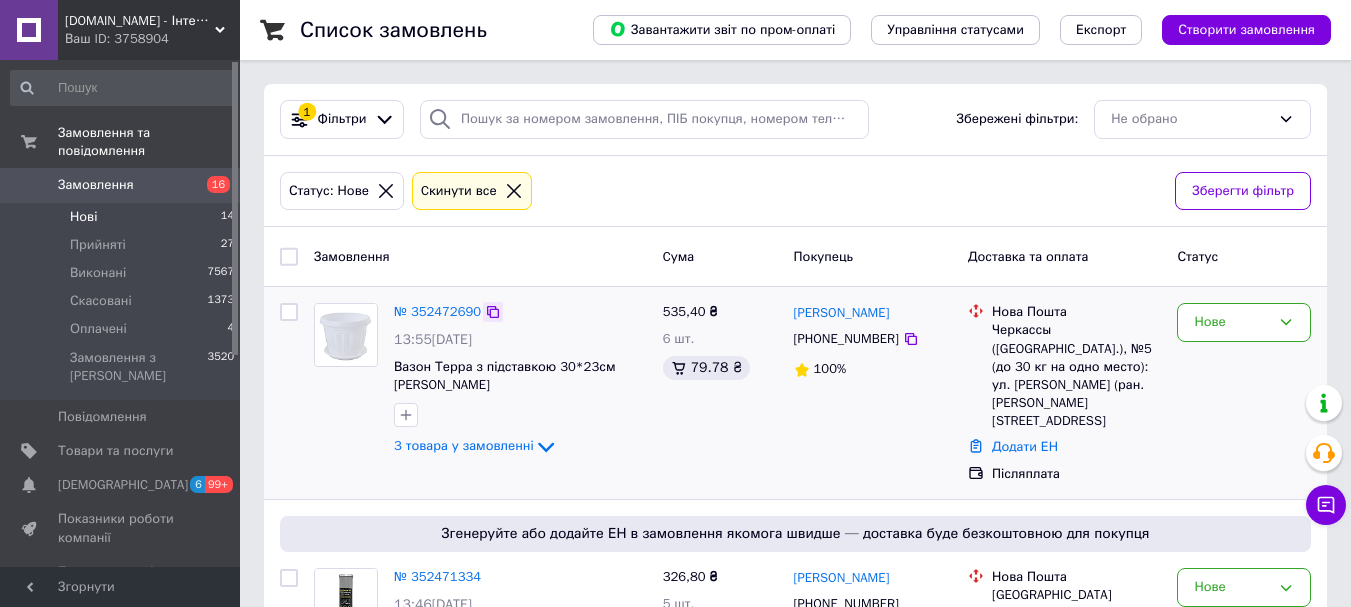 click 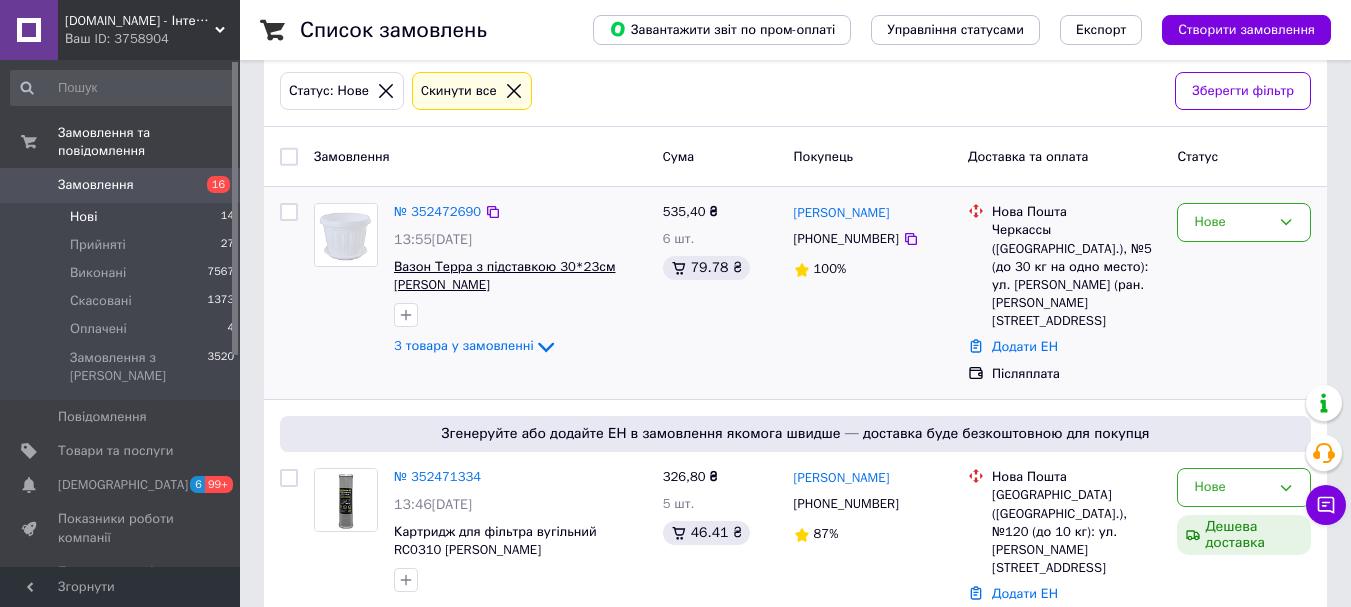 scroll, scrollTop: 200, scrollLeft: 0, axis: vertical 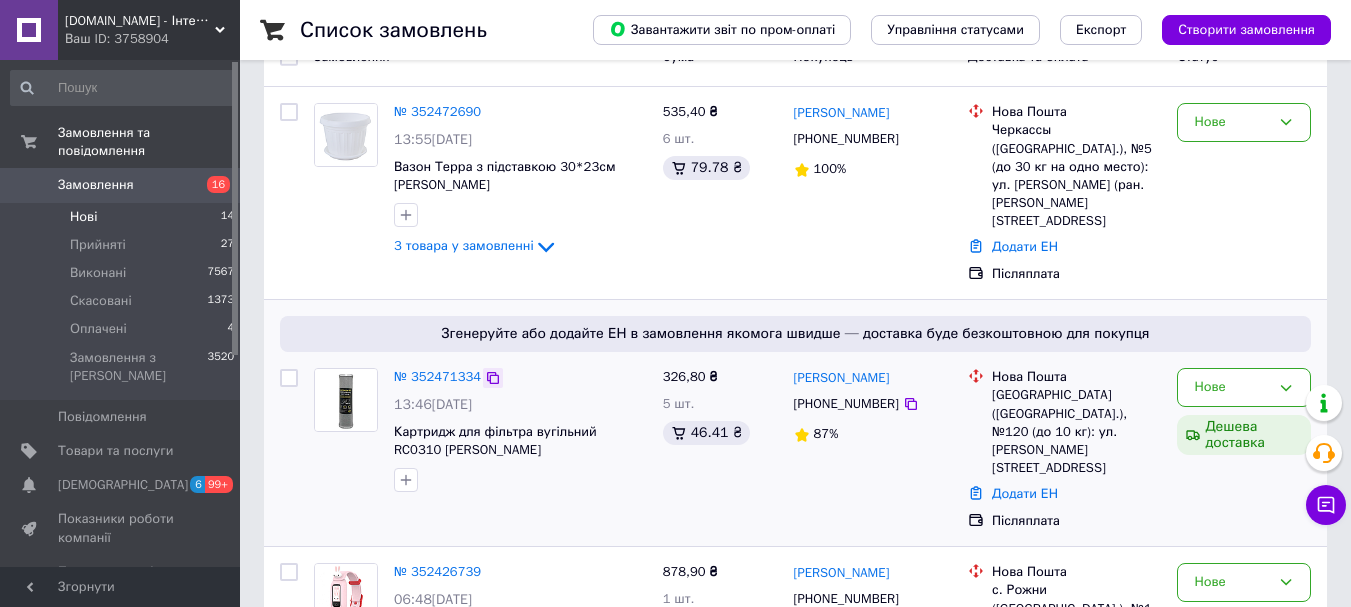 click 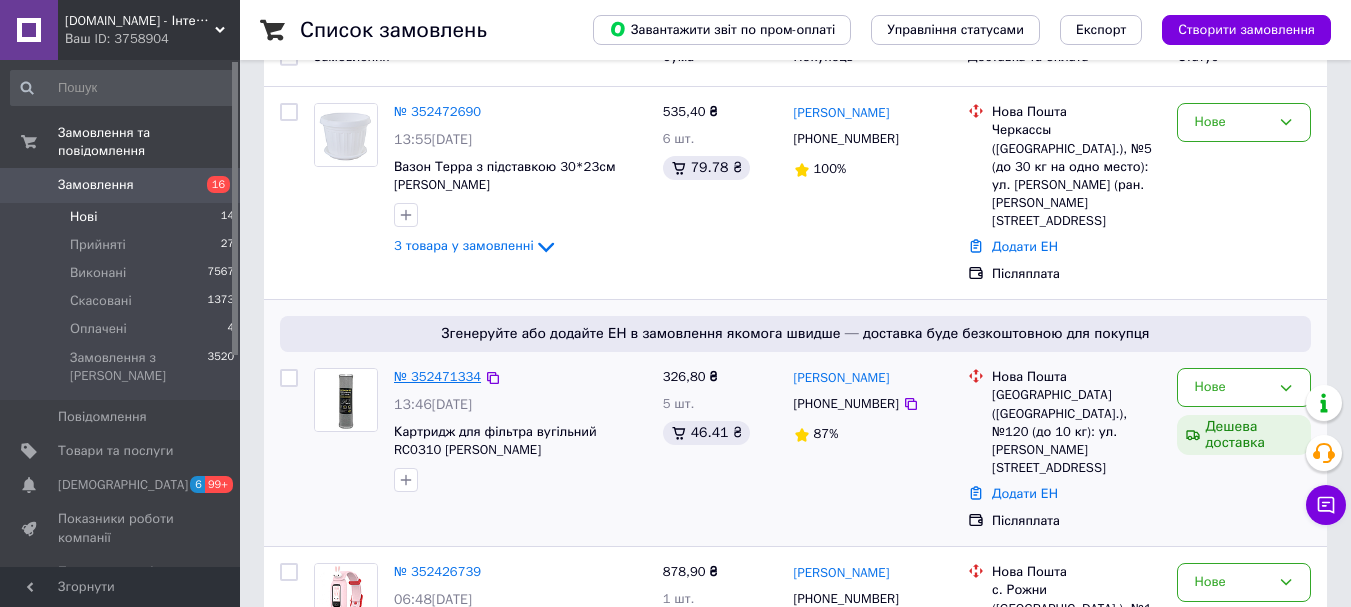 click on "№ 352471334" at bounding box center [437, 376] 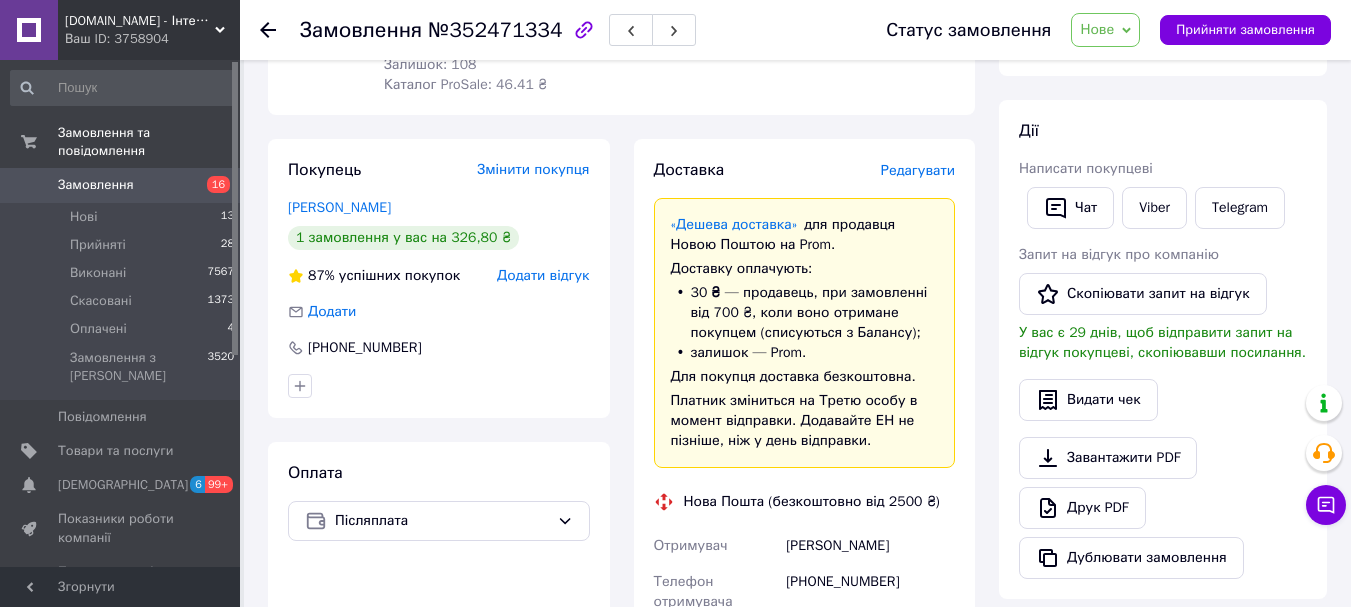 scroll, scrollTop: 400, scrollLeft: 0, axis: vertical 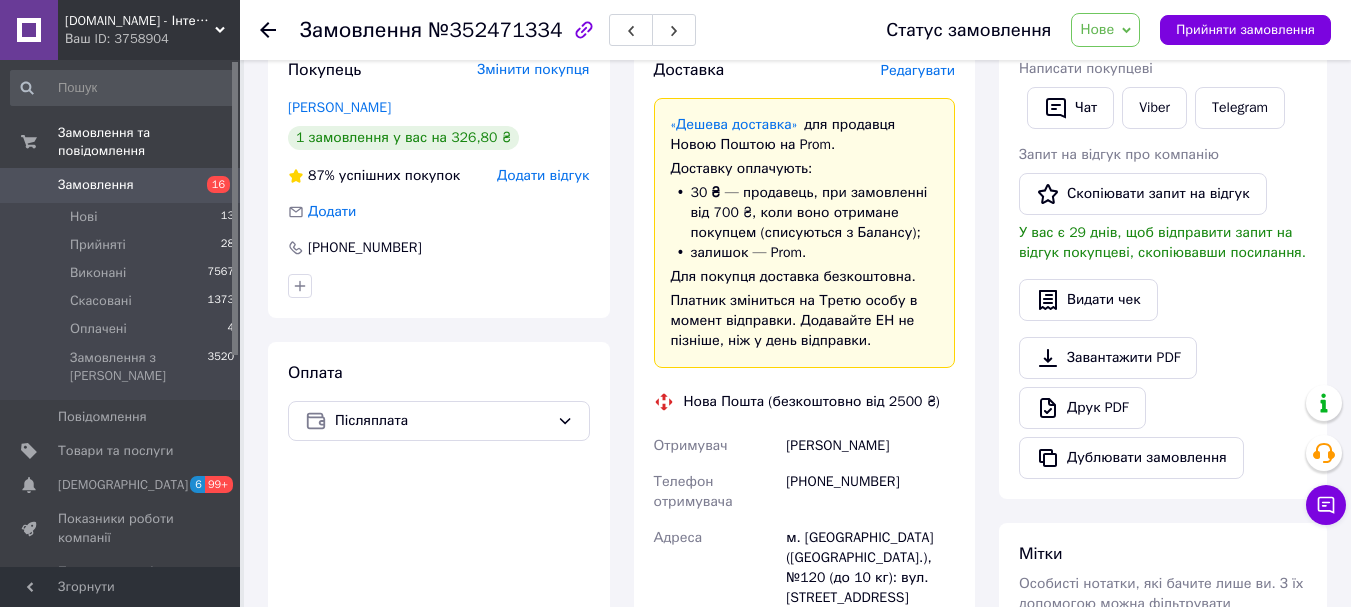click on "Нове" at bounding box center [1097, 29] 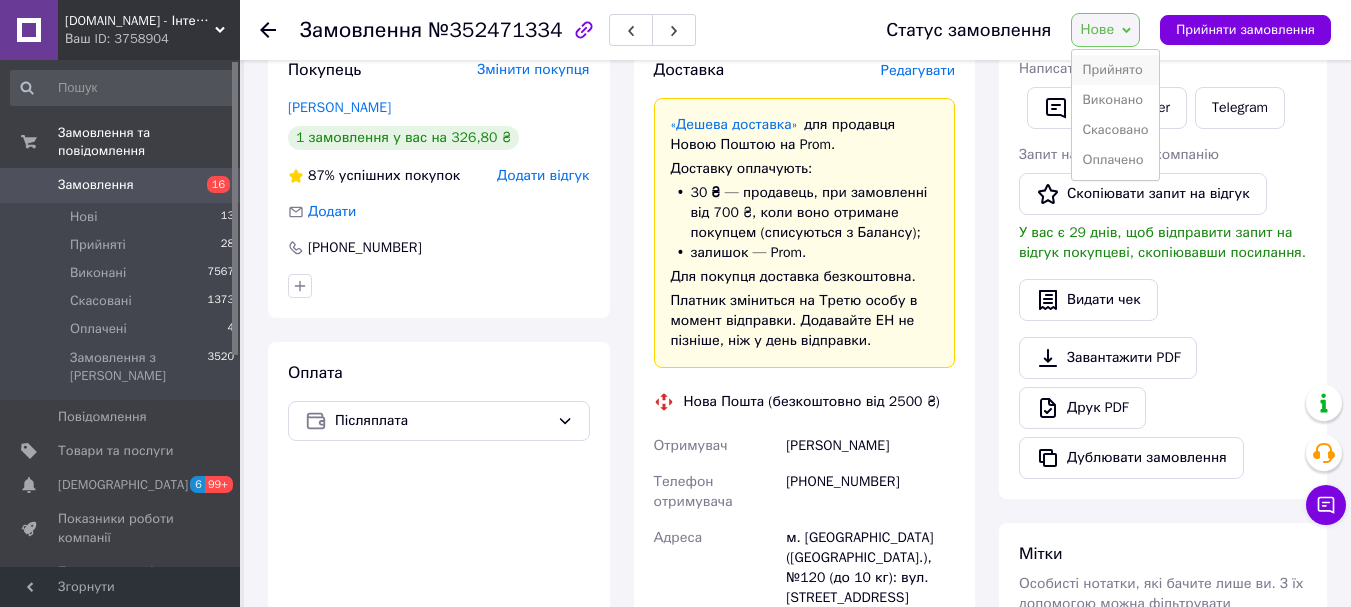 click on "Прийнято" at bounding box center [1115, 70] 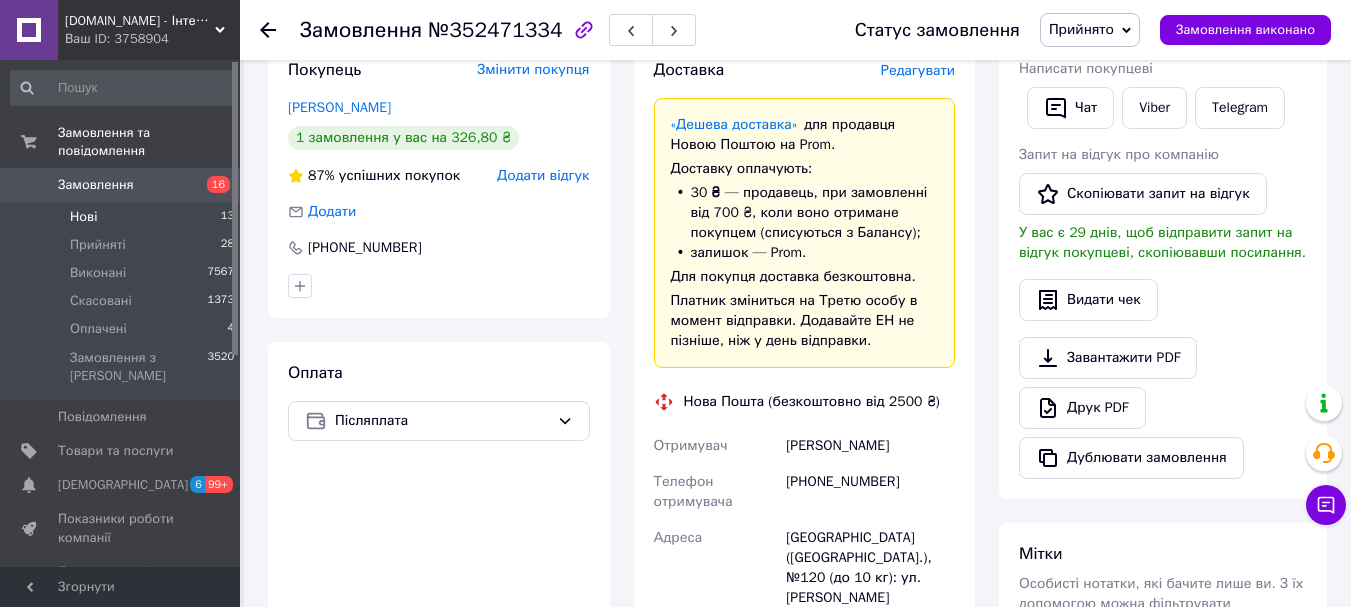 click on "Нові 13" at bounding box center (123, 217) 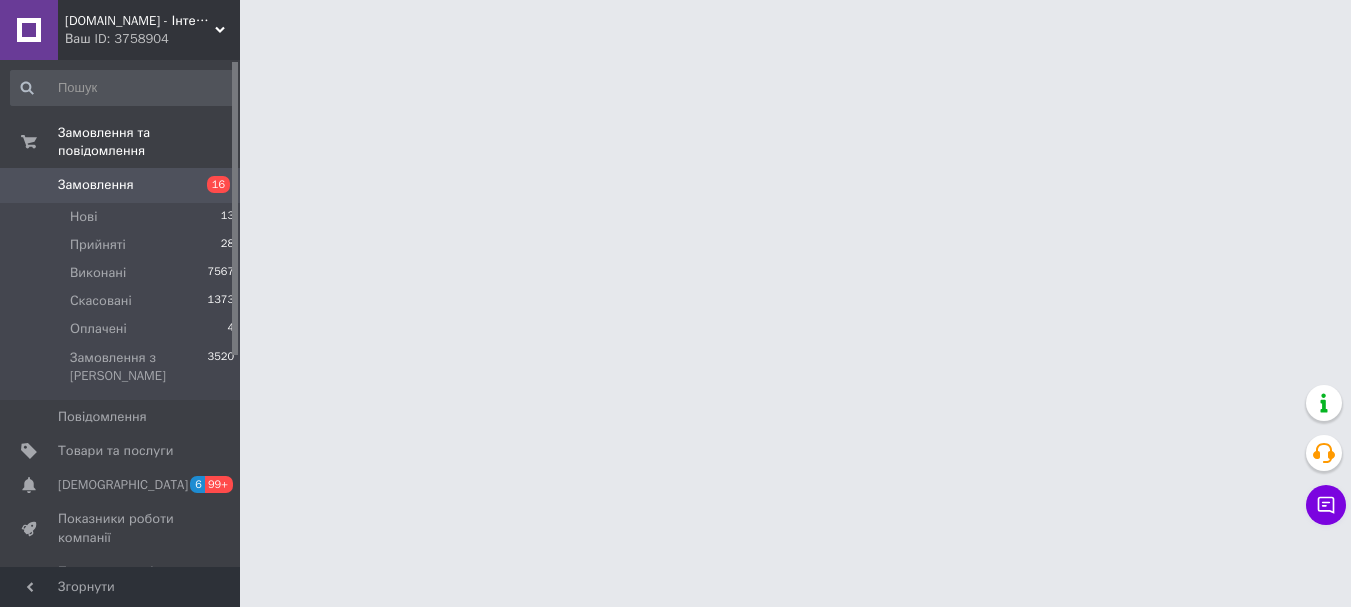 scroll, scrollTop: 0, scrollLeft: 0, axis: both 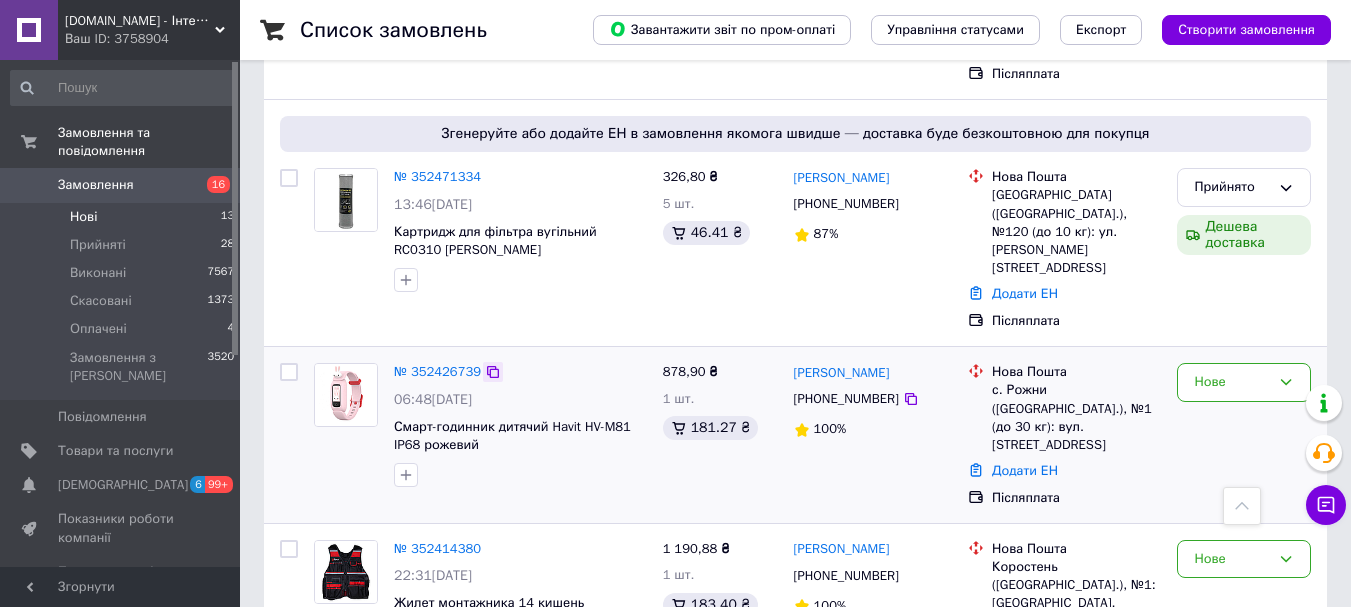 click 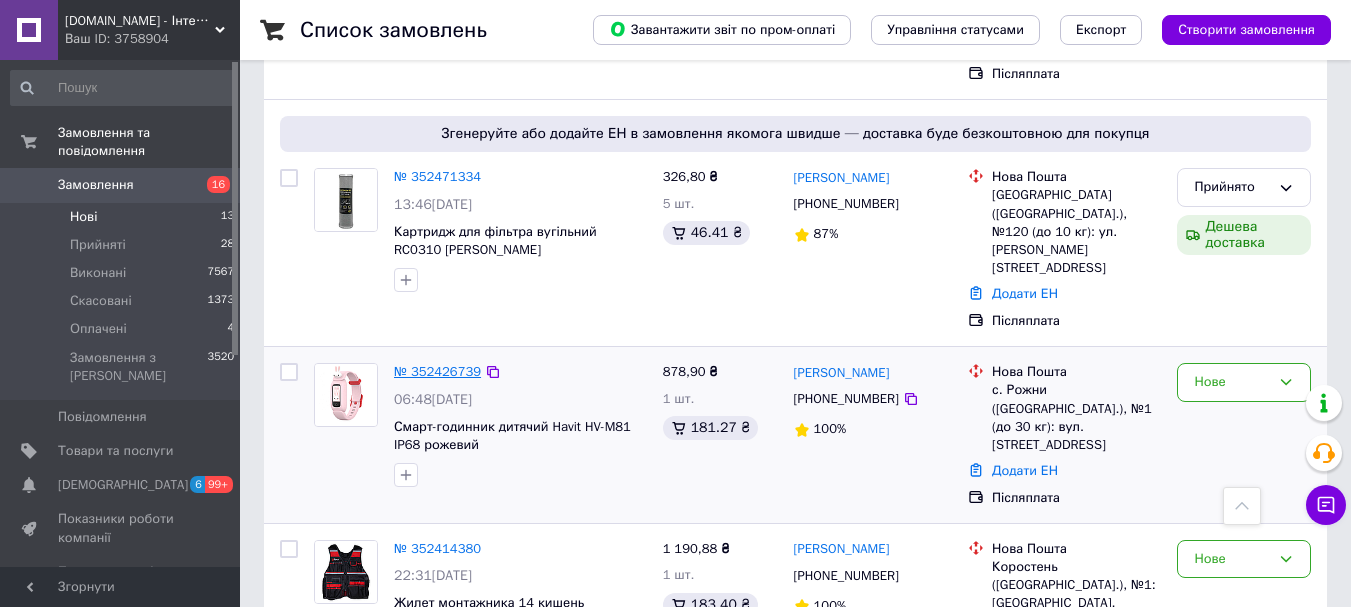 click on "№ 352426739" at bounding box center (437, 371) 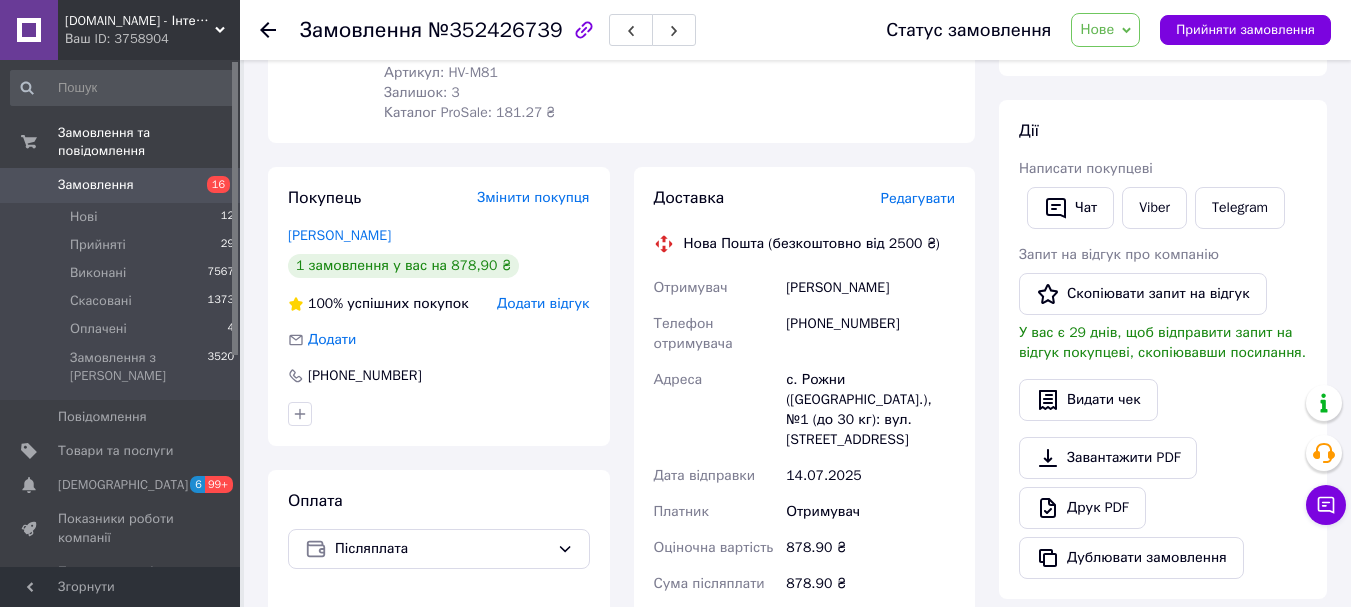 scroll, scrollTop: 400, scrollLeft: 0, axis: vertical 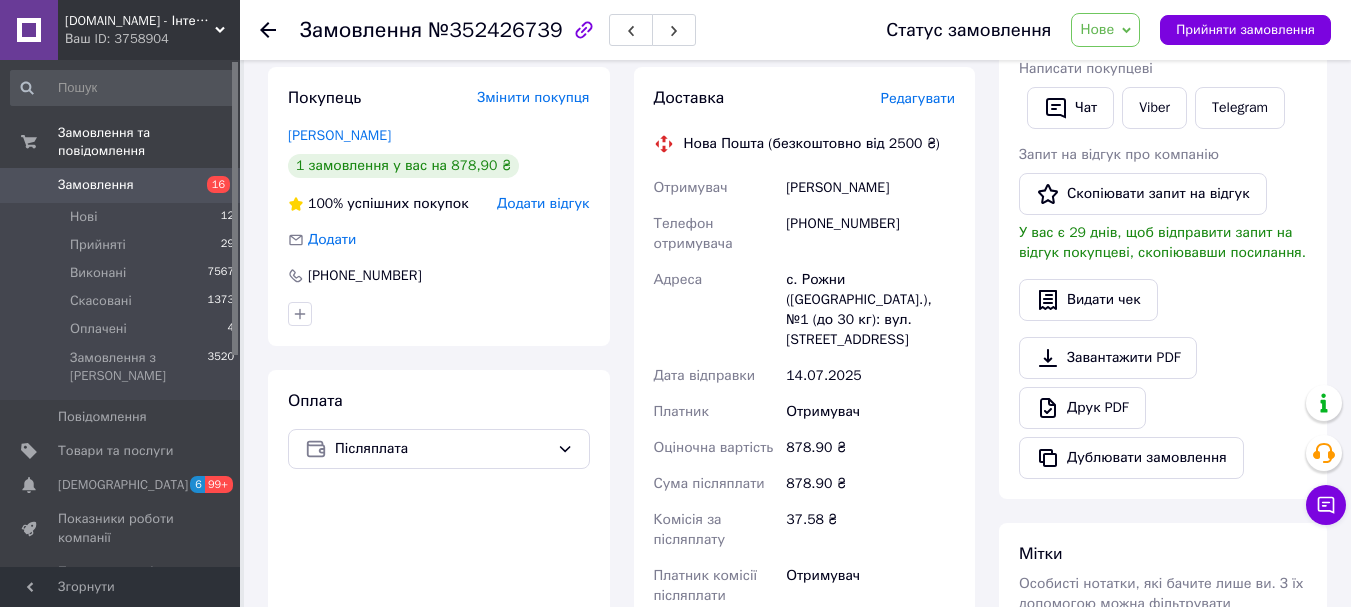 drag, startPoint x: 1102, startPoint y: 35, endPoint x: 1112, endPoint y: 49, distance: 17.20465 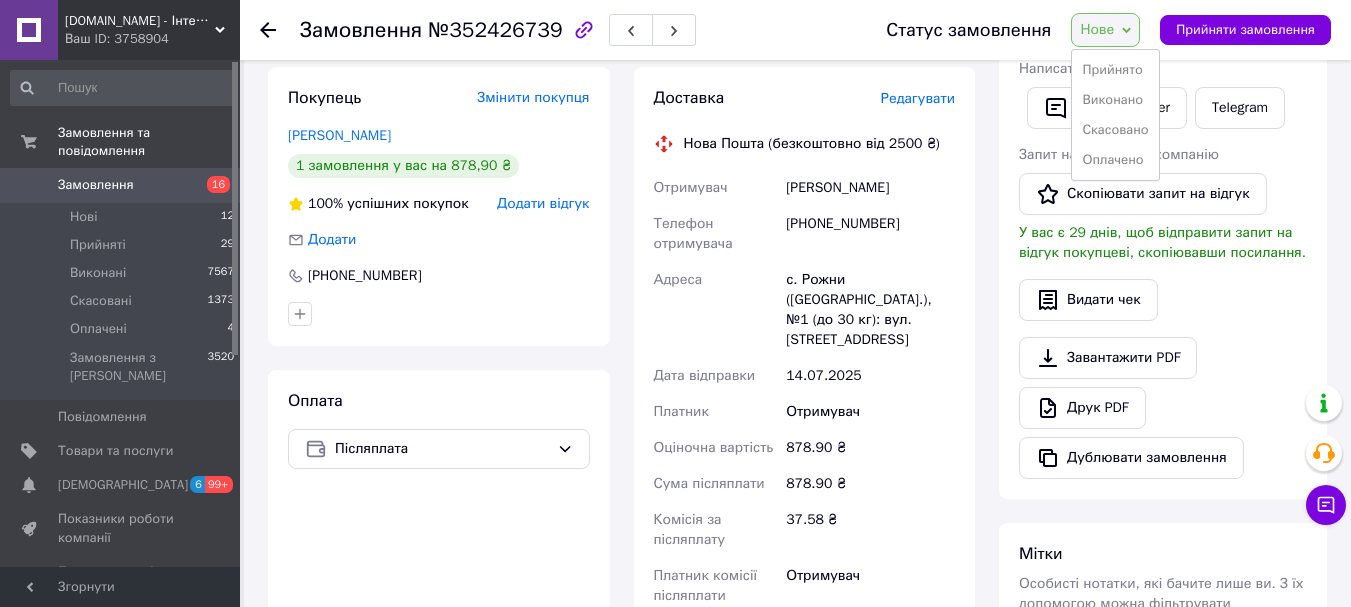 drag, startPoint x: 1116, startPoint y: 64, endPoint x: 1134, endPoint y: 1, distance: 65.52099 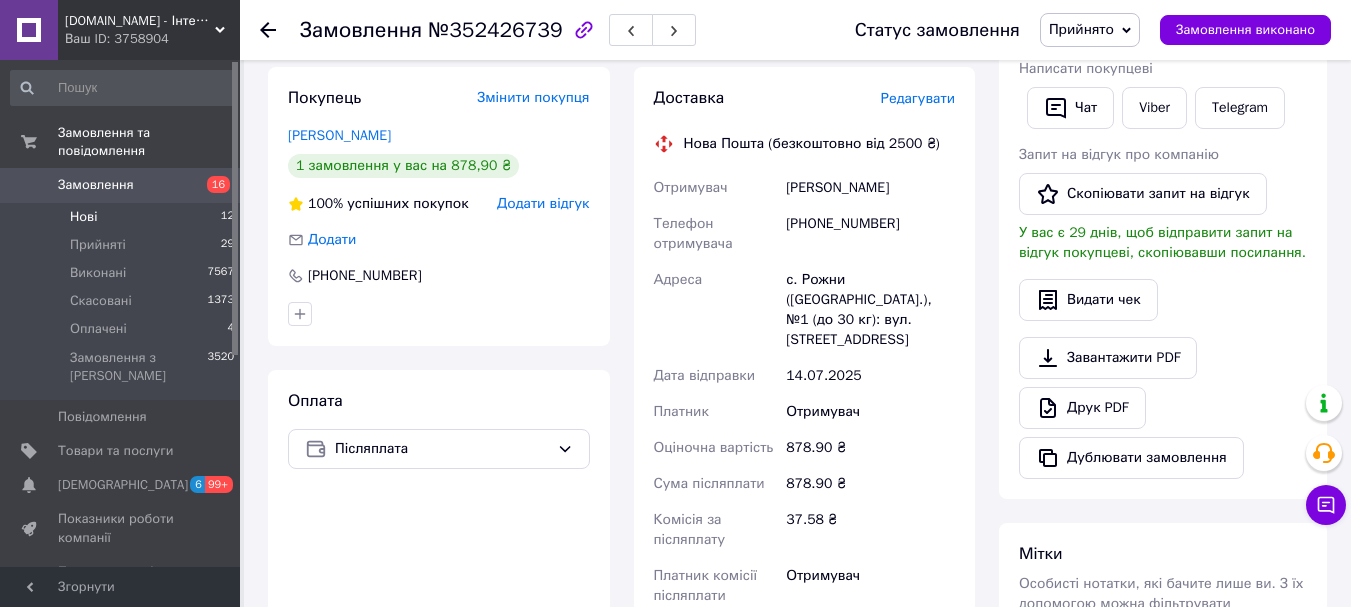 click on "Нові 12" at bounding box center (123, 217) 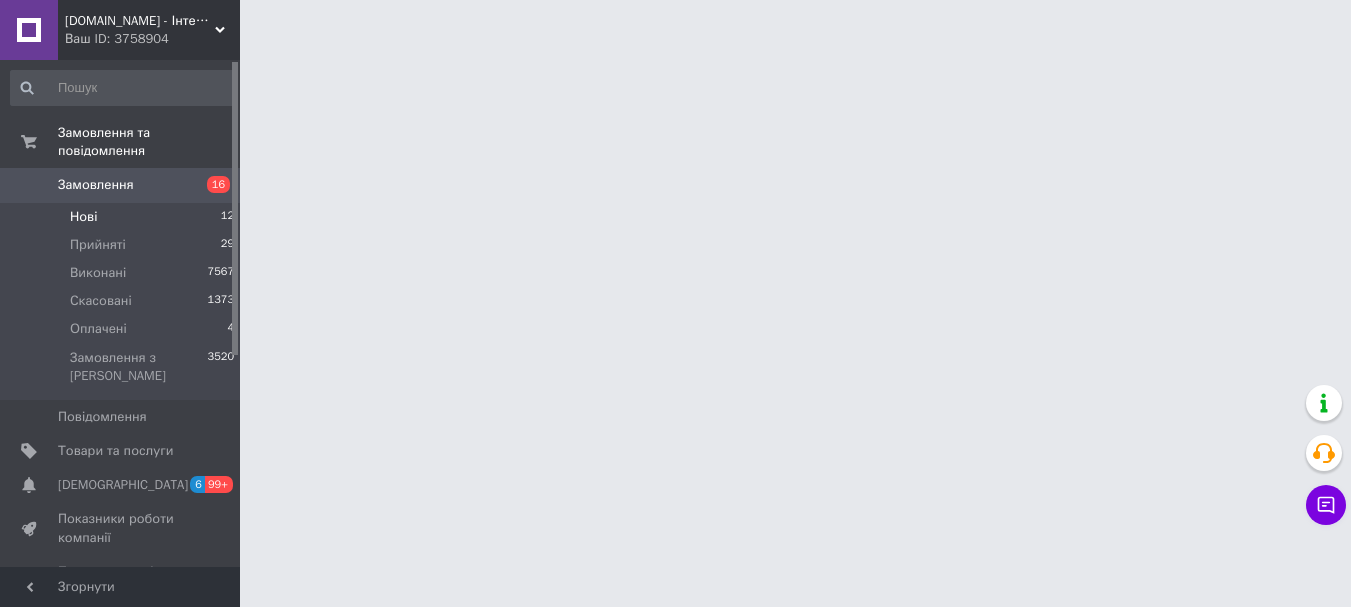 scroll, scrollTop: 0, scrollLeft: 0, axis: both 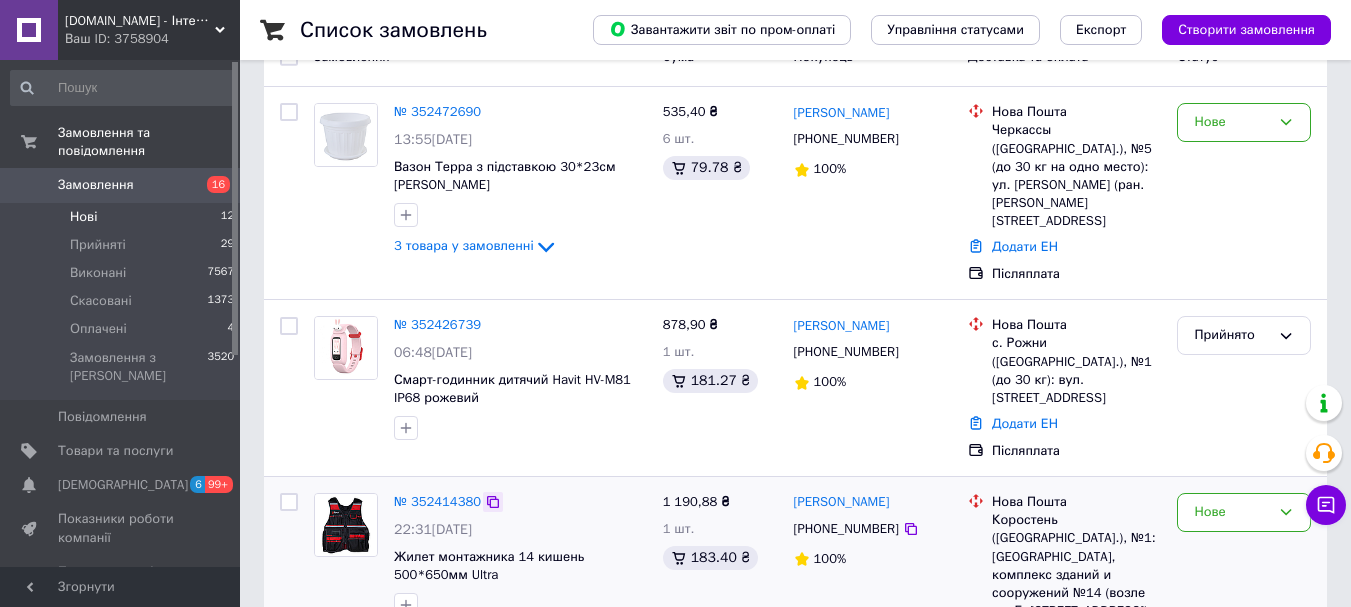 click 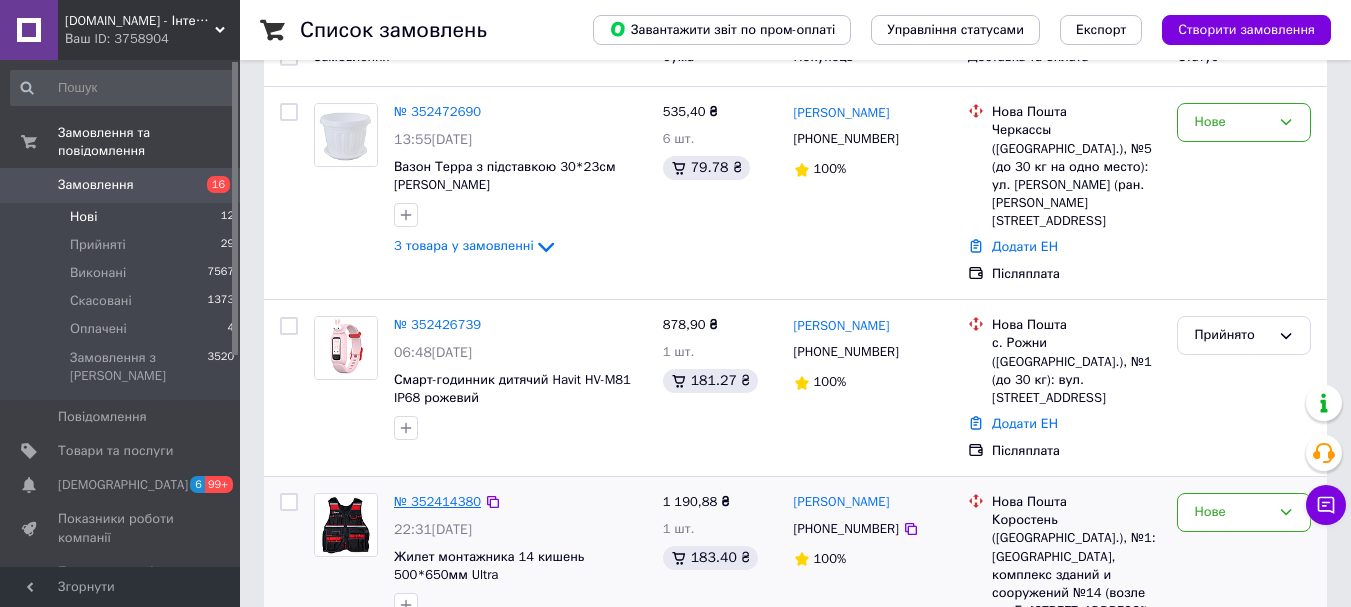 click on "№ 352414380" at bounding box center [437, 501] 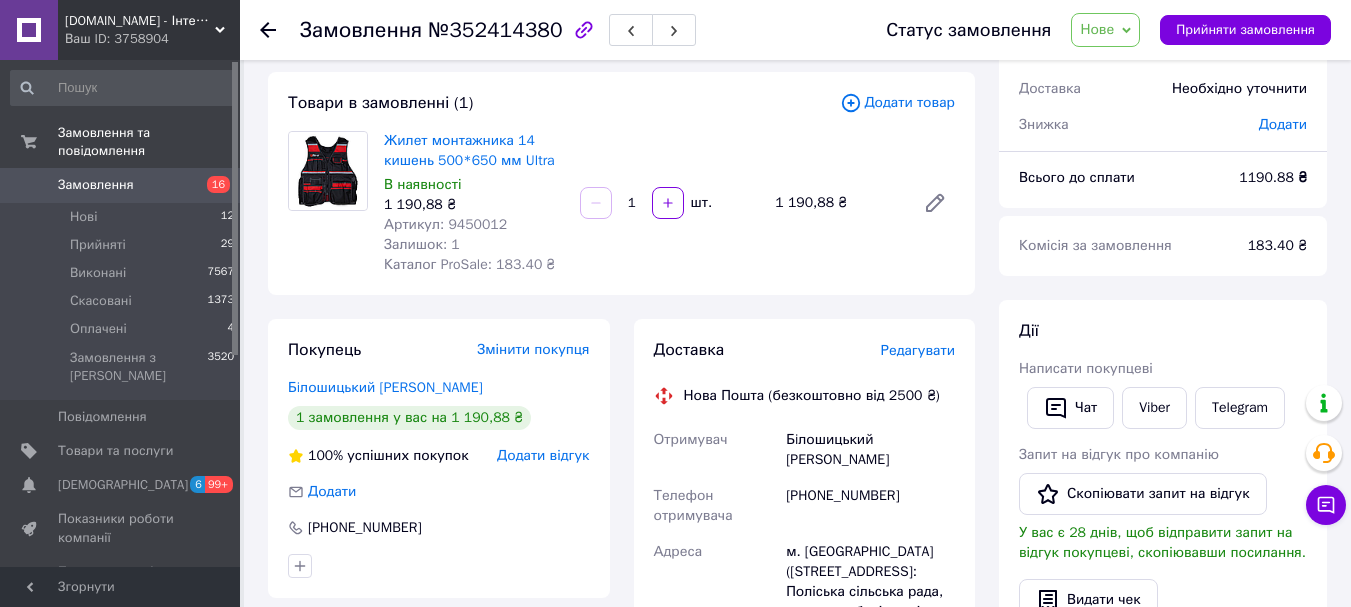 scroll, scrollTop: 300, scrollLeft: 0, axis: vertical 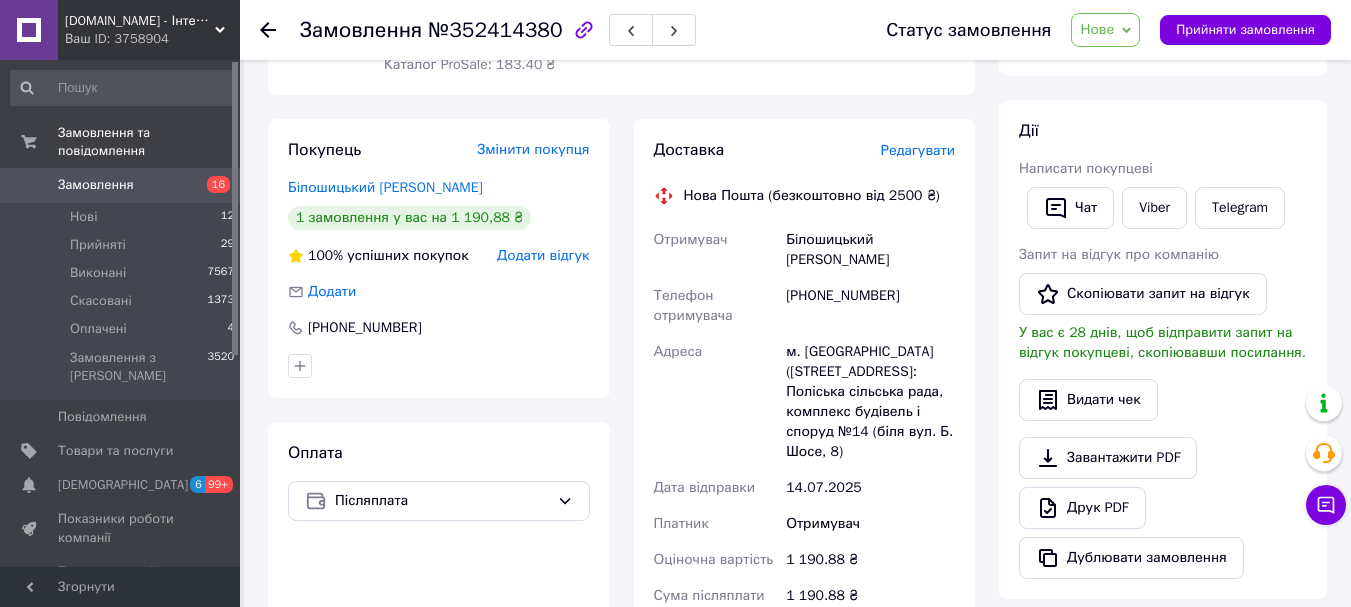 click on "Нове" at bounding box center [1105, 30] 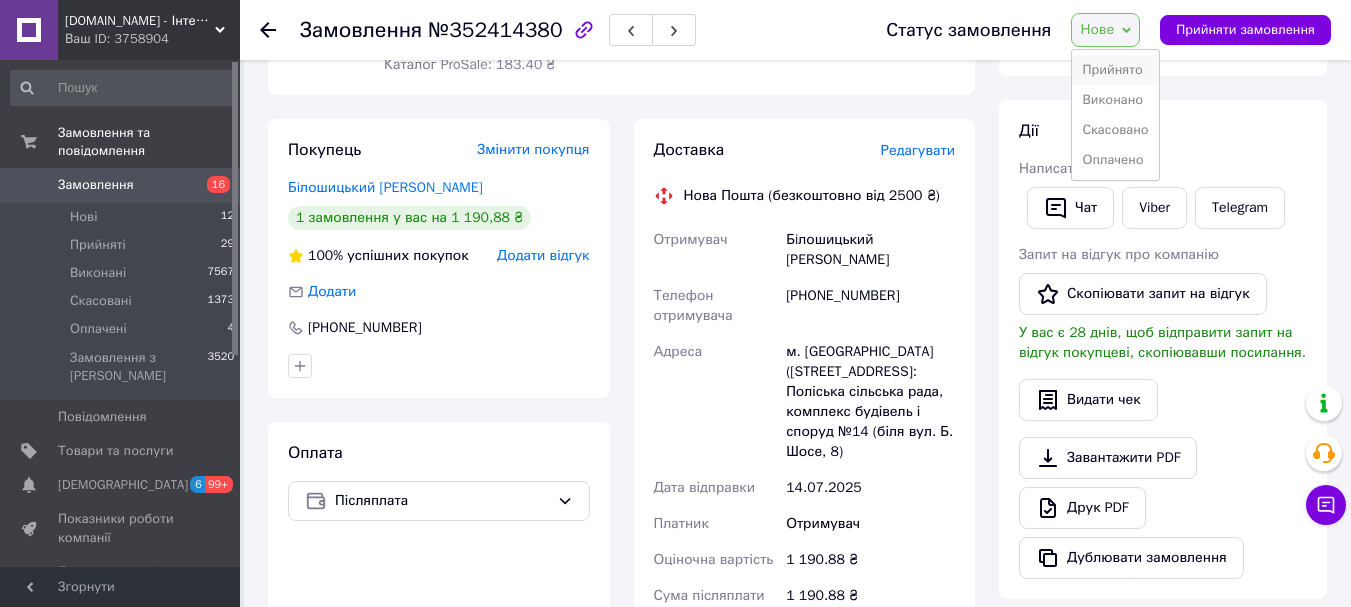 click on "Прийнято" at bounding box center [1115, 70] 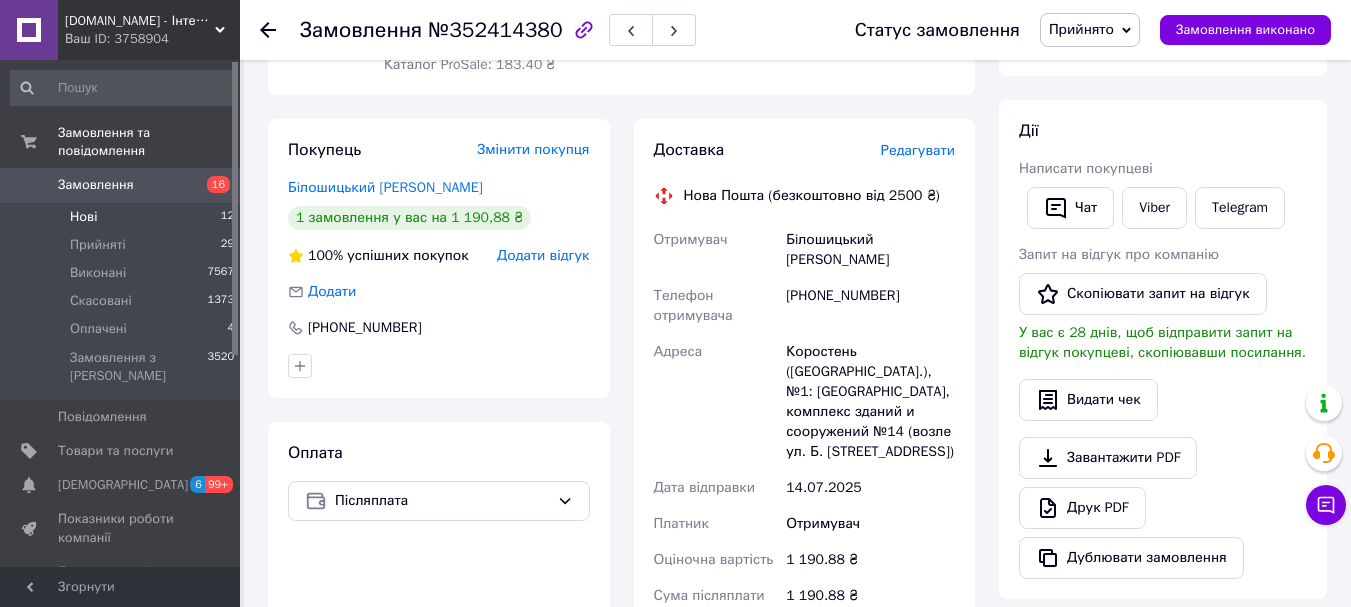 click on "Нові" at bounding box center (83, 217) 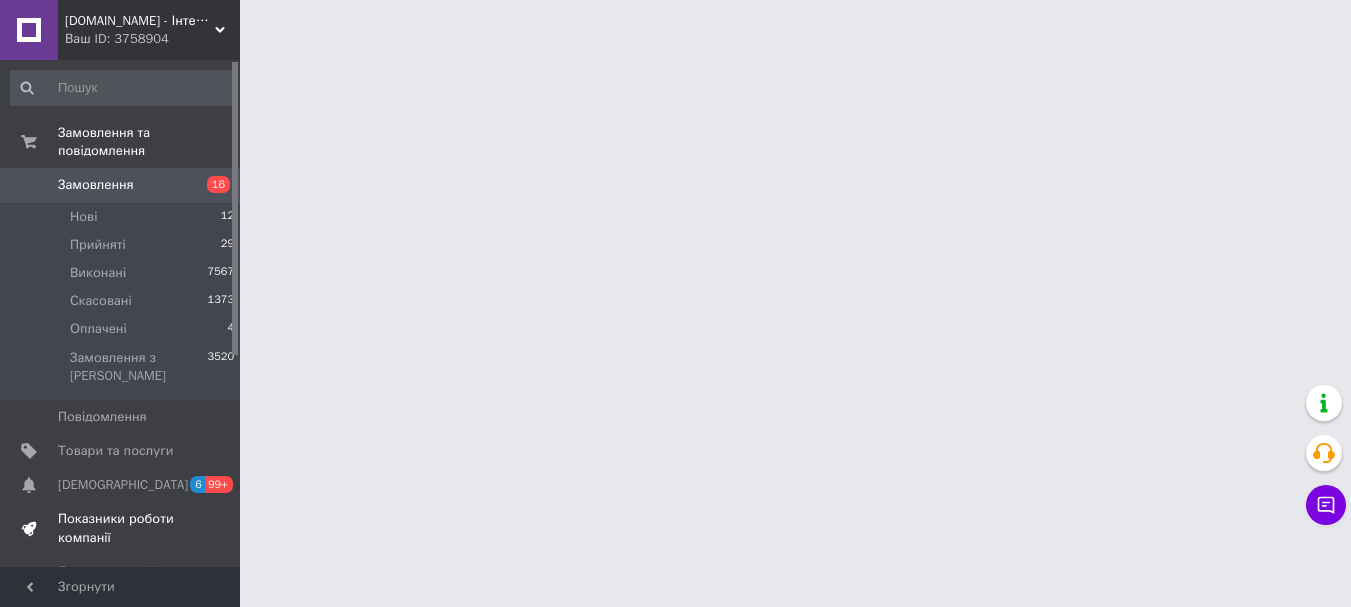 scroll, scrollTop: 0, scrollLeft: 0, axis: both 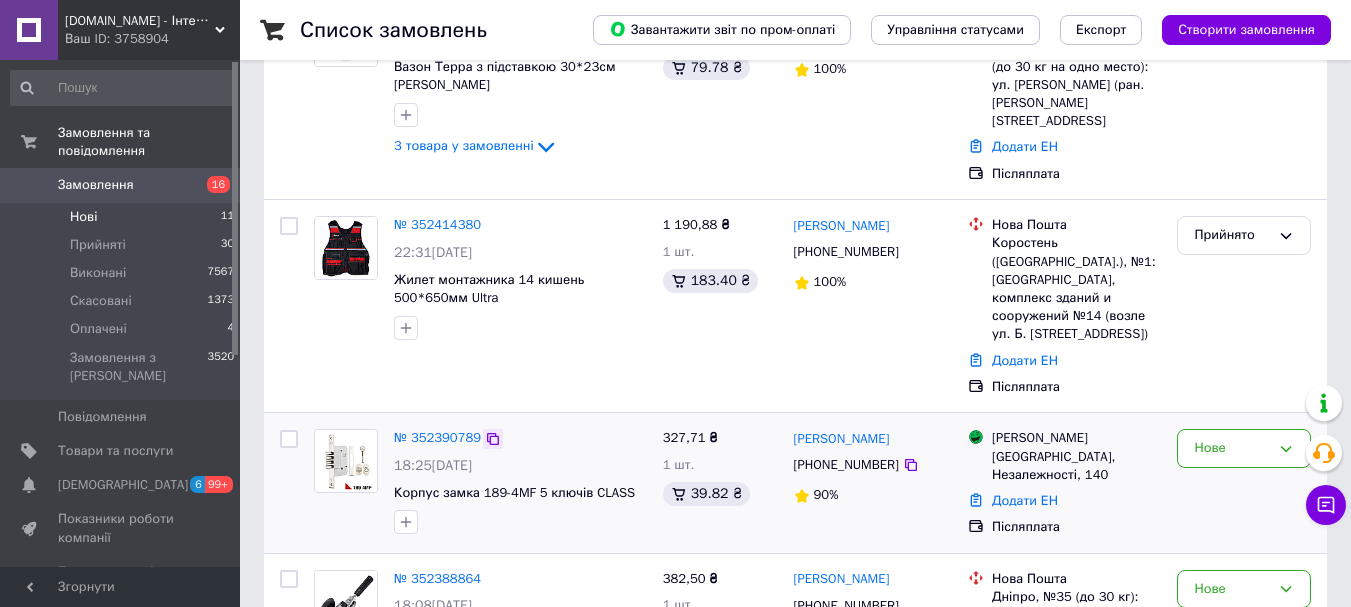 click 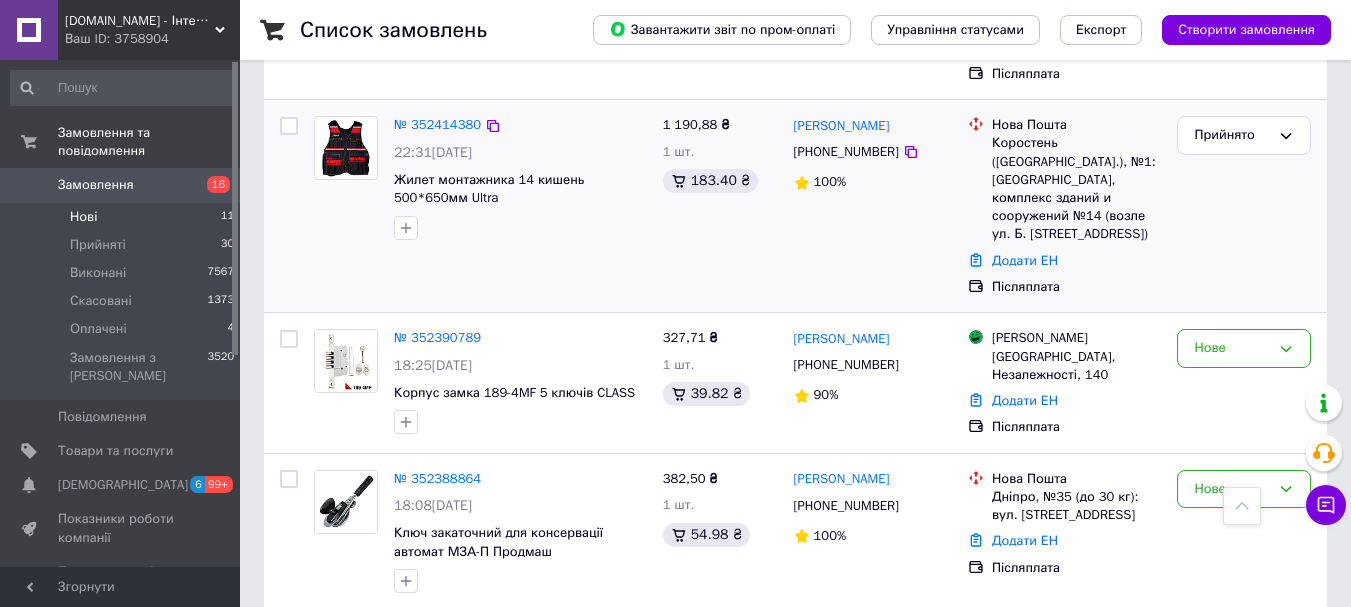 scroll, scrollTop: 500, scrollLeft: 0, axis: vertical 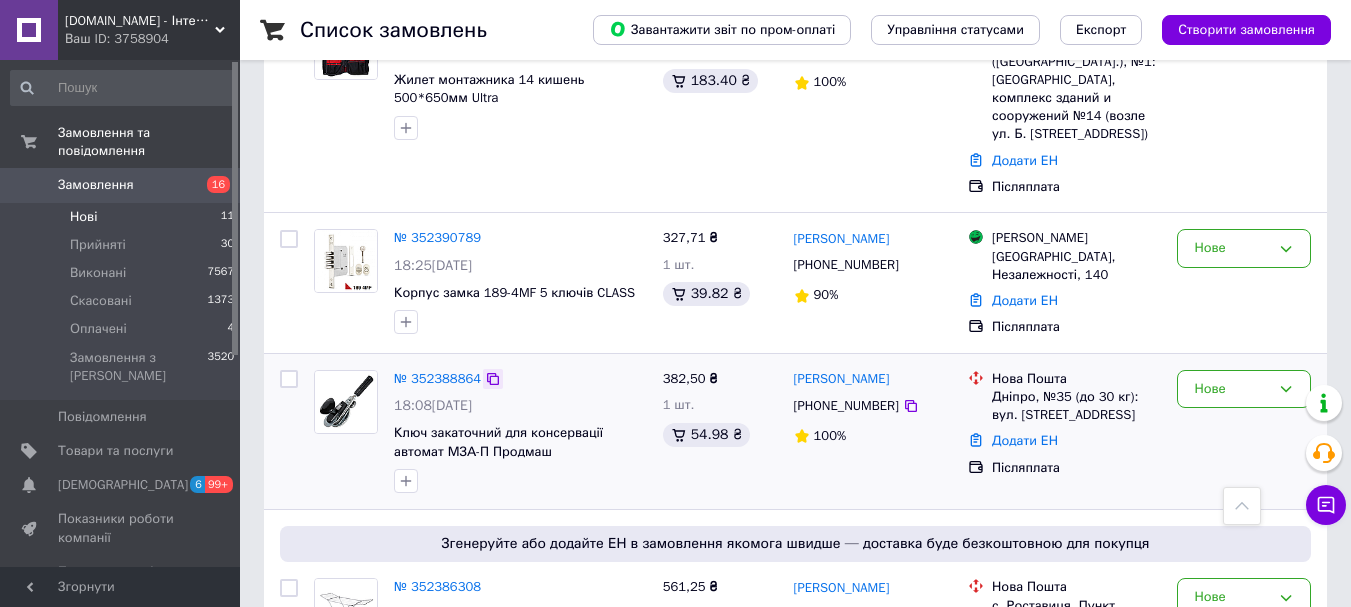click 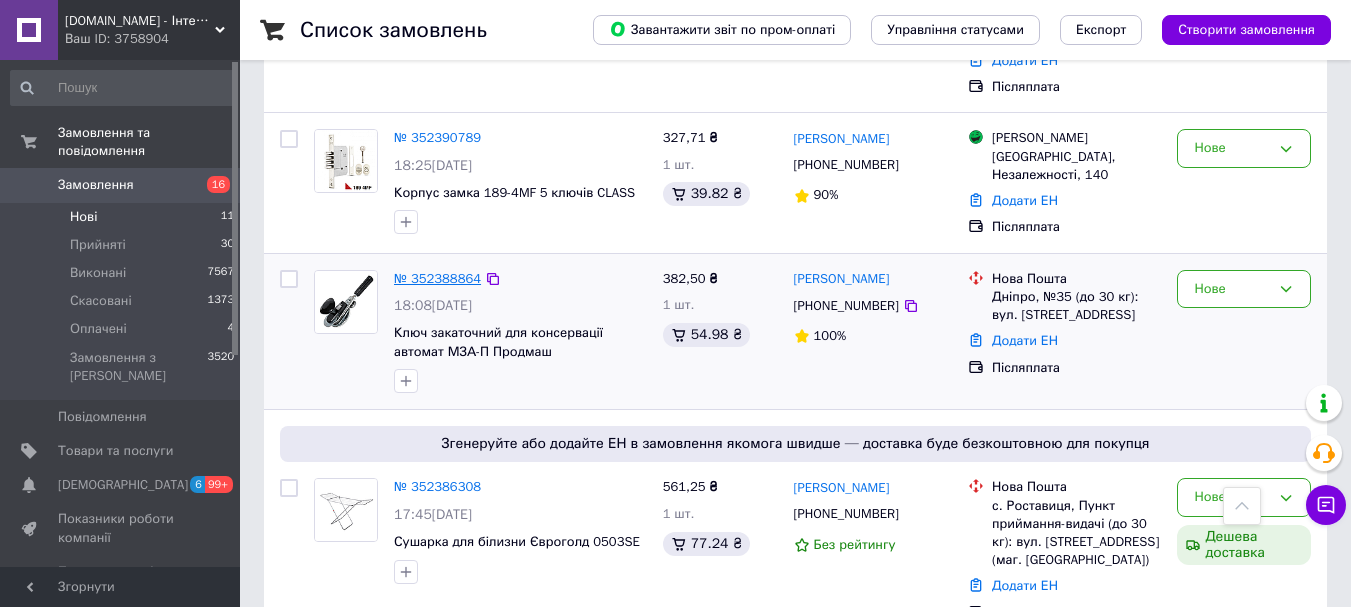 scroll, scrollTop: 700, scrollLeft: 0, axis: vertical 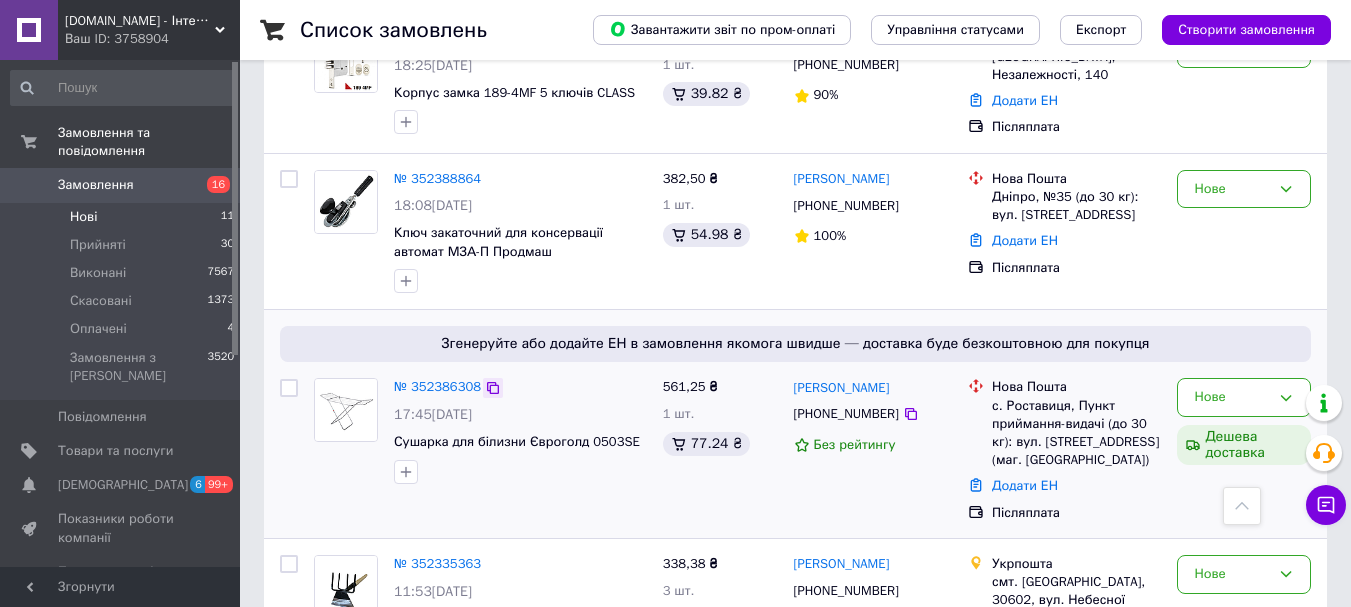 click 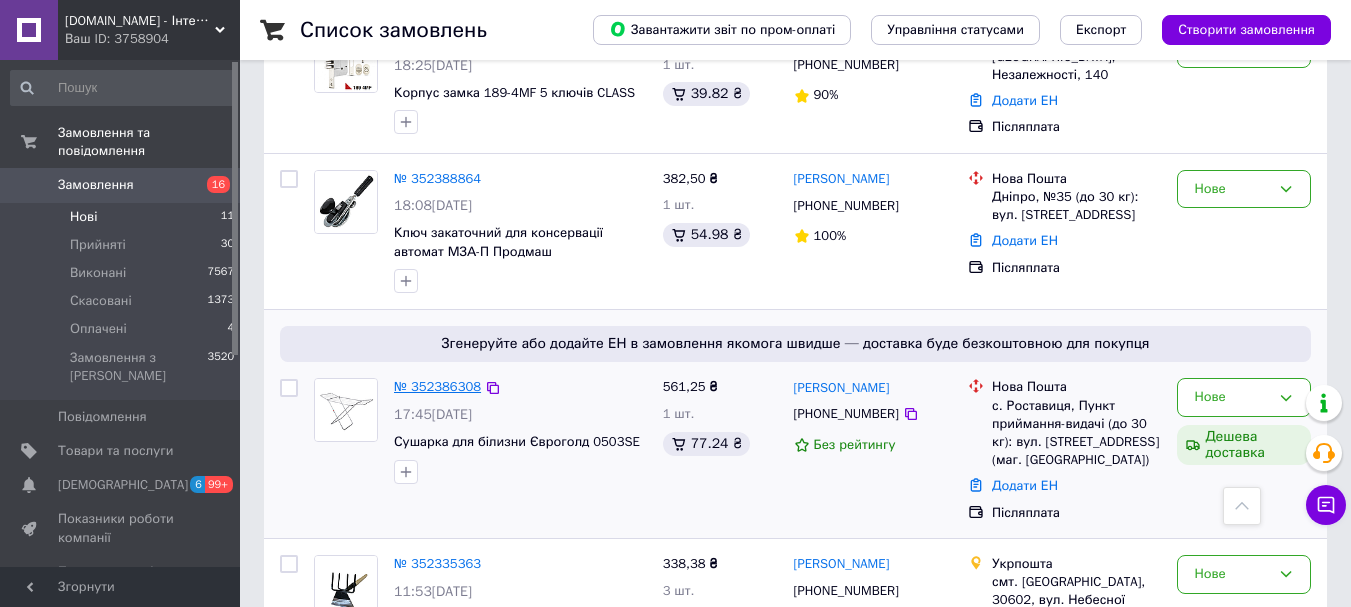 click on "№ 352386308" at bounding box center (437, 386) 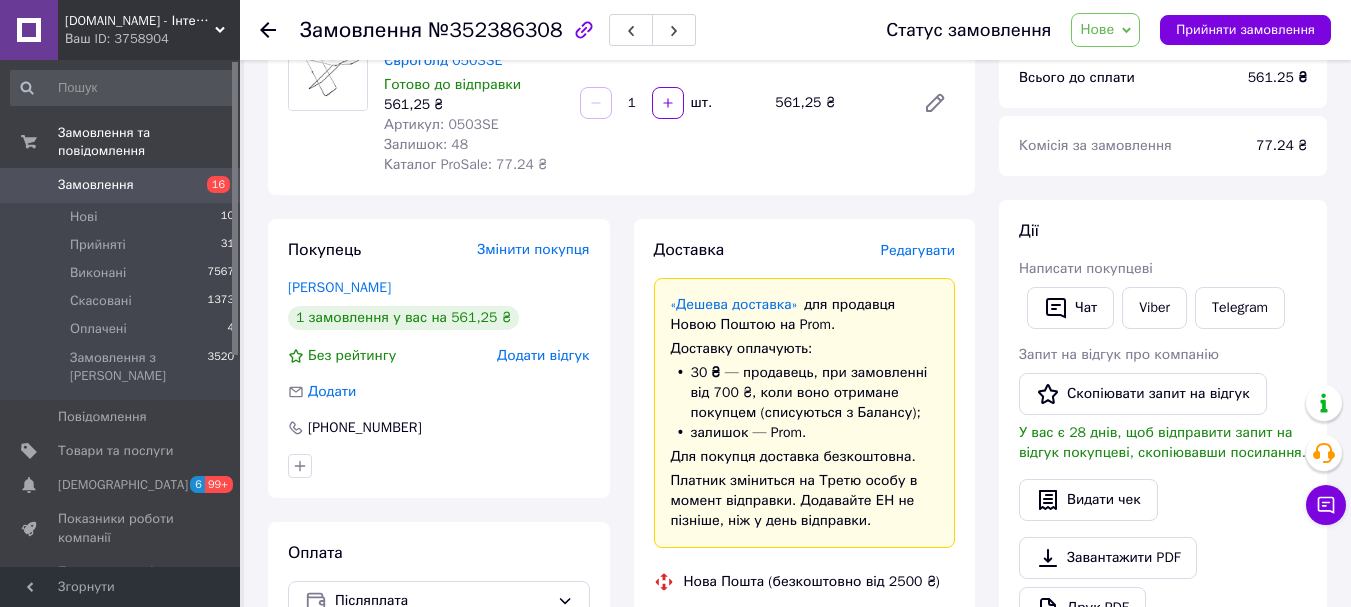 scroll, scrollTop: 0, scrollLeft: 0, axis: both 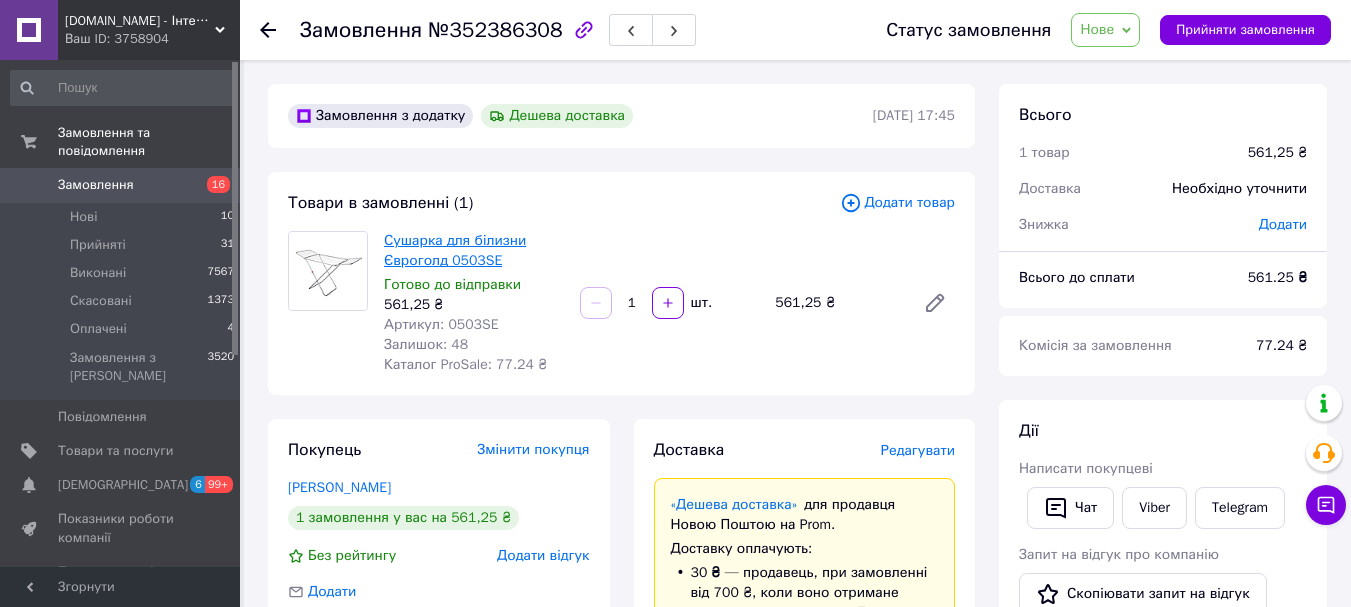 click on "Сушарка для білизни Євроголд 0503SE" at bounding box center [455, 250] 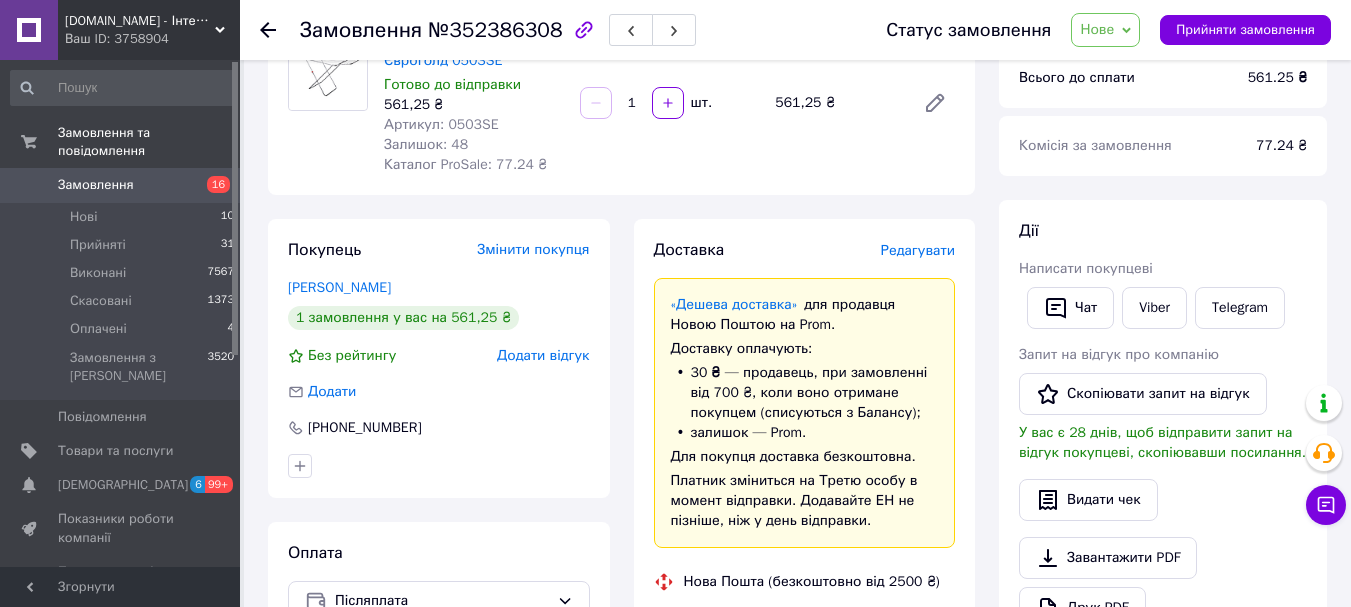 scroll, scrollTop: 0, scrollLeft: 0, axis: both 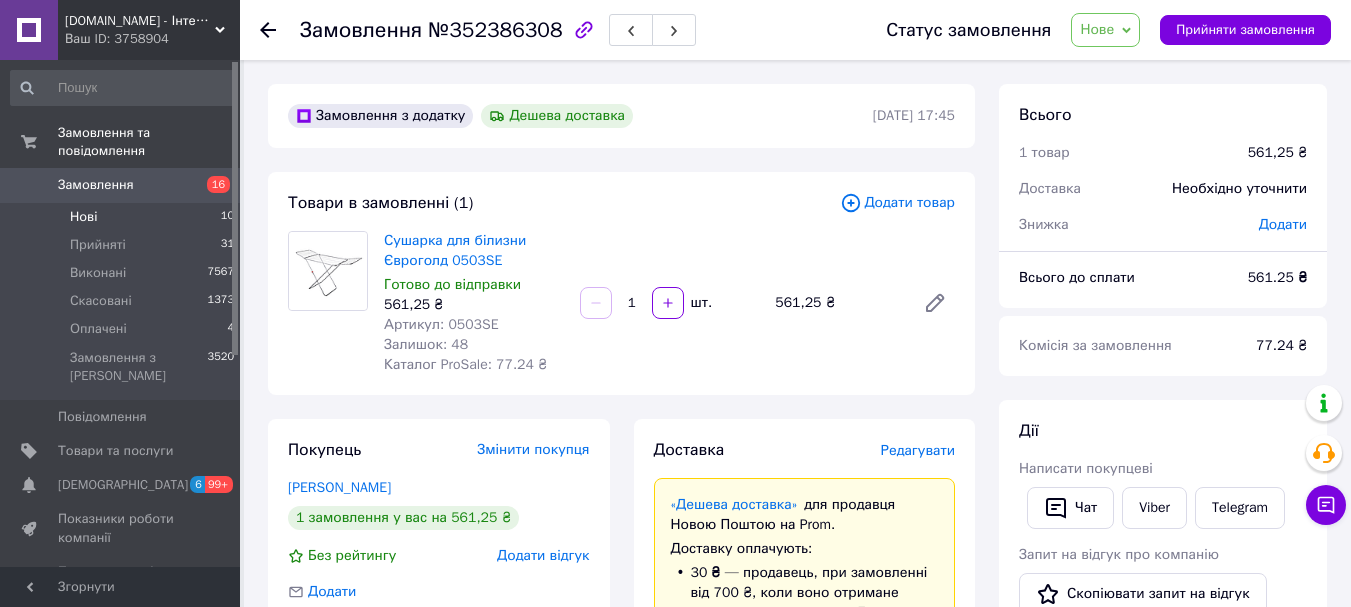 click on "Нові 10" at bounding box center (123, 217) 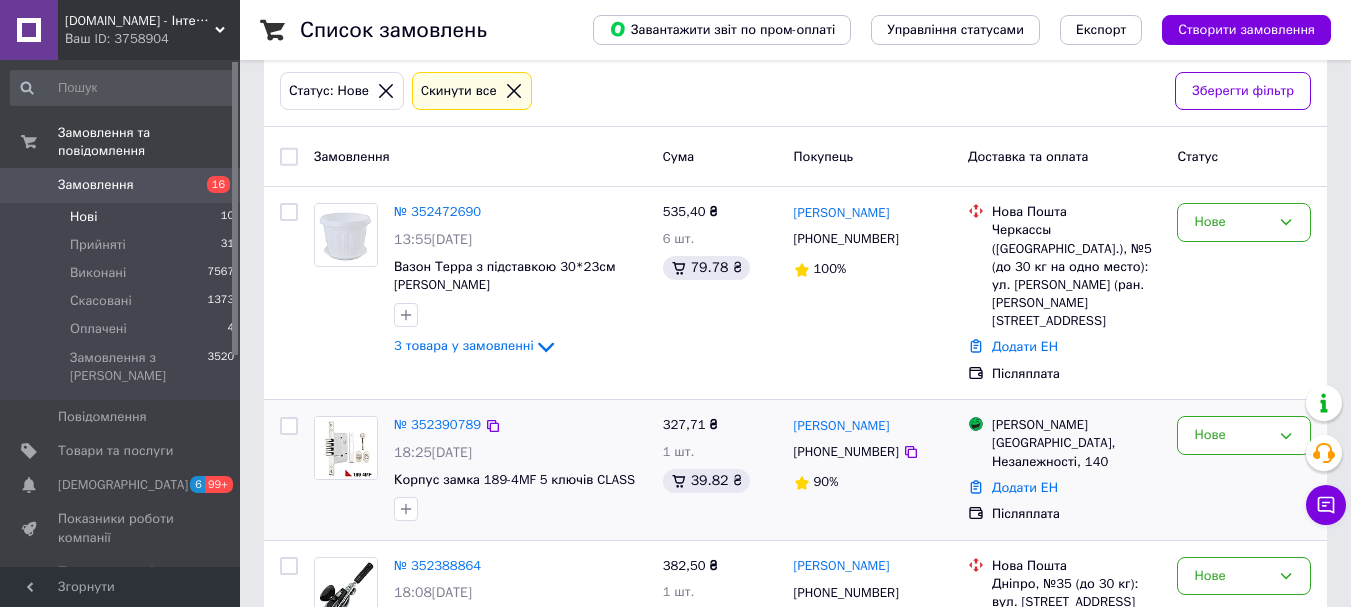 scroll, scrollTop: 400, scrollLeft: 0, axis: vertical 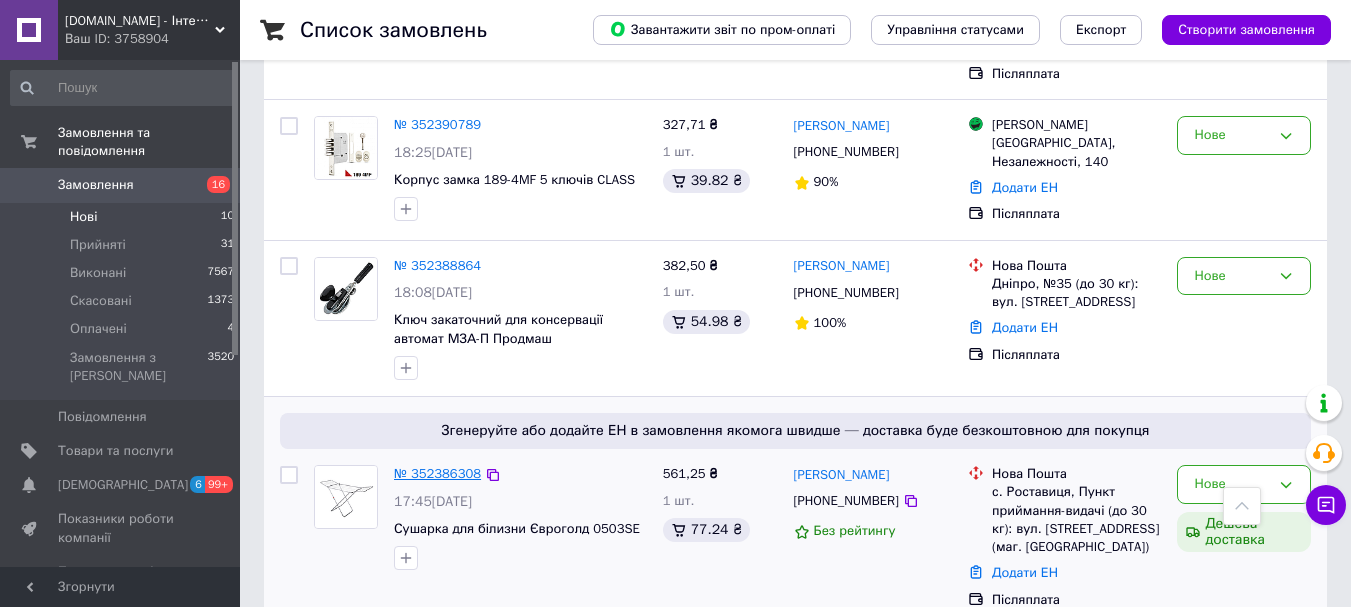 click on "№ 352386308" at bounding box center (437, 473) 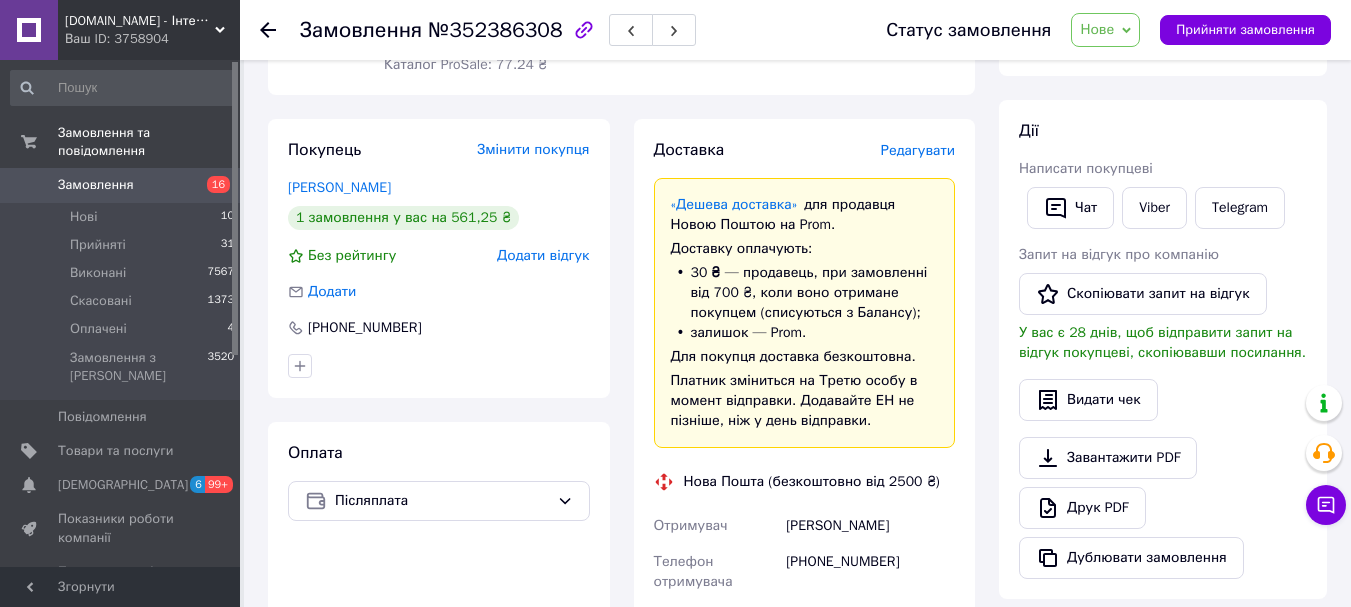 scroll, scrollTop: 400, scrollLeft: 0, axis: vertical 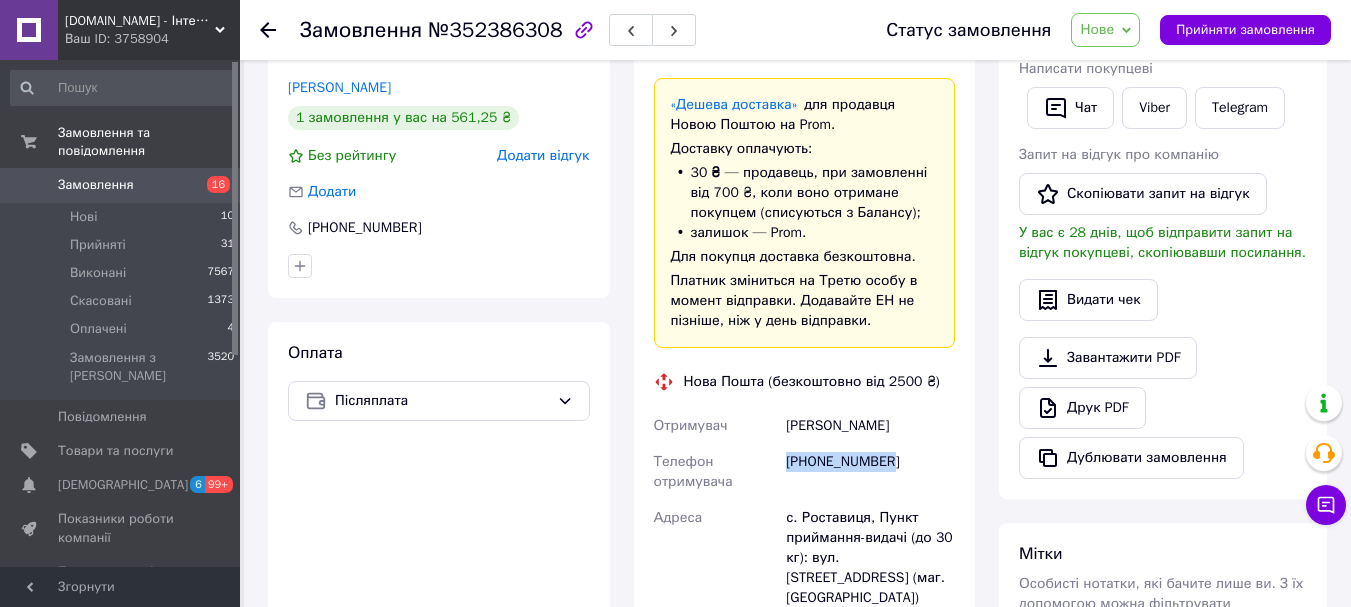 drag, startPoint x: 787, startPoint y: 459, endPoint x: 896, endPoint y: 464, distance: 109.11462 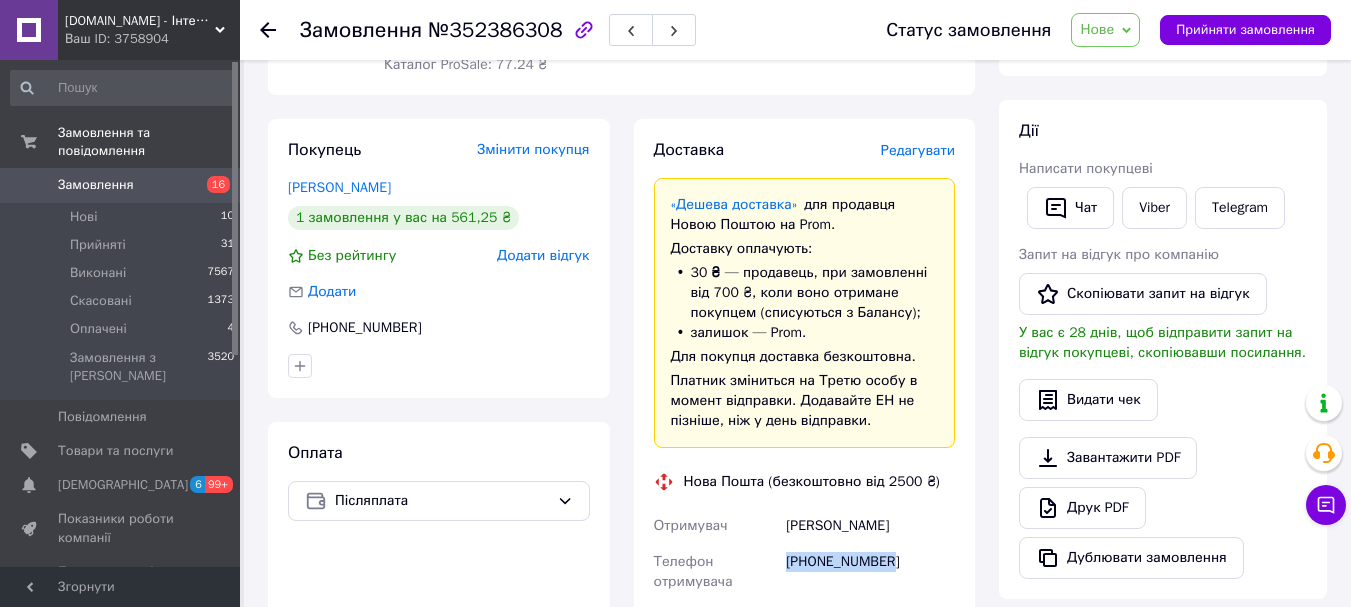 scroll, scrollTop: 100, scrollLeft: 0, axis: vertical 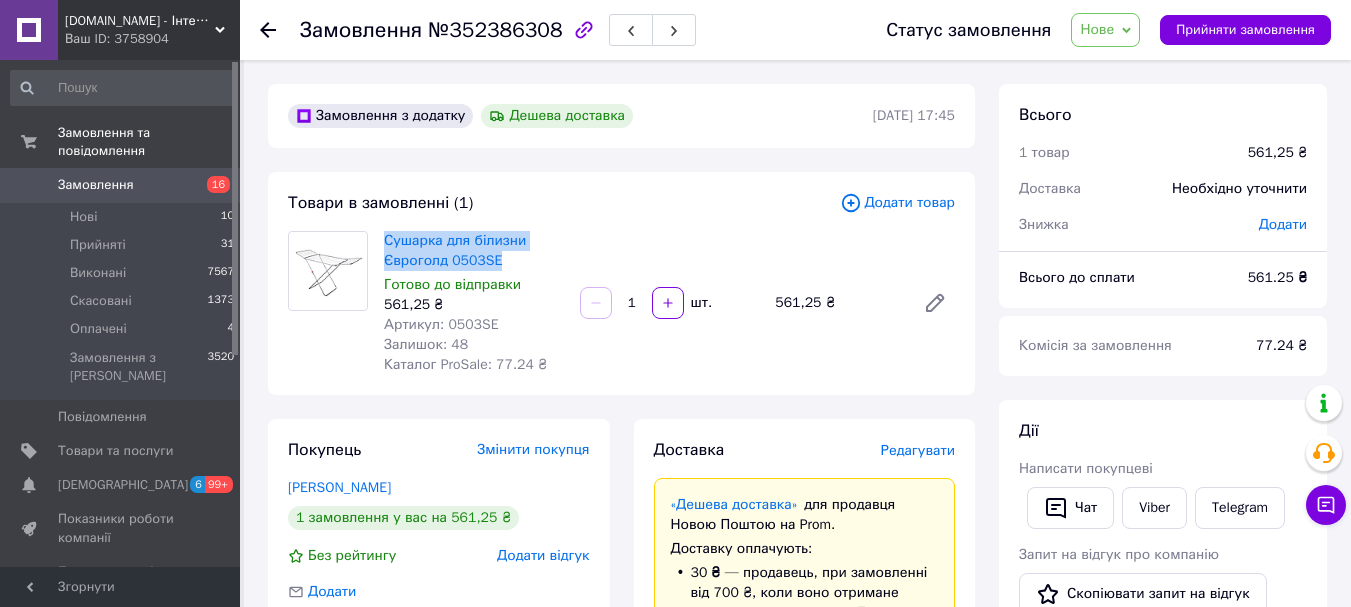 drag, startPoint x: 376, startPoint y: 233, endPoint x: 499, endPoint y: 261, distance: 126.146736 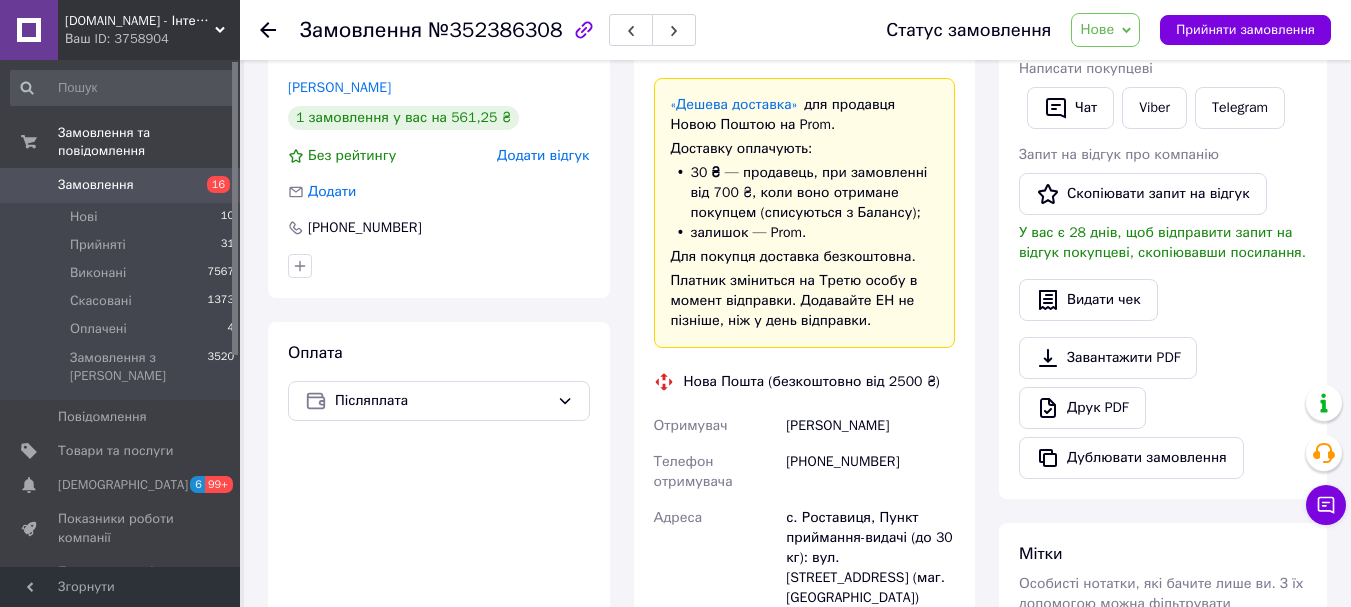 scroll, scrollTop: 500, scrollLeft: 0, axis: vertical 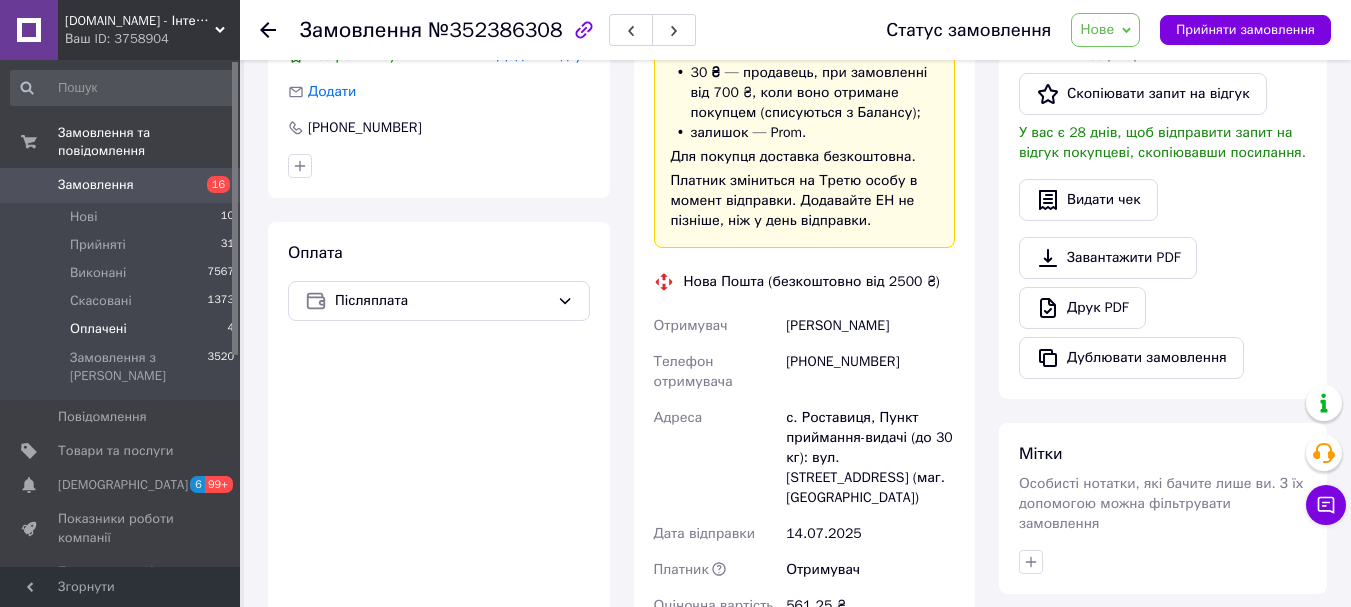 click on "Оплачені" at bounding box center (98, 329) 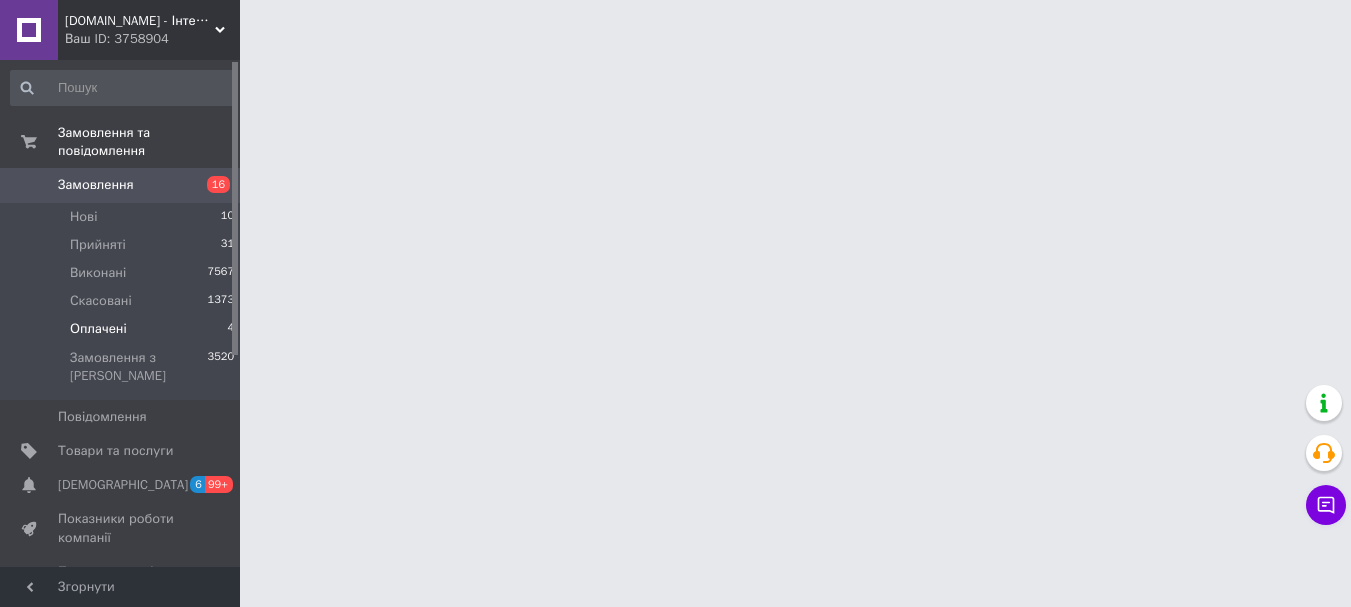 scroll, scrollTop: 0, scrollLeft: 0, axis: both 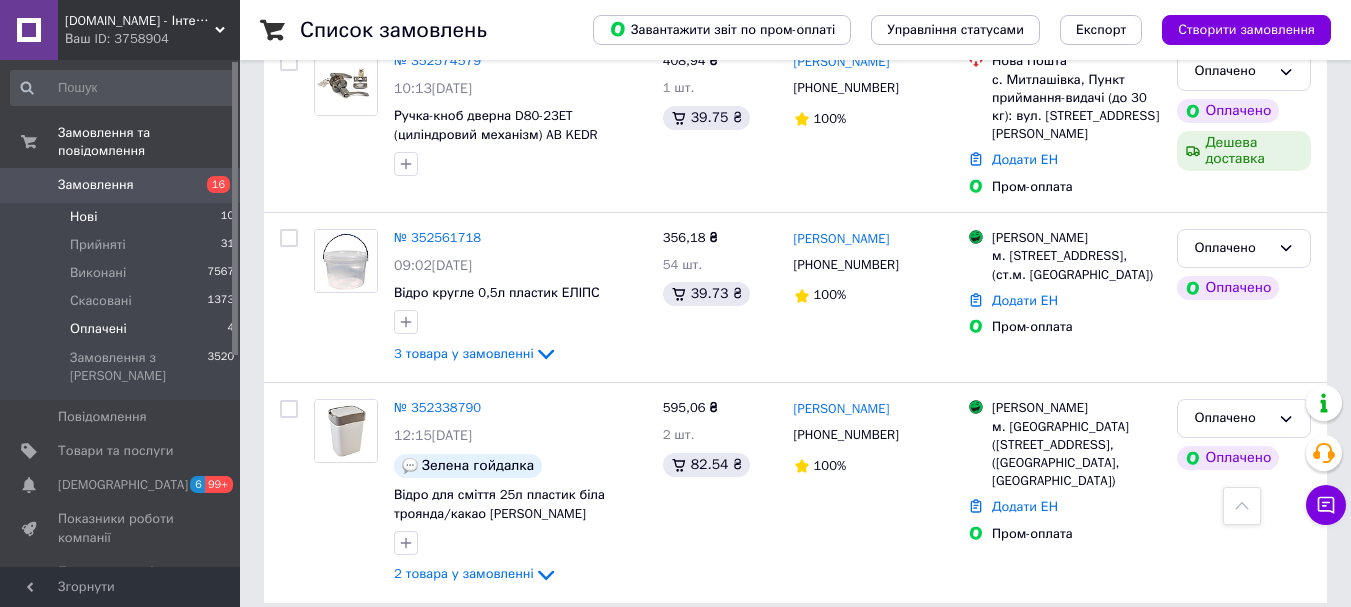 click on "Нові 10" at bounding box center [123, 217] 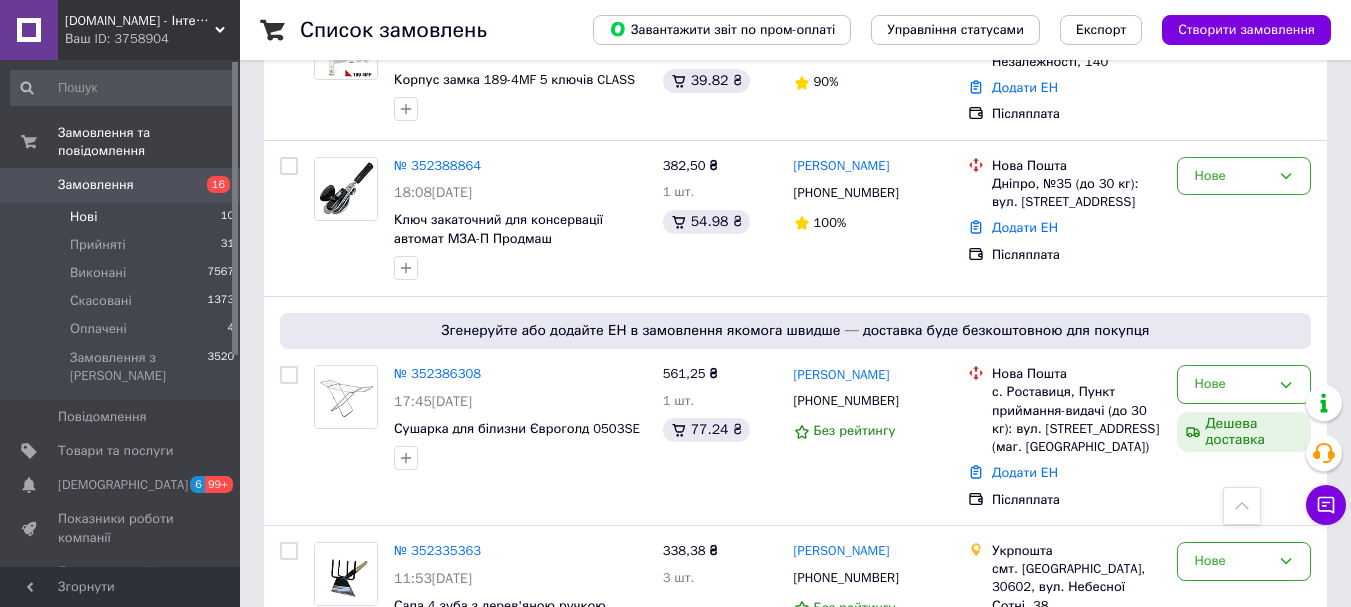 scroll, scrollTop: 700, scrollLeft: 0, axis: vertical 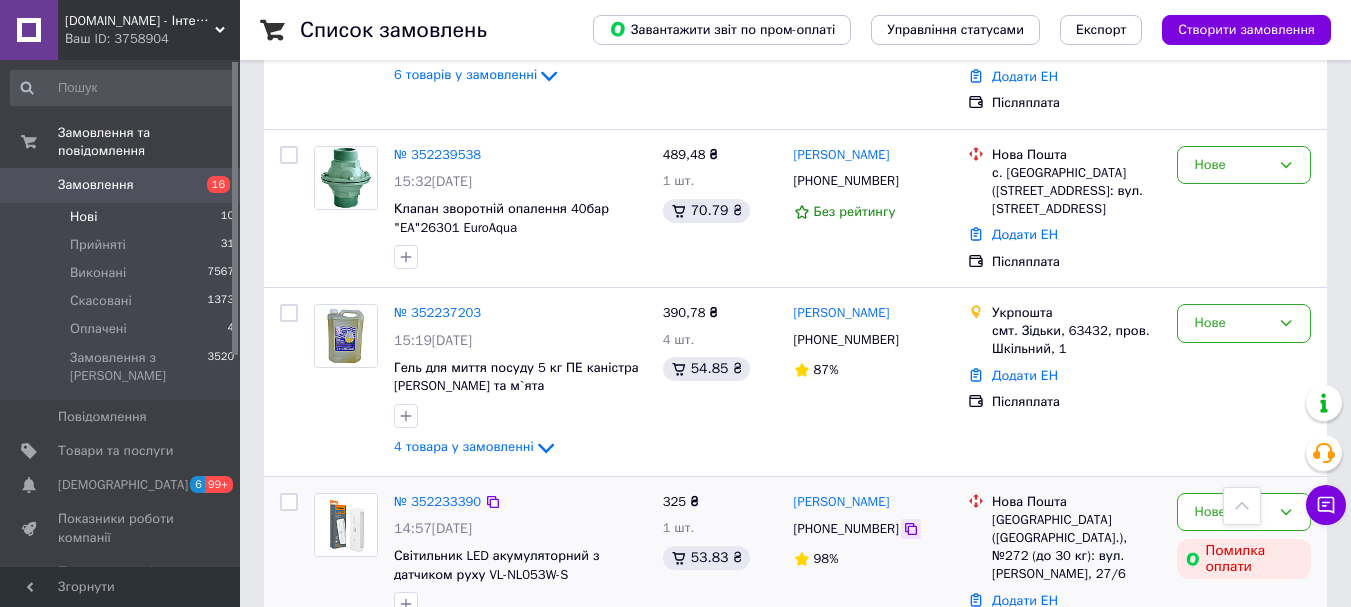 click 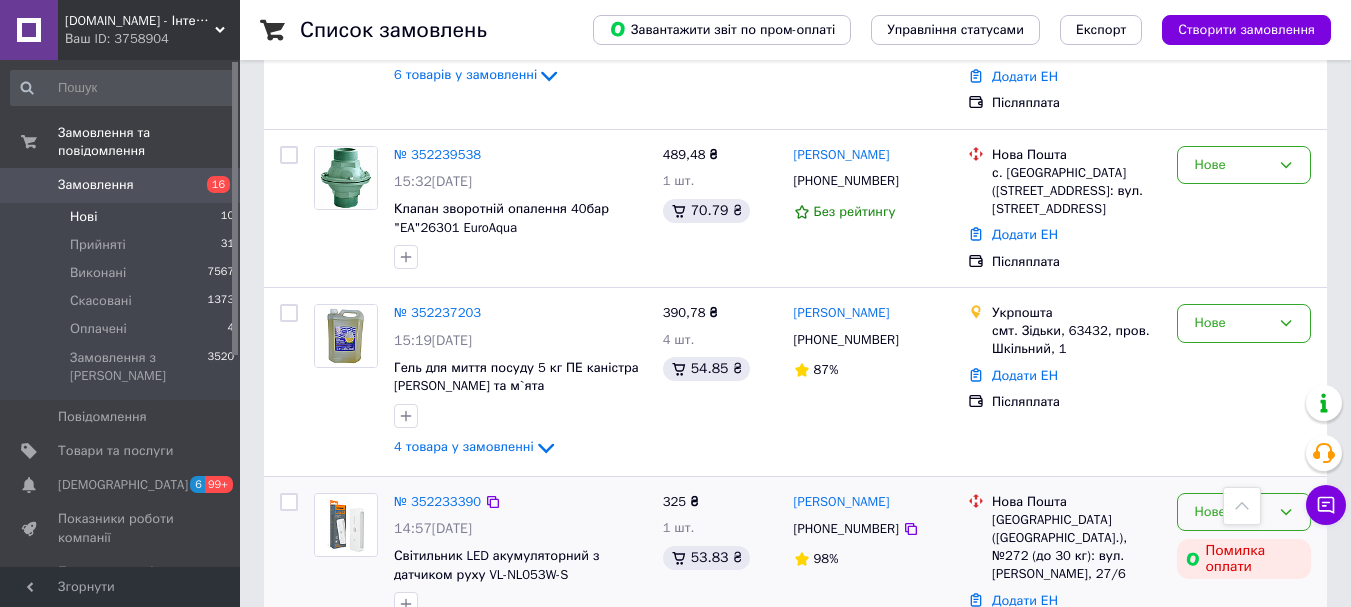 click on "Нове" at bounding box center [1244, 512] 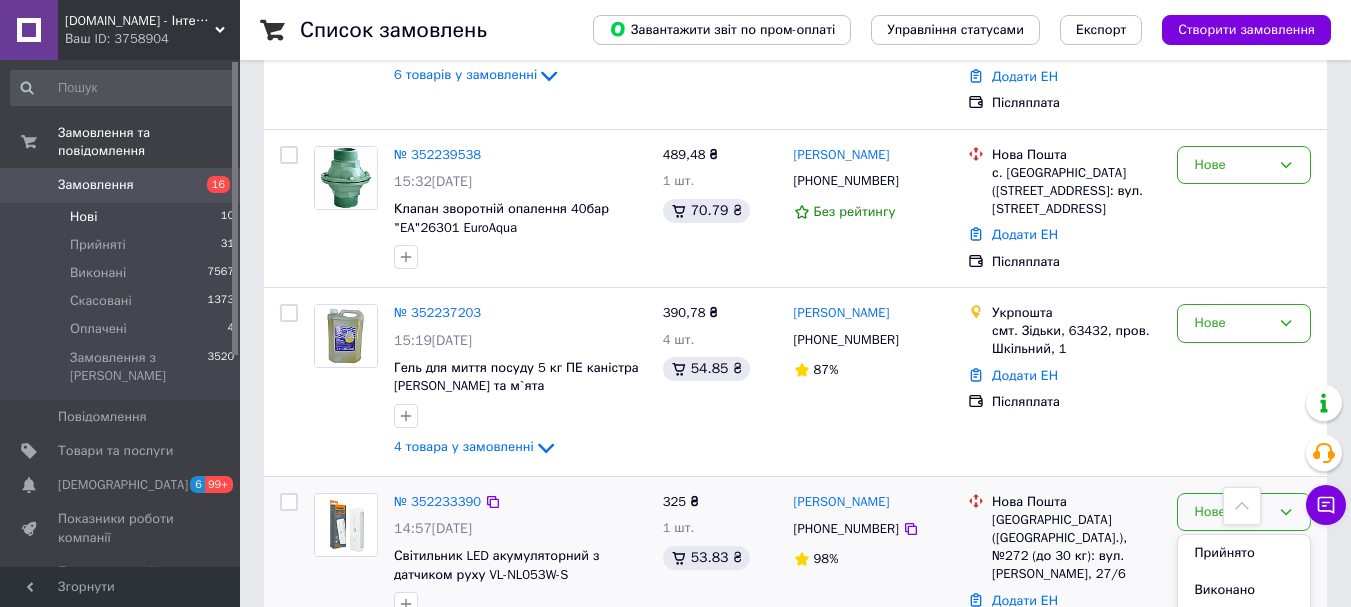 click on "Скасовано" at bounding box center (1244, 626) 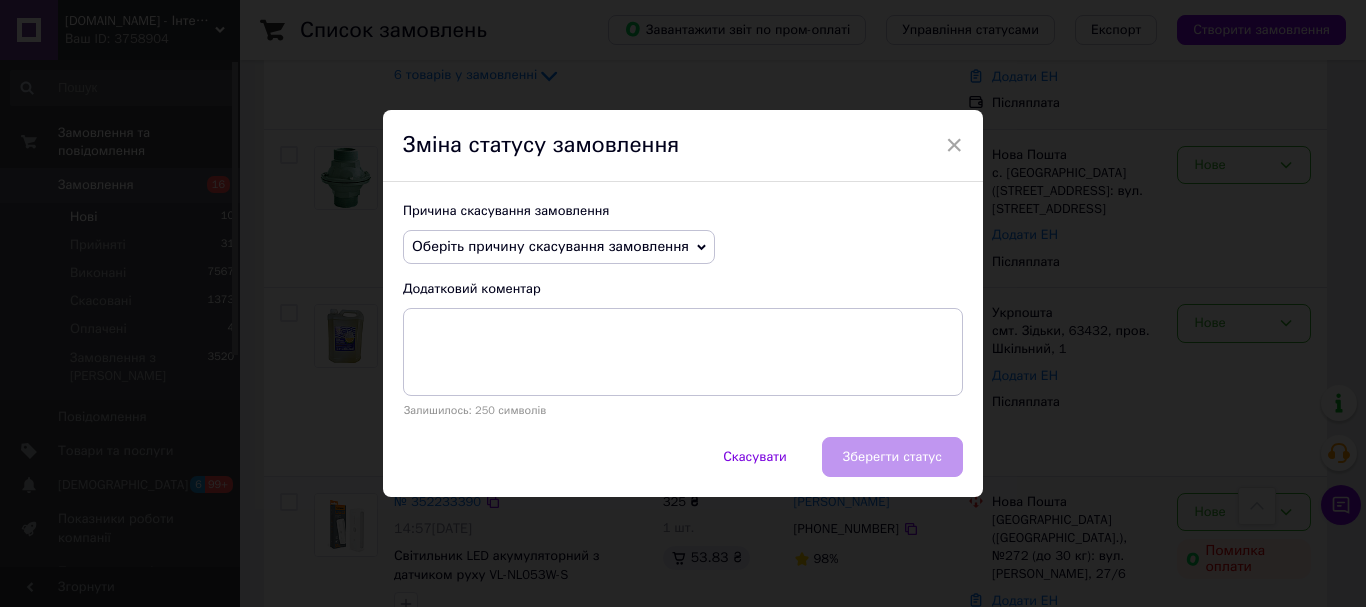click on "Оберіть причину скасування замовлення" at bounding box center (550, 246) 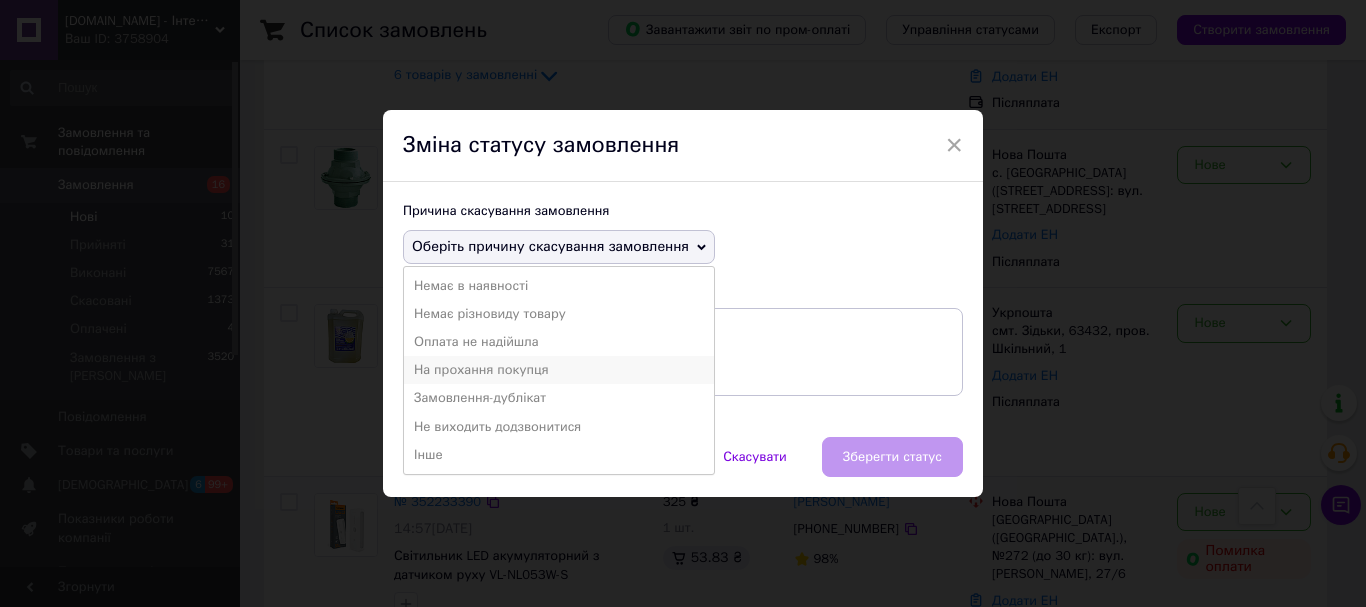 click on "На прохання покупця" at bounding box center [559, 370] 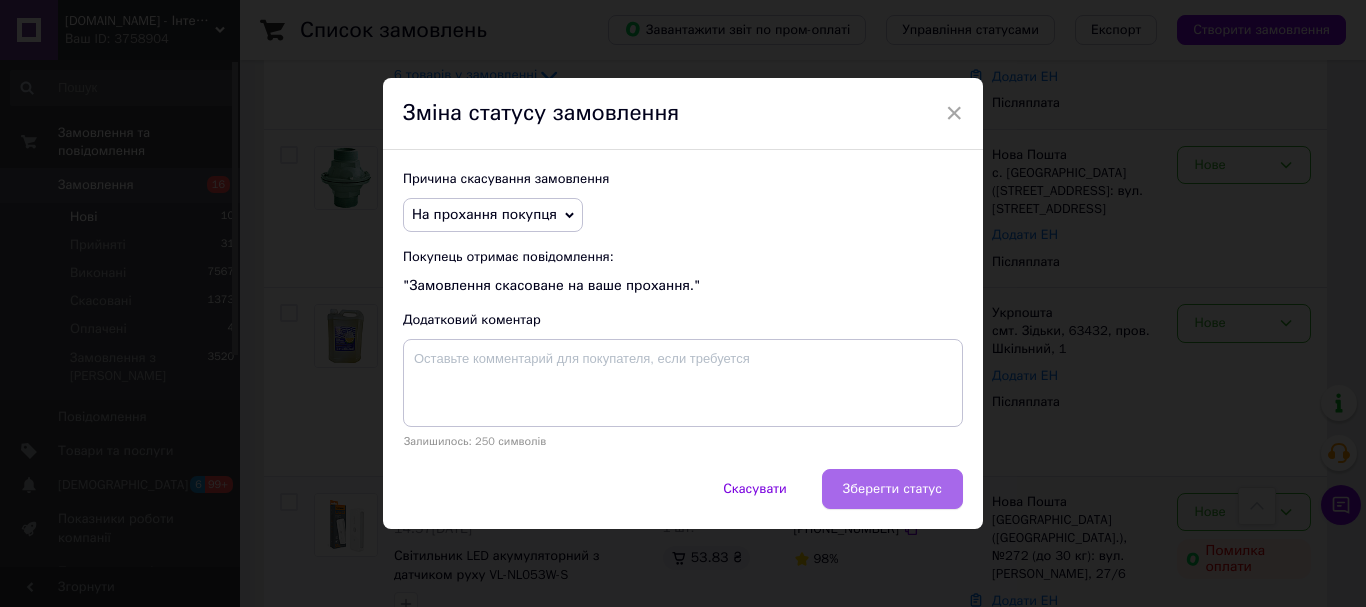 click on "Зберегти статус" at bounding box center (892, 489) 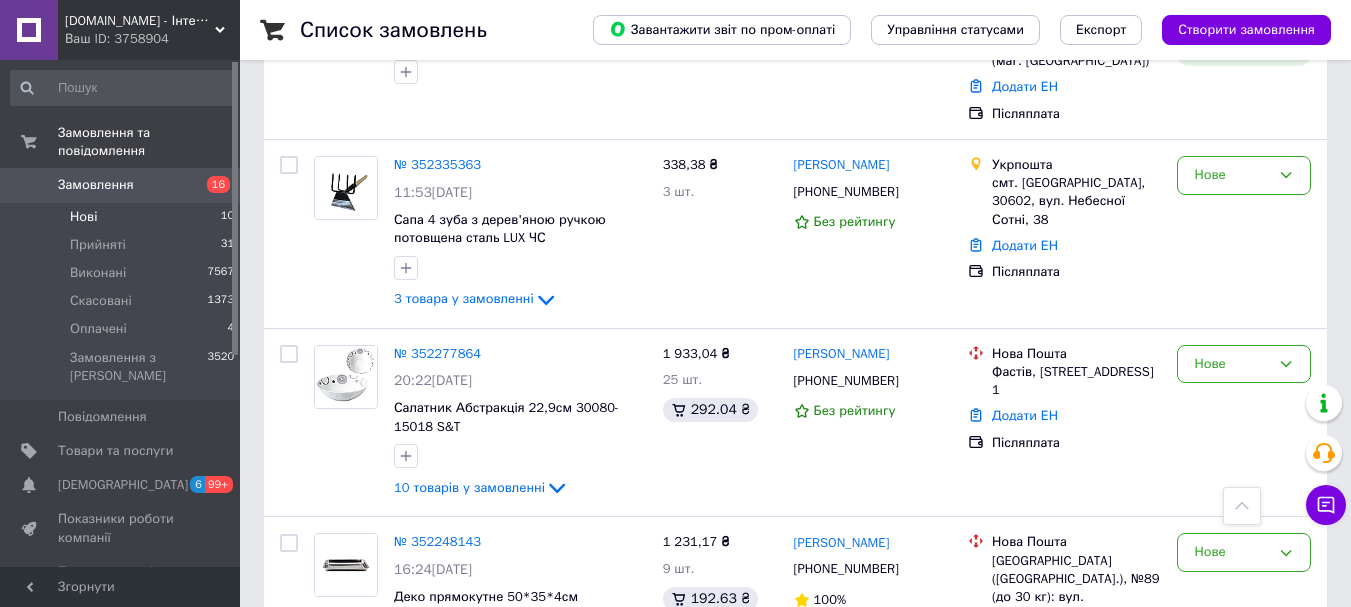 scroll, scrollTop: 686, scrollLeft: 0, axis: vertical 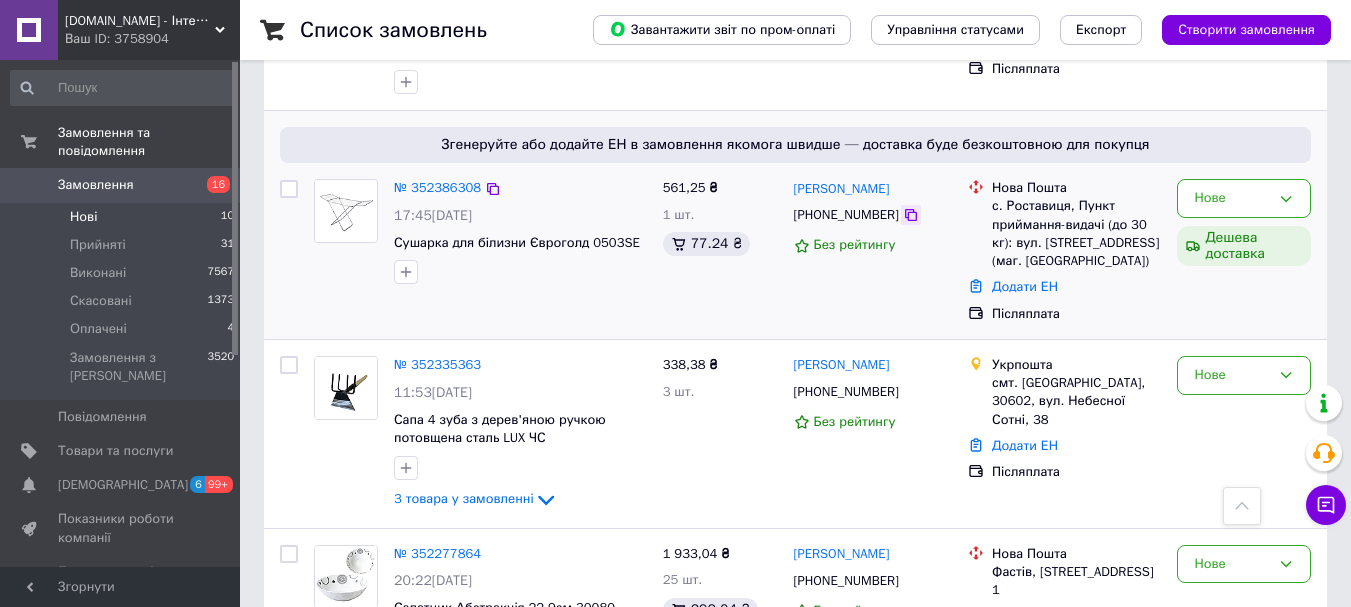 click 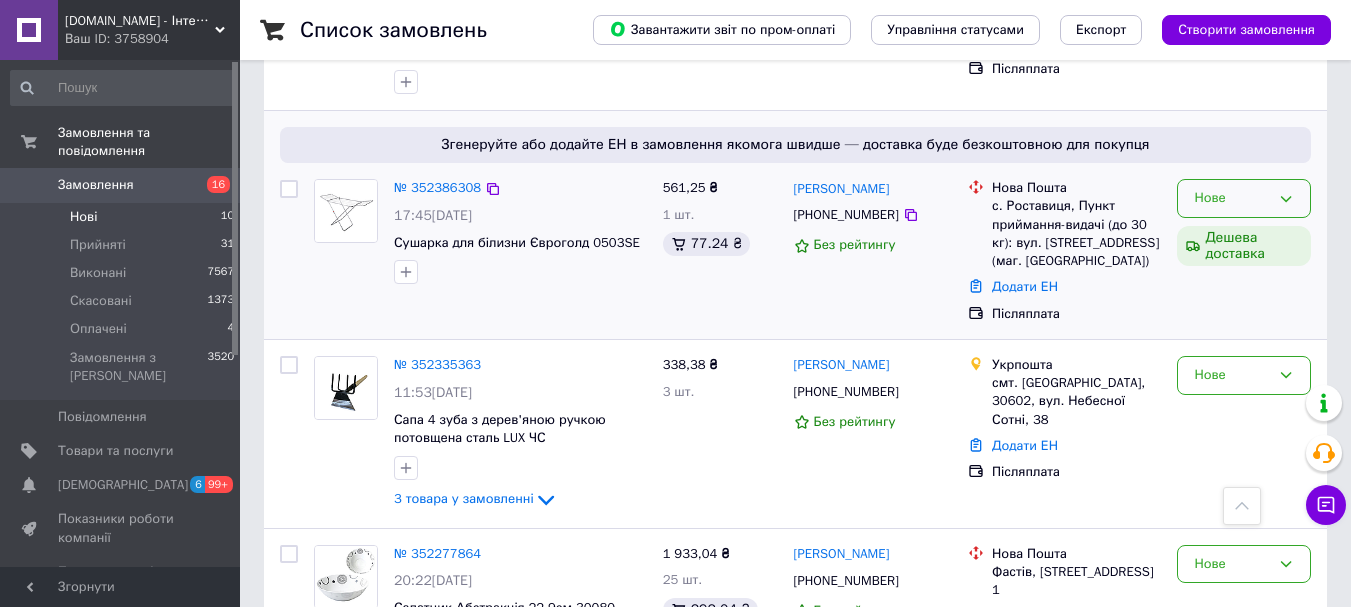 click on "Нове" at bounding box center [1244, 198] 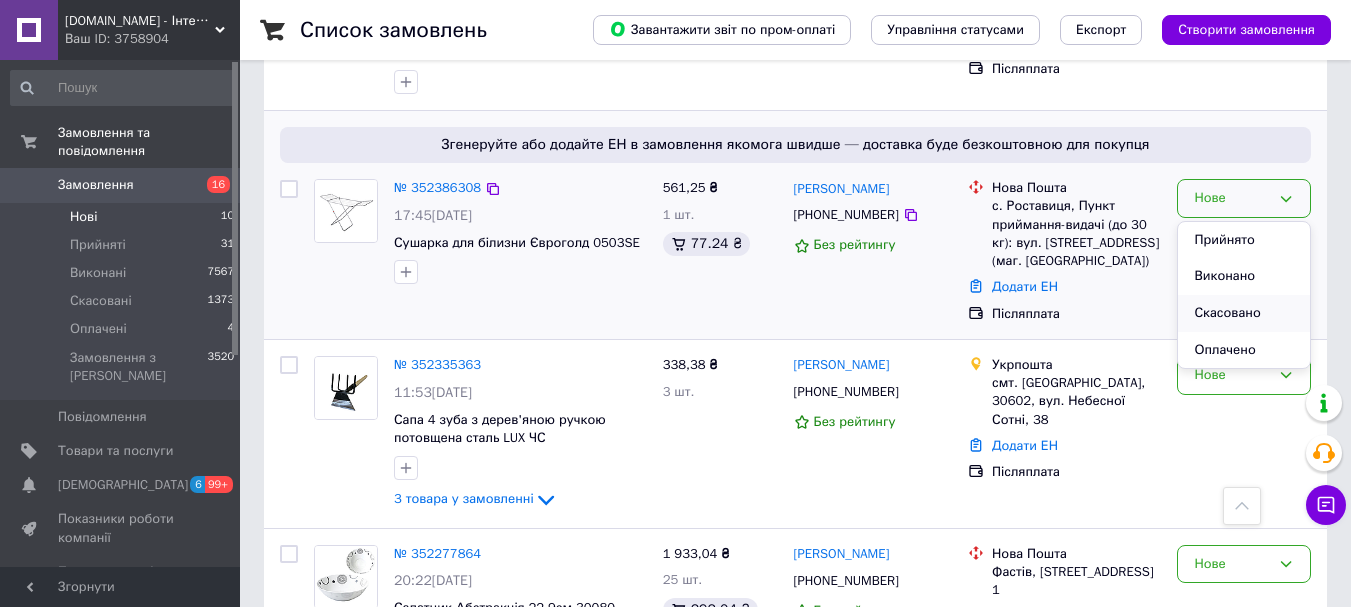 click on "Скасовано" at bounding box center (1244, 313) 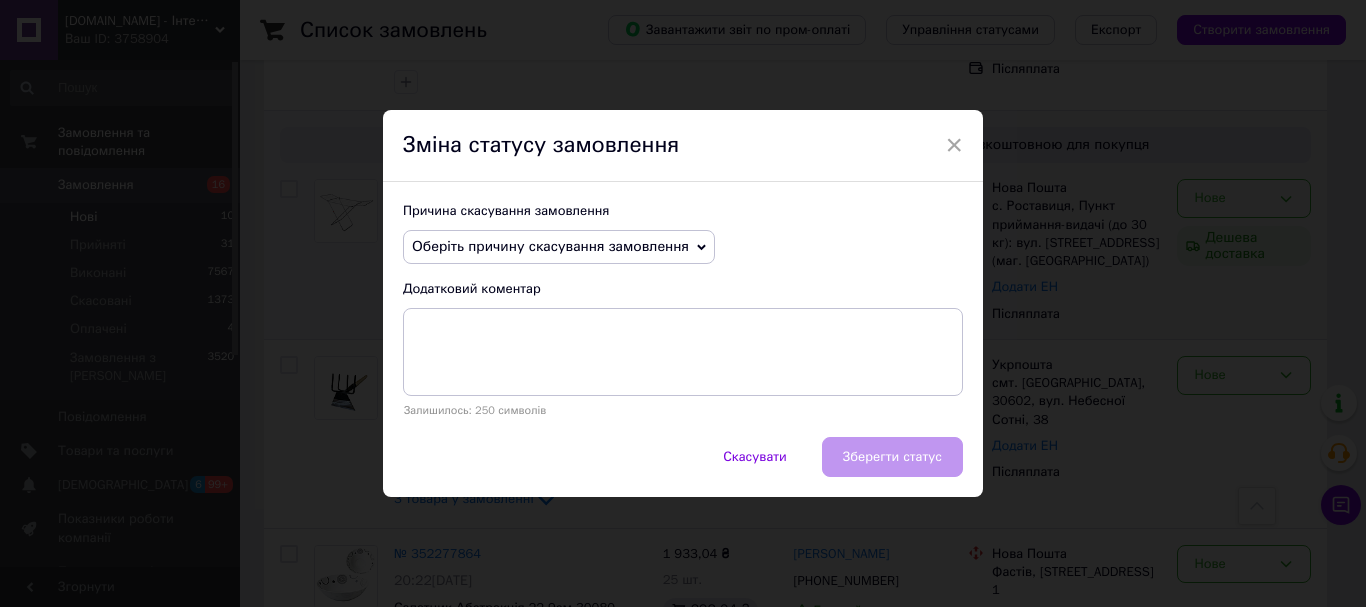 click on "Оберіть причину скасування замовлення" at bounding box center [550, 246] 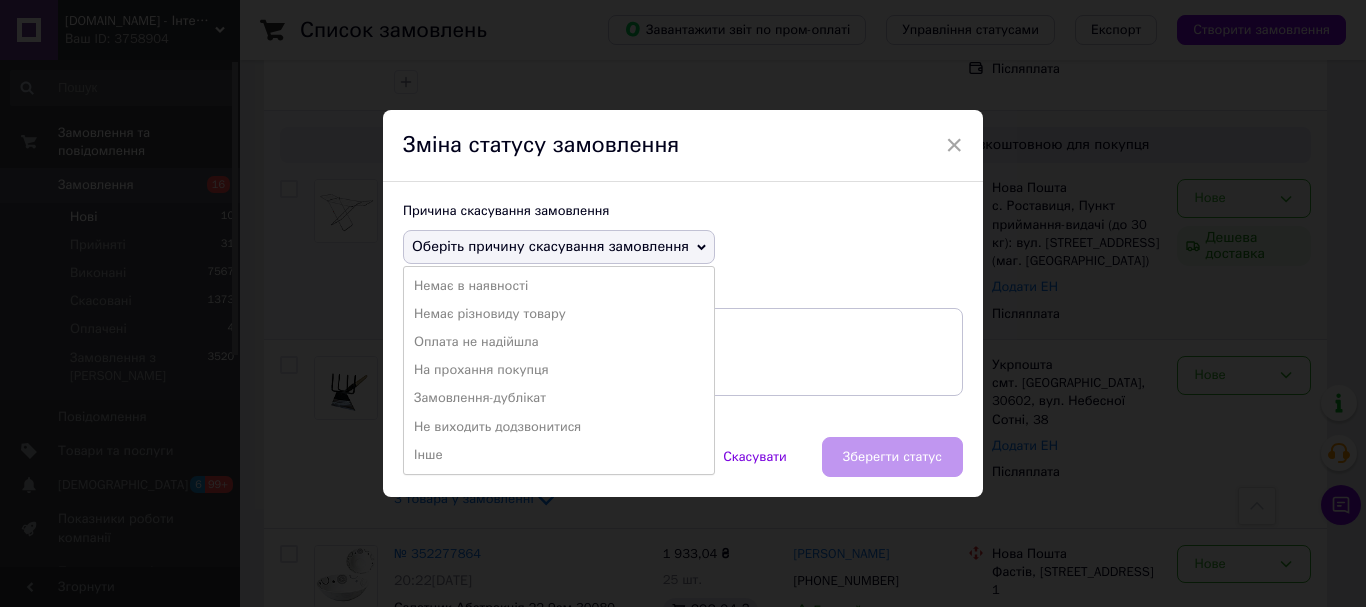 click on "На прохання покупця" at bounding box center [559, 370] 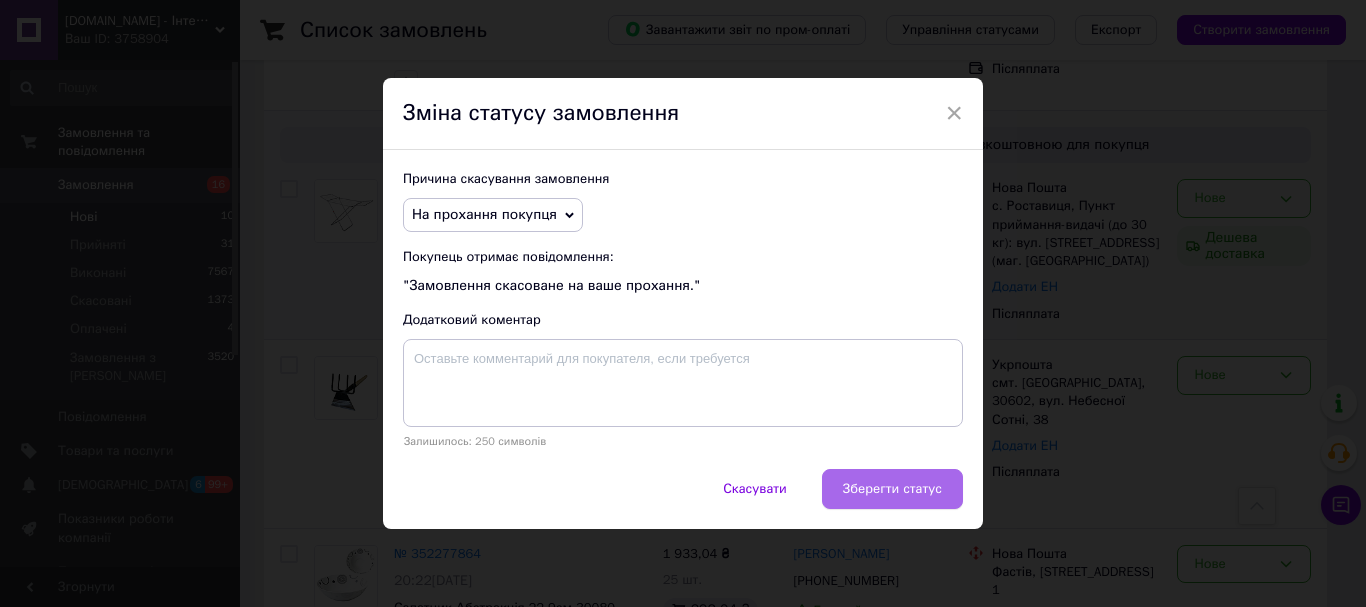 click on "Зберегти статус" at bounding box center (892, 489) 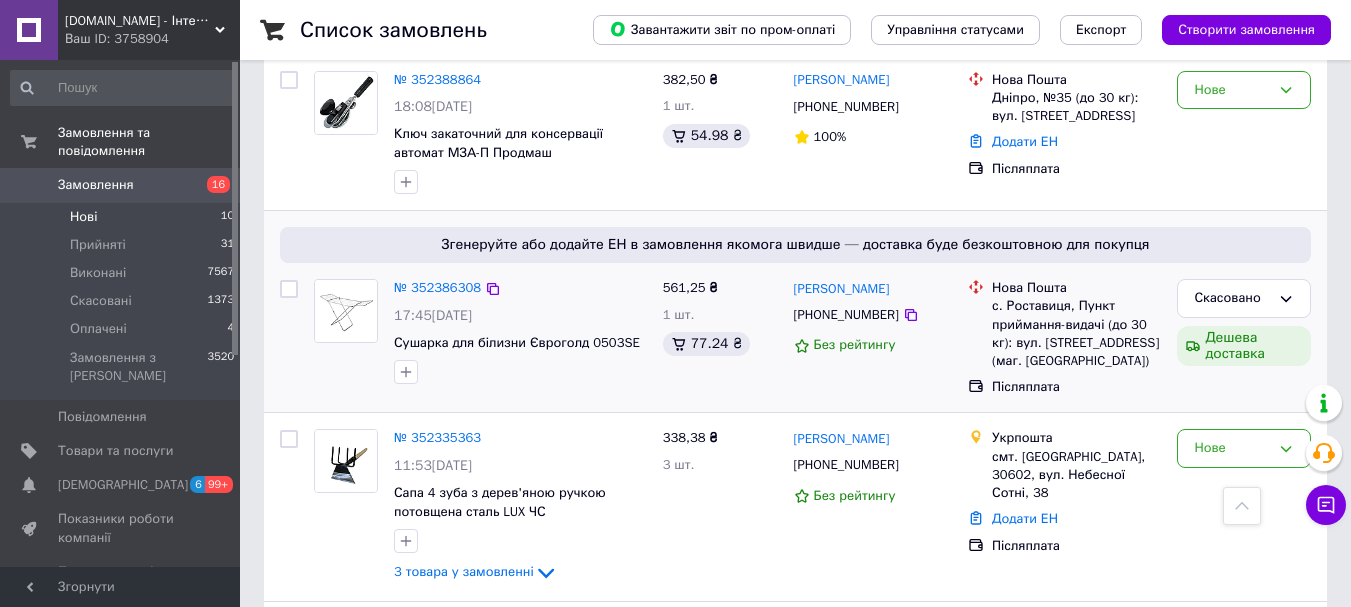 scroll, scrollTop: 486, scrollLeft: 0, axis: vertical 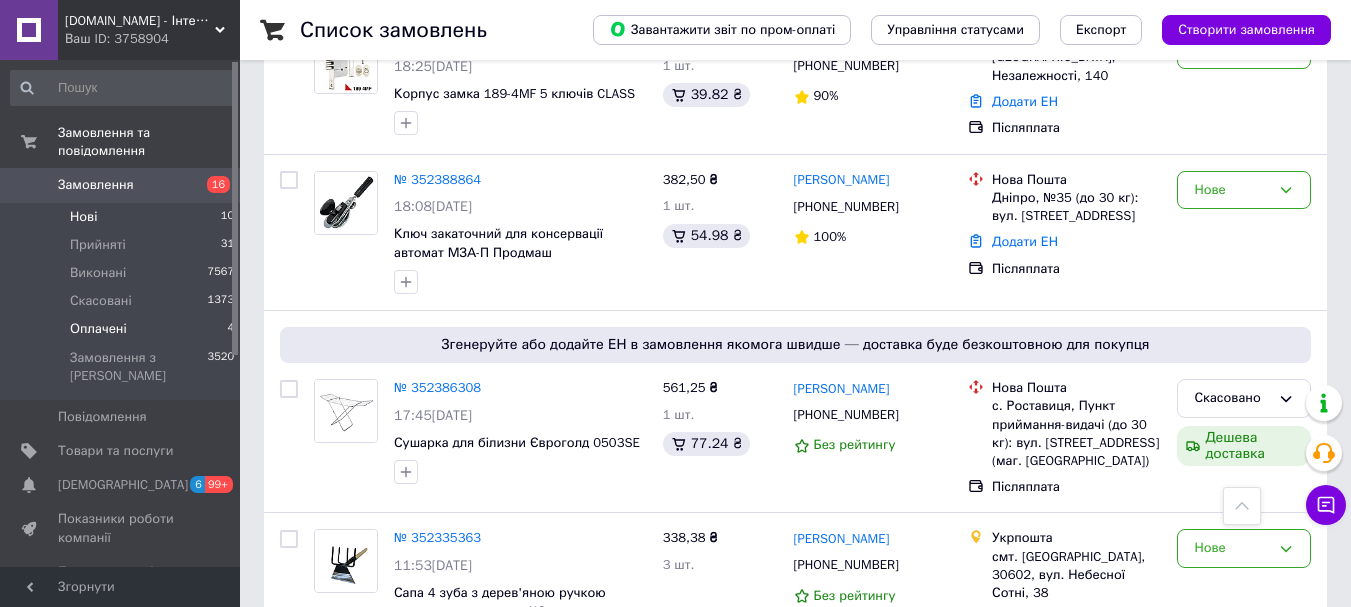 click on "Оплачені" at bounding box center (98, 329) 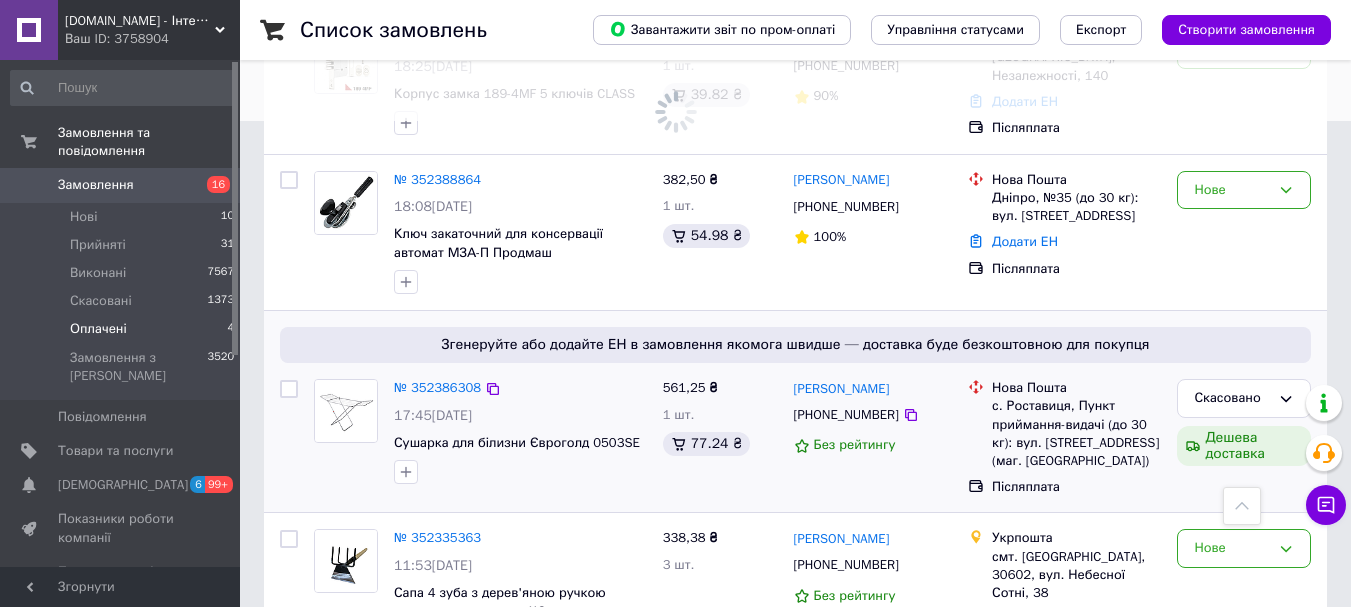 scroll, scrollTop: 0, scrollLeft: 0, axis: both 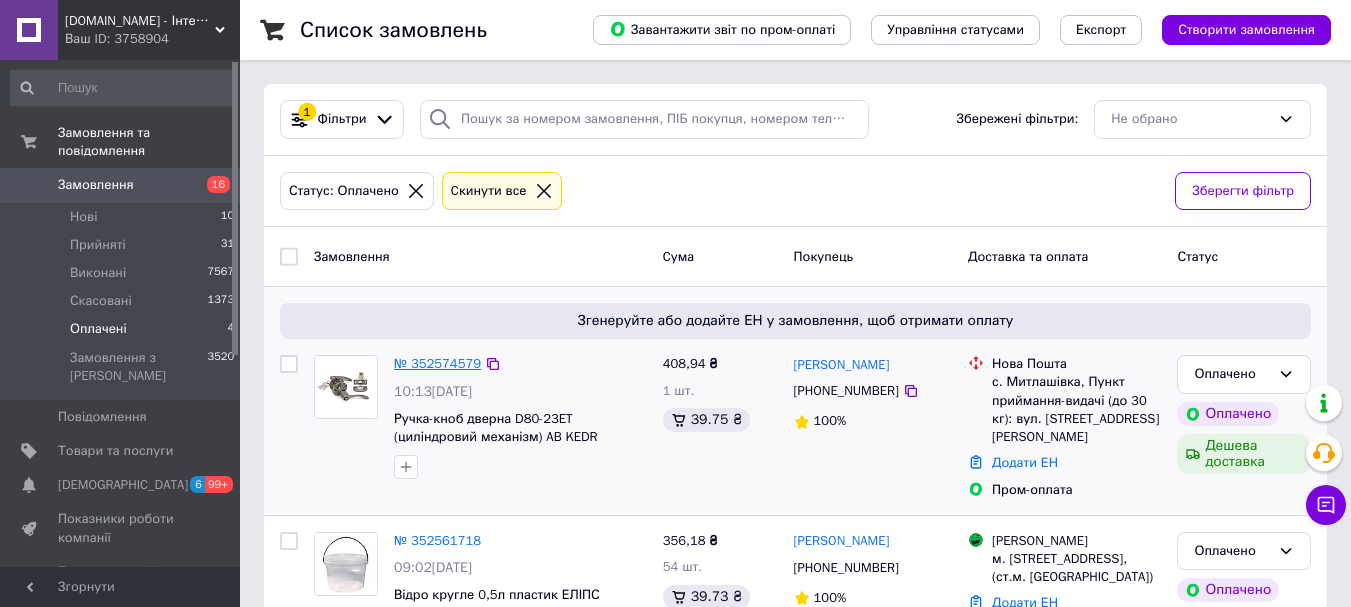 click on "№ 352574579" at bounding box center [437, 363] 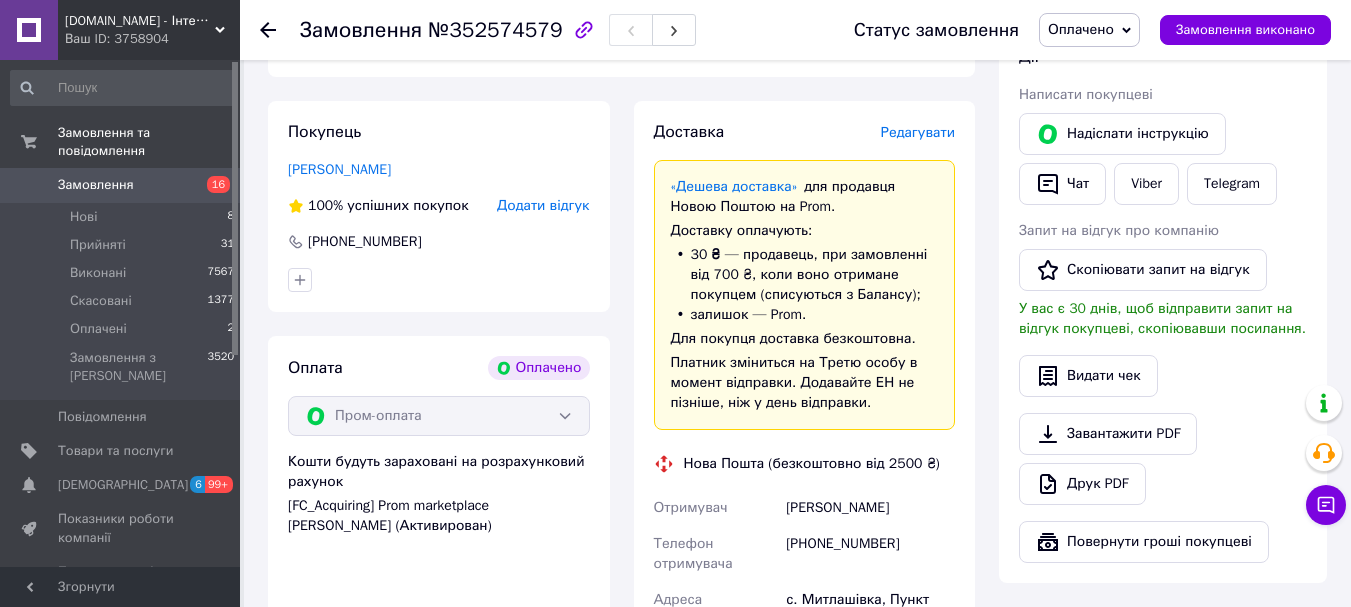 scroll, scrollTop: 500, scrollLeft: 0, axis: vertical 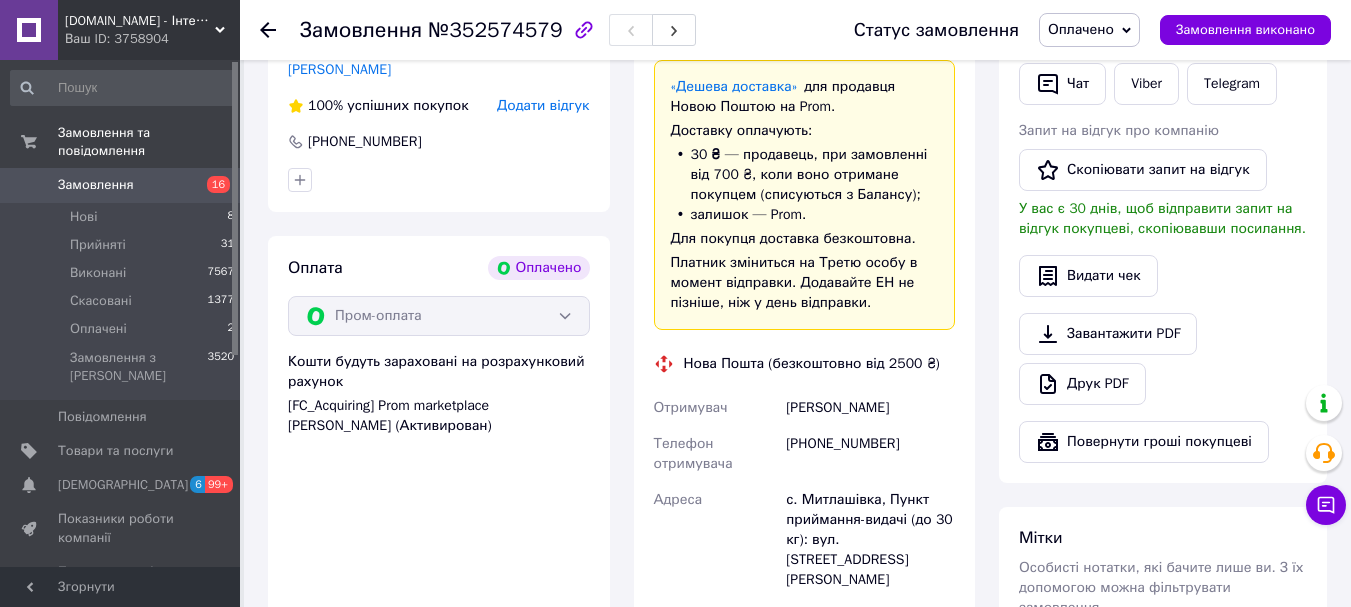 click on "Оплачено" at bounding box center (1081, 29) 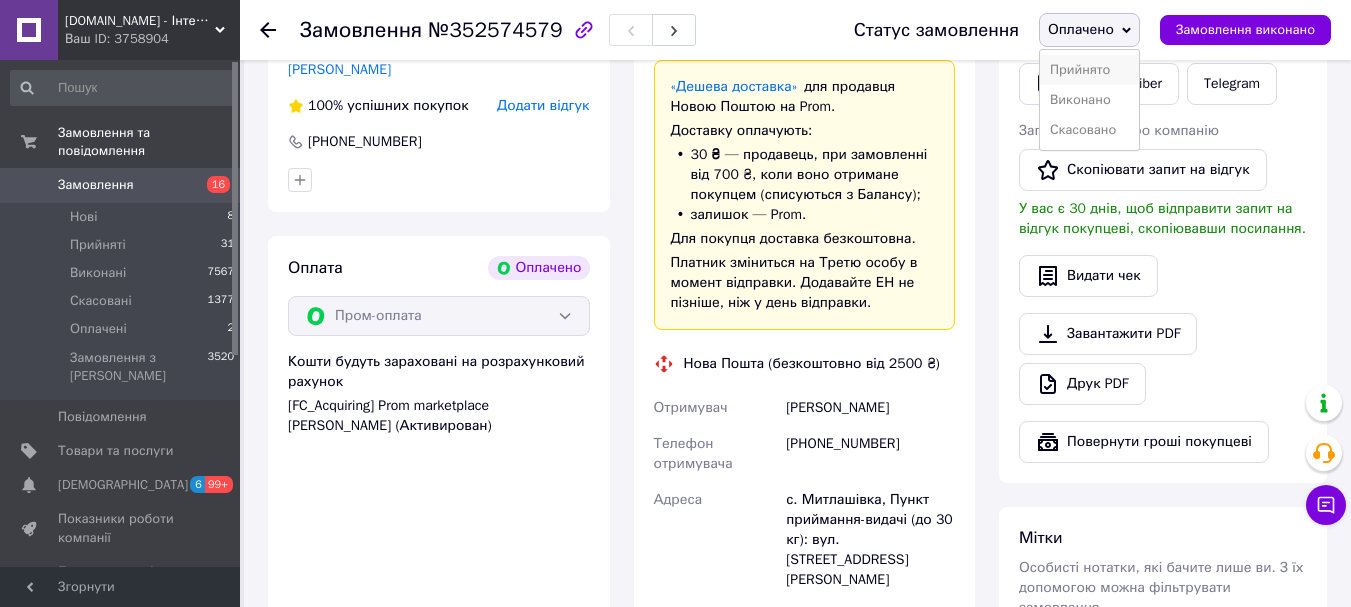 click on "Прийнято" at bounding box center [1089, 70] 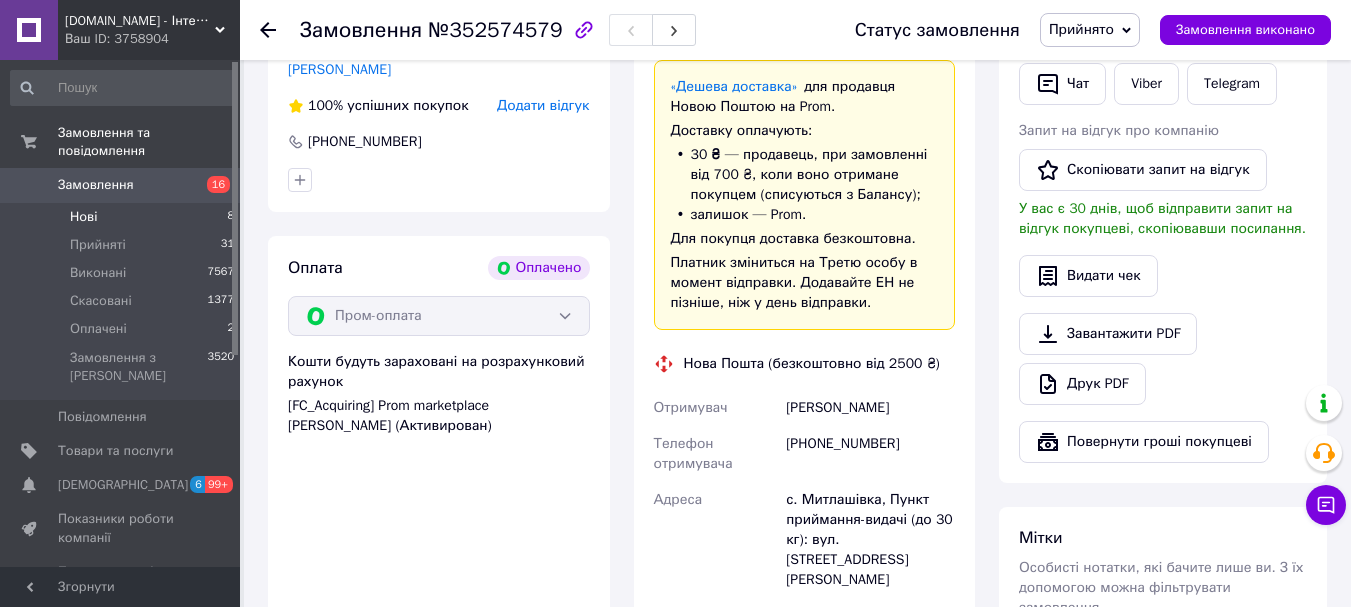 click on "Нові" at bounding box center (83, 217) 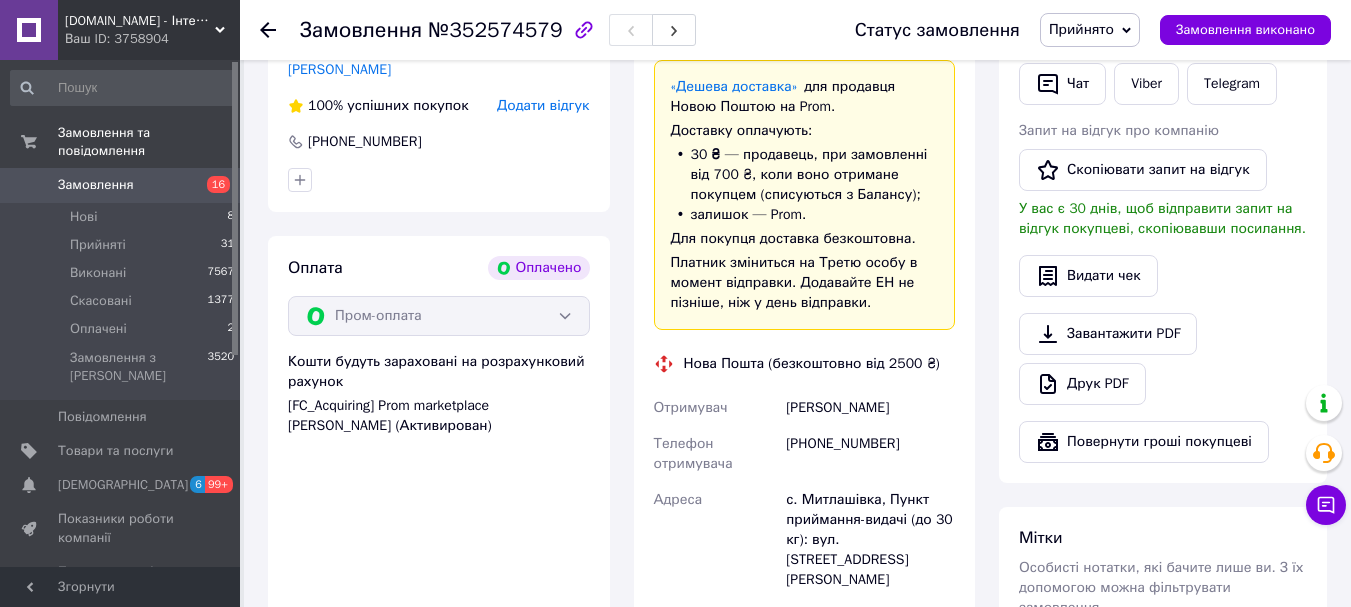 scroll, scrollTop: 0, scrollLeft: 0, axis: both 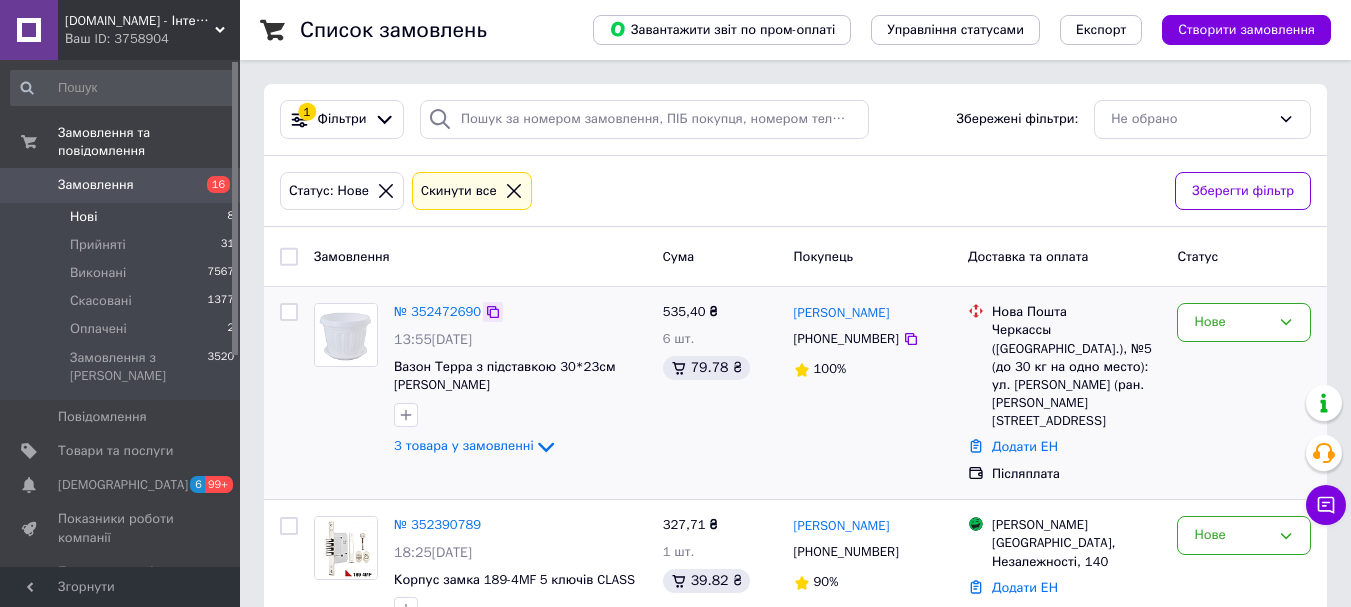 click 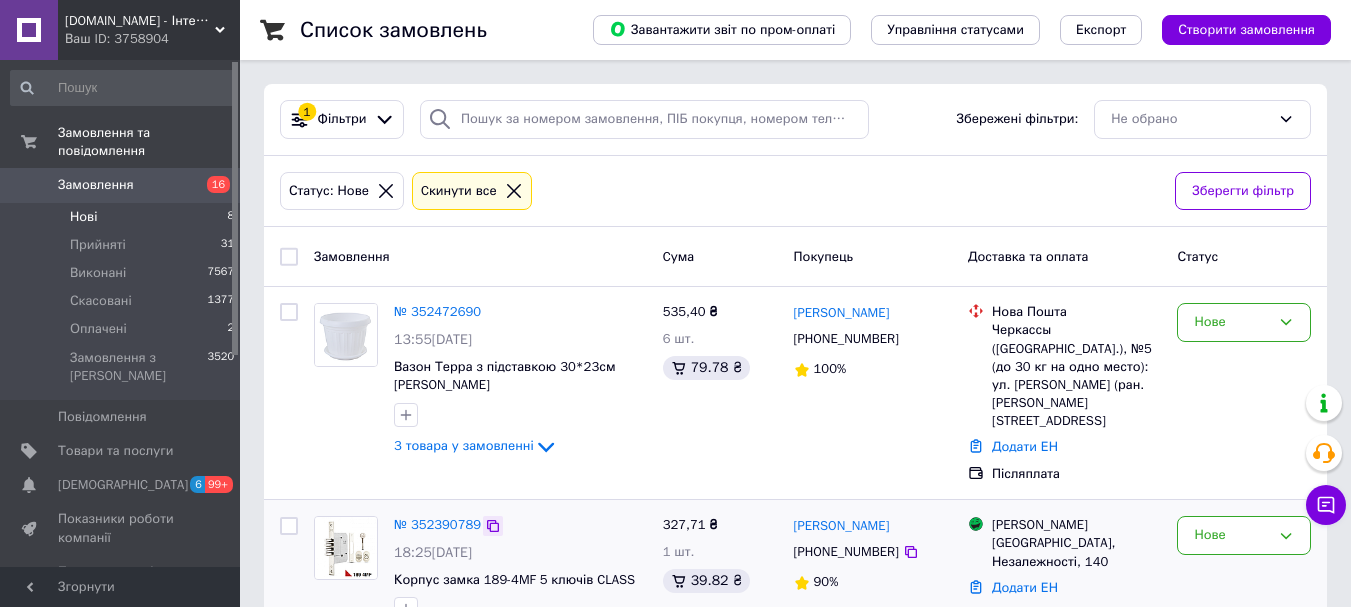 click 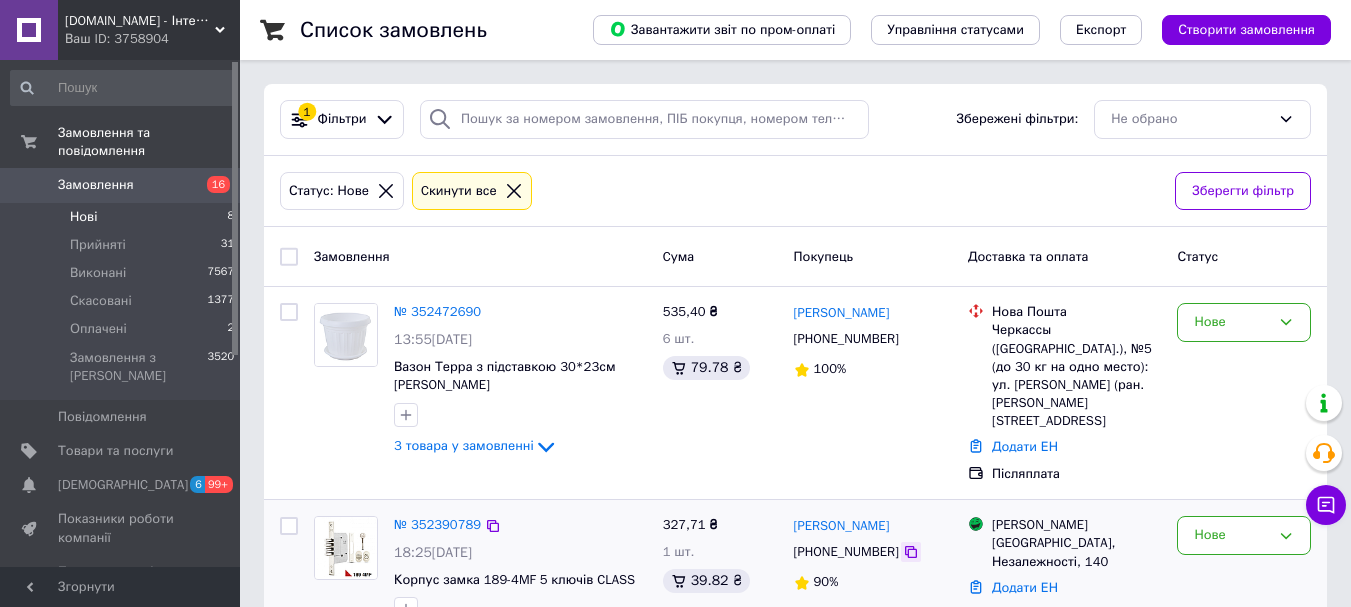 click 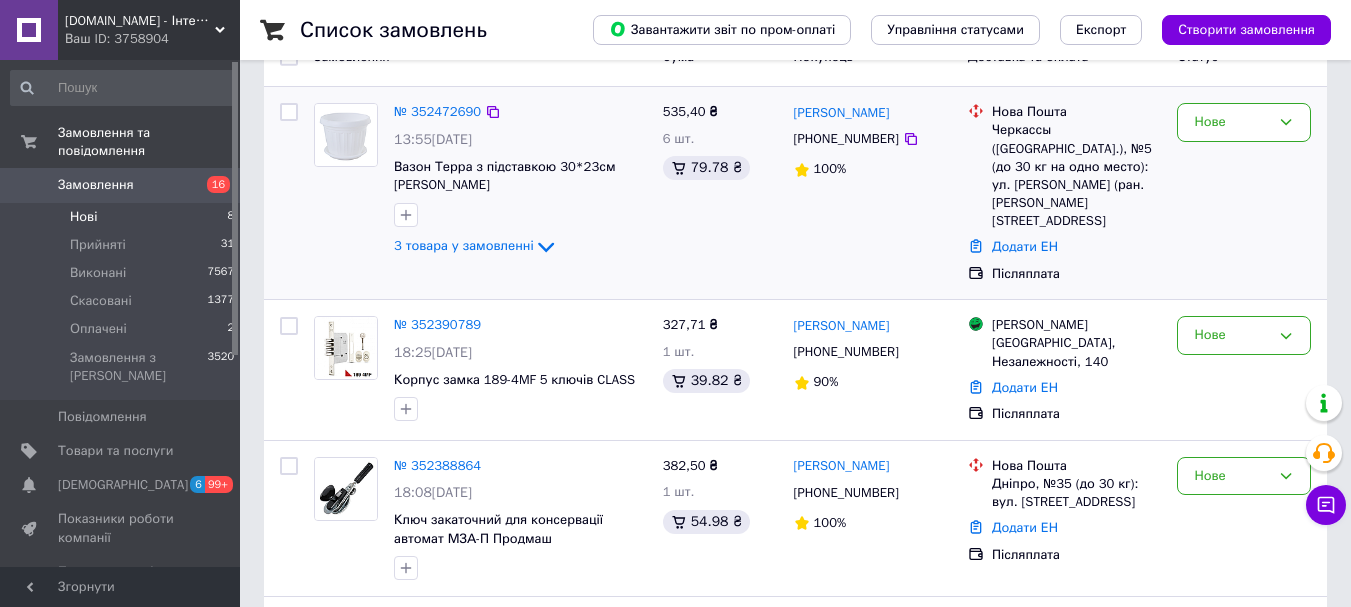 scroll, scrollTop: 300, scrollLeft: 0, axis: vertical 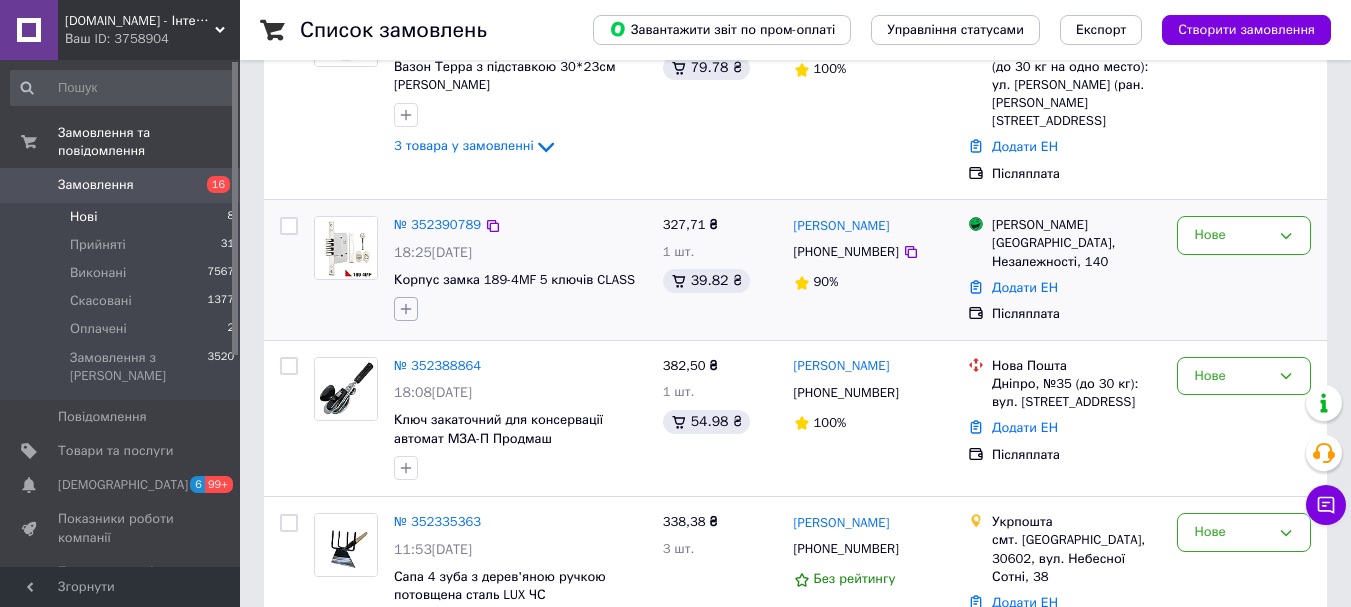 click 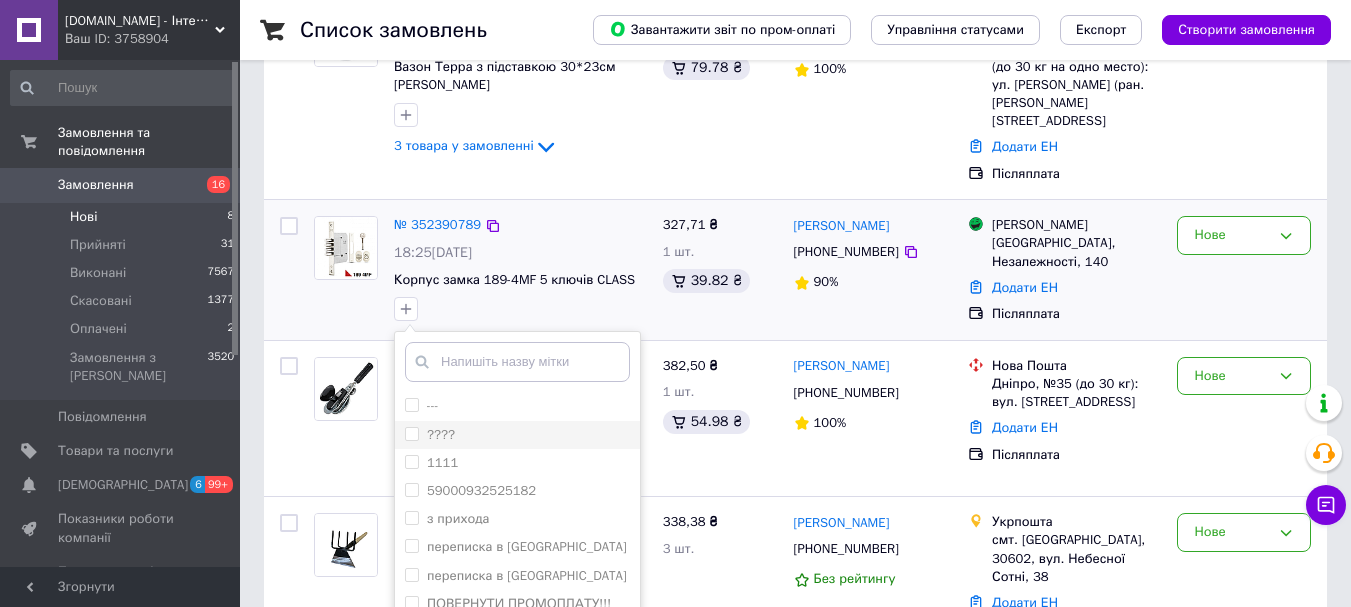 click on "????" at bounding box center (411, 433) 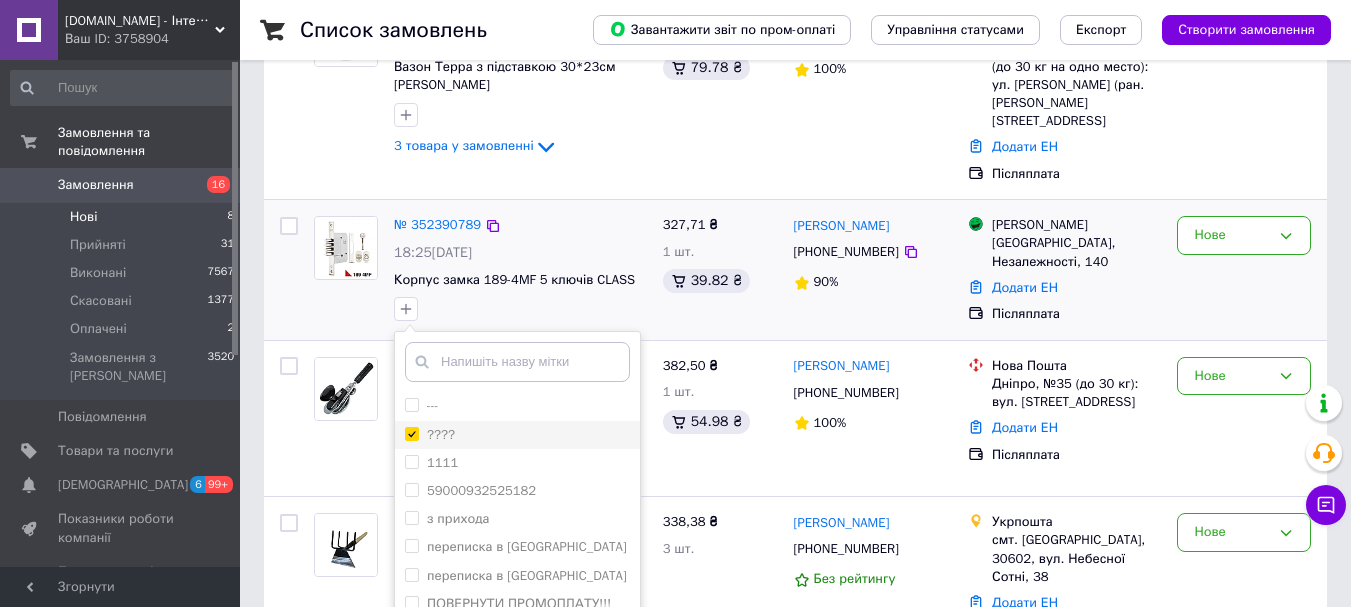 checkbox on "true" 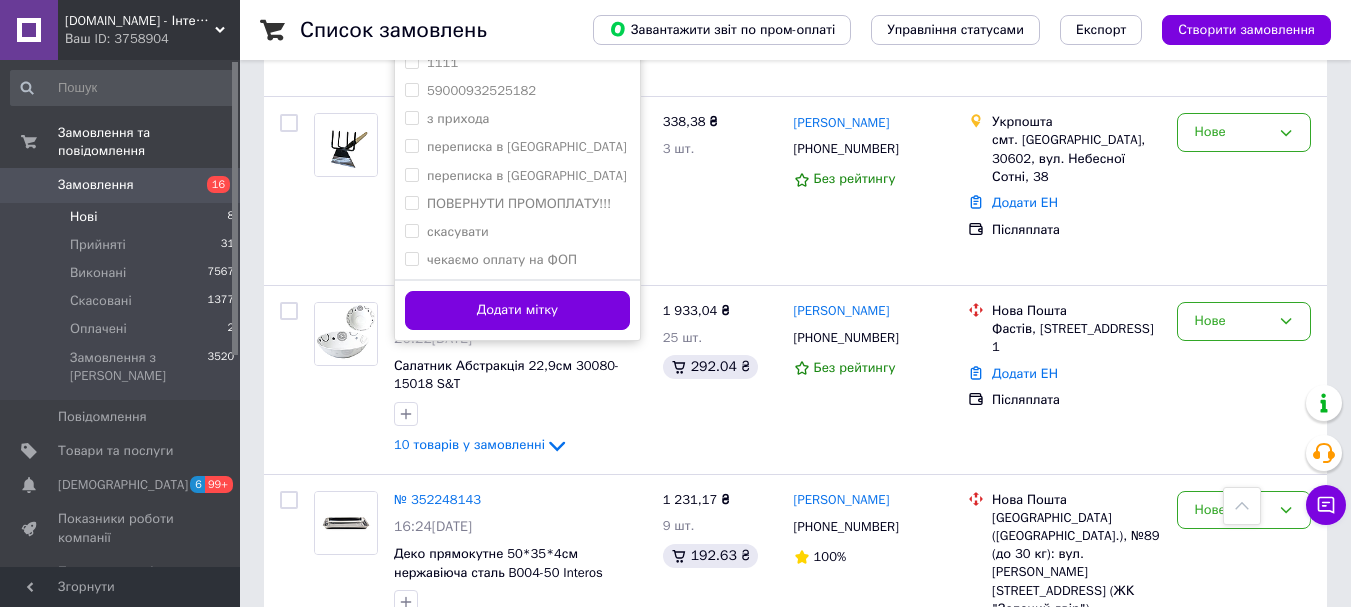 scroll, scrollTop: 900, scrollLeft: 0, axis: vertical 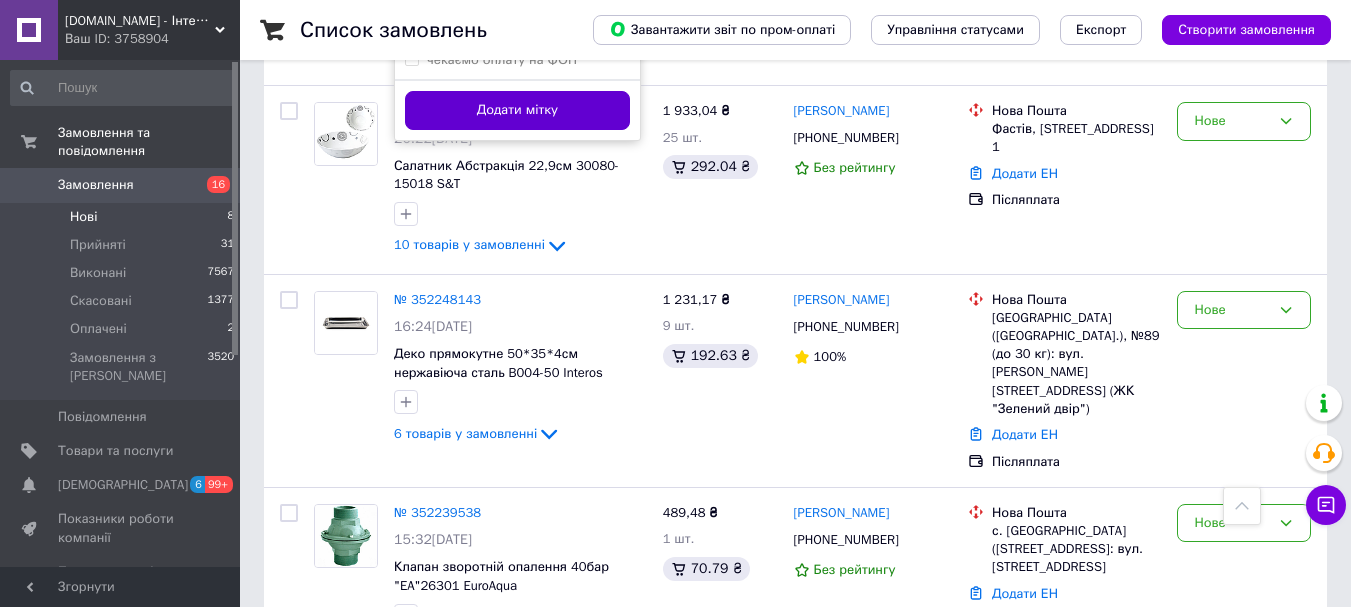 click on "Додати мітку" at bounding box center (517, 110) 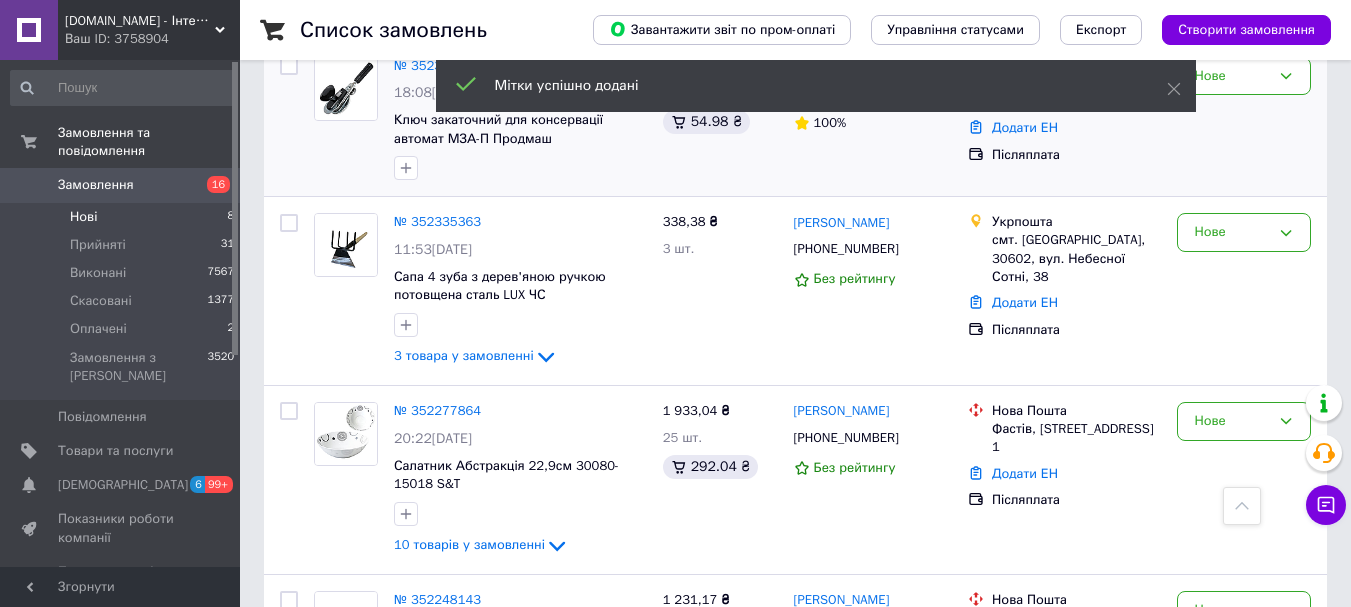 scroll, scrollTop: 300, scrollLeft: 0, axis: vertical 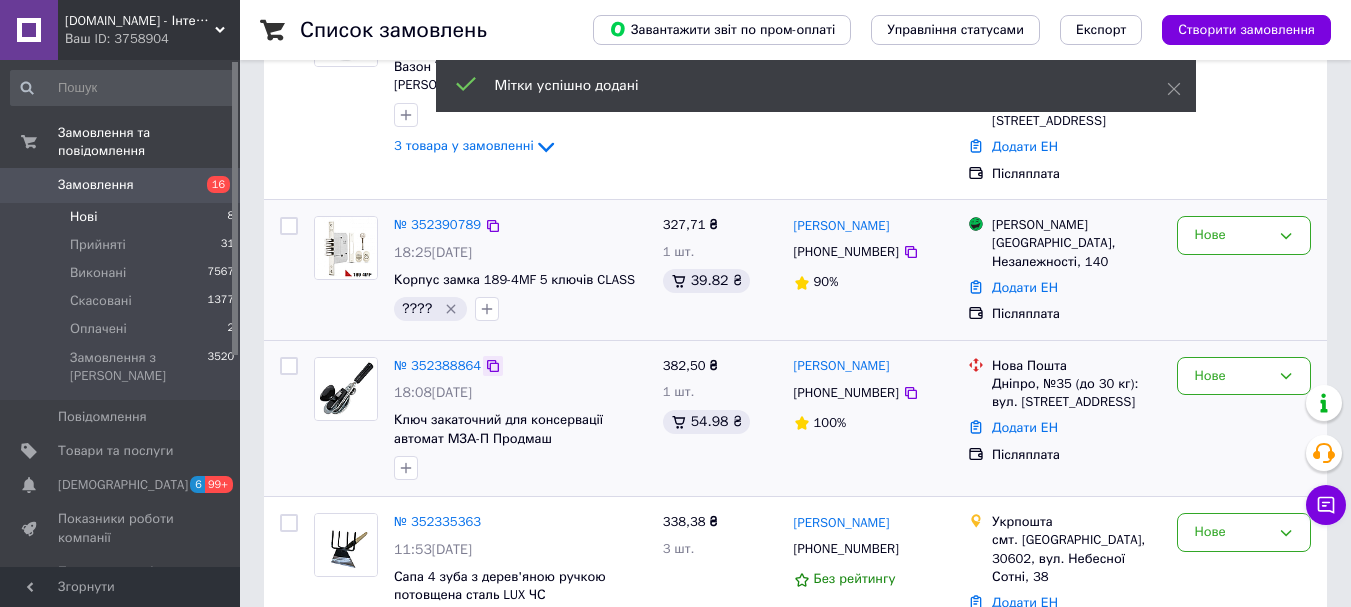 click 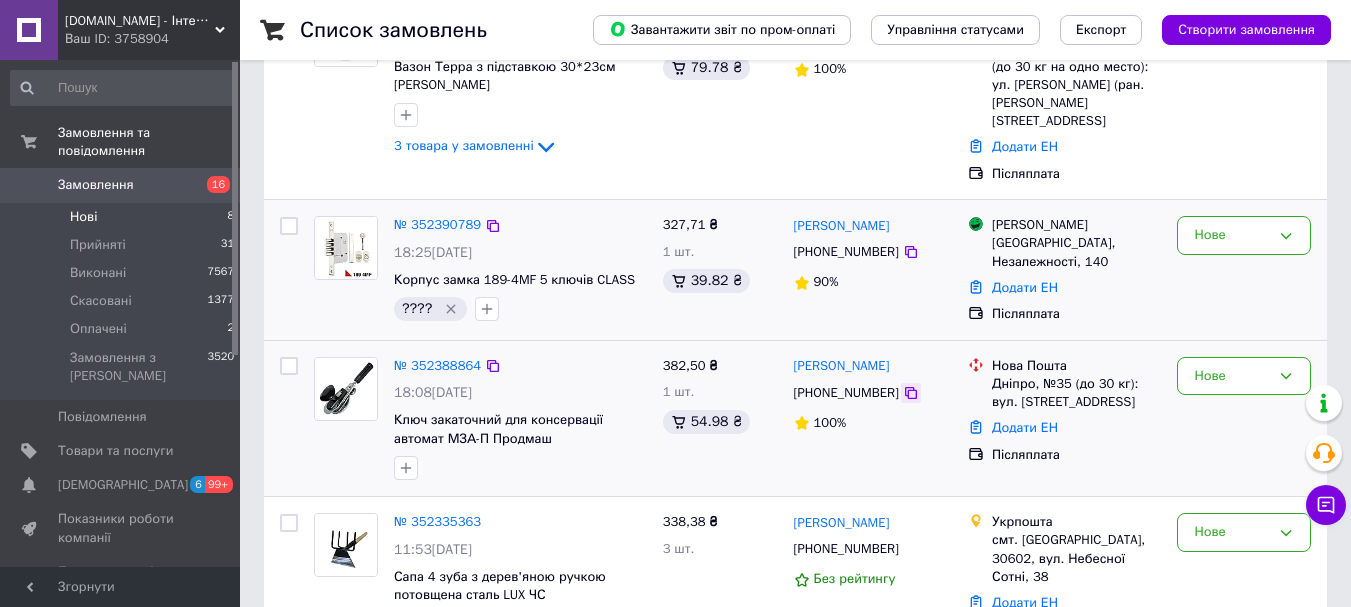 click 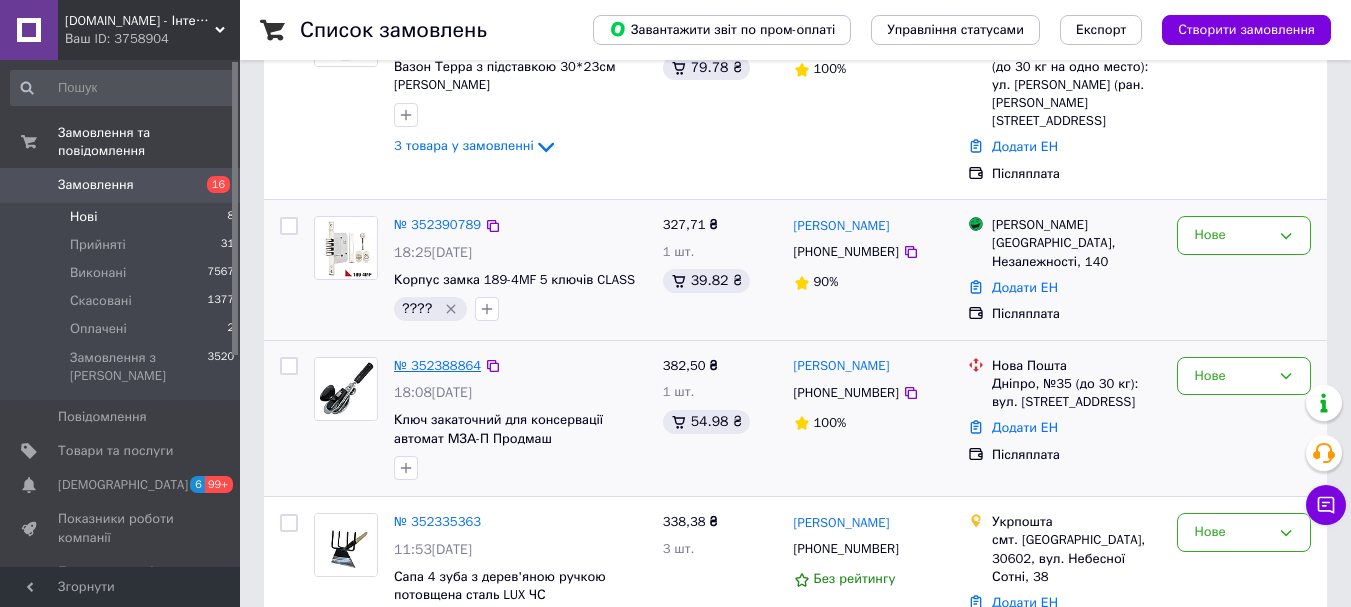 click on "№ 352388864" at bounding box center (437, 365) 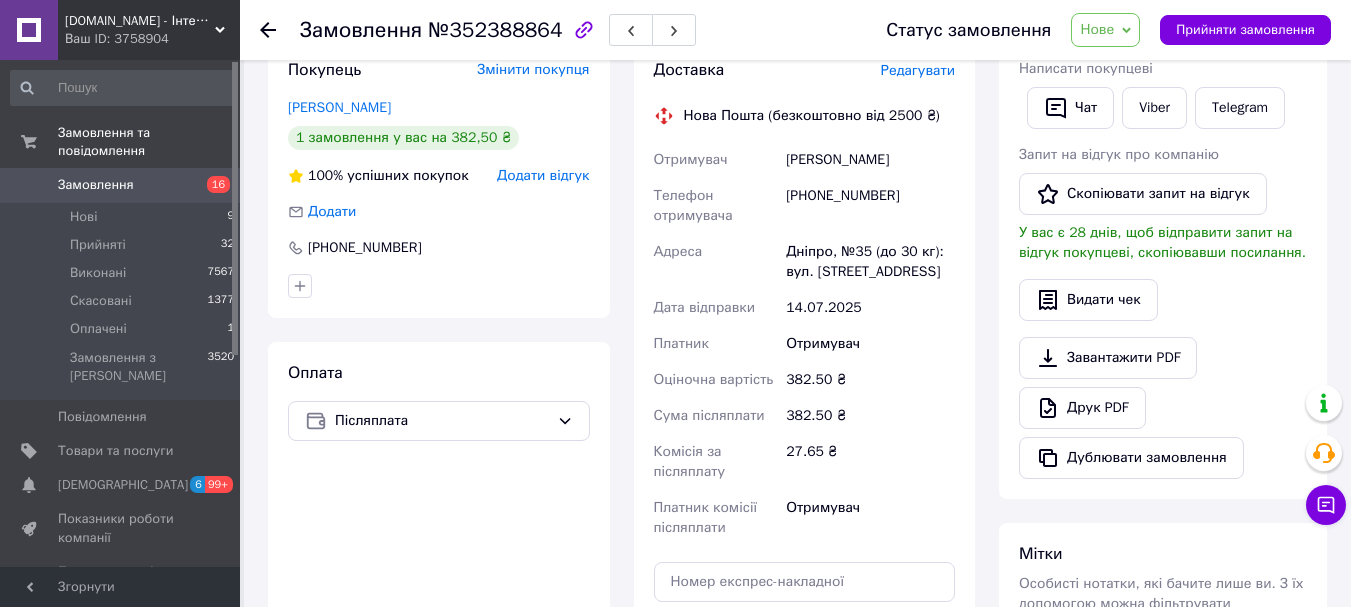 scroll, scrollTop: 500, scrollLeft: 0, axis: vertical 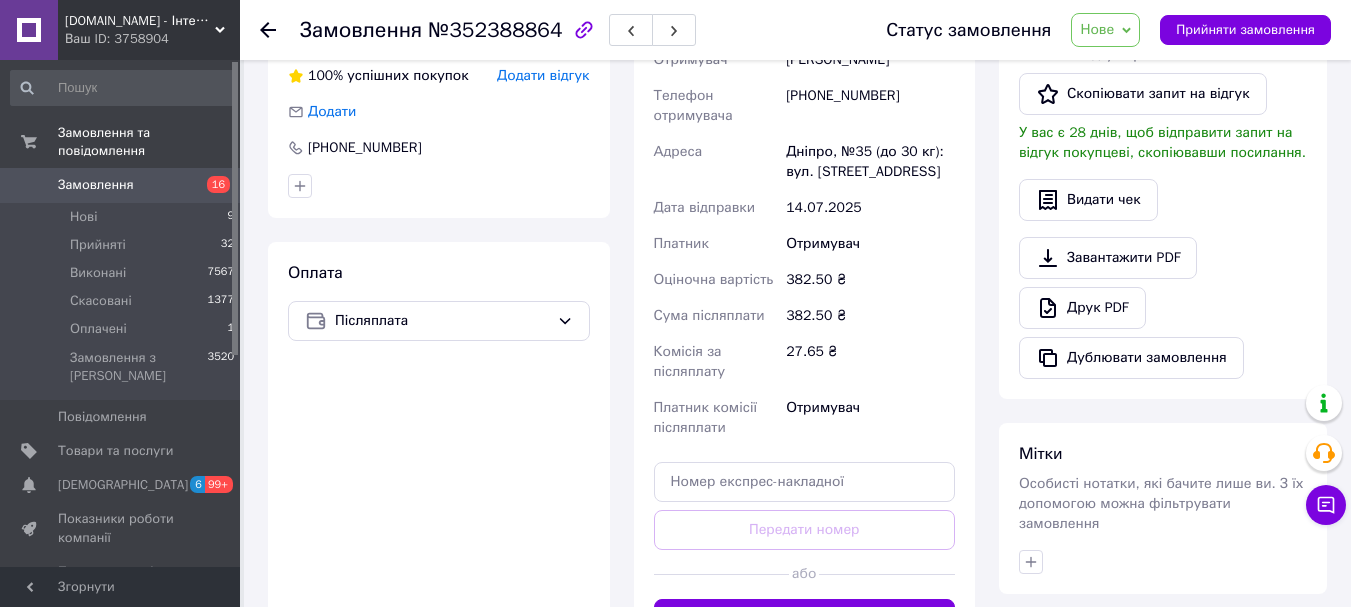 click on "Нове" at bounding box center (1105, 30) 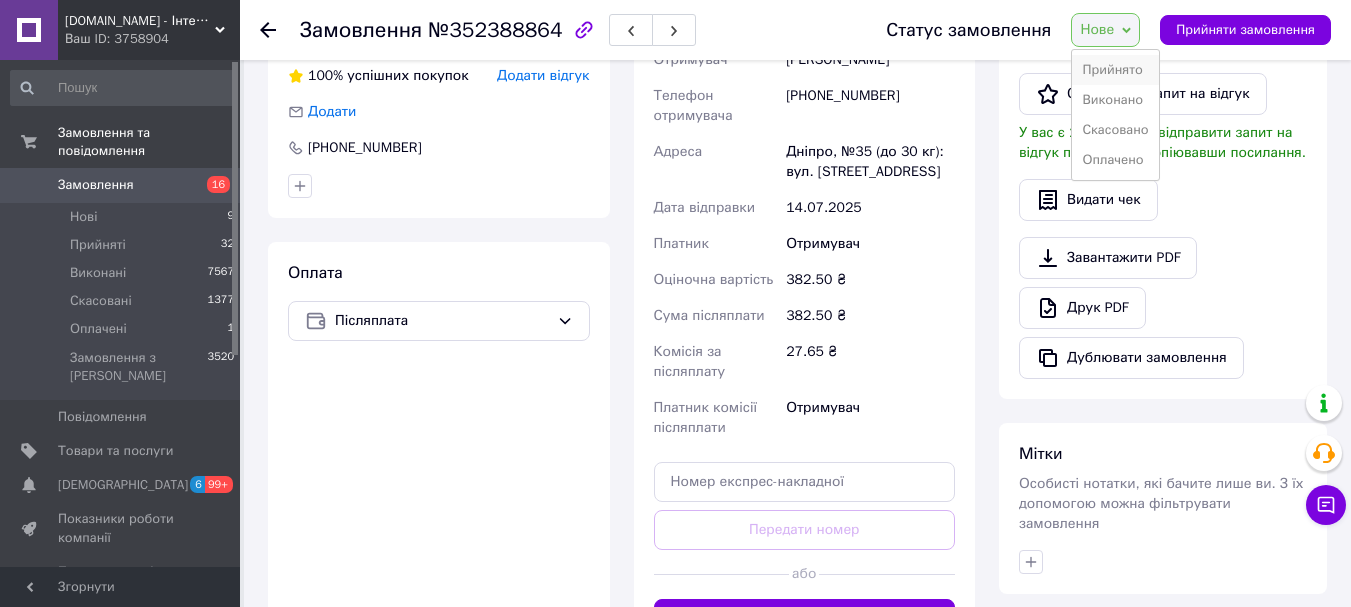 click on "Прийнято" at bounding box center (1115, 70) 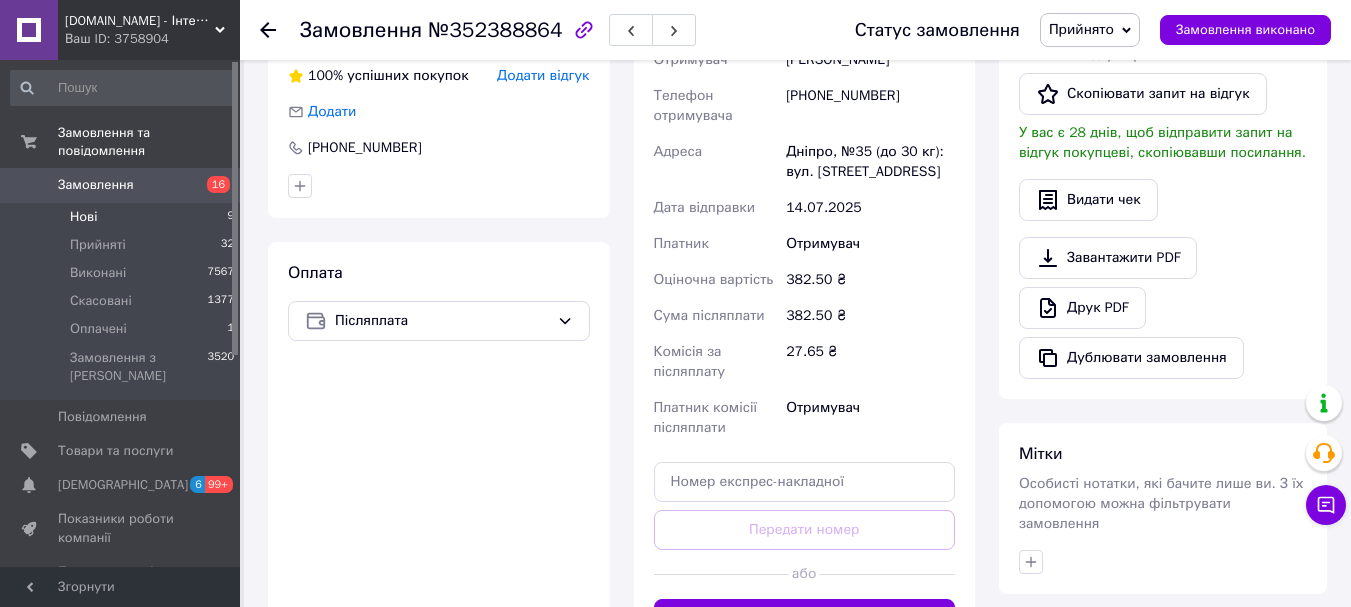 click on "Нові" at bounding box center (83, 217) 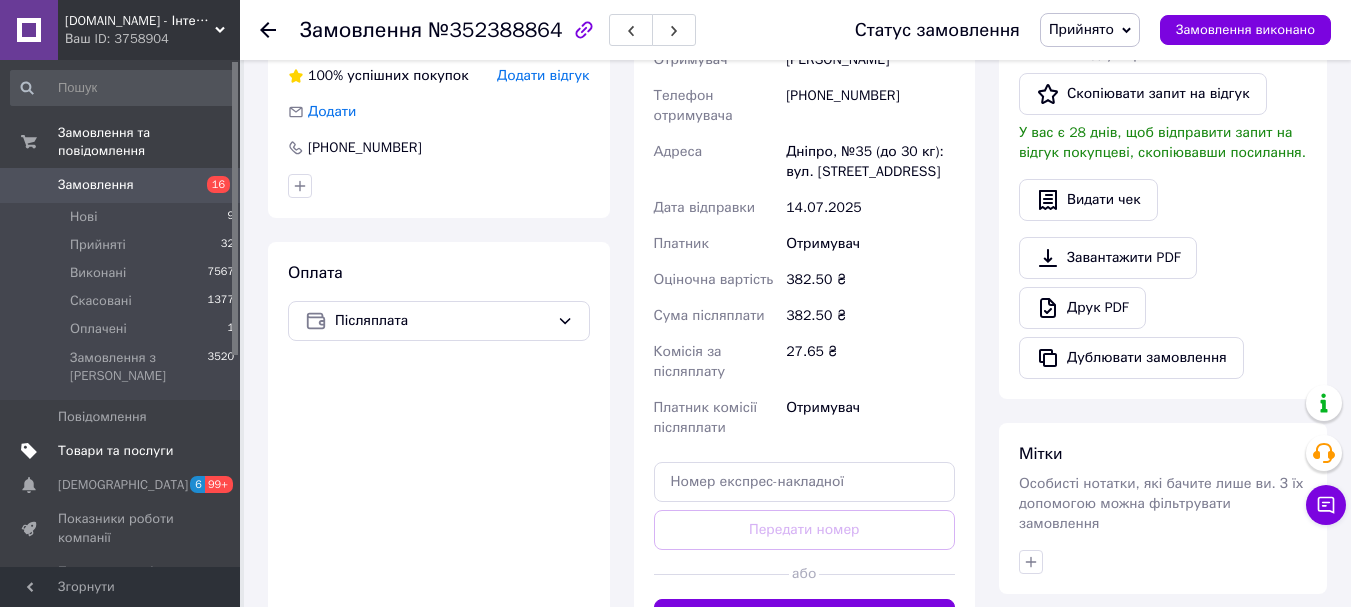 scroll, scrollTop: 0, scrollLeft: 0, axis: both 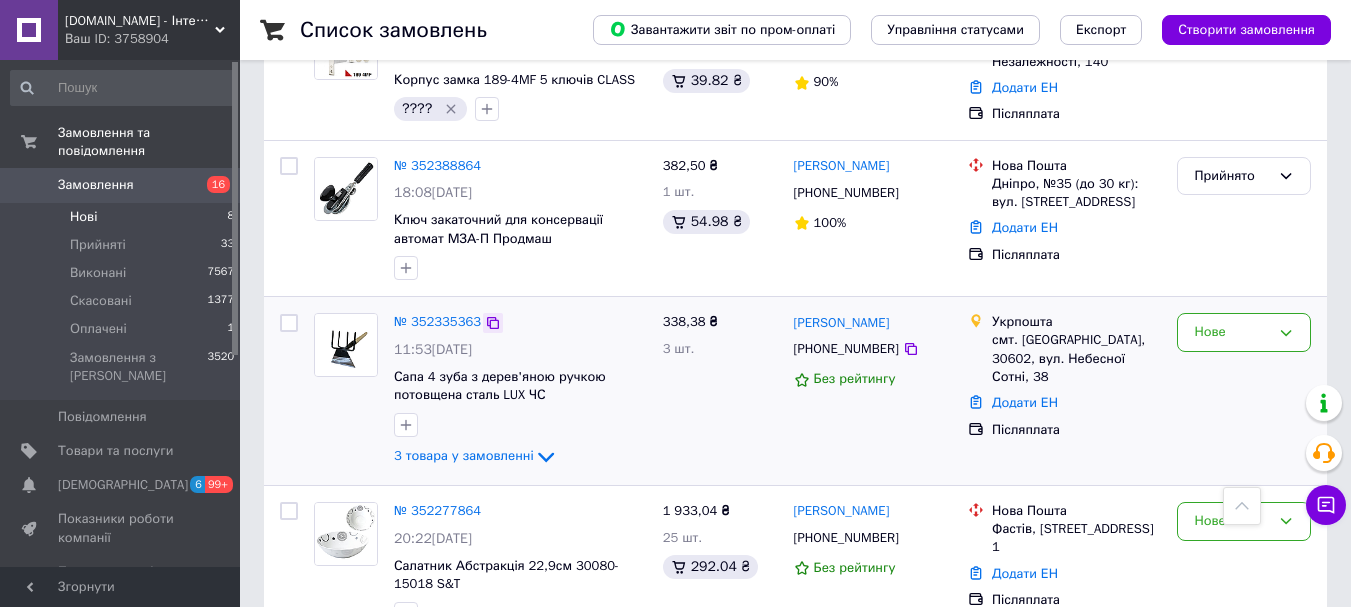 click 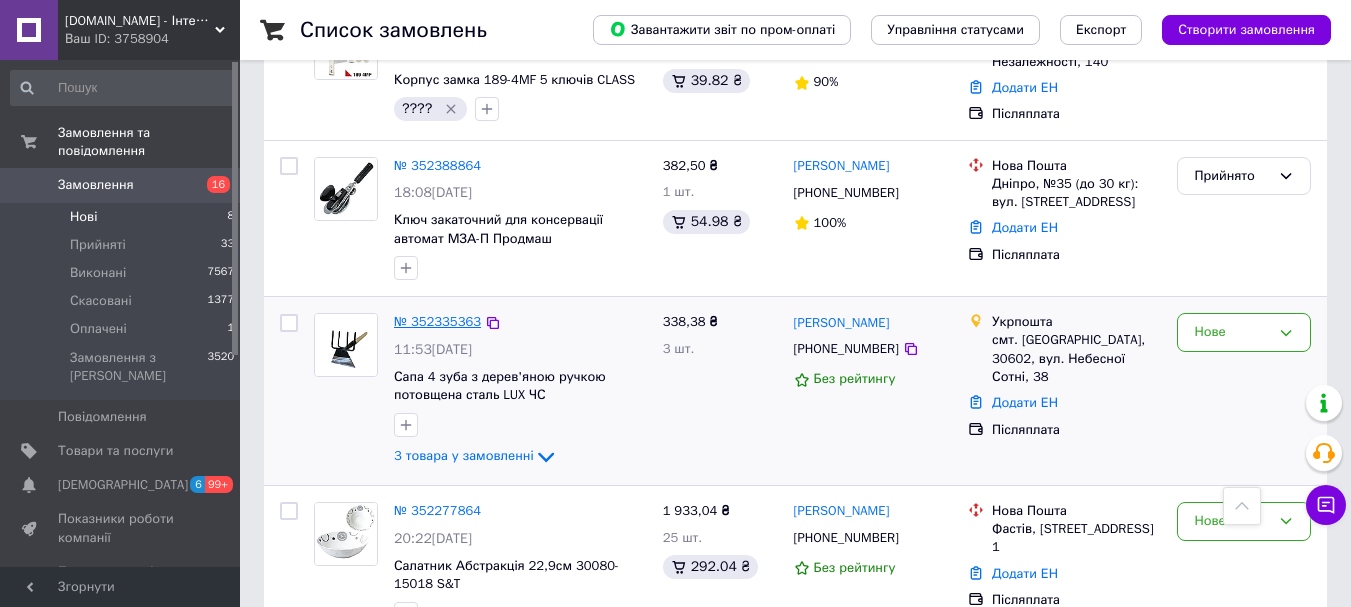 click on "№ 352335363" at bounding box center [437, 321] 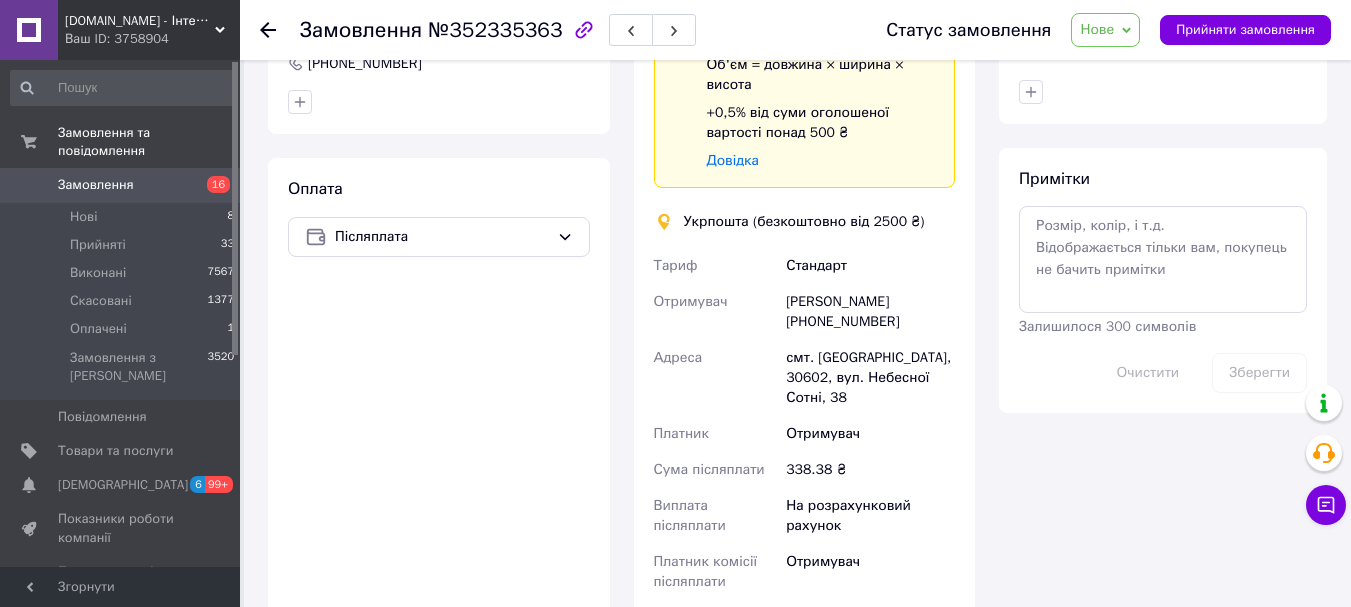 scroll, scrollTop: 1000, scrollLeft: 0, axis: vertical 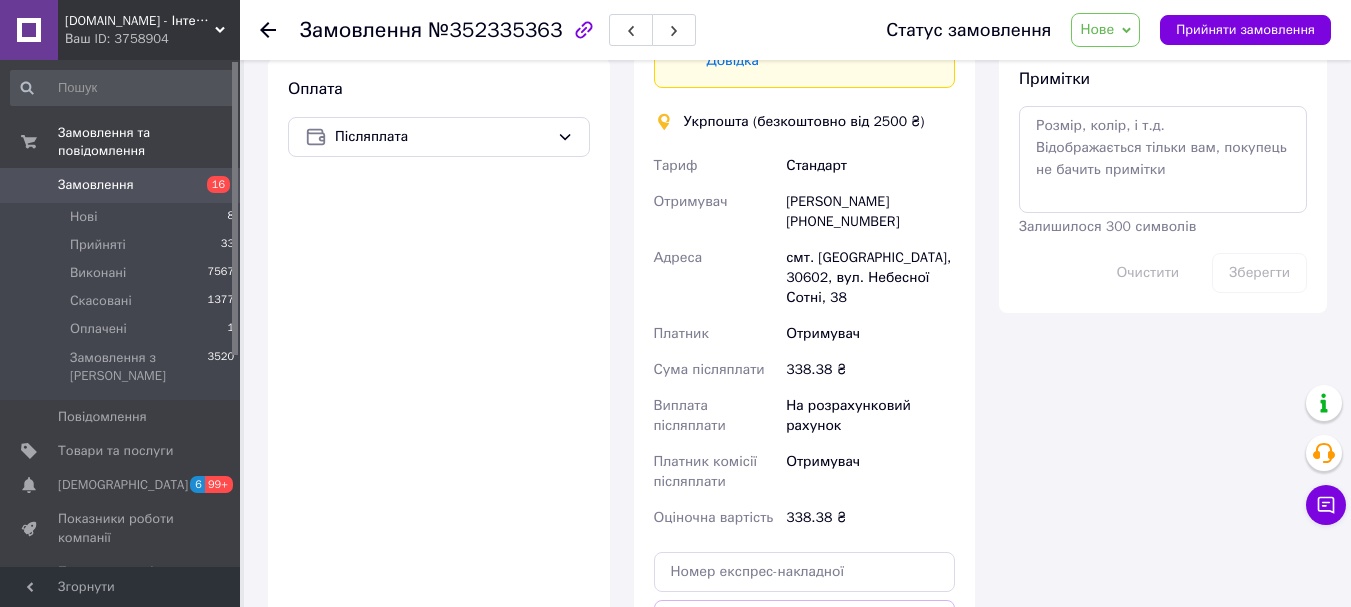 drag, startPoint x: 1112, startPoint y: 34, endPoint x: 1112, endPoint y: 66, distance: 32 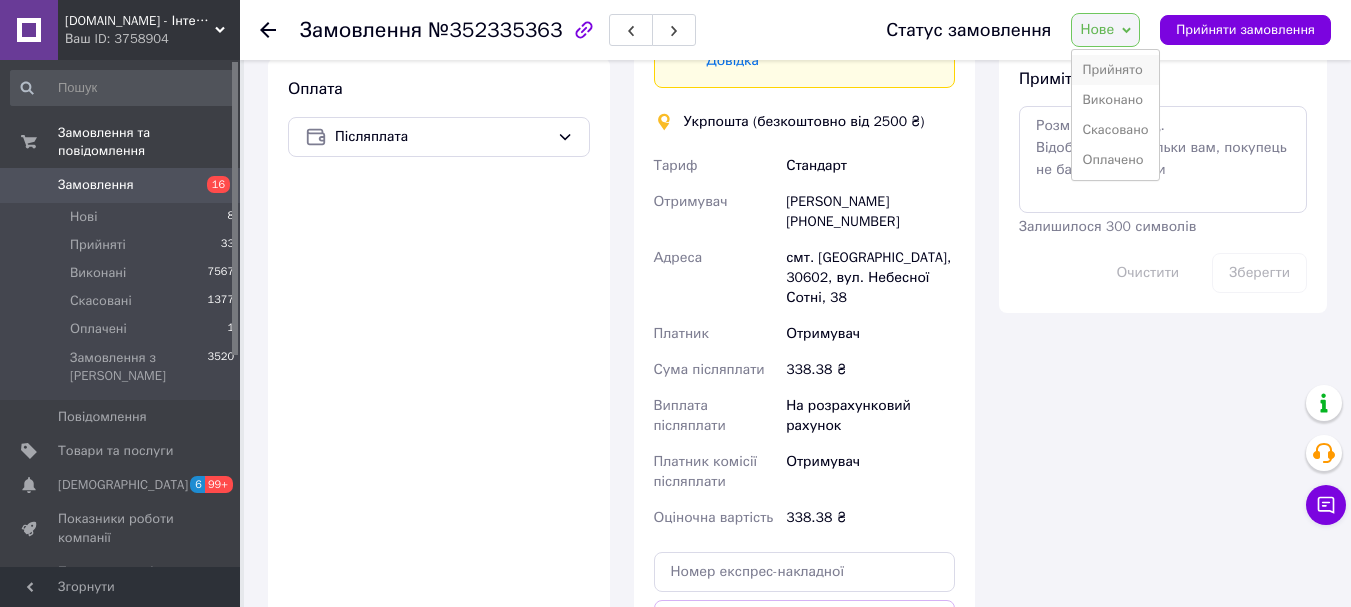 click on "Прийнято" at bounding box center [1115, 70] 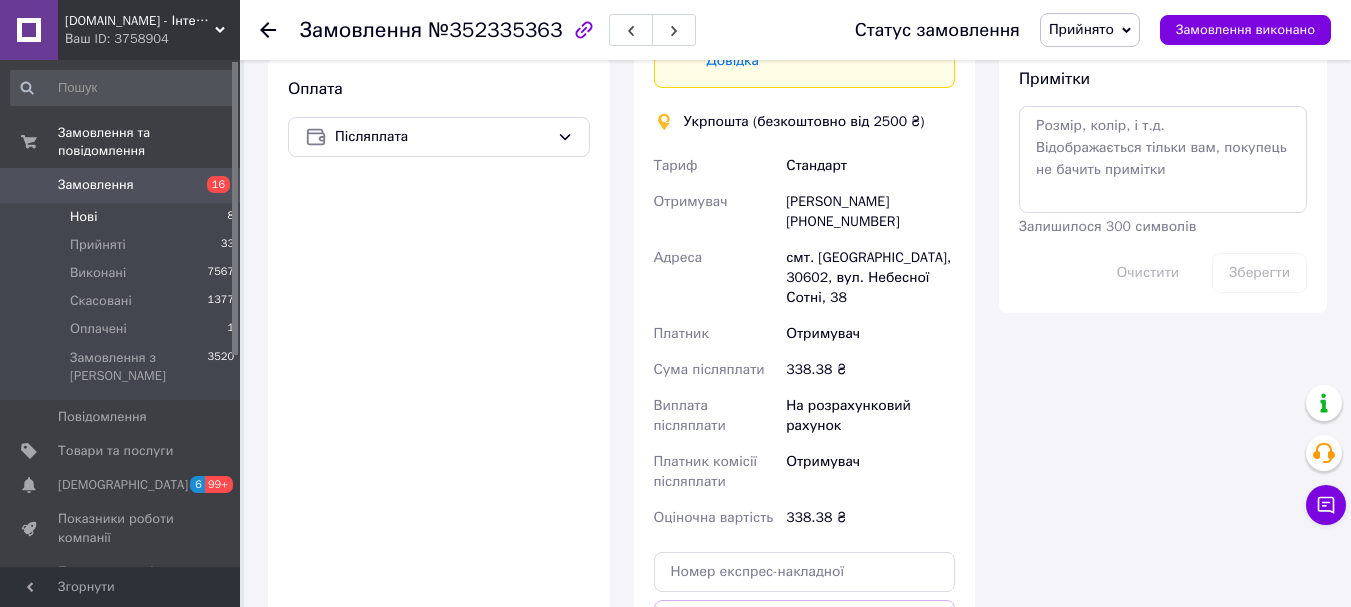 click on "Нові 8" at bounding box center [123, 217] 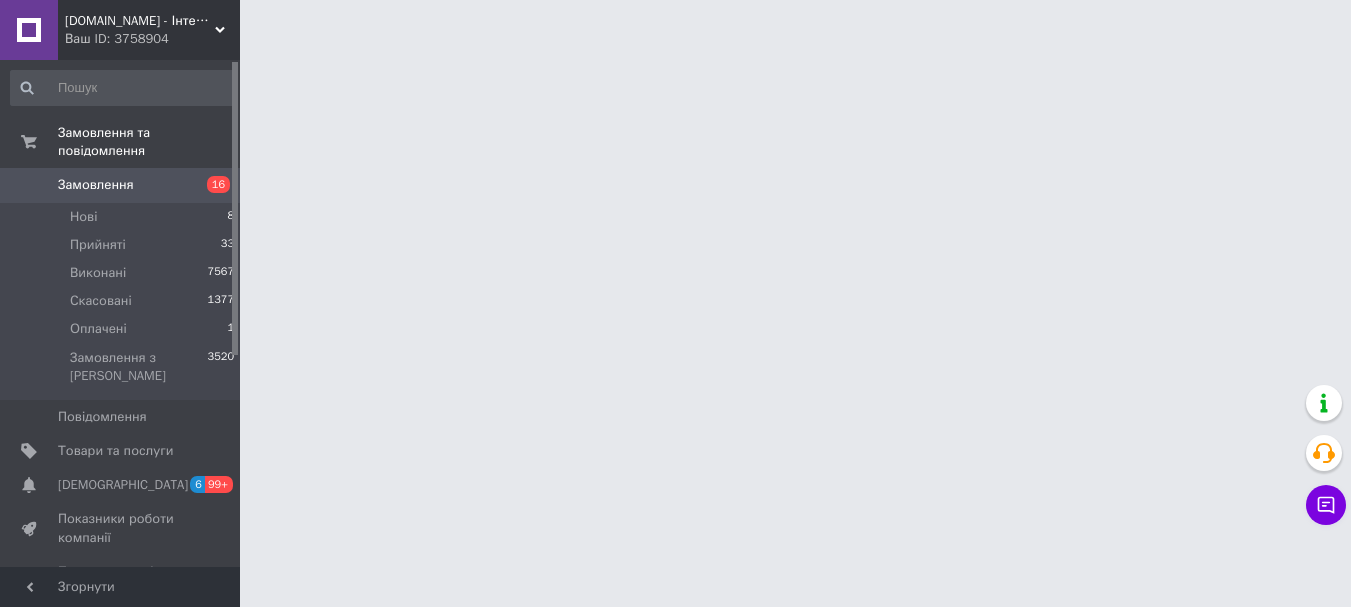 scroll, scrollTop: 0, scrollLeft: 0, axis: both 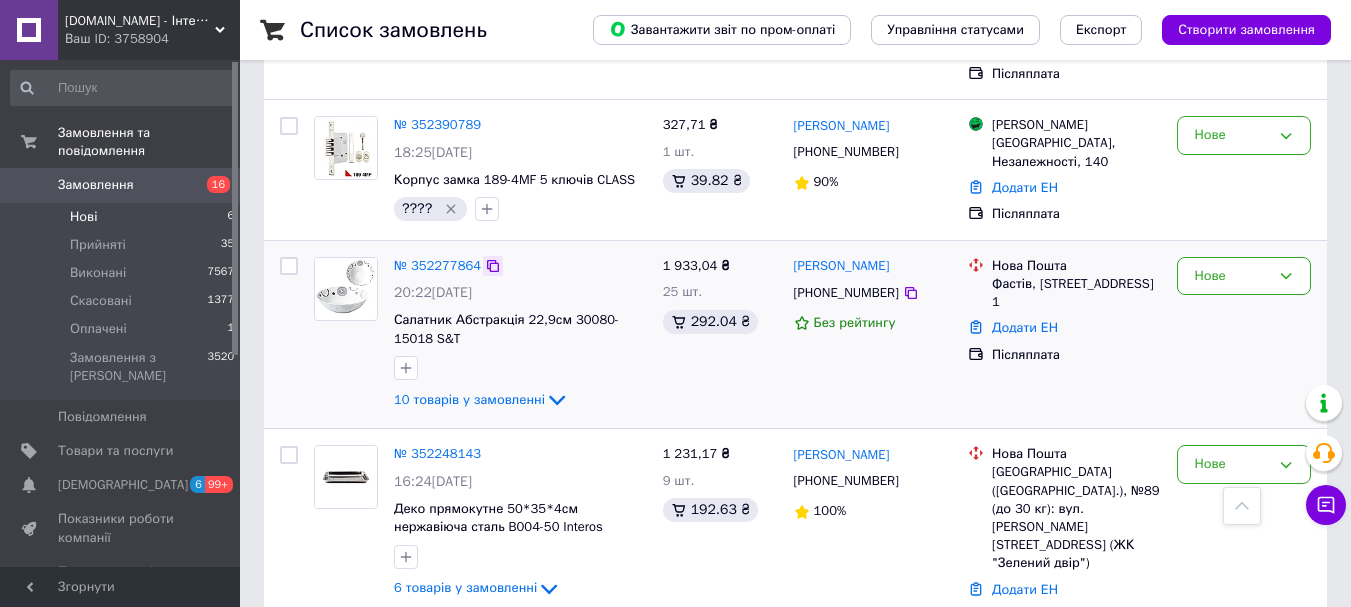 click 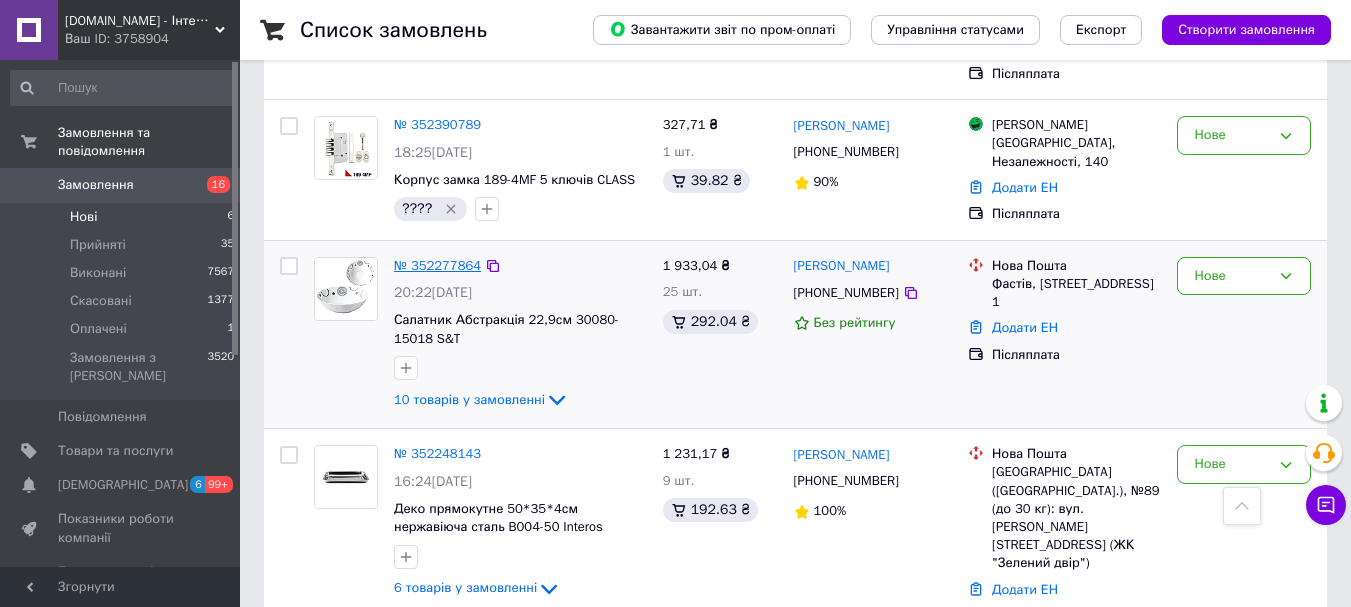 click on "№ 352277864" at bounding box center [437, 265] 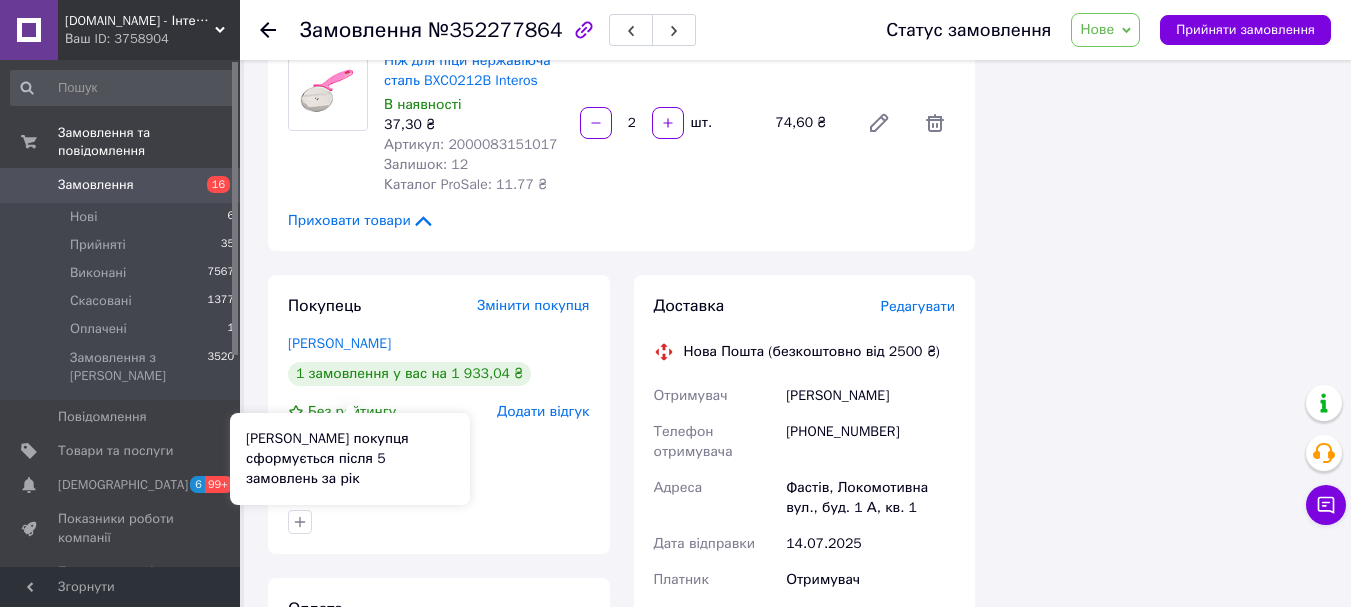 scroll, scrollTop: 1800, scrollLeft: 0, axis: vertical 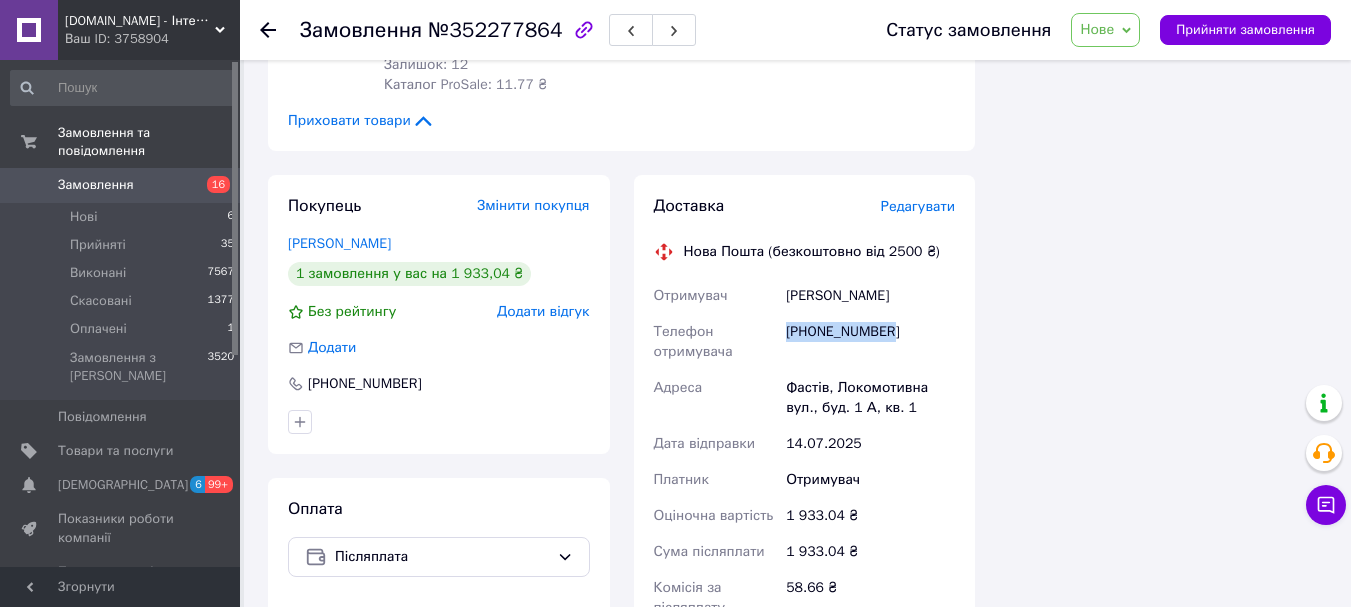 drag, startPoint x: 788, startPoint y: 312, endPoint x: 892, endPoint y: 309, distance: 104.04326 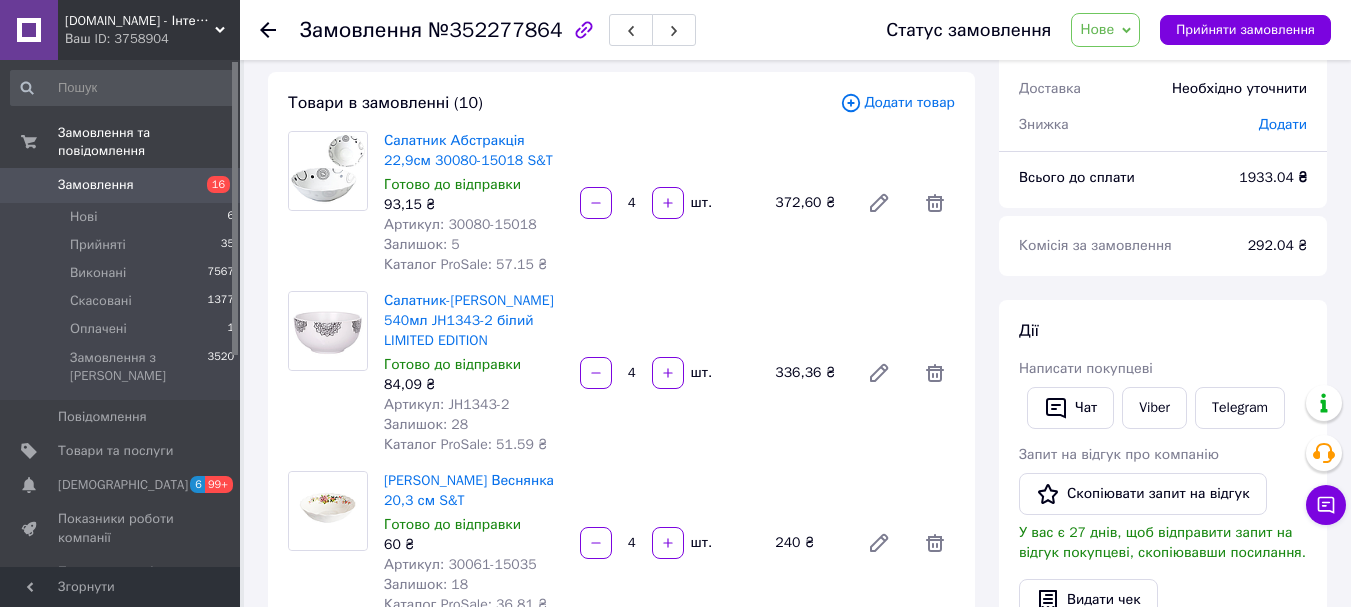 scroll, scrollTop: 200, scrollLeft: 0, axis: vertical 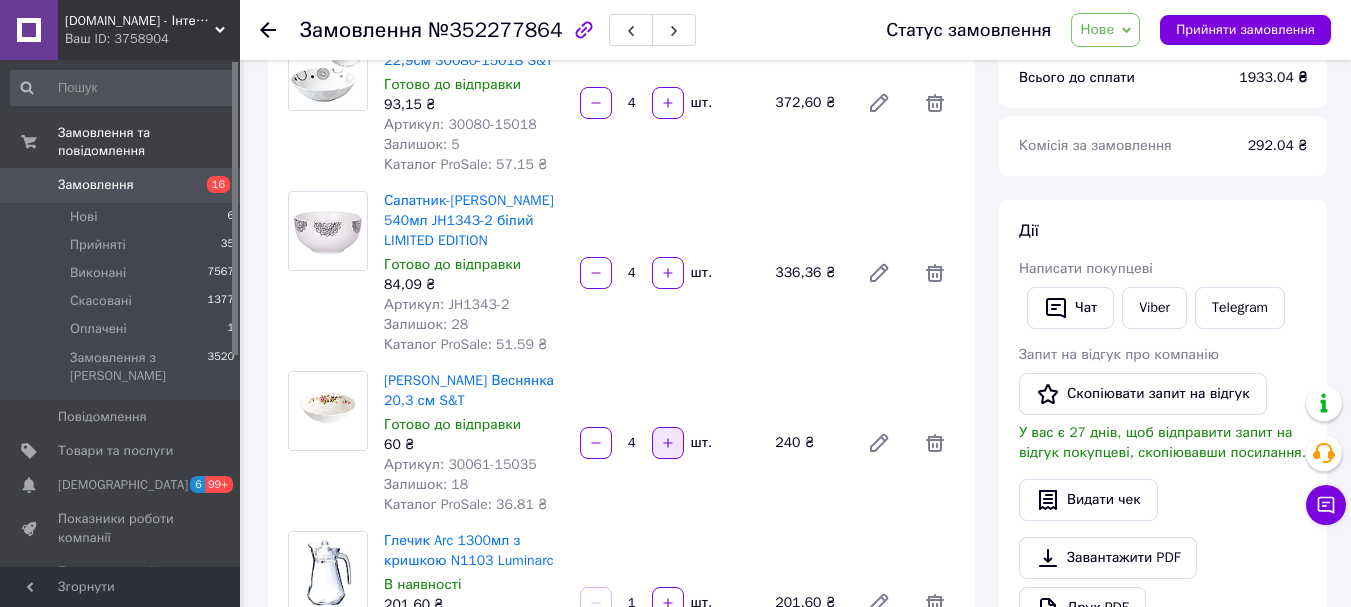 click at bounding box center [668, 443] 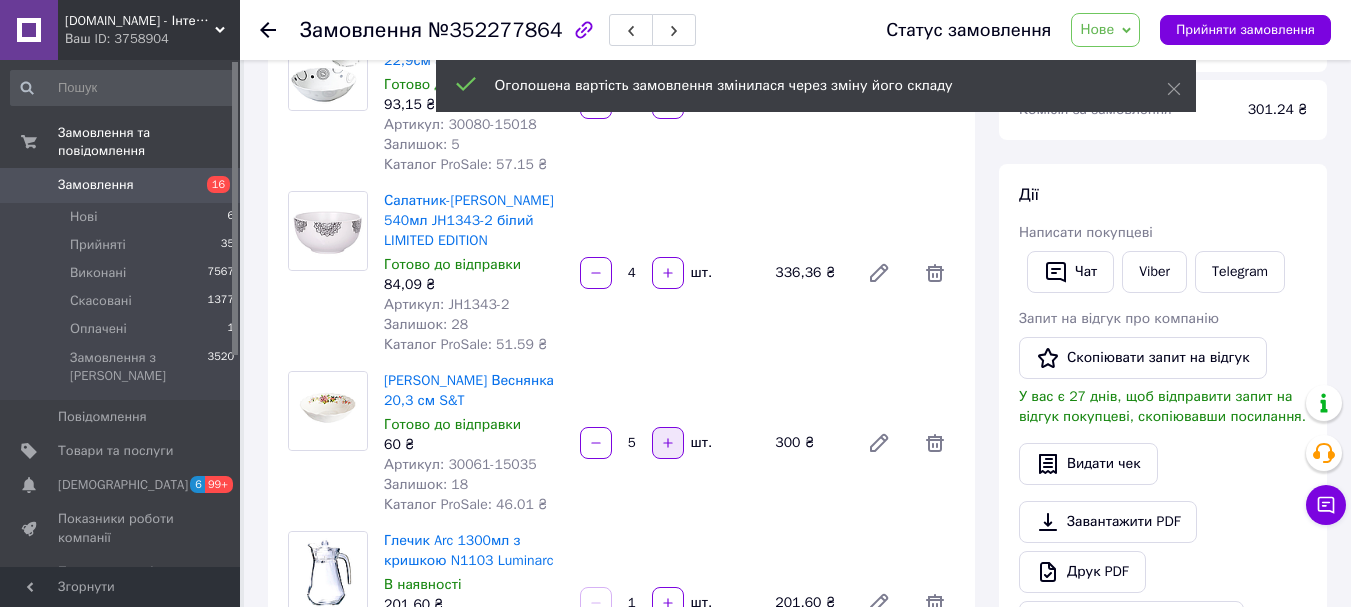 click 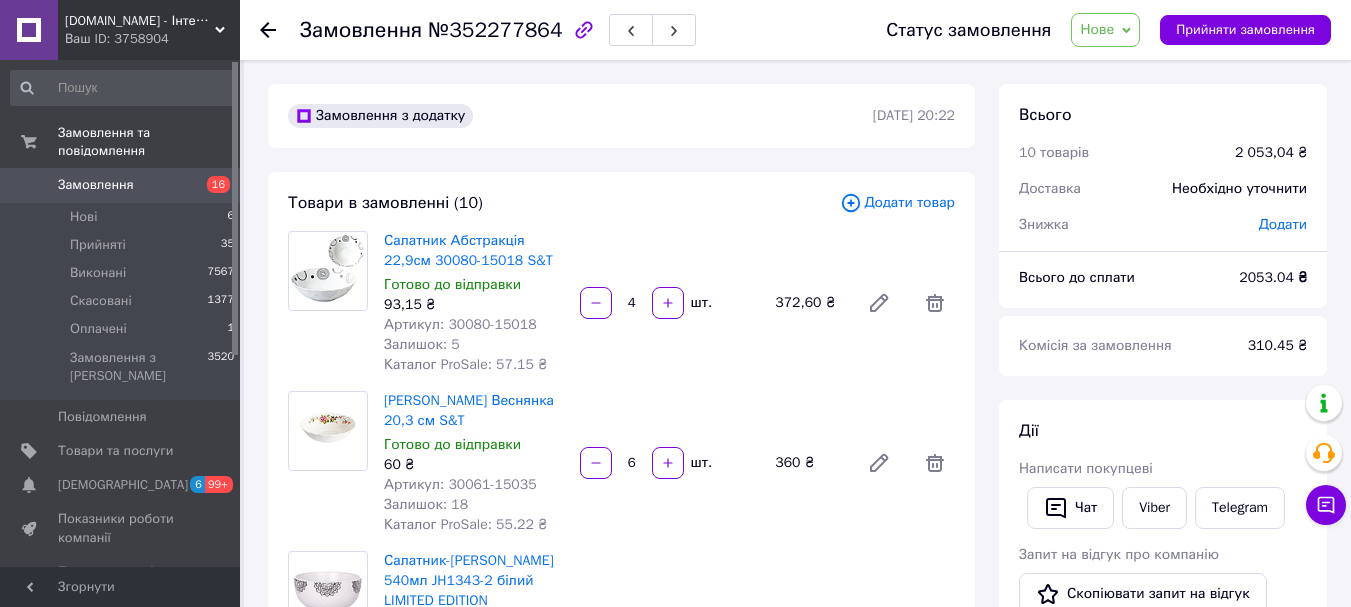 scroll, scrollTop: 100, scrollLeft: 0, axis: vertical 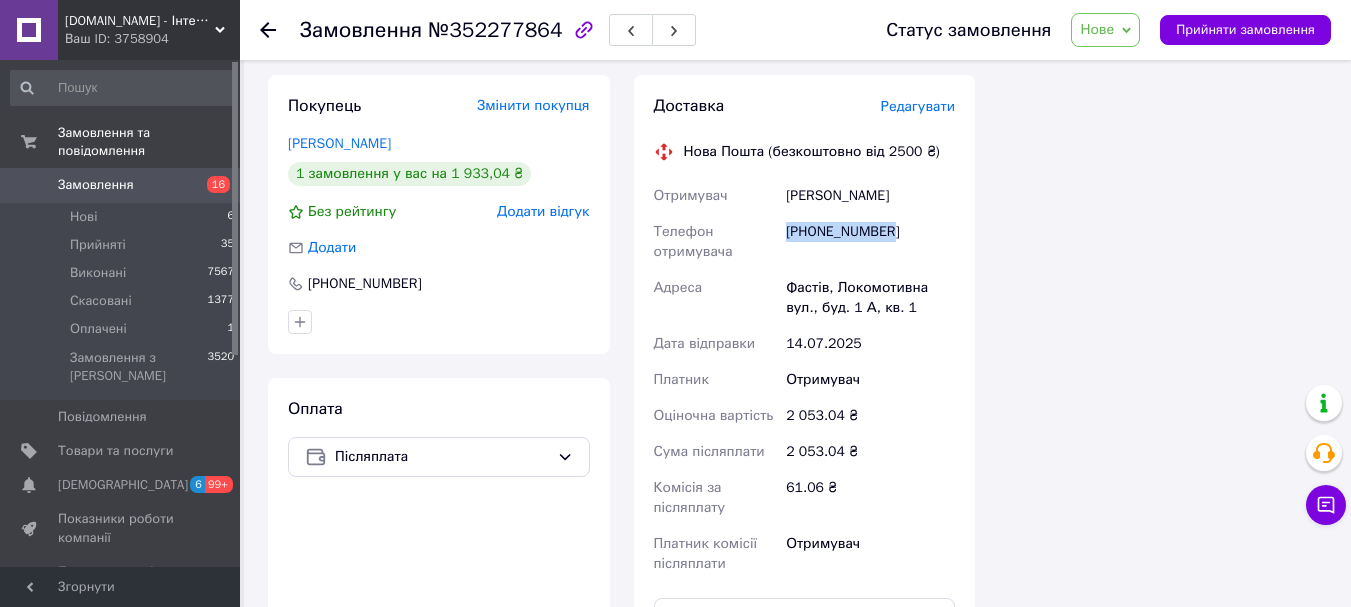 click on "Нове" at bounding box center (1097, 29) 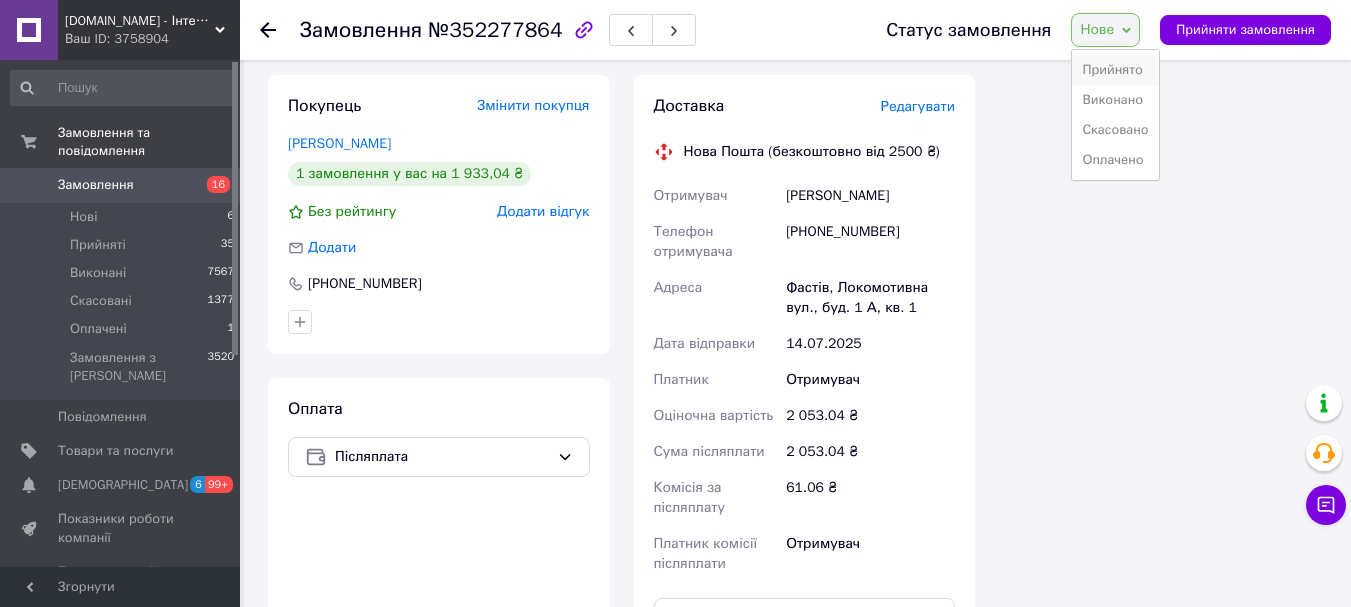 click on "Прийнято" at bounding box center [1115, 70] 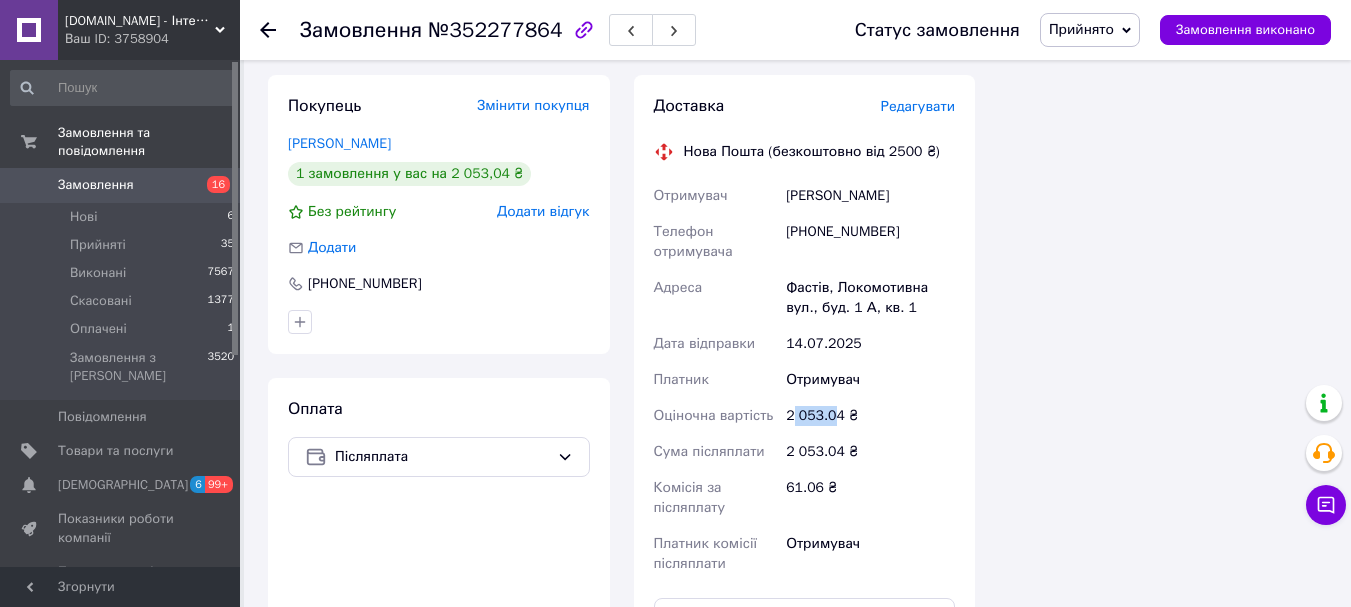 drag, startPoint x: 790, startPoint y: 392, endPoint x: 843, endPoint y: 393, distance: 53.009434 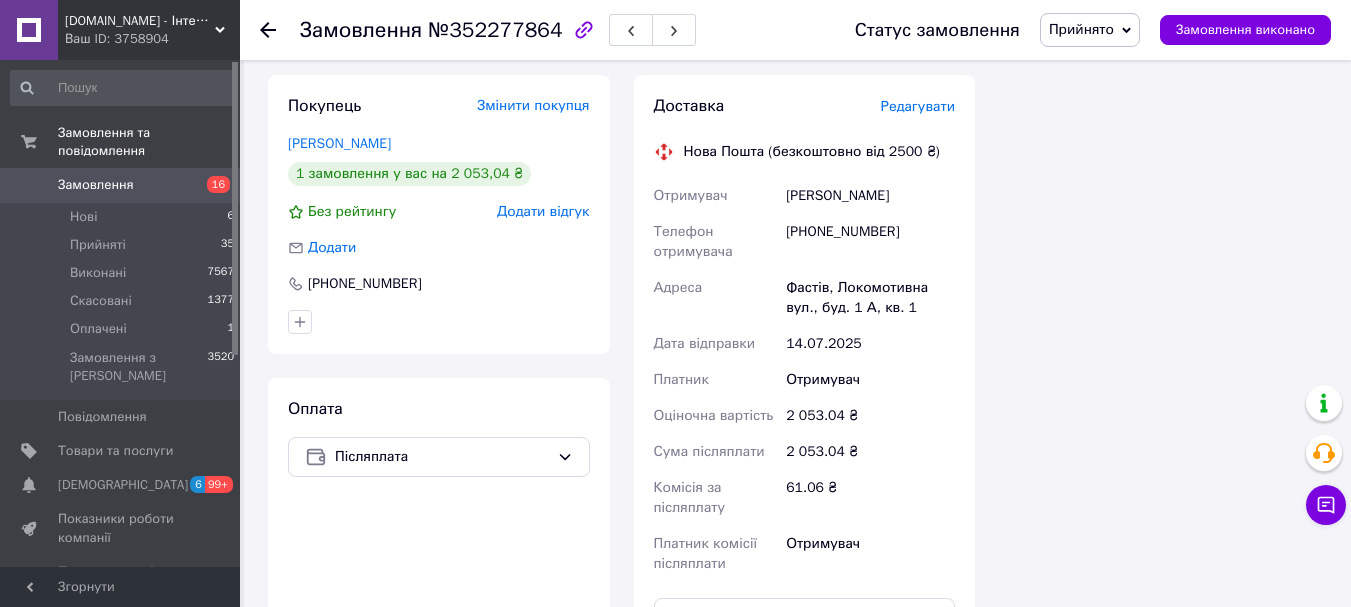 click on "2 053.04 ₴" at bounding box center [870, 416] 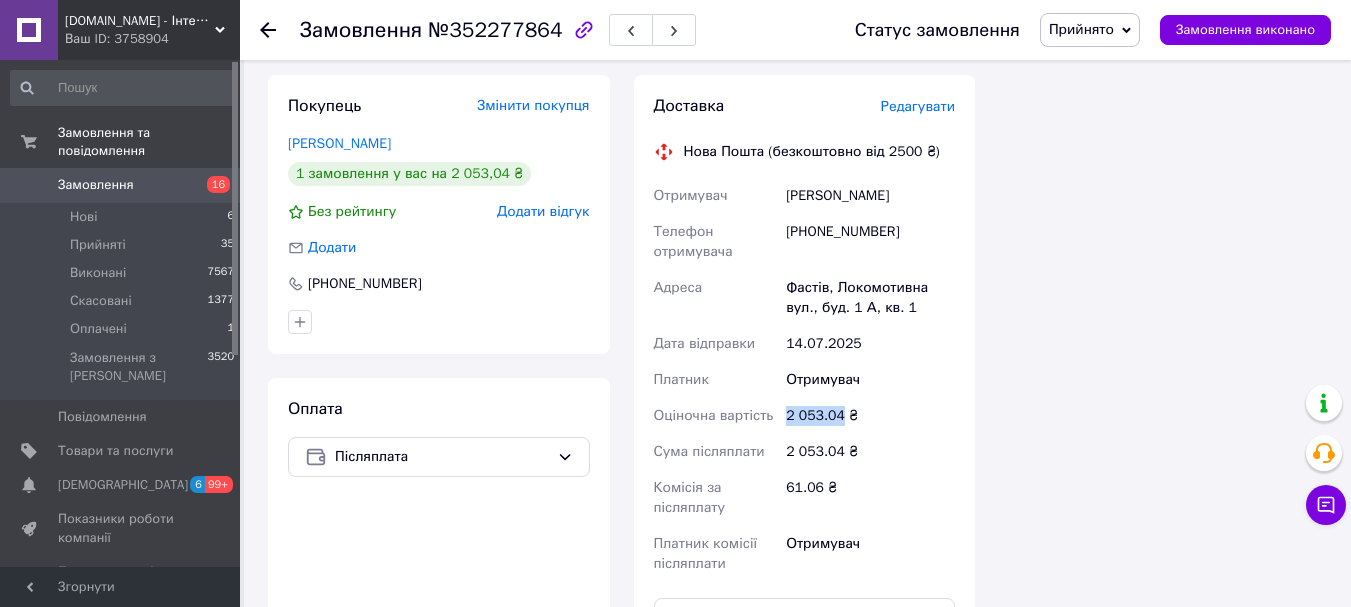 drag, startPoint x: 839, startPoint y: 397, endPoint x: 789, endPoint y: 395, distance: 50.039986 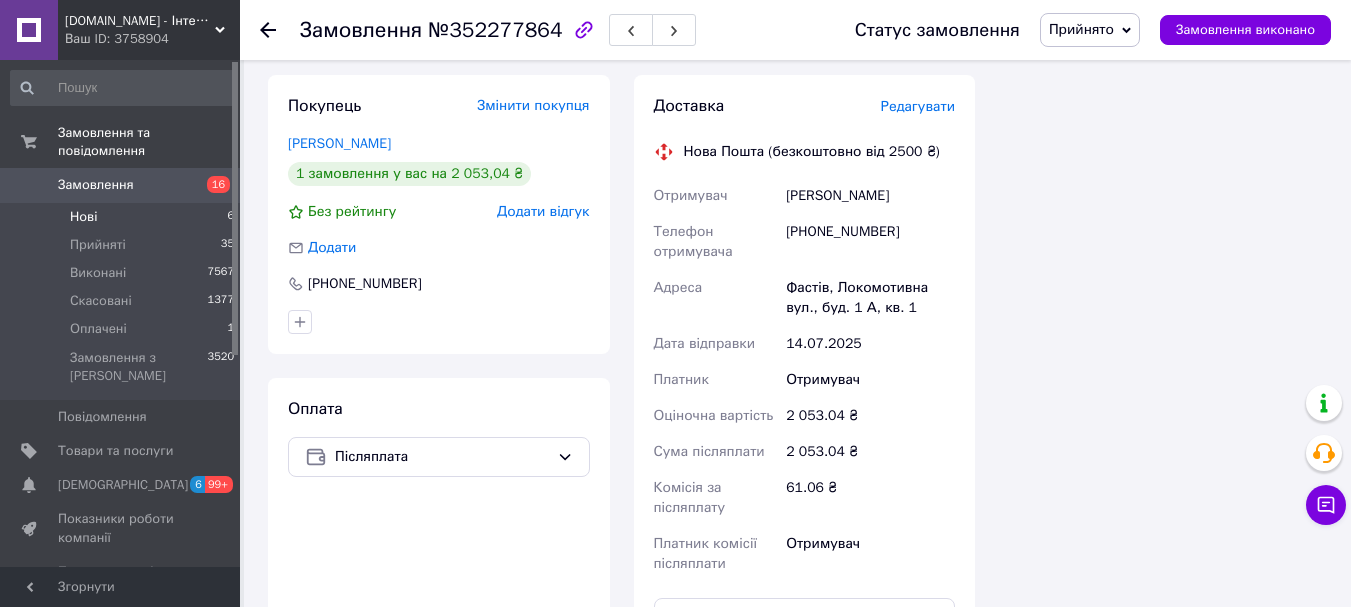 click on "Нові" at bounding box center [83, 217] 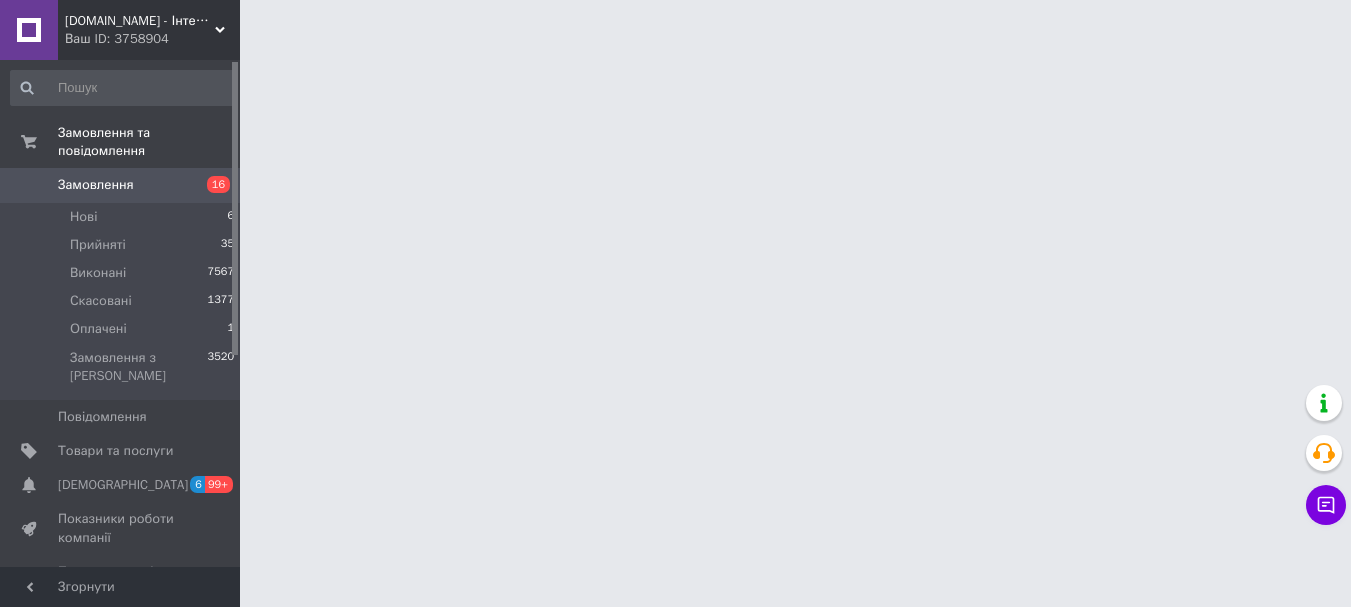 scroll, scrollTop: 0, scrollLeft: 0, axis: both 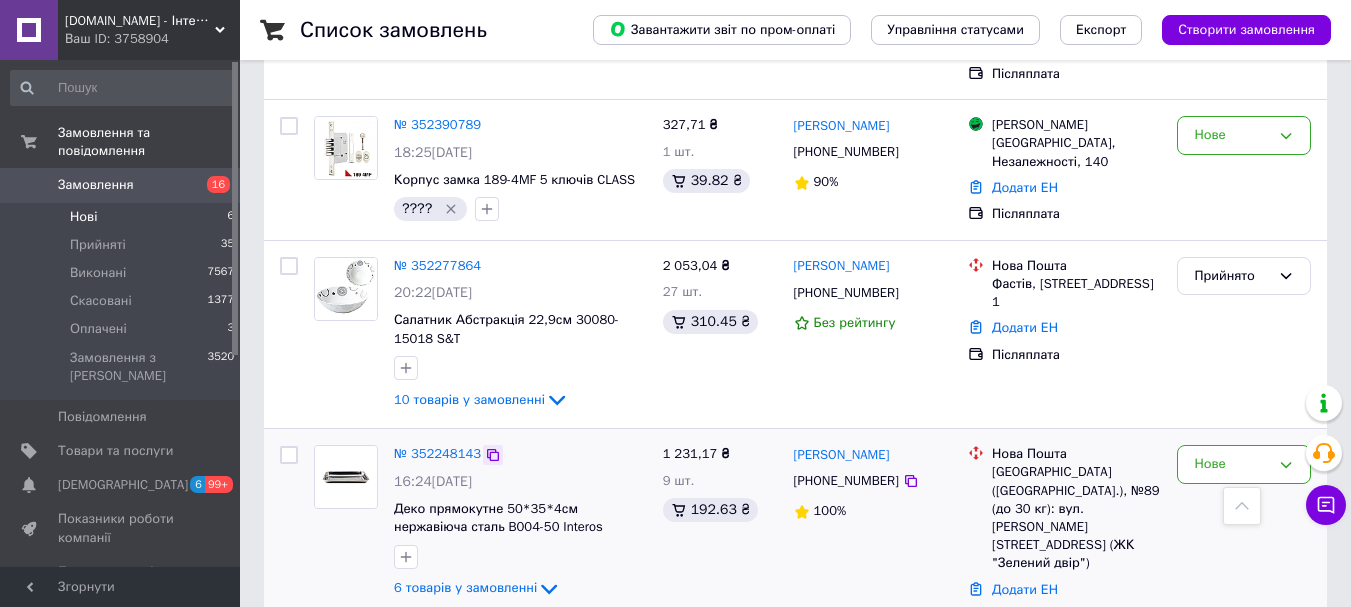 click 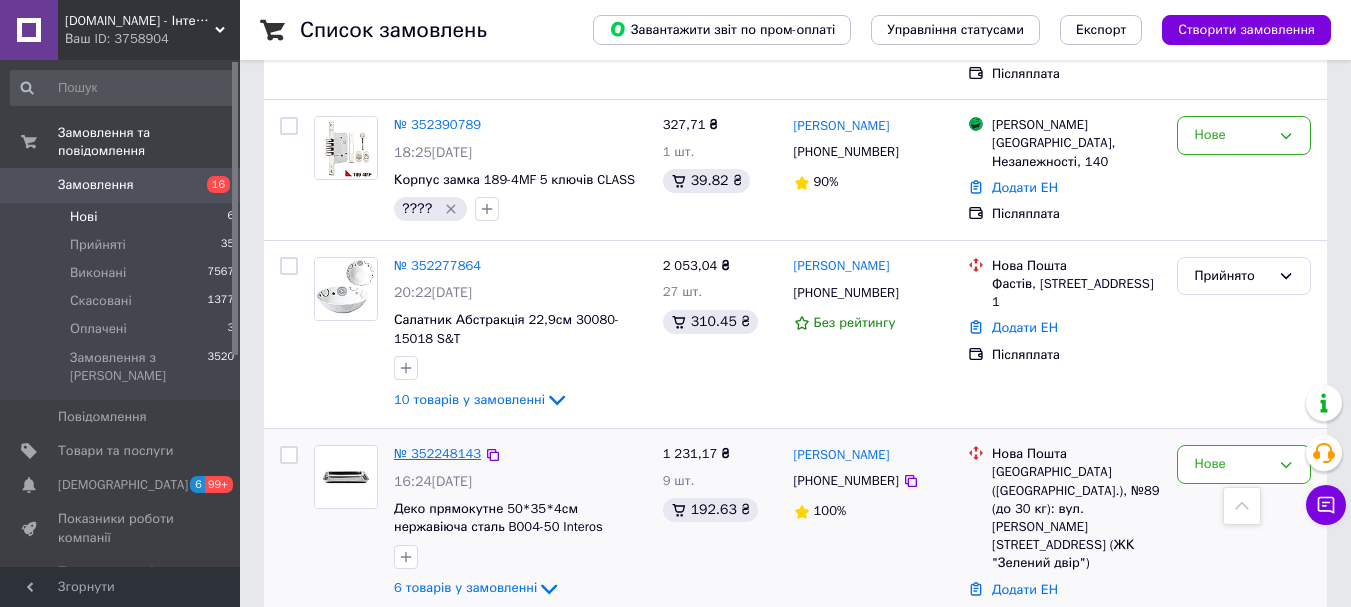 click on "№ 352248143" at bounding box center [437, 453] 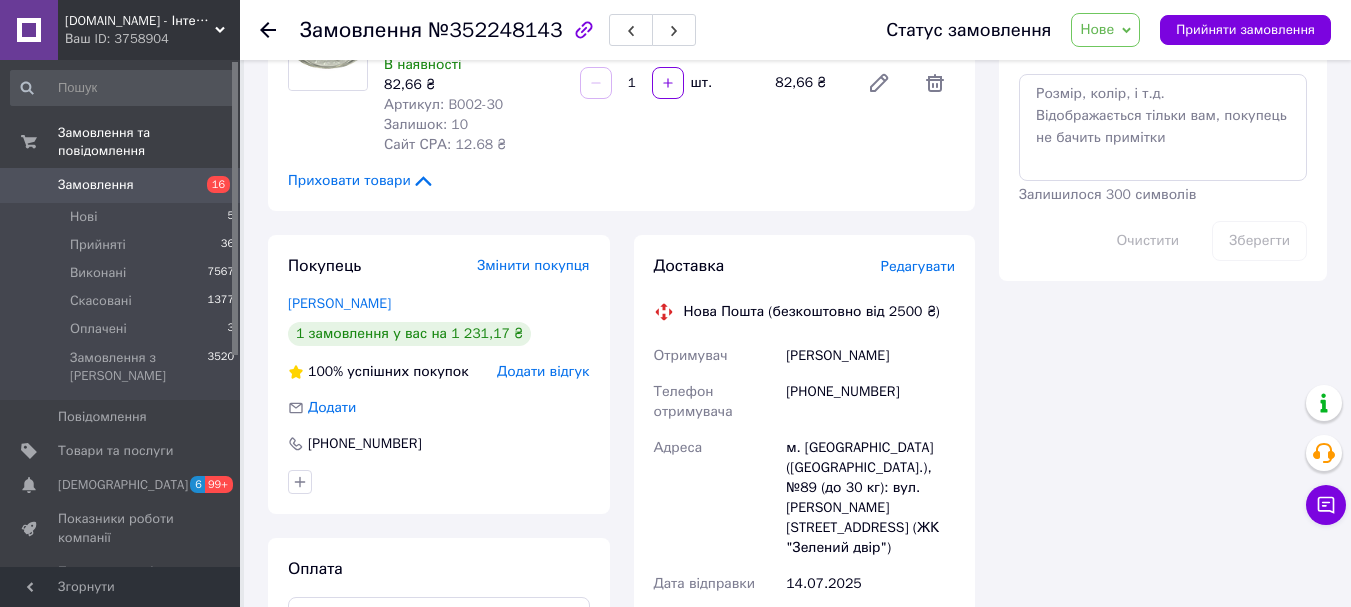 scroll, scrollTop: 1200, scrollLeft: 0, axis: vertical 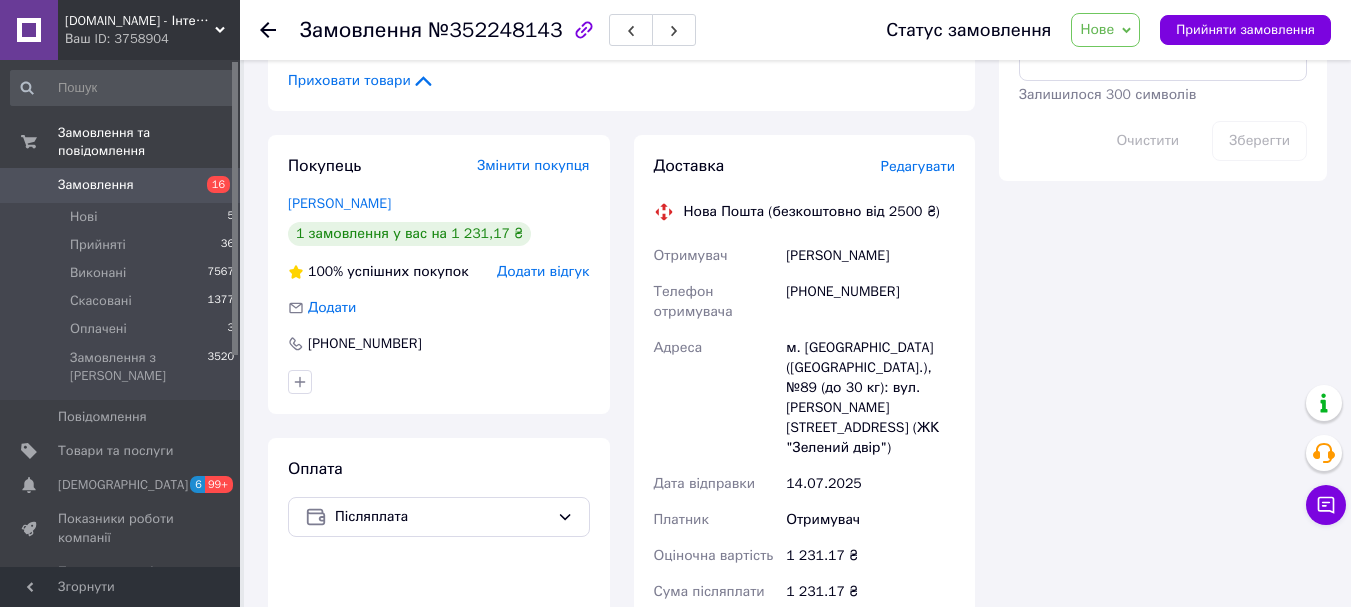 click on "Нове" at bounding box center (1097, 29) 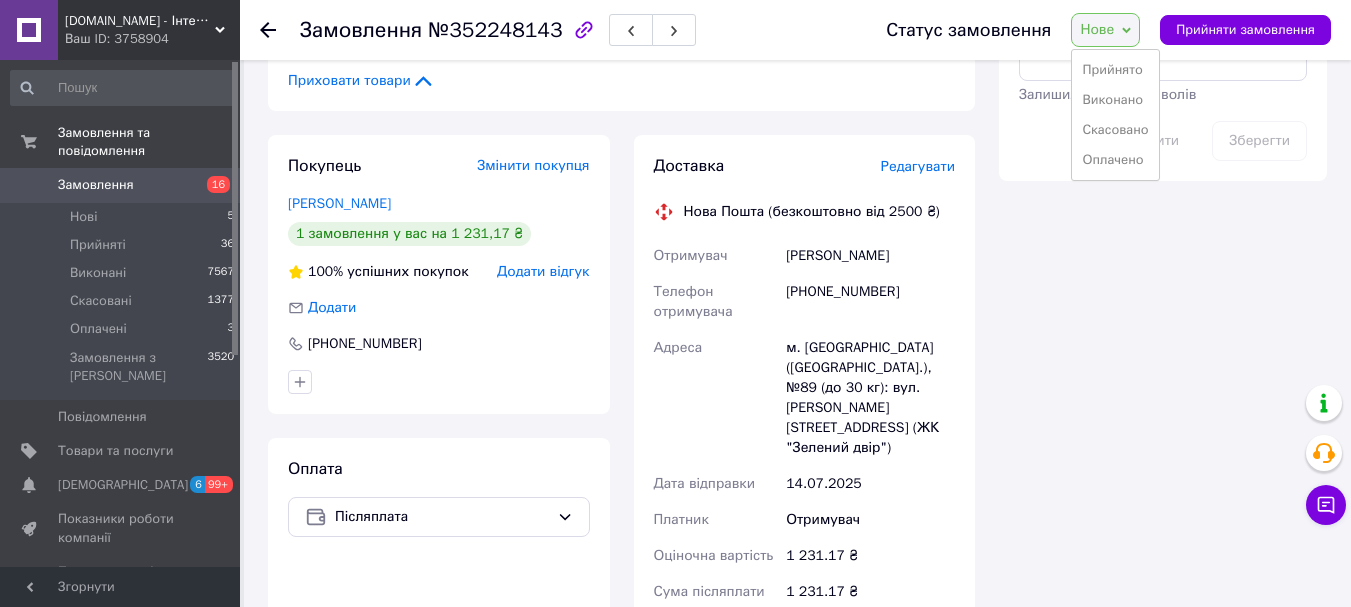 drag, startPoint x: 1103, startPoint y: 66, endPoint x: 1108, endPoint y: 9, distance: 57.21888 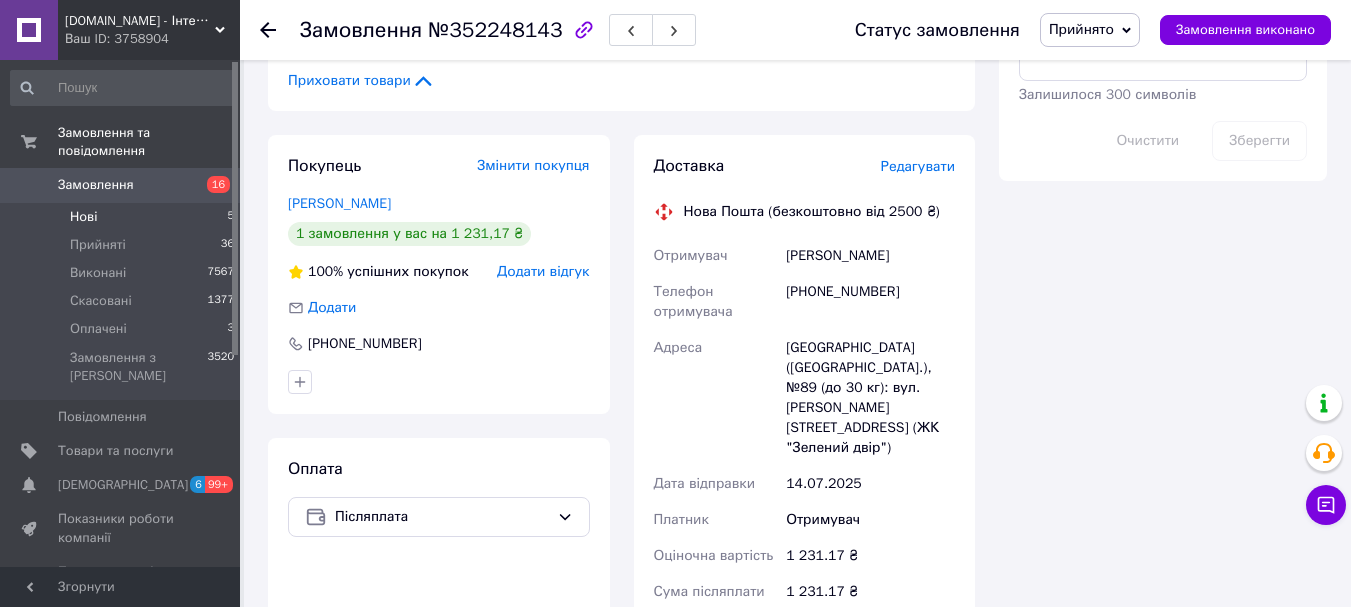 click on "Нові" at bounding box center (83, 217) 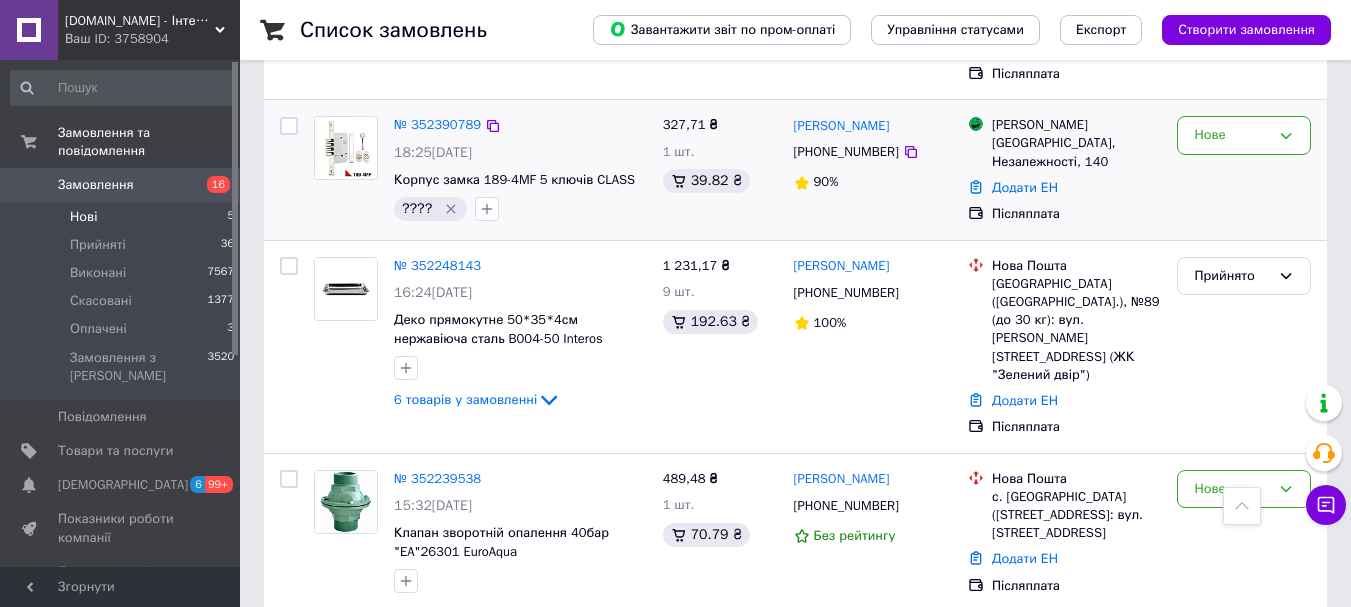 scroll, scrollTop: 500, scrollLeft: 0, axis: vertical 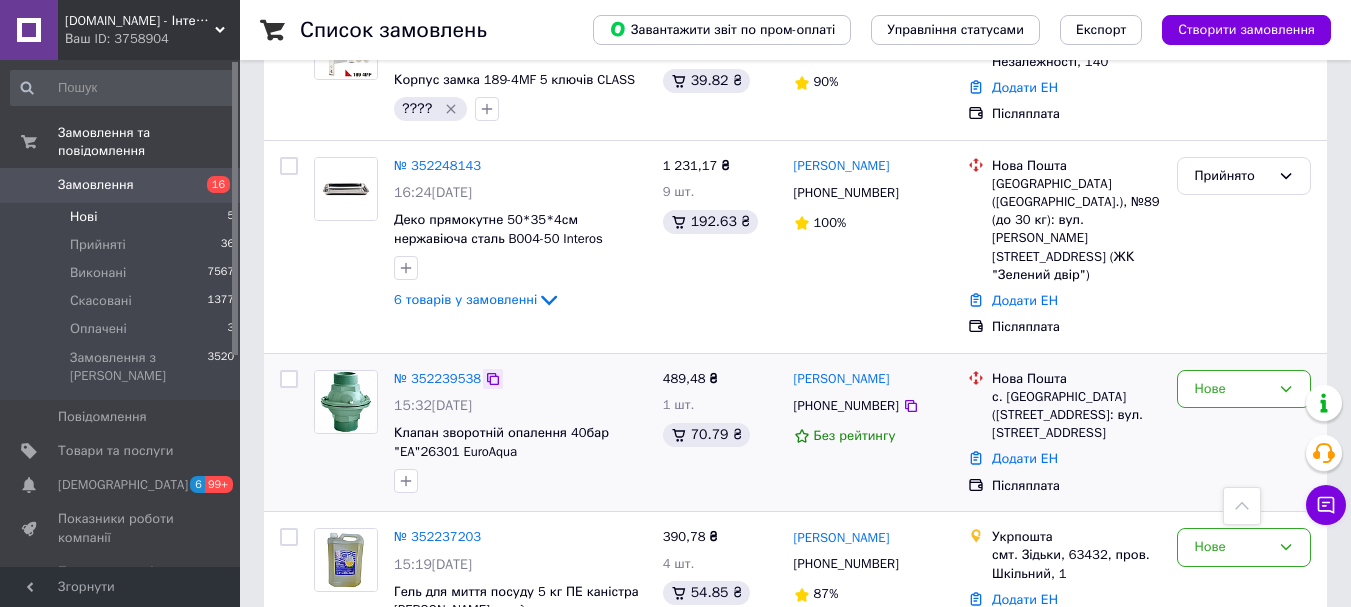 click 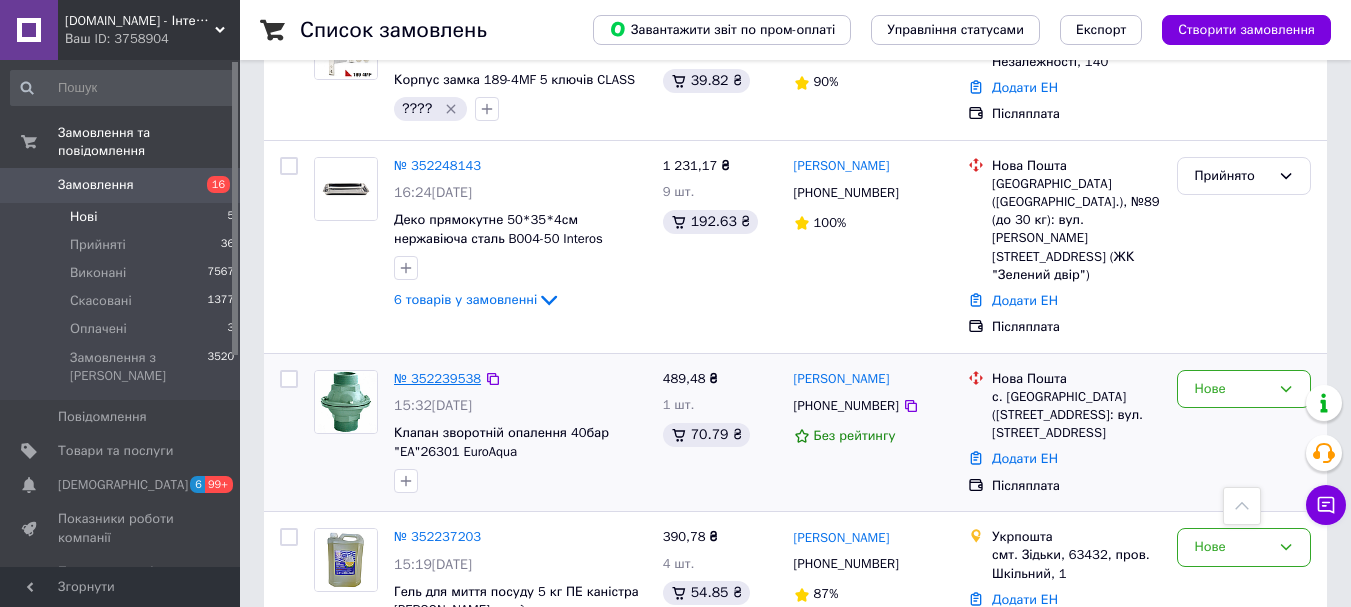 click on "№ 352239538" at bounding box center [437, 378] 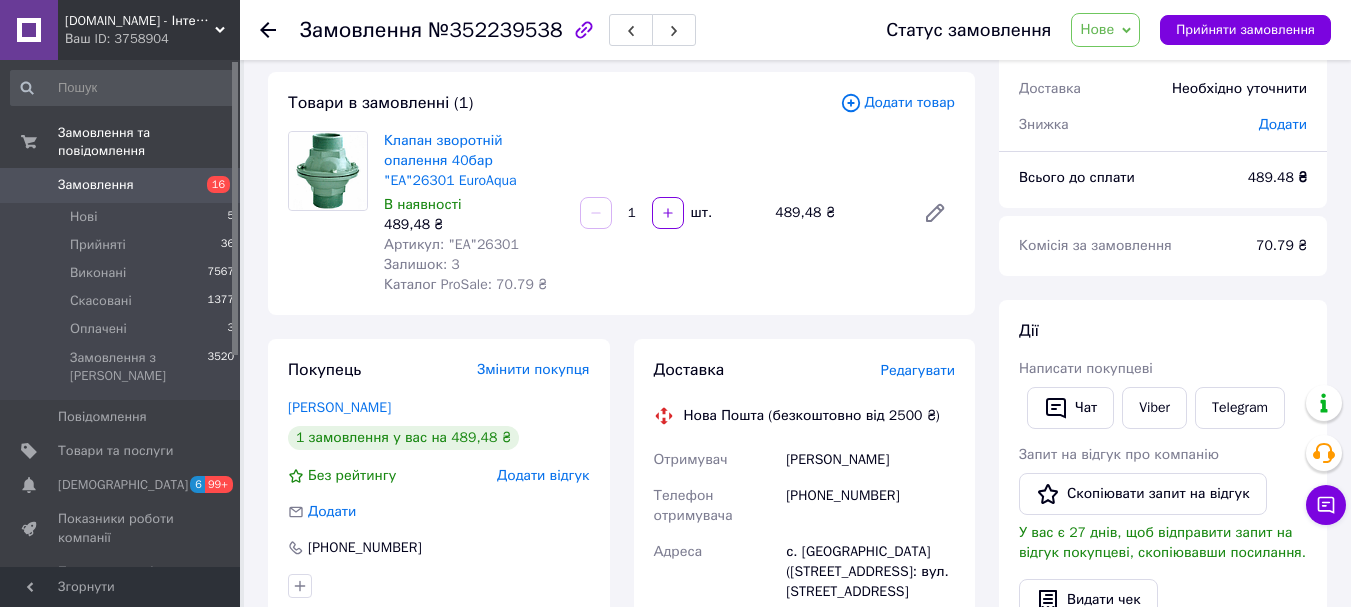 scroll, scrollTop: 0, scrollLeft: 0, axis: both 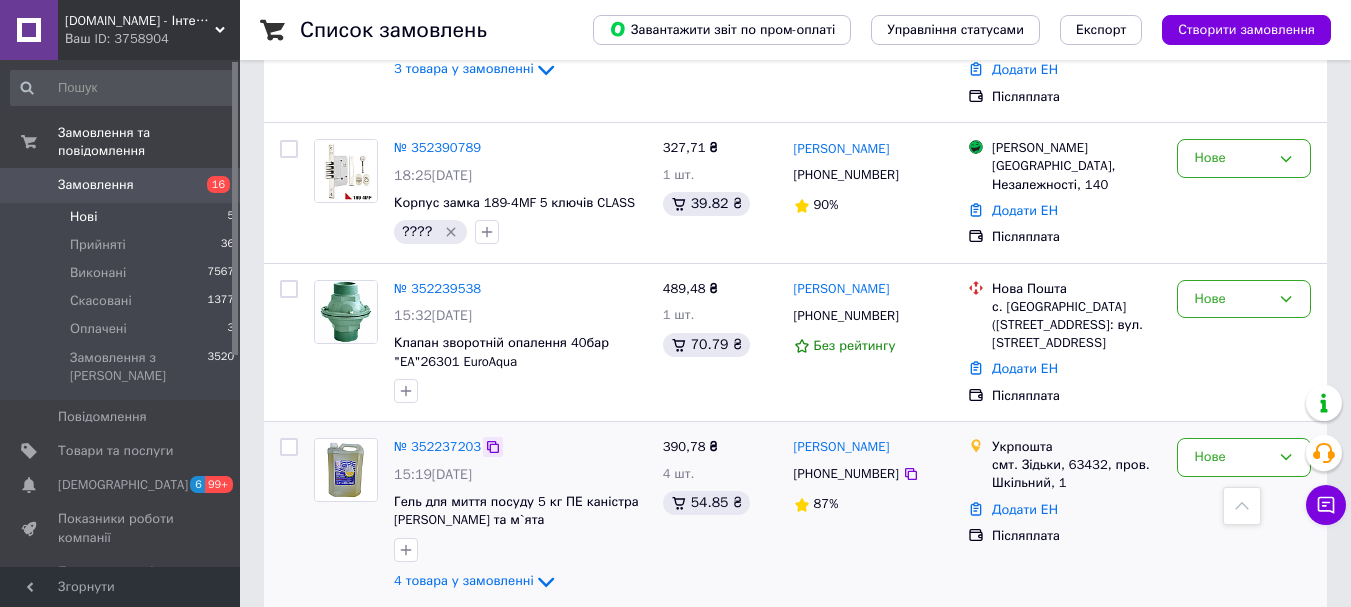 click 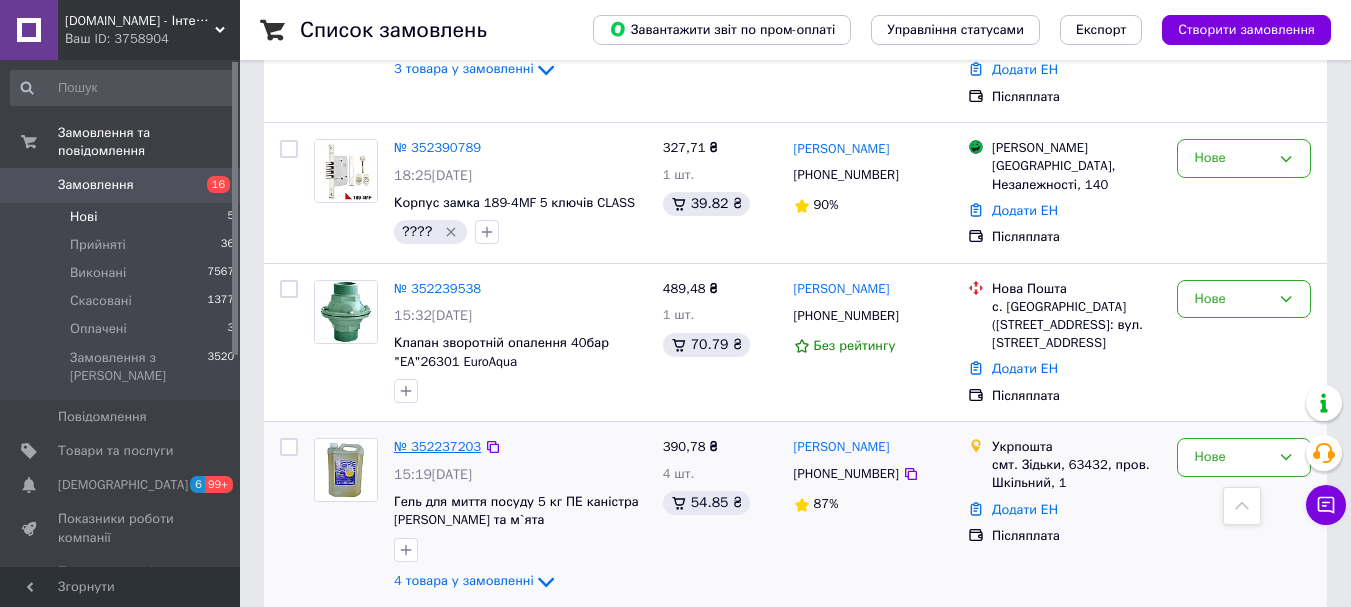 click on "№ 352237203" at bounding box center (437, 446) 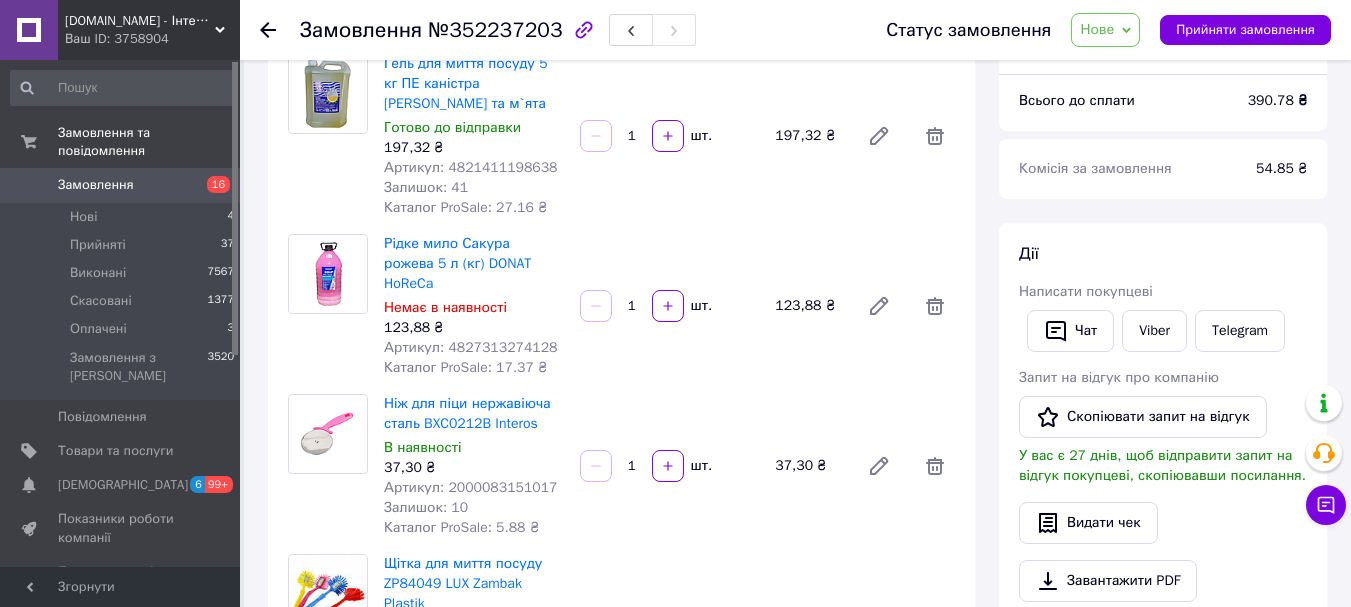 scroll, scrollTop: 77, scrollLeft: 0, axis: vertical 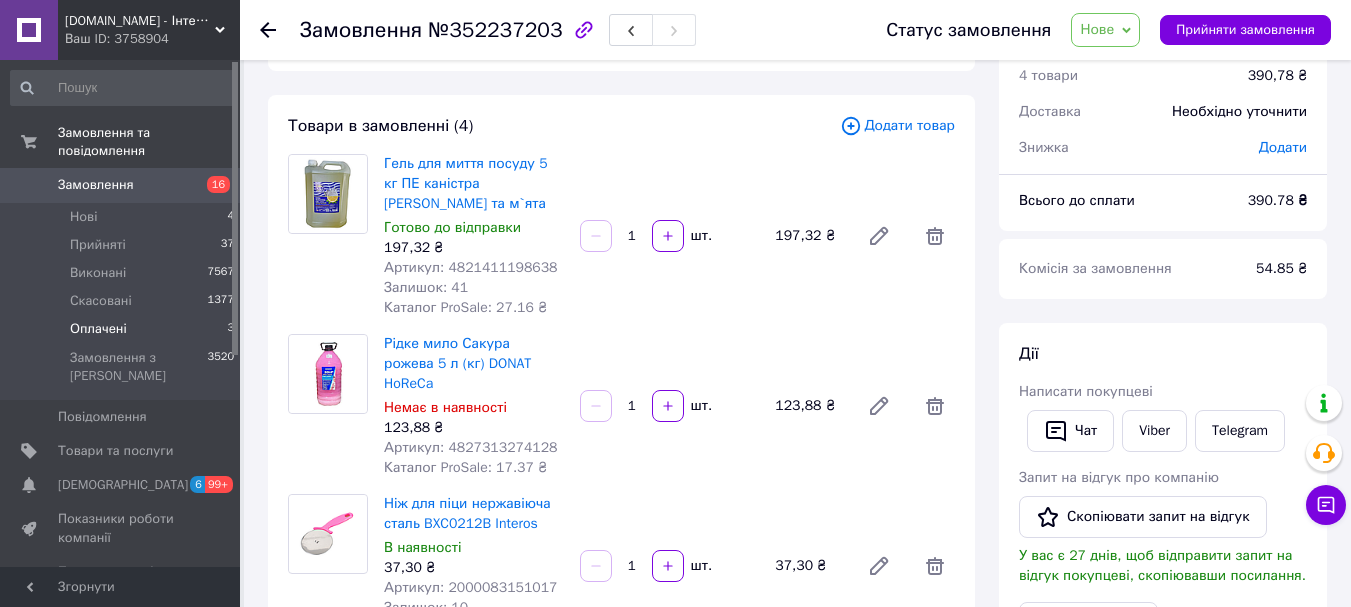 drag, startPoint x: 103, startPoint y: 312, endPoint x: 119, endPoint y: 311, distance: 16.03122 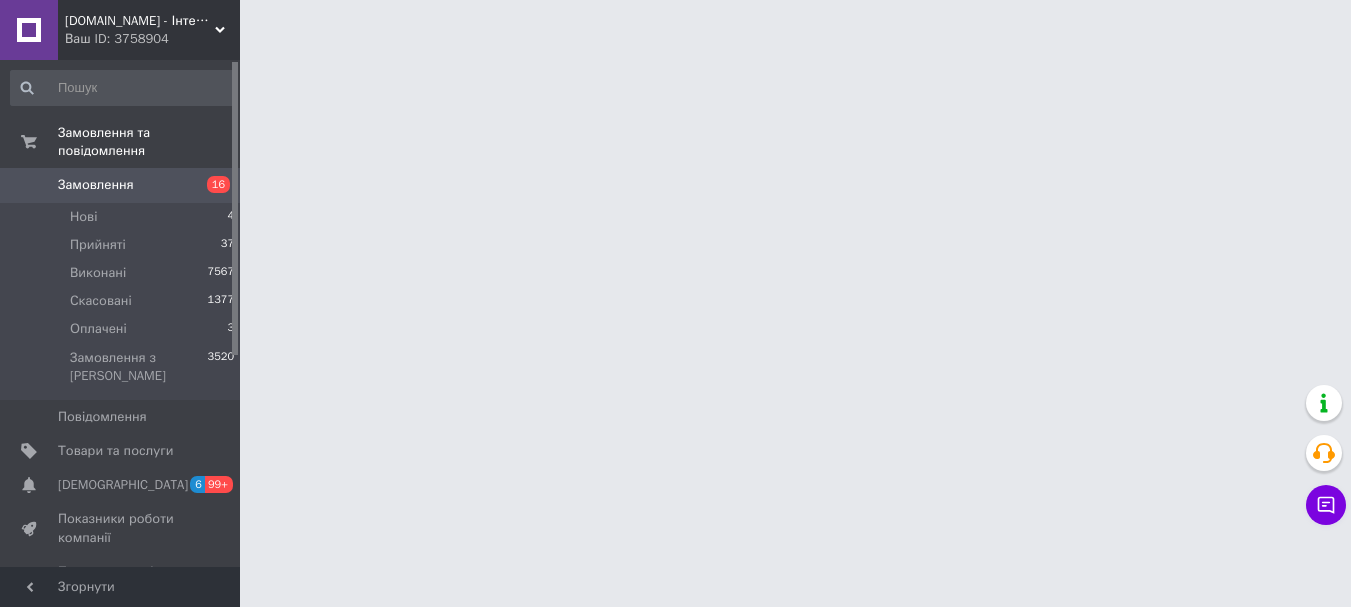 scroll, scrollTop: 0, scrollLeft: 0, axis: both 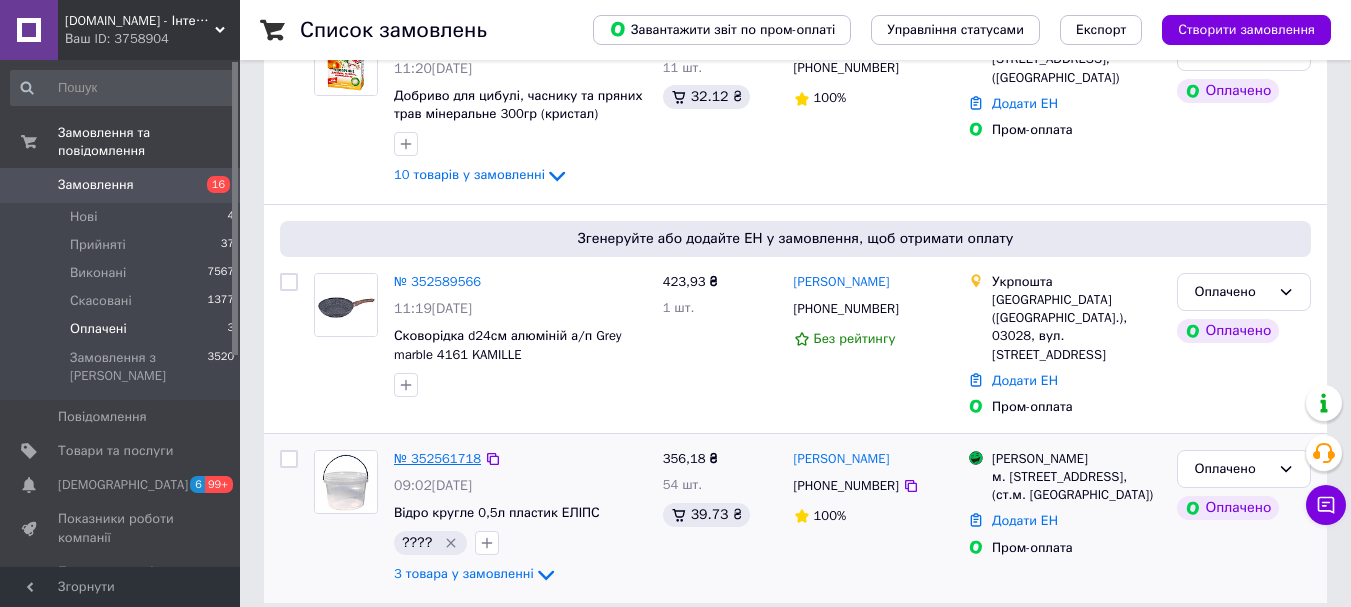 click on "№ 352561718" at bounding box center (437, 458) 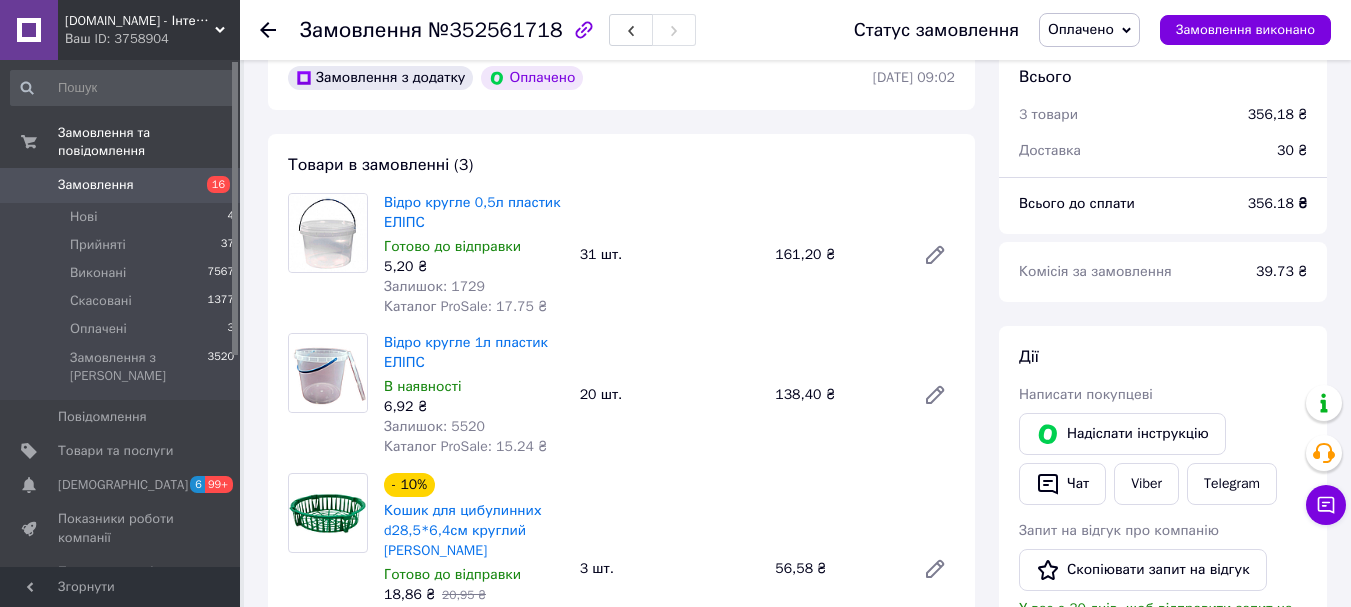 scroll, scrollTop: 0, scrollLeft: 0, axis: both 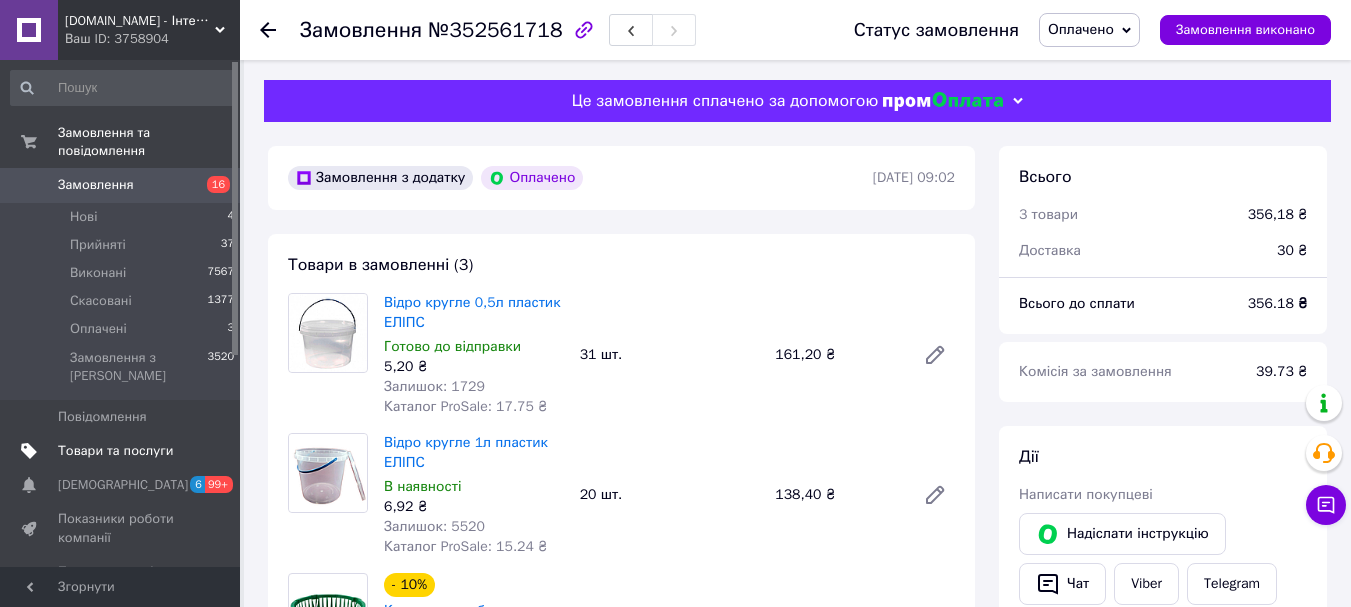 click on "Товари та послуги" at bounding box center [123, 451] 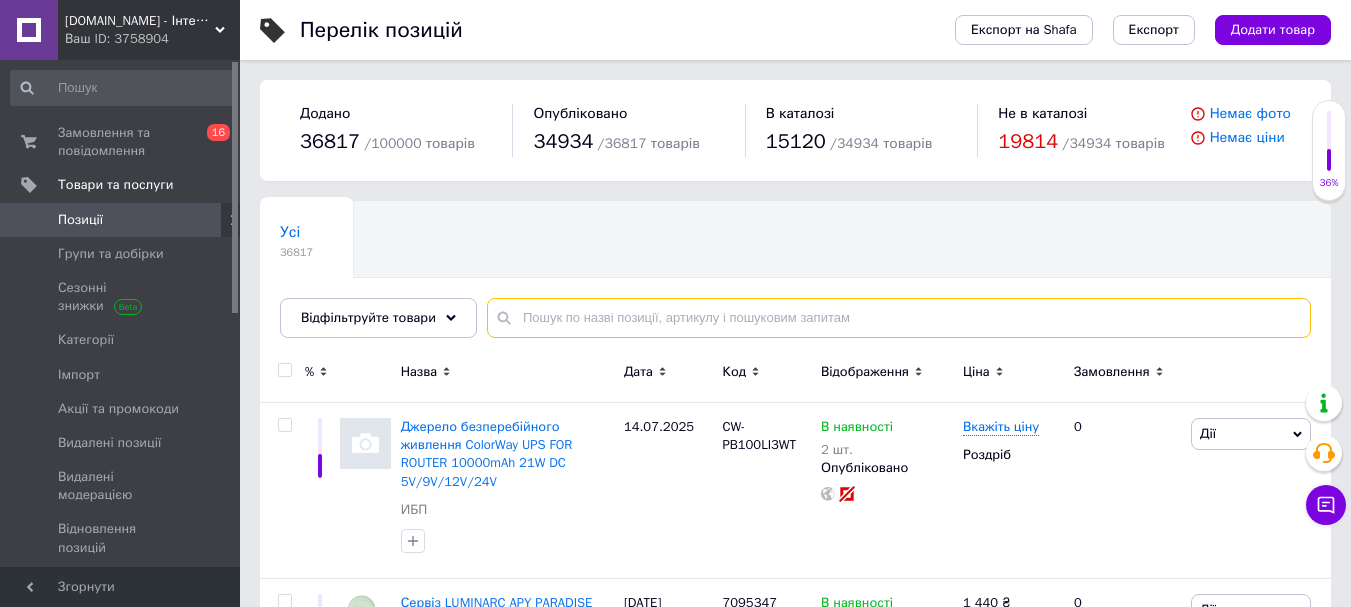 click at bounding box center (899, 318) 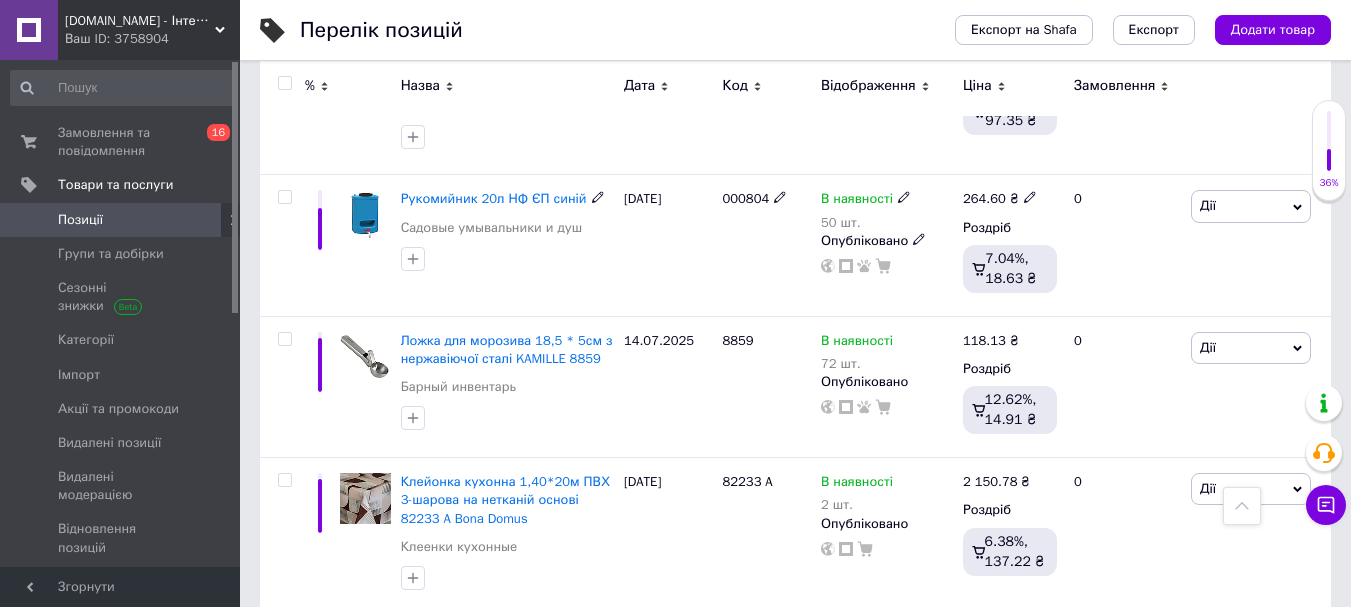 scroll, scrollTop: 1100, scrollLeft: 0, axis: vertical 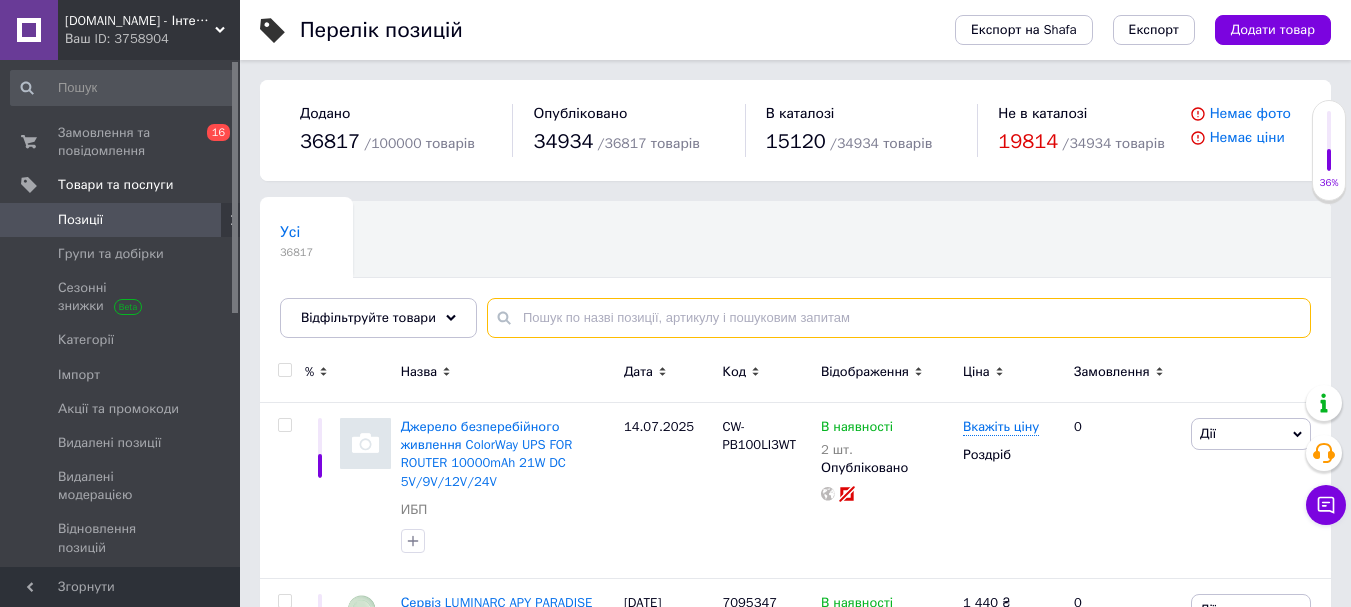 click at bounding box center [899, 318] 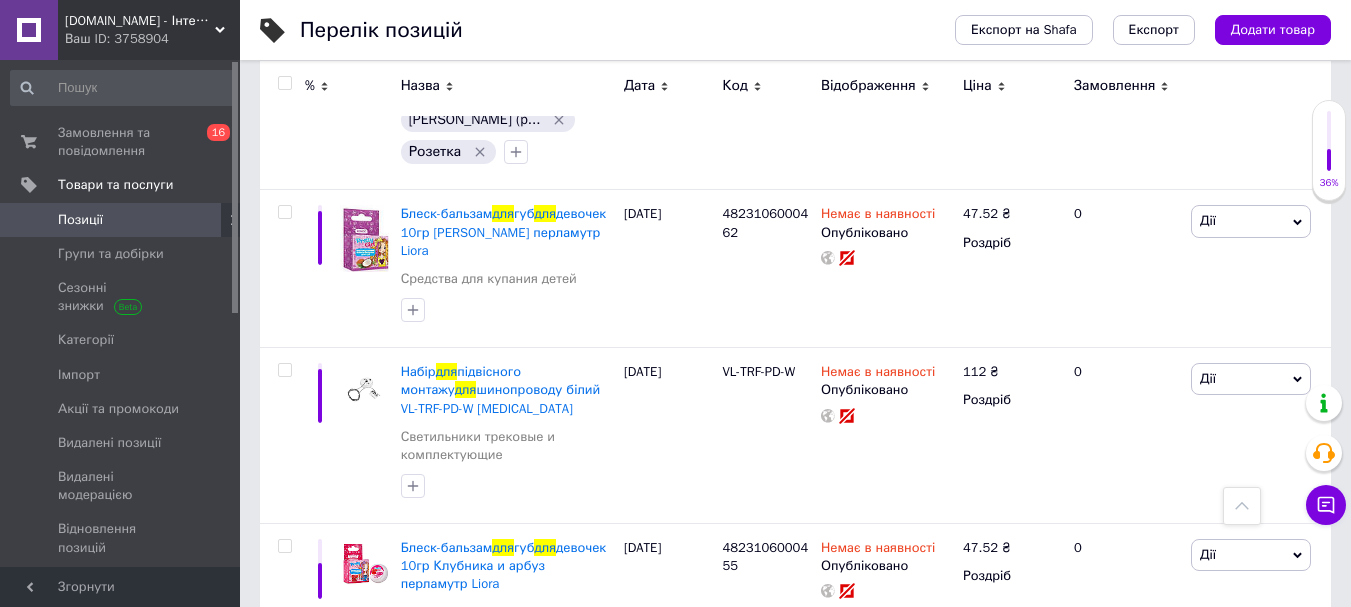 scroll, scrollTop: 6100, scrollLeft: 0, axis: vertical 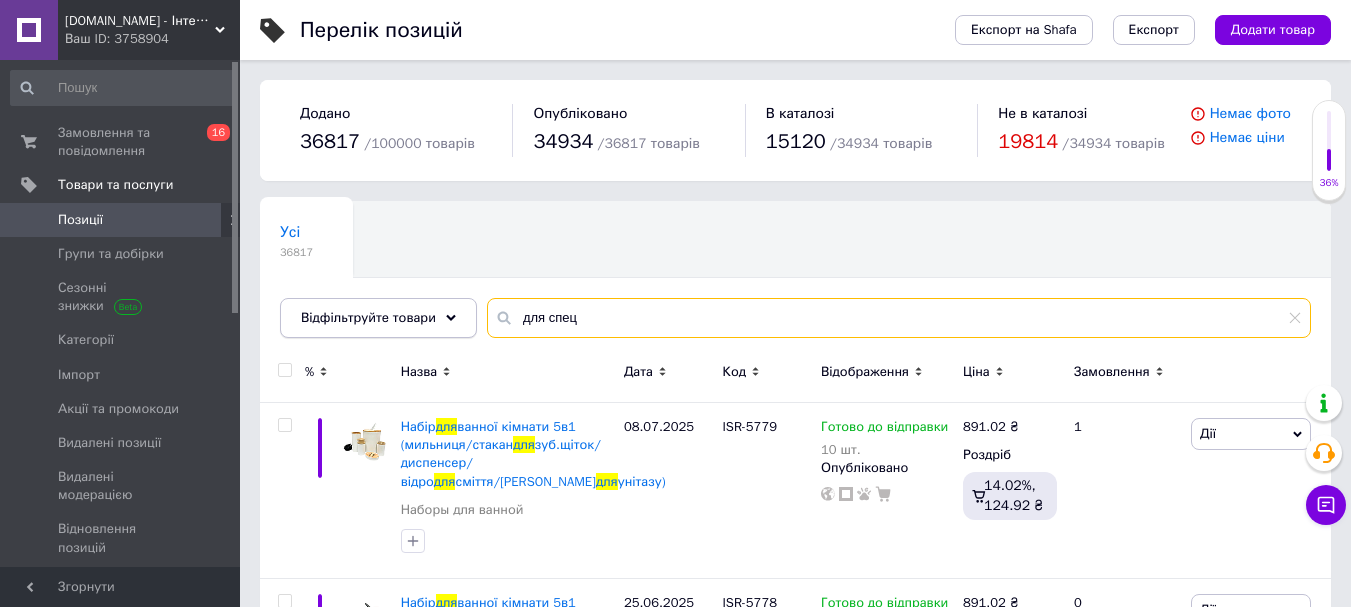 type on "для спец" 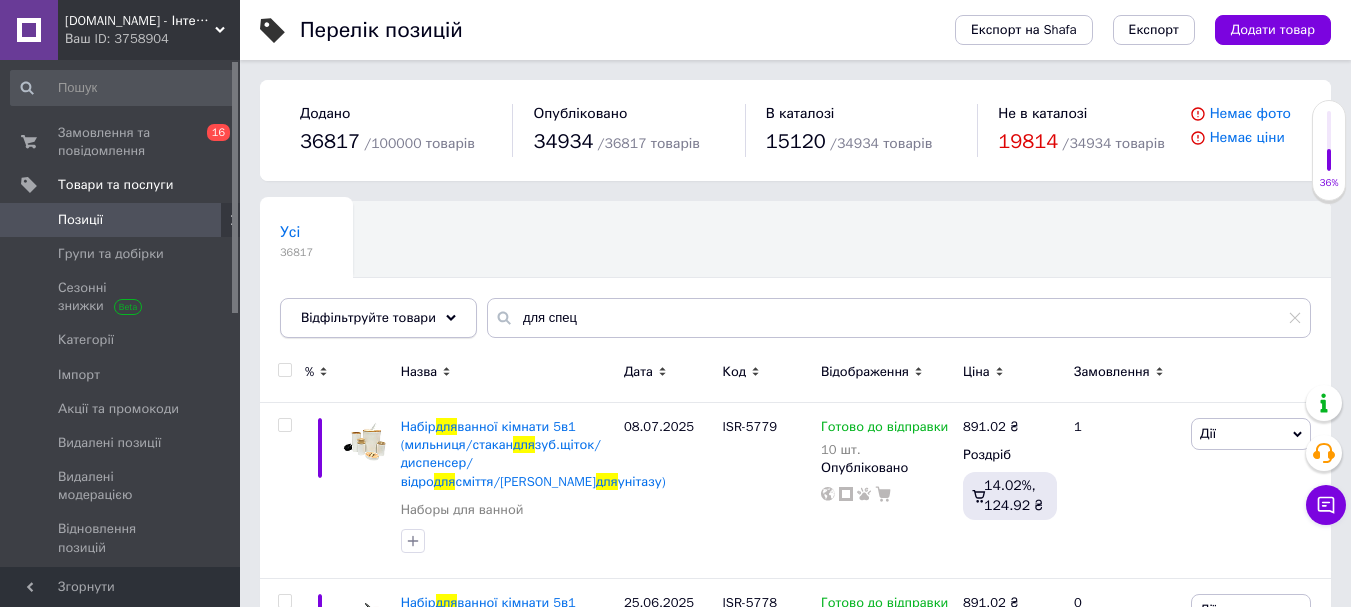 click on "Відфільтруйте товари" at bounding box center (368, 317) 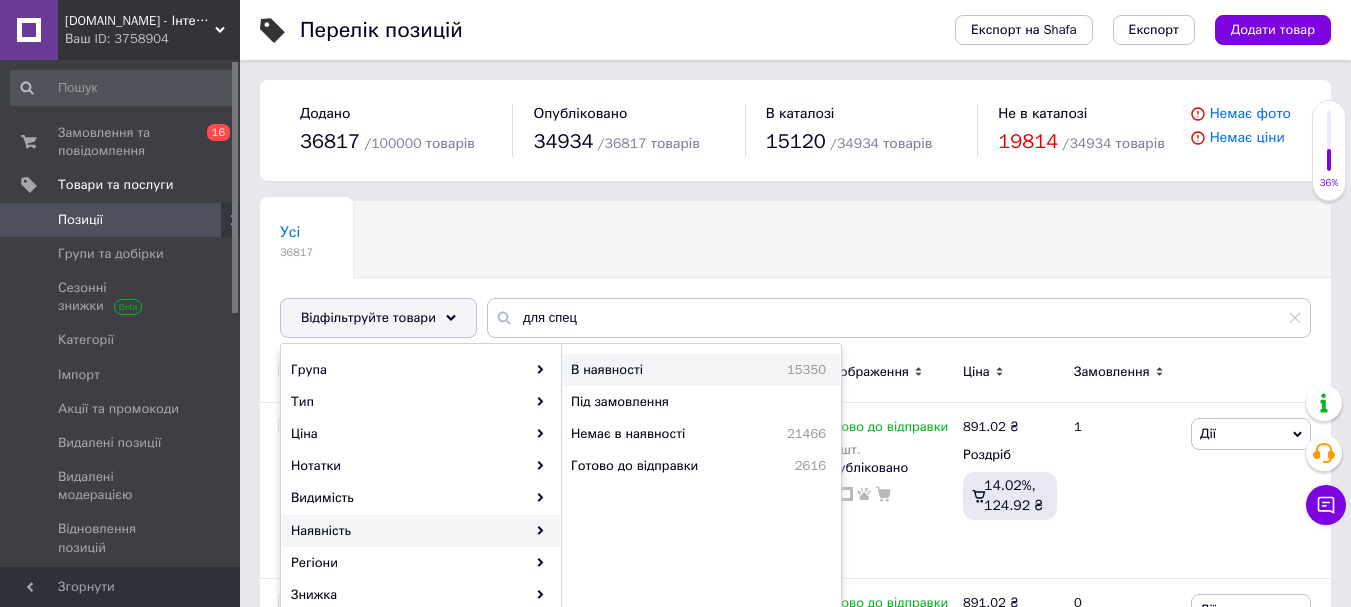 click on "В наявності" at bounding box center [647, 370] 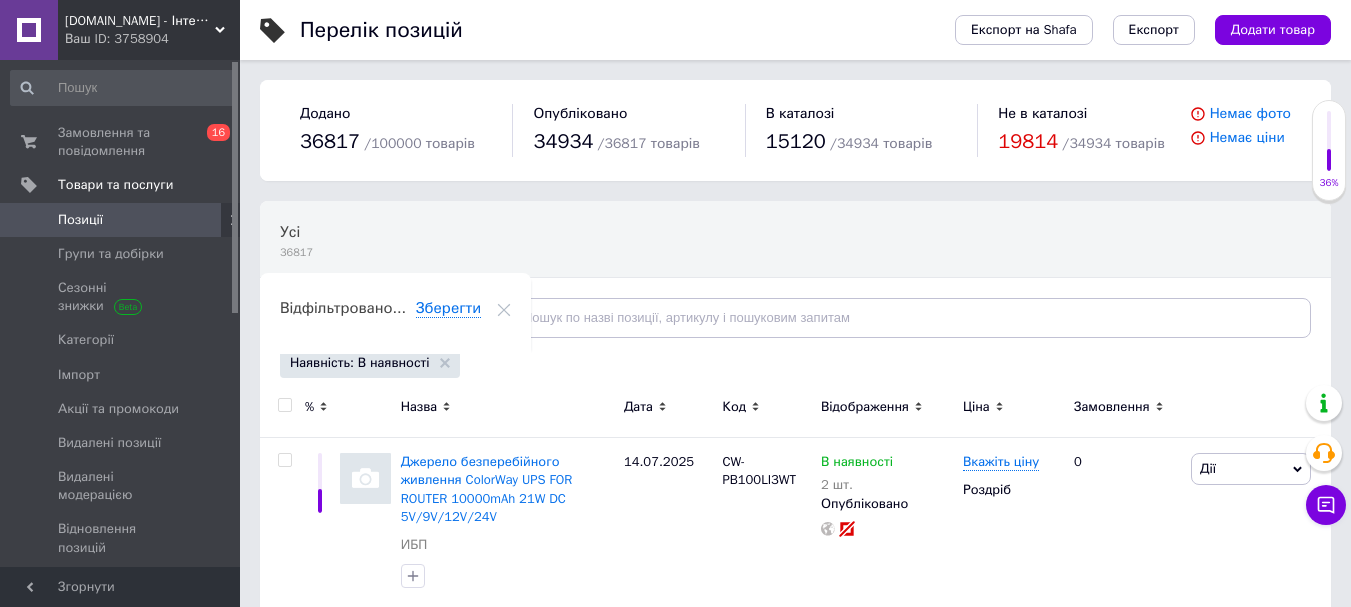 click on "Ціна" at bounding box center [976, 407] 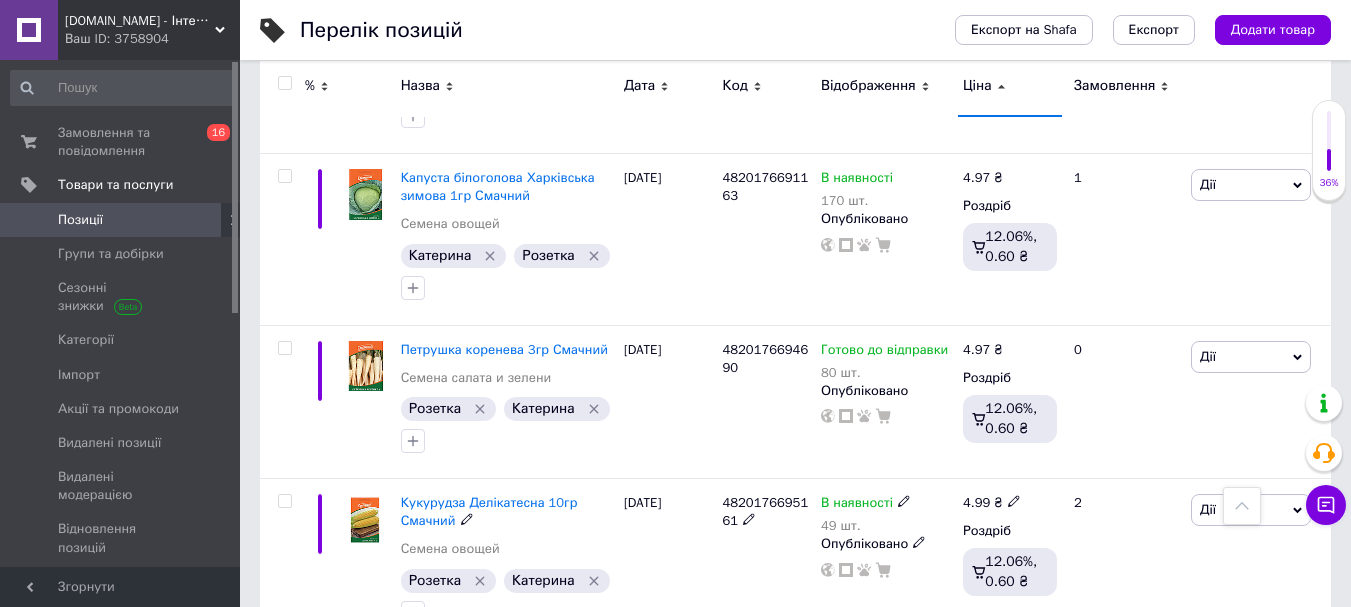 scroll, scrollTop: 7991, scrollLeft: 0, axis: vertical 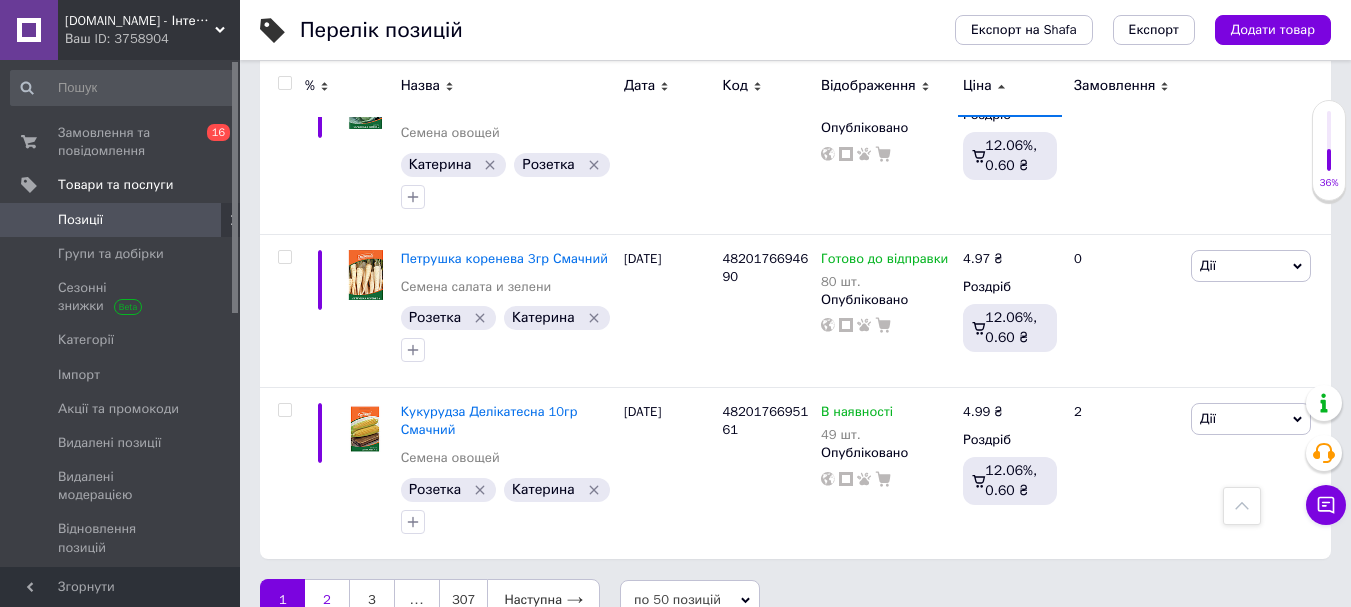 click on "2" at bounding box center (327, 600) 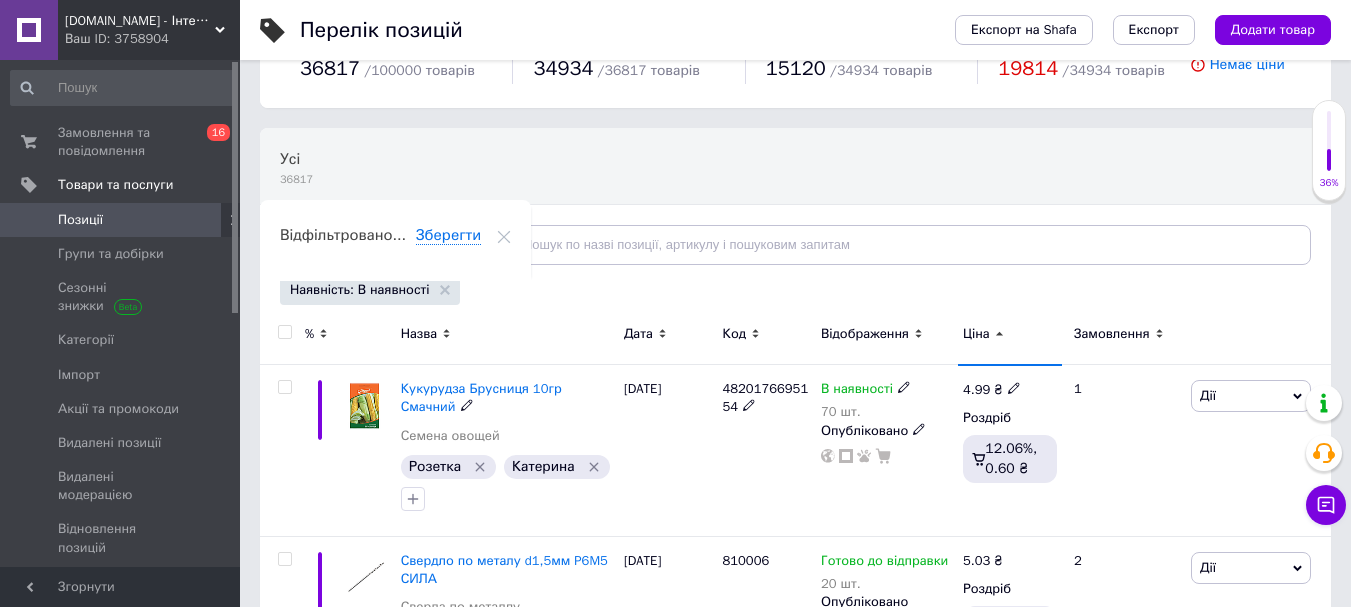 scroll, scrollTop: 0, scrollLeft: 0, axis: both 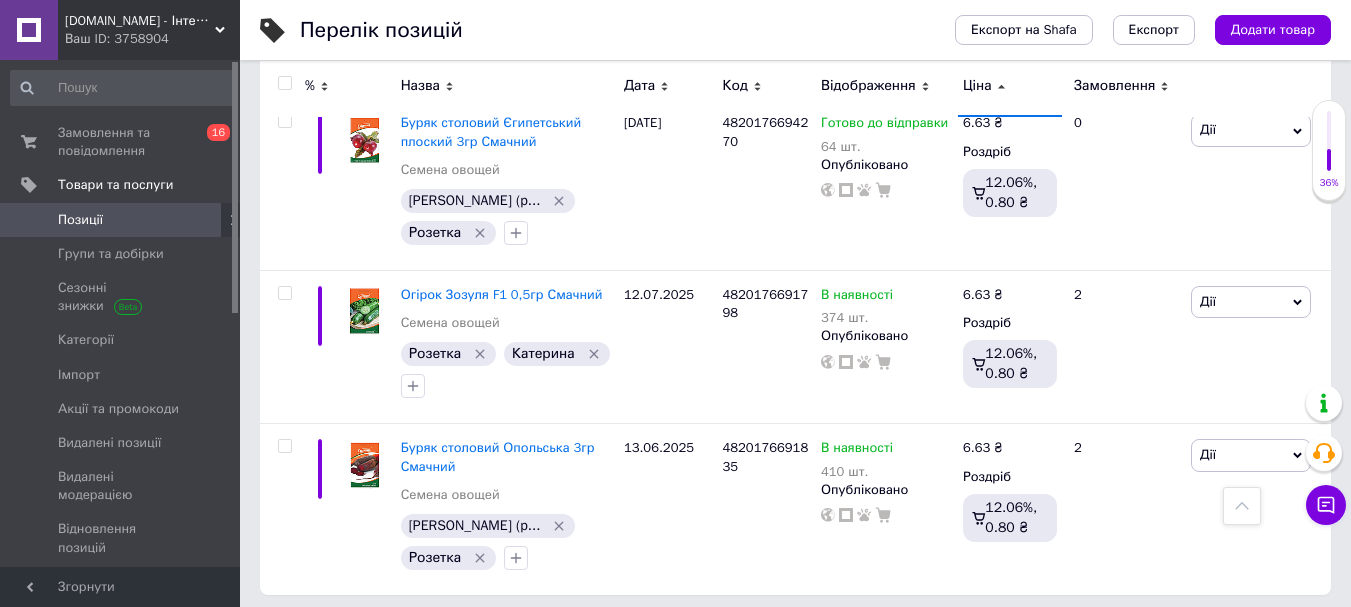click on "3" at bounding box center [494, 636] 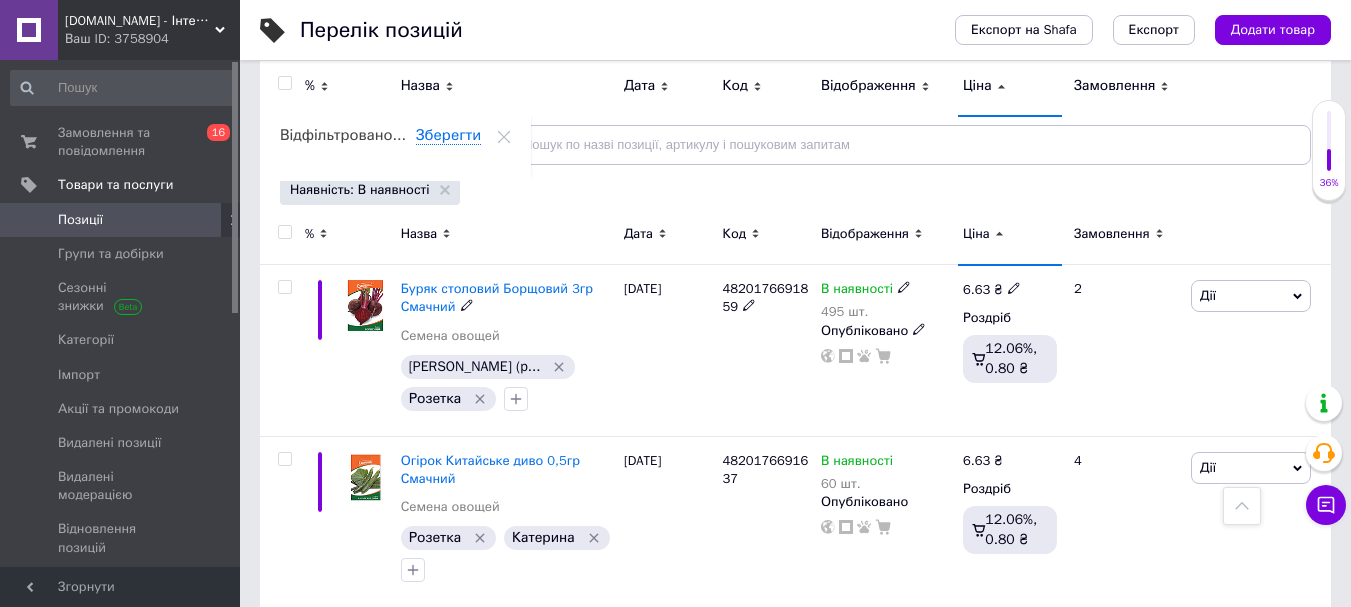 scroll, scrollTop: 73, scrollLeft: 0, axis: vertical 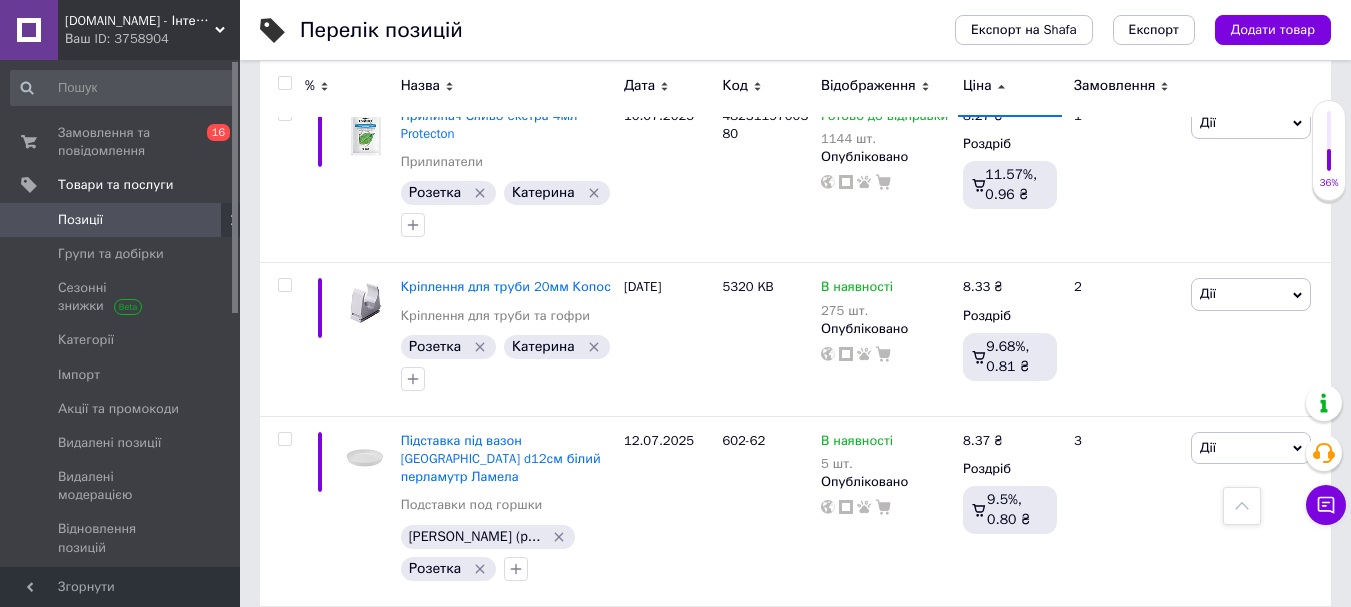 click on "1" at bounding box center [404, 836] 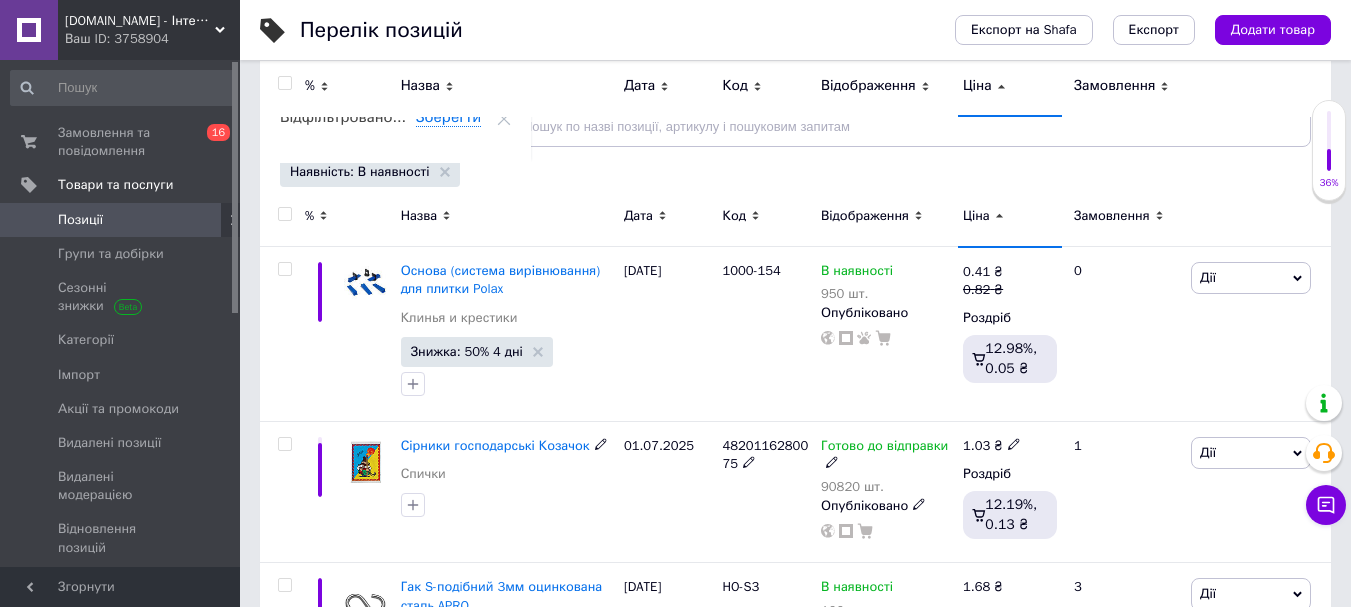 scroll, scrollTop: 91, scrollLeft: 0, axis: vertical 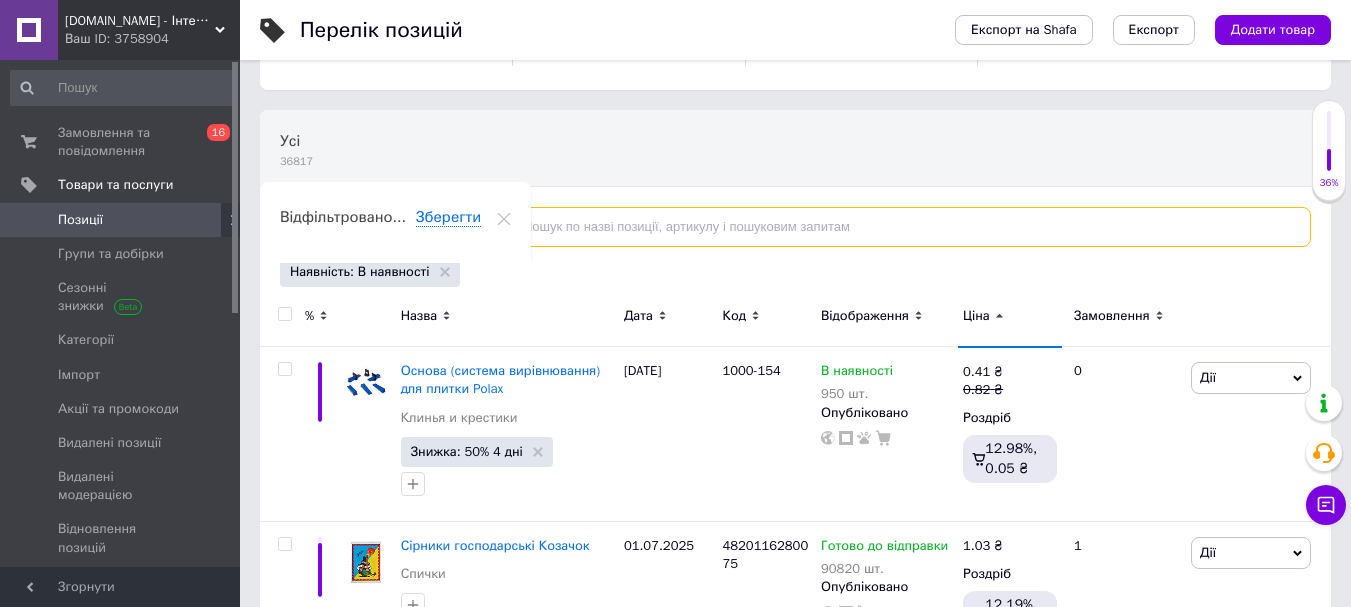 click at bounding box center (899, 227) 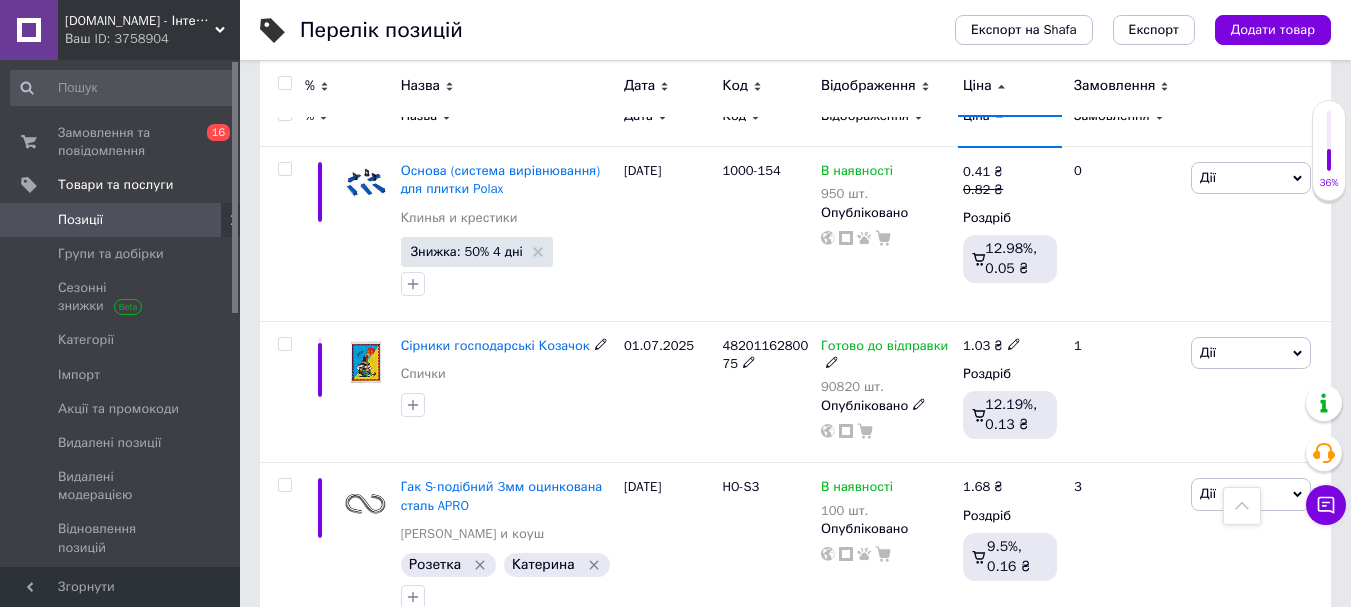 scroll, scrollTop: 391, scrollLeft: 0, axis: vertical 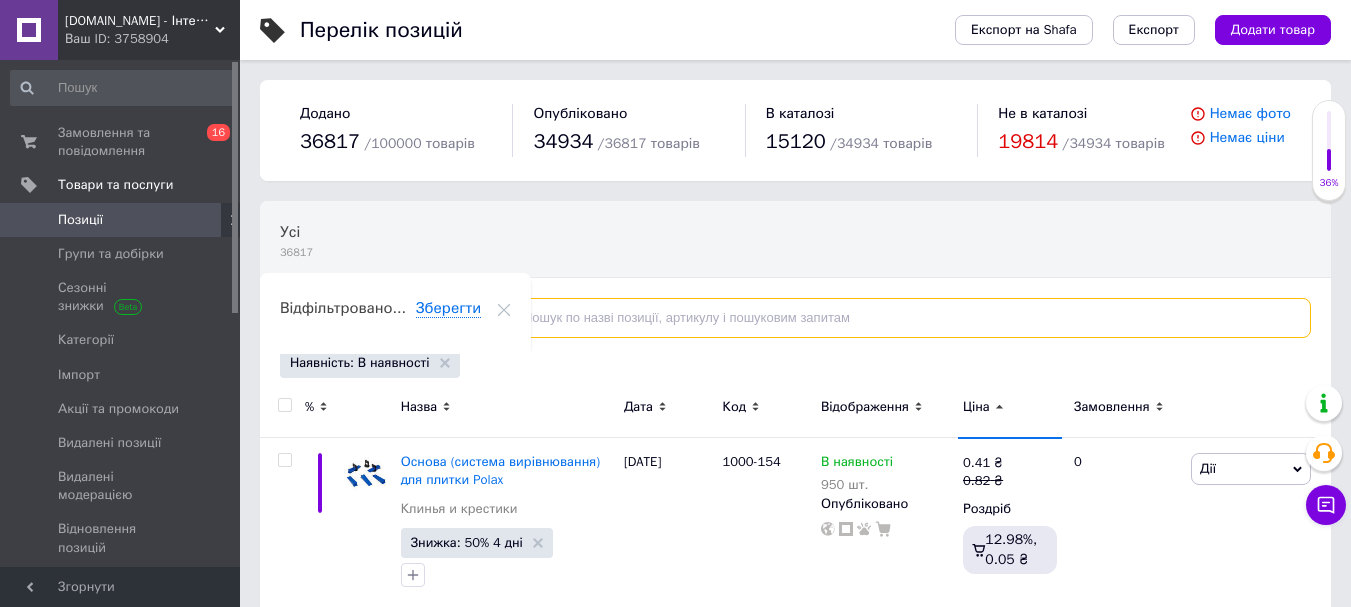 click at bounding box center [899, 318] 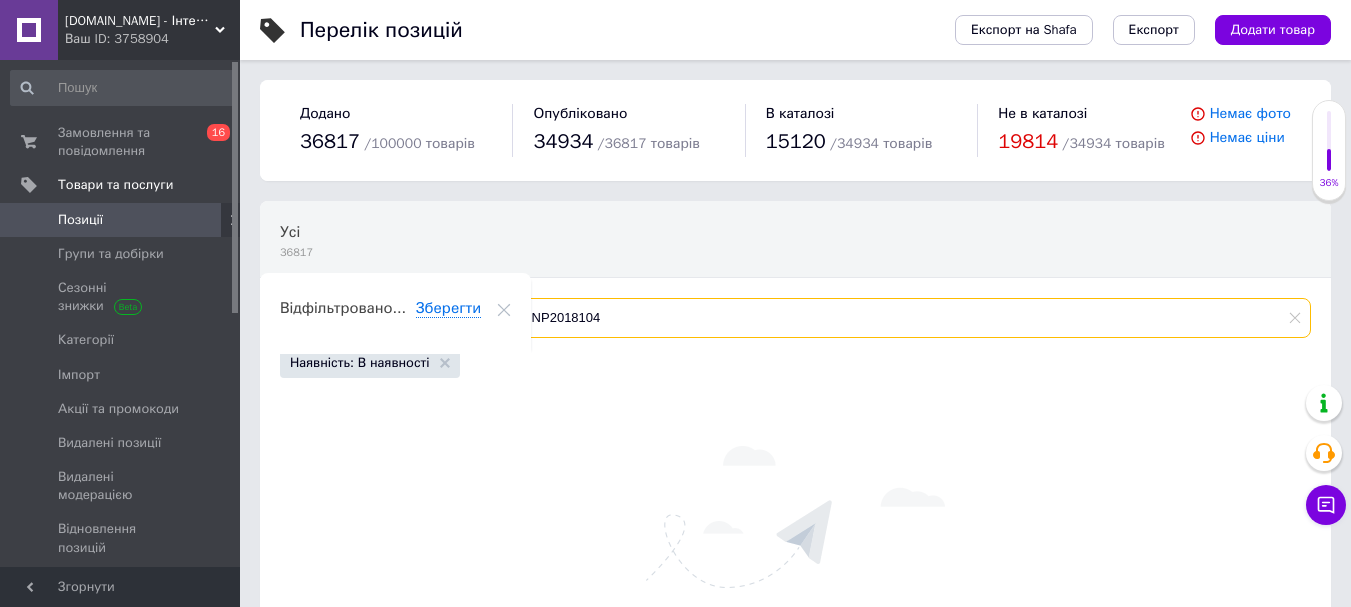 click on "PNP2018104" at bounding box center (899, 318) 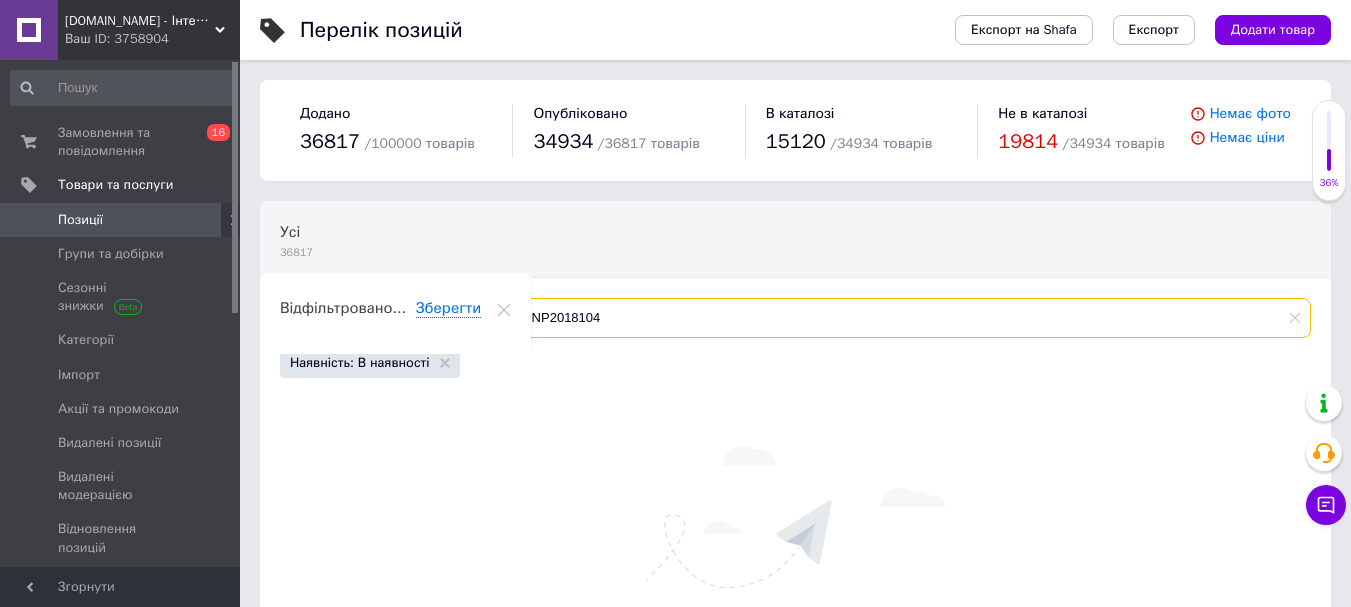click on "PNP2018104" at bounding box center [899, 318] 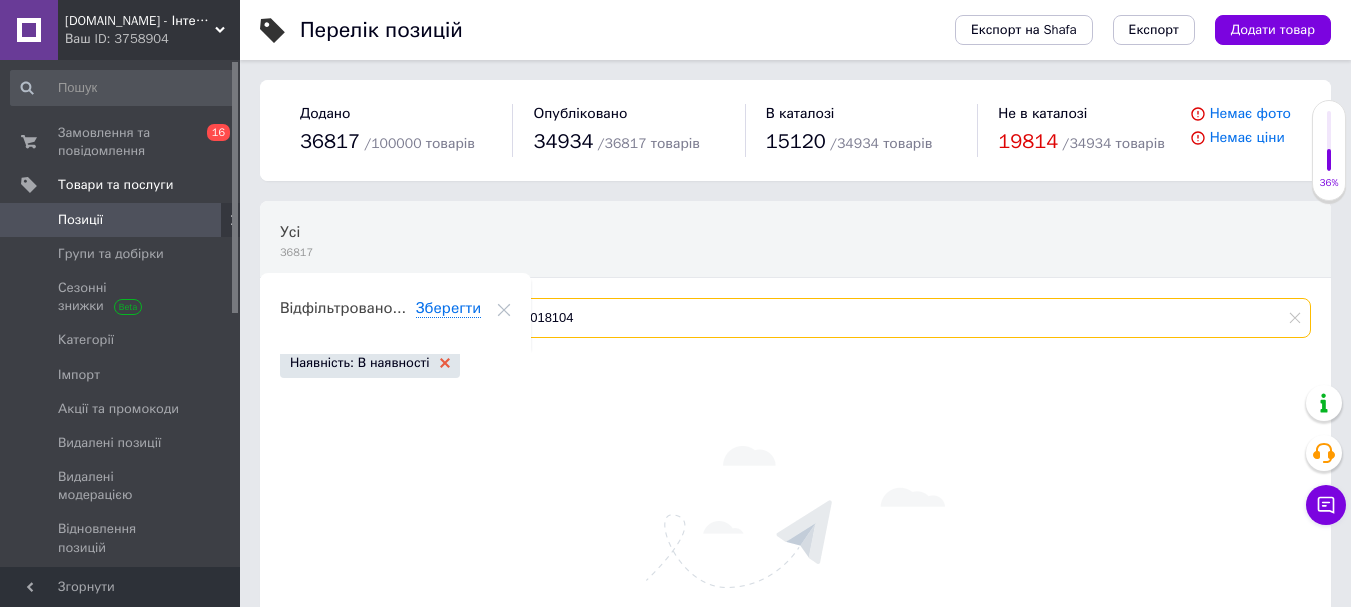 type on "2018104" 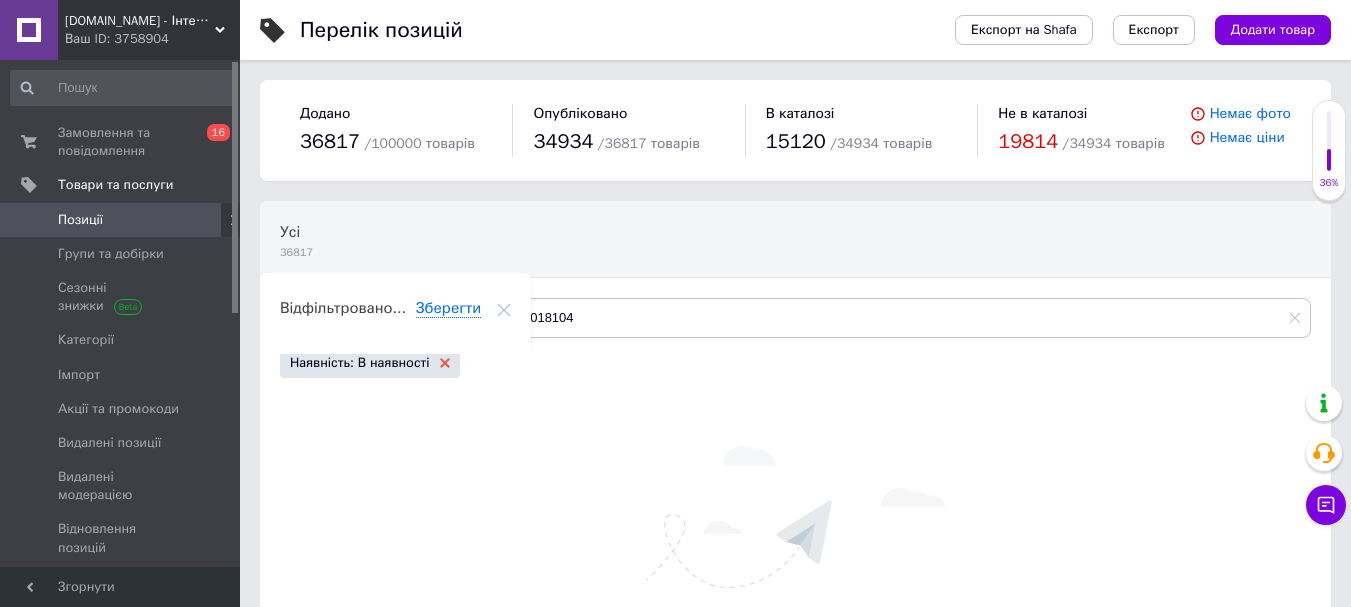 click 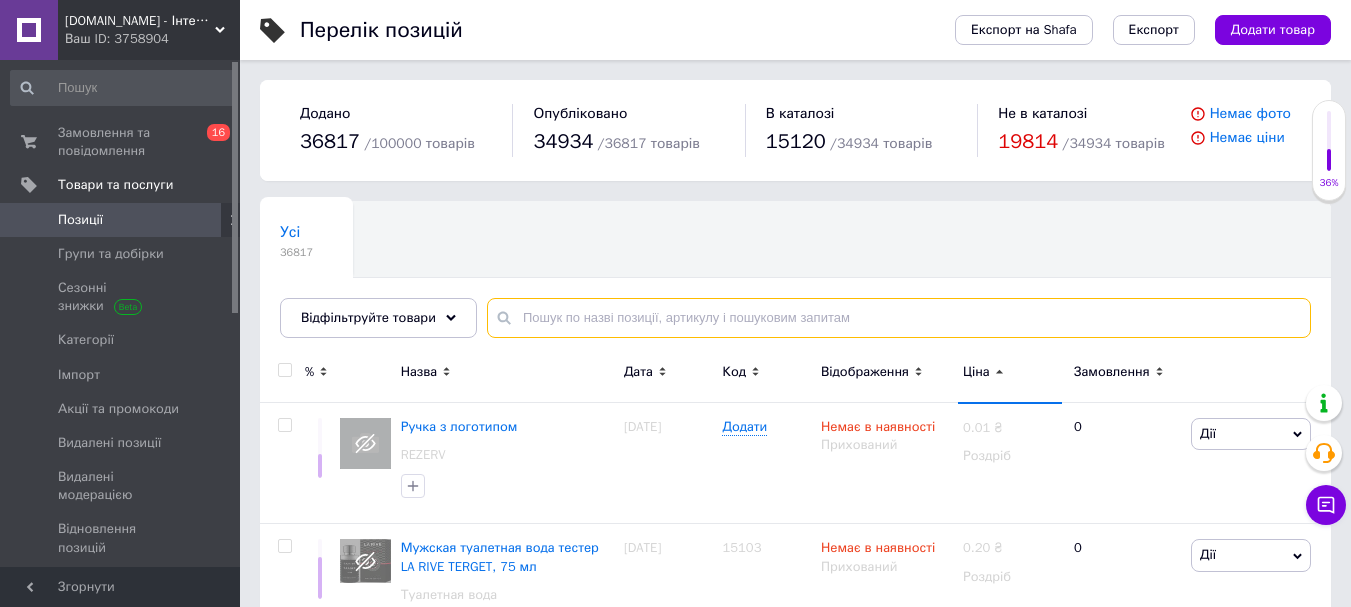 click at bounding box center [899, 318] 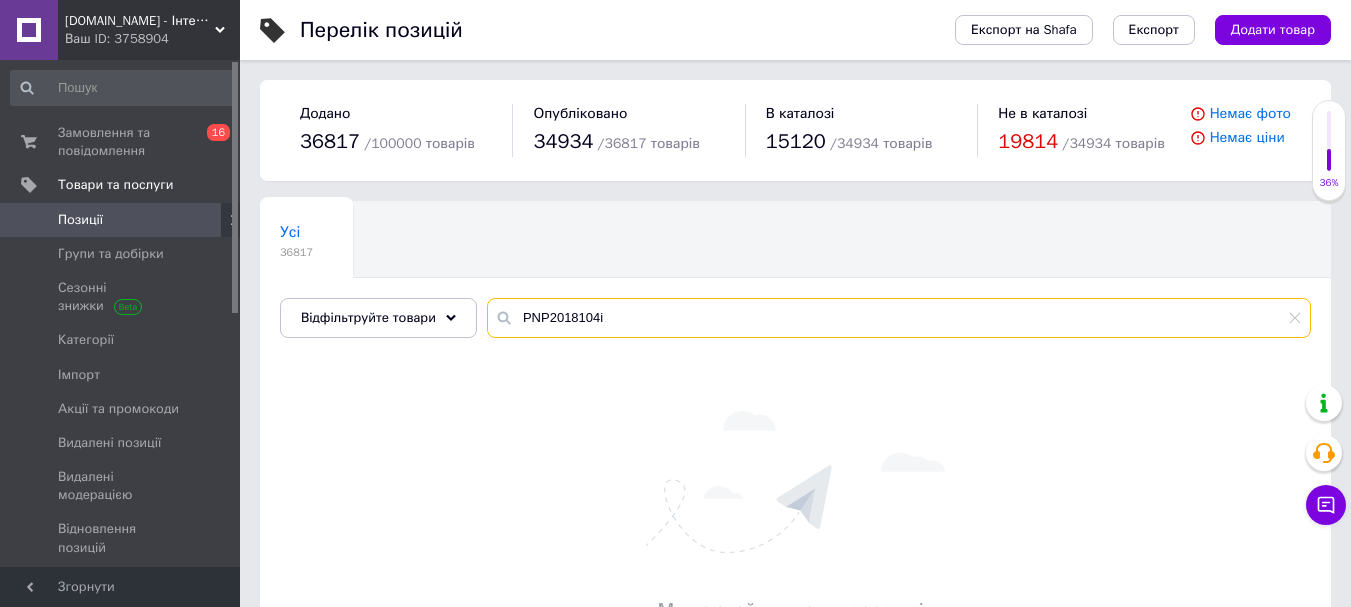 drag, startPoint x: 608, startPoint y: 315, endPoint x: 510, endPoint y: 313, distance: 98.02041 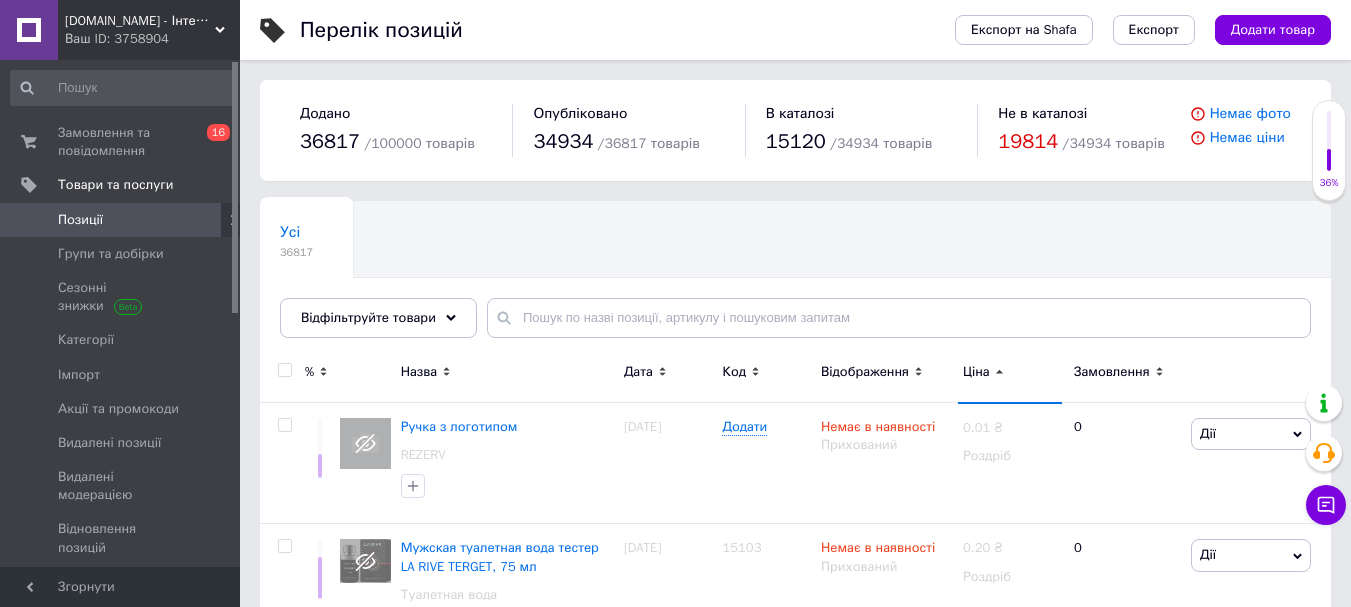 click on "Замовлення та повідомлення" at bounding box center [121, 142] 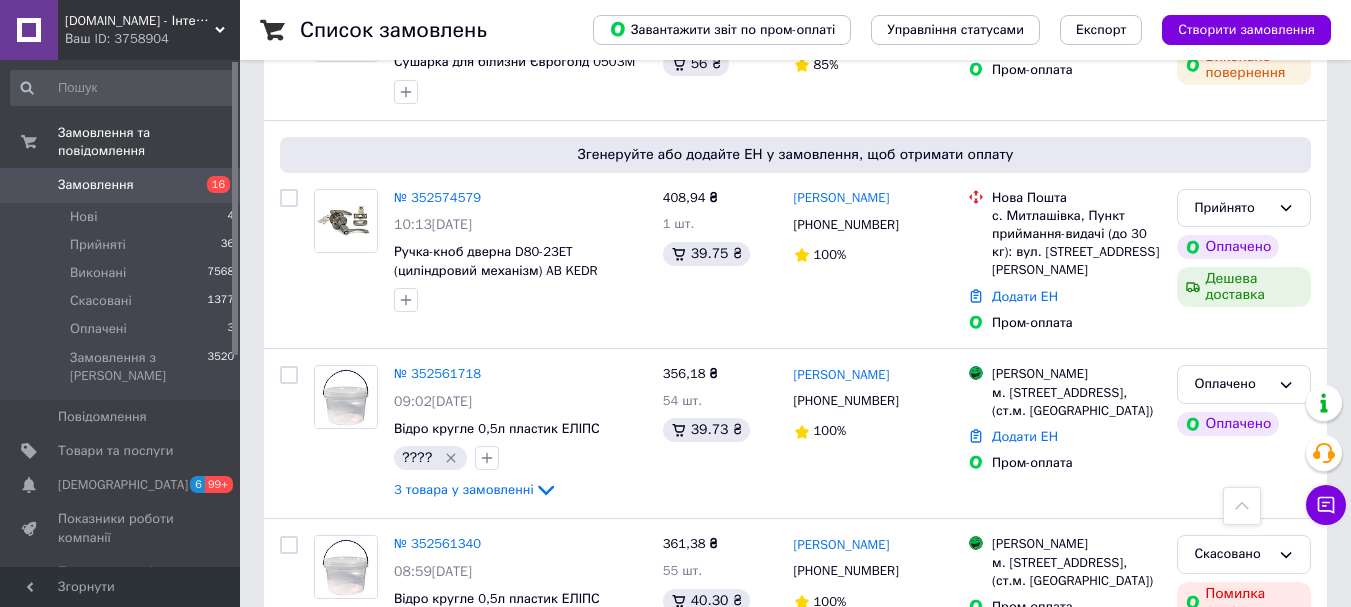 scroll, scrollTop: 1000, scrollLeft: 0, axis: vertical 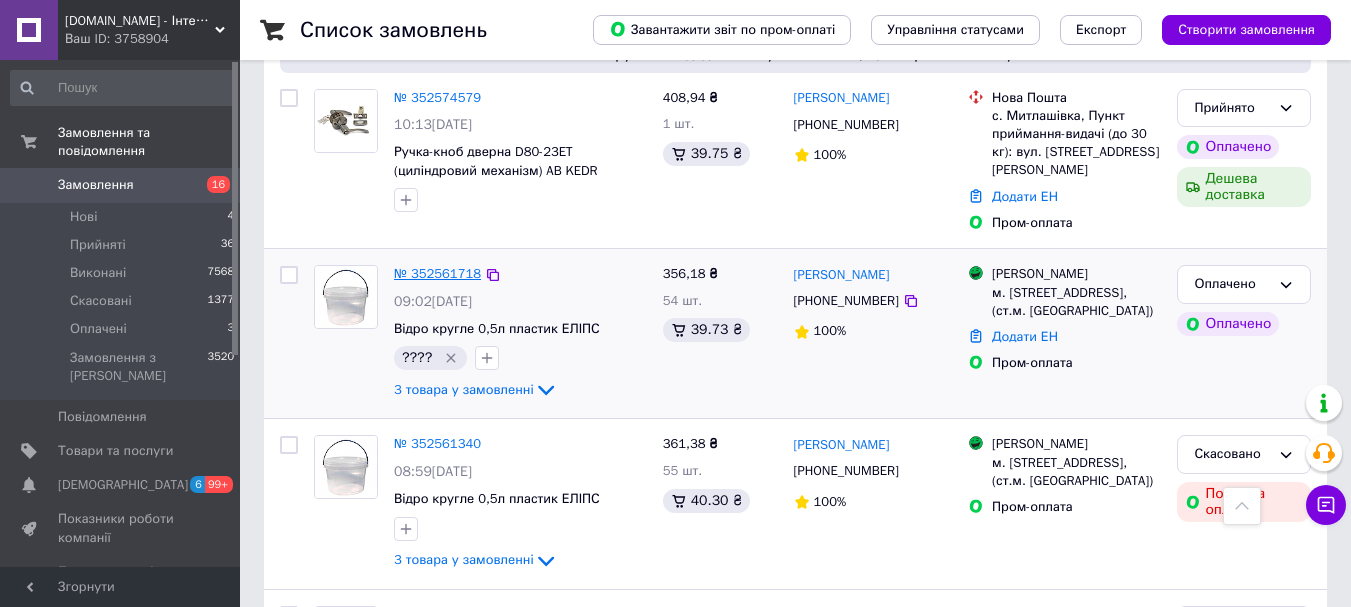 click on "№ 352561718" at bounding box center (437, 273) 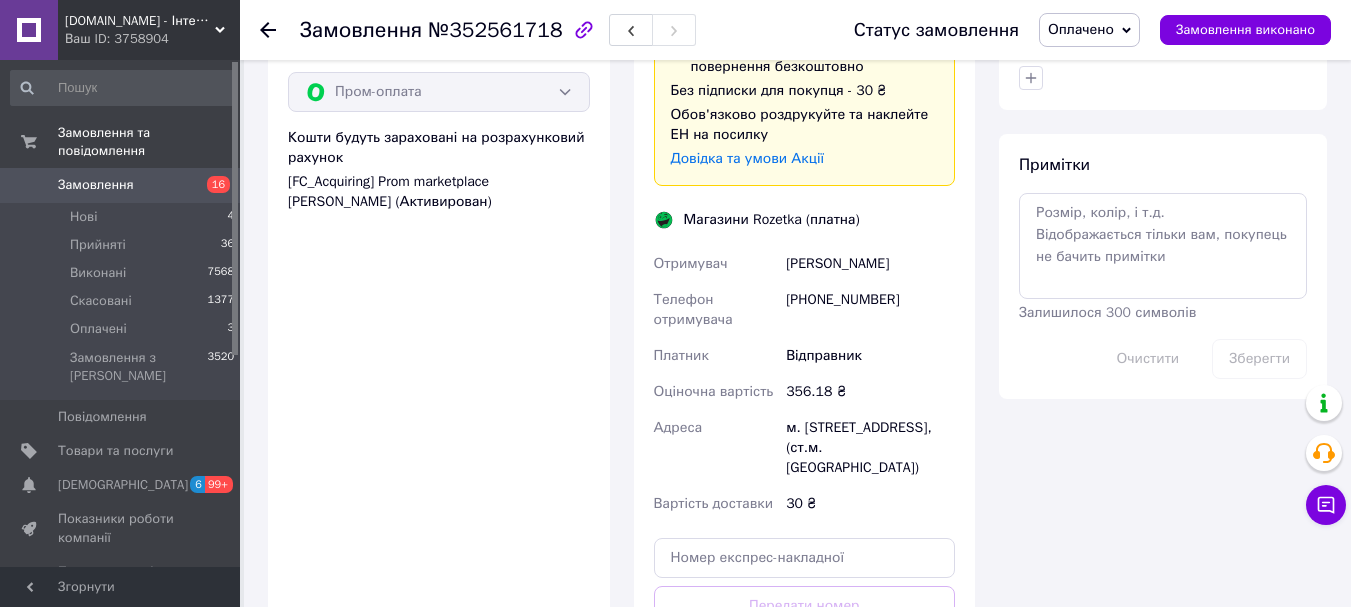 scroll, scrollTop: 1200, scrollLeft: 0, axis: vertical 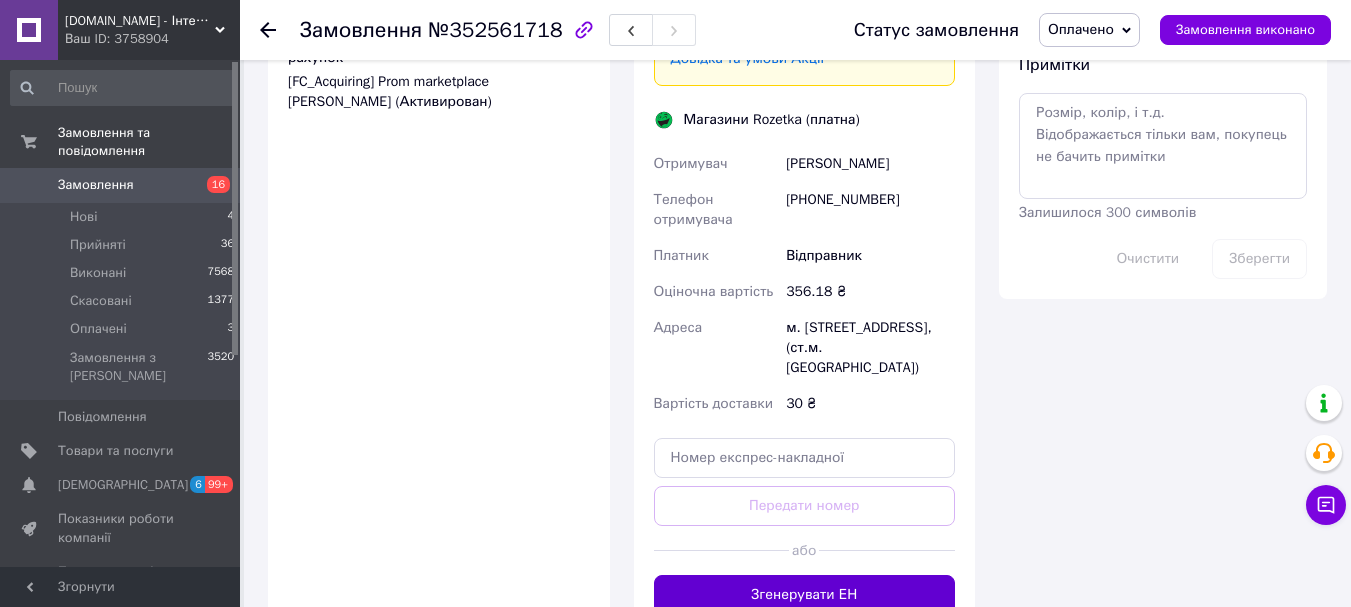 click on "Згенерувати ЕН" at bounding box center [805, 595] 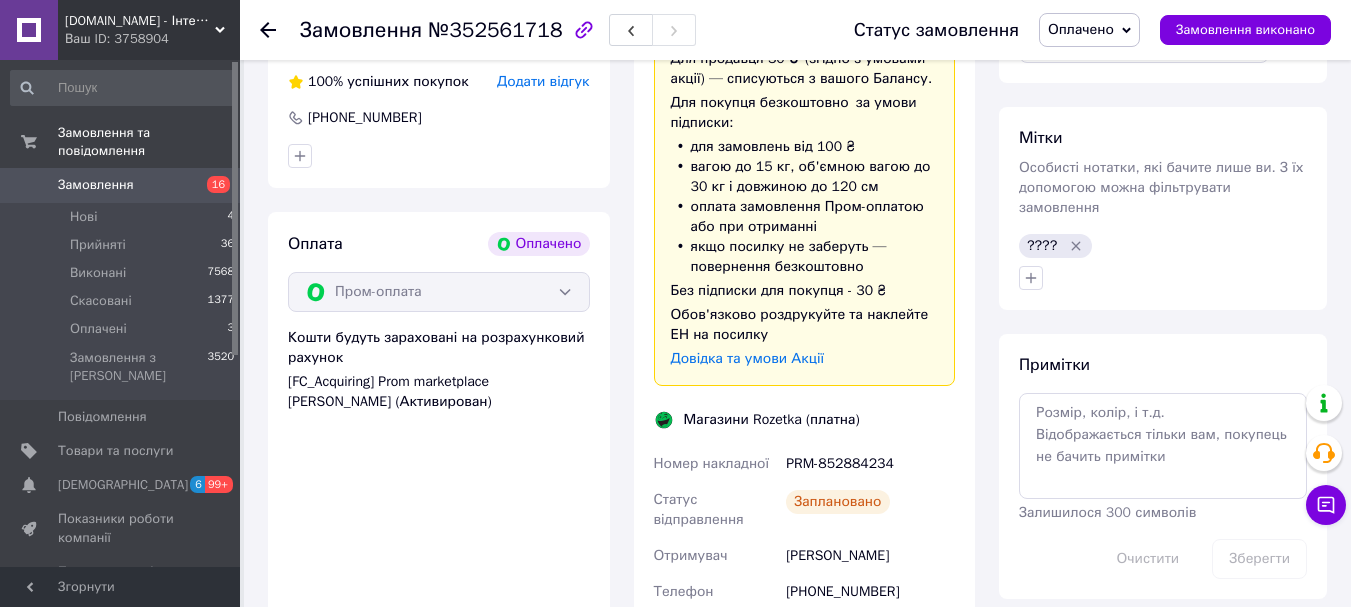 scroll, scrollTop: 1100, scrollLeft: 0, axis: vertical 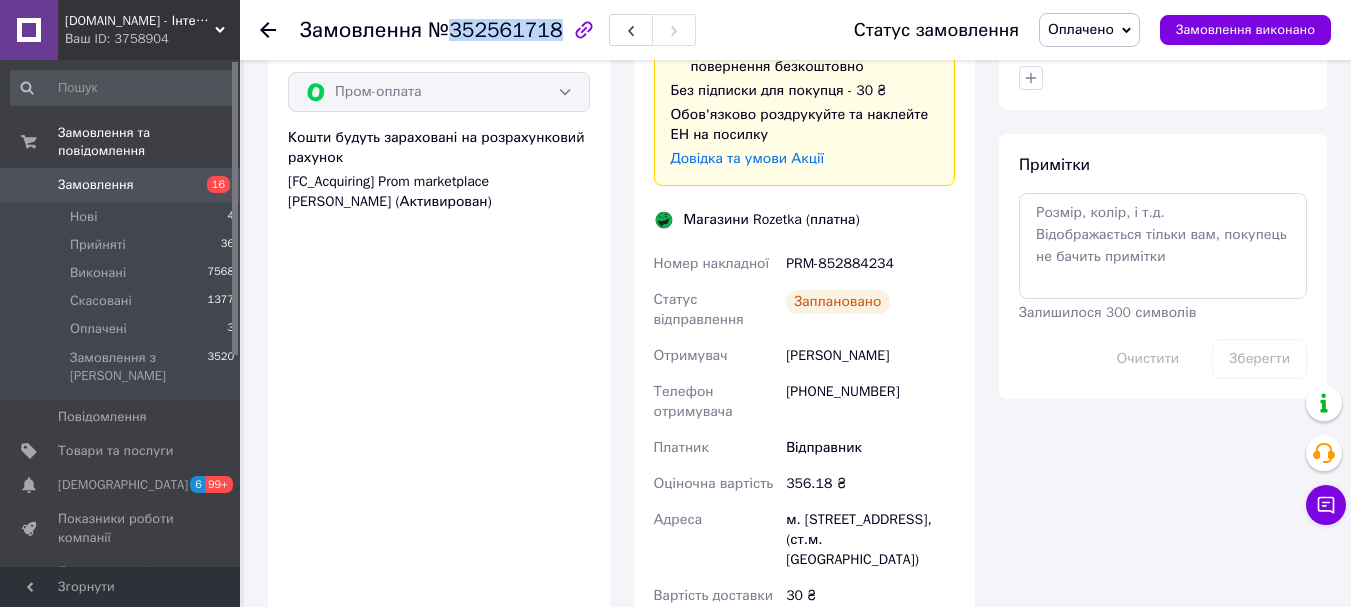 drag, startPoint x: 449, startPoint y: 28, endPoint x: 547, endPoint y: 32, distance: 98.0816 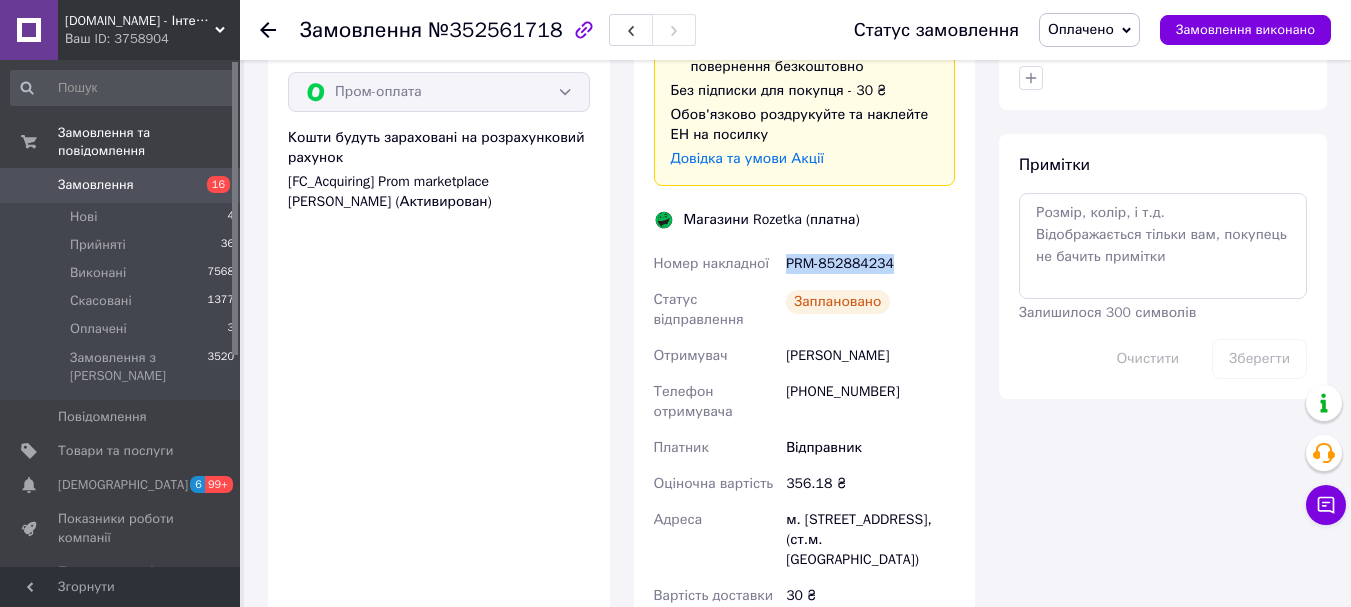 drag, startPoint x: 785, startPoint y: 240, endPoint x: 887, endPoint y: 245, distance: 102.122475 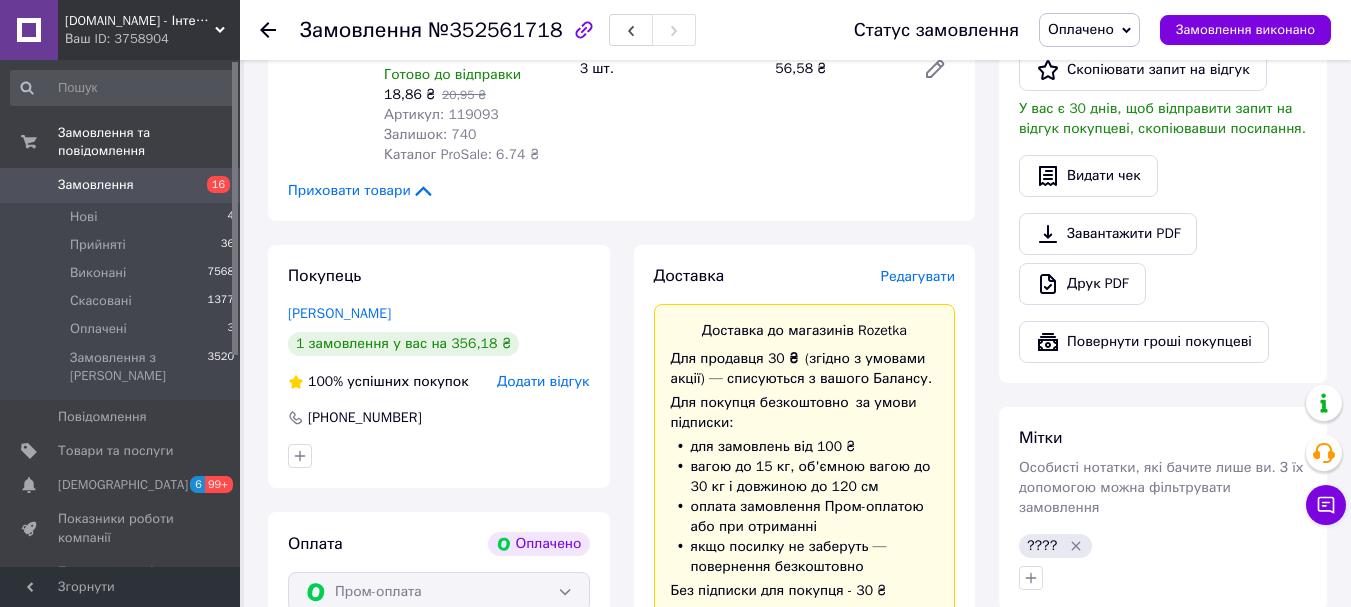 scroll, scrollTop: 1100, scrollLeft: 0, axis: vertical 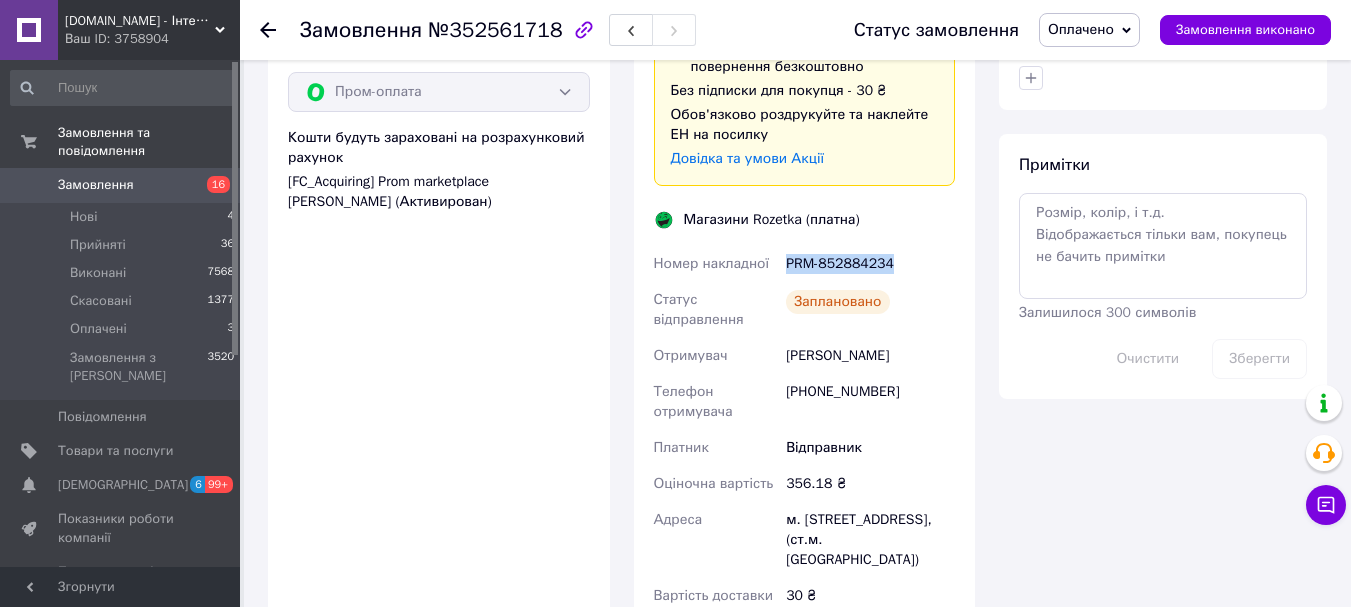 drag, startPoint x: 781, startPoint y: 334, endPoint x: 899, endPoint y: 334, distance: 118 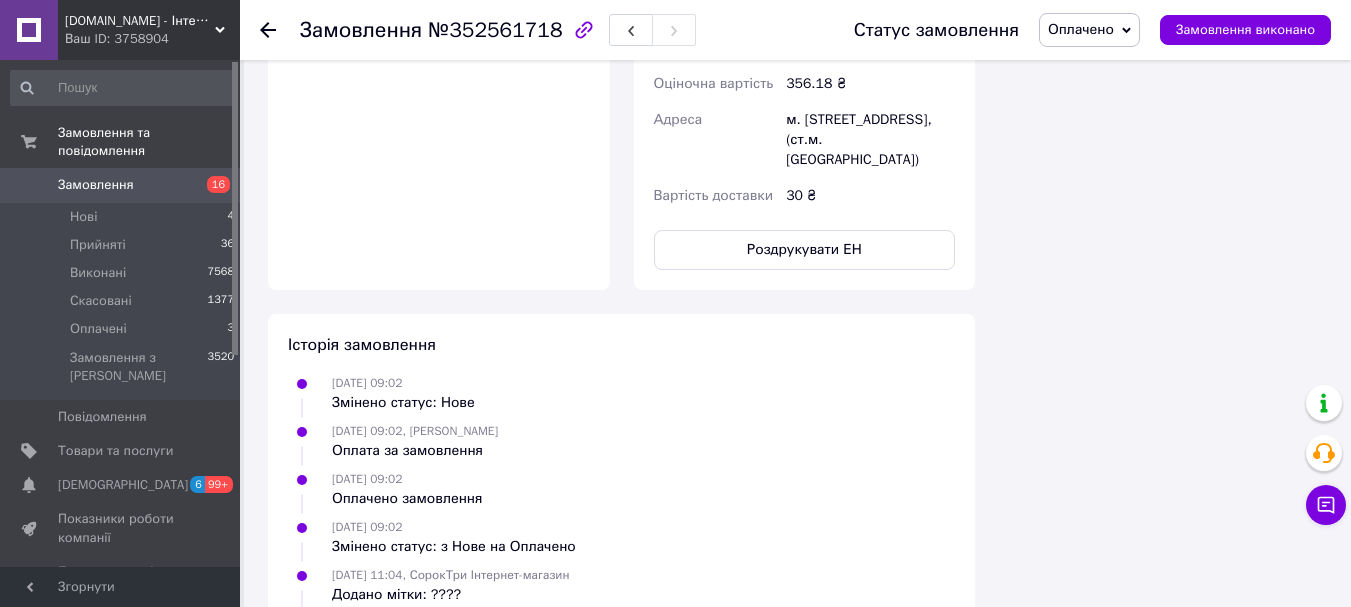 scroll, scrollTop: 1570, scrollLeft: 0, axis: vertical 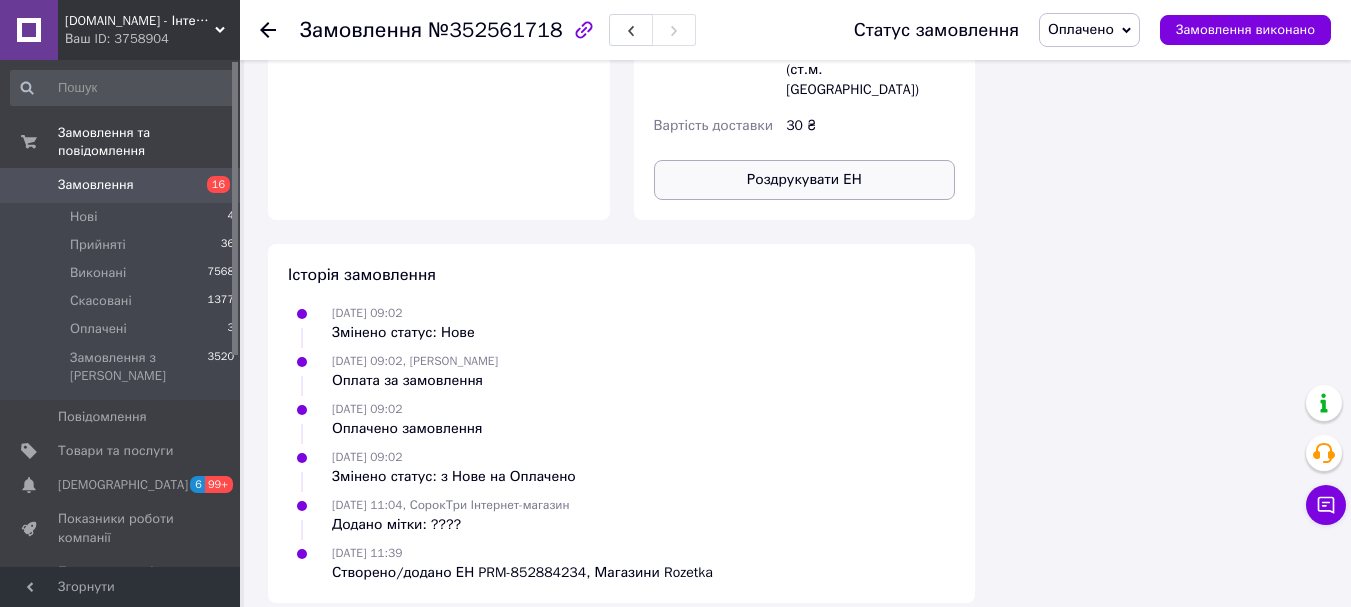 click on "Роздрукувати ЕН" at bounding box center [805, 180] 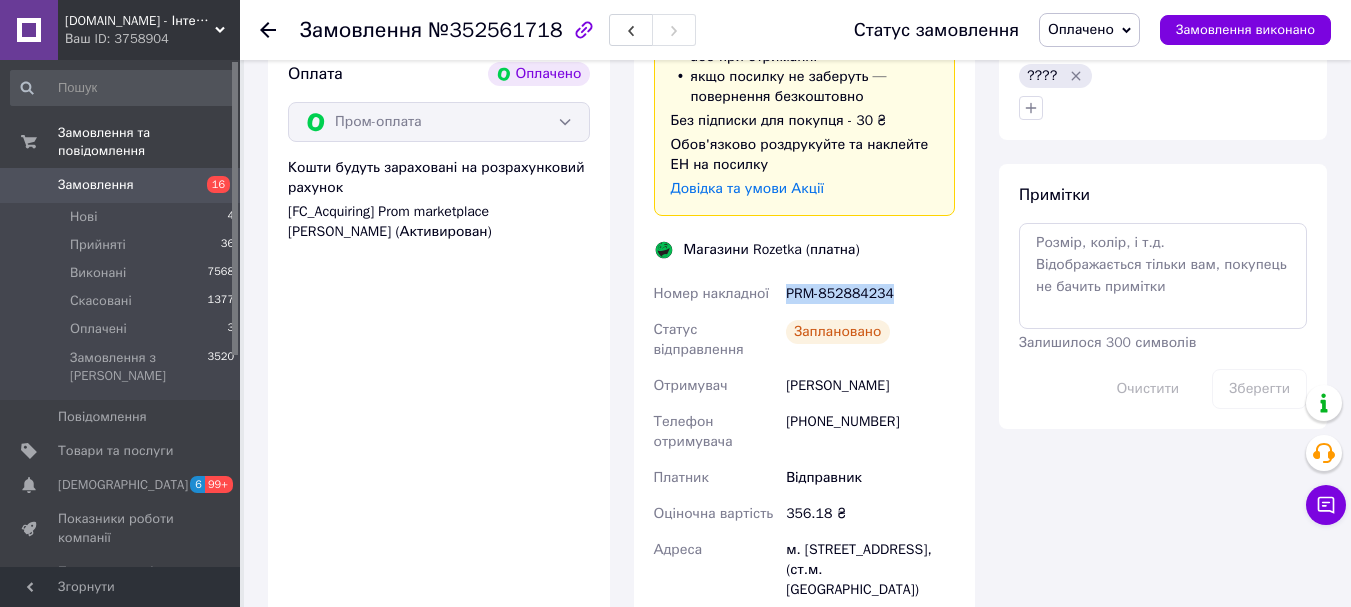 scroll, scrollTop: 570, scrollLeft: 0, axis: vertical 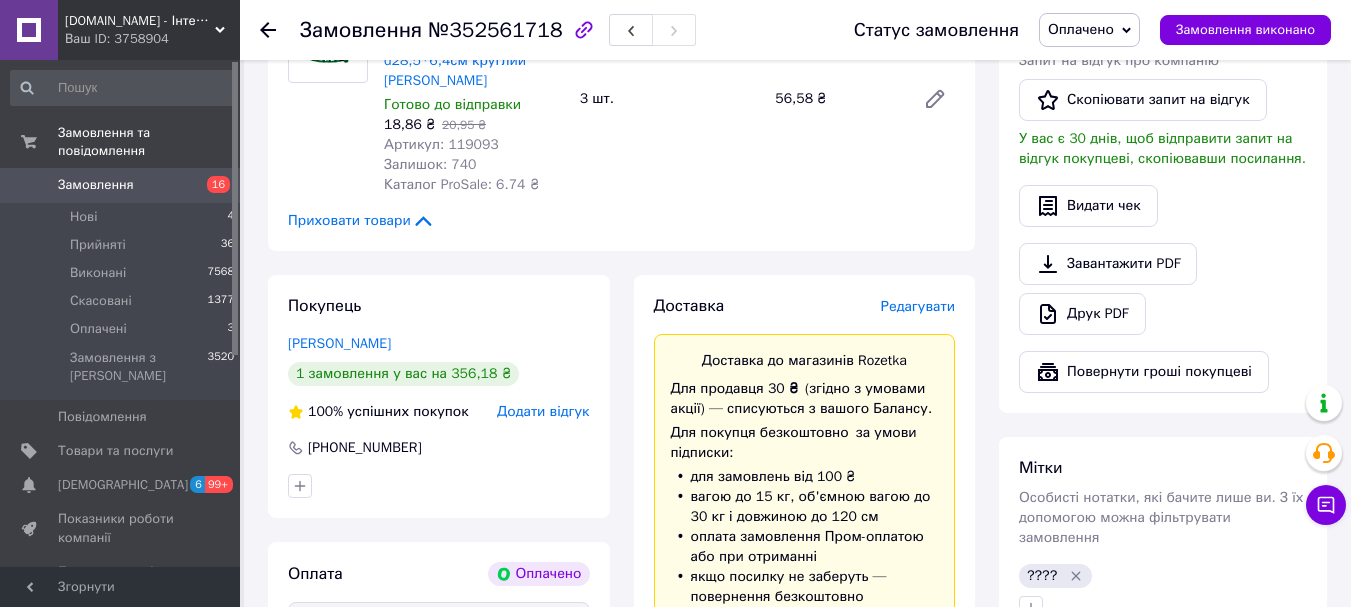 click on "Оплачено" at bounding box center (1081, 29) 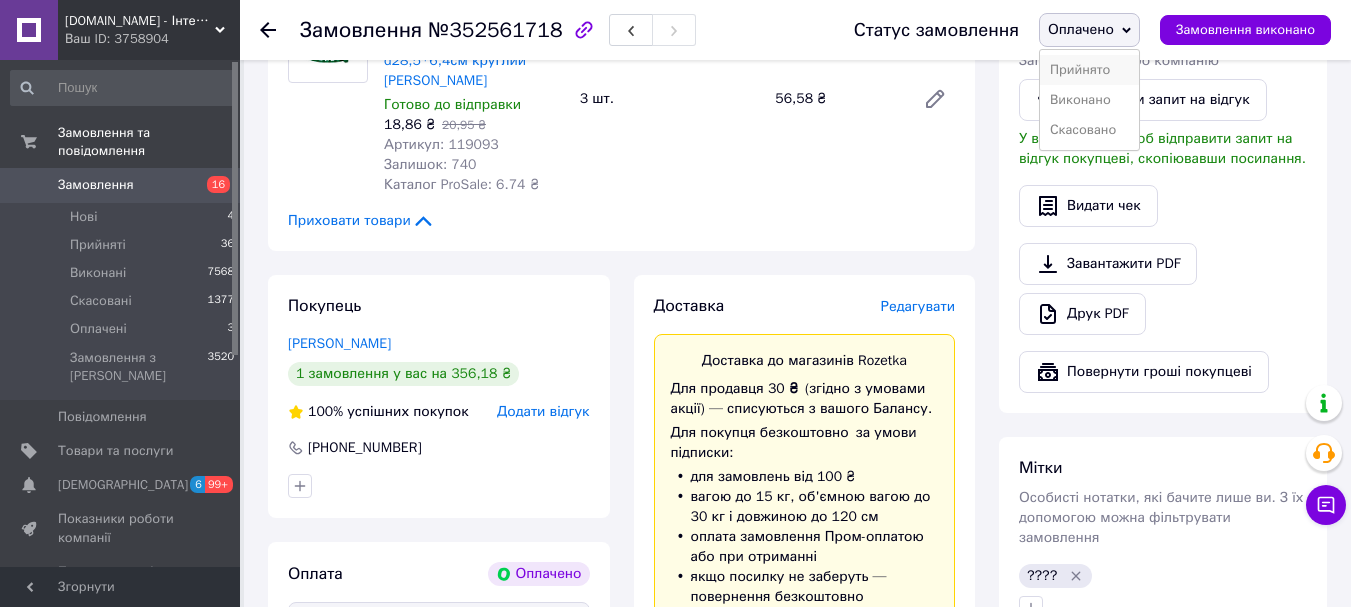 click on "Прийнято" at bounding box center [1089, 70] 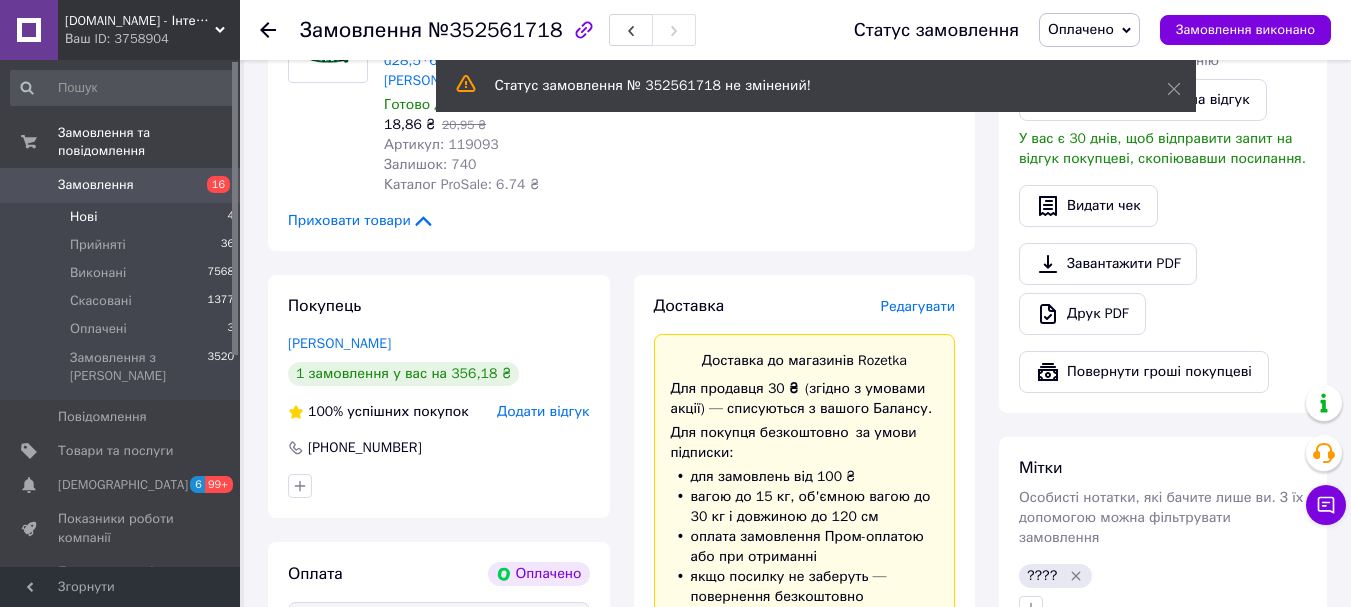 click on "Нові" at bounding box center [83, 217] 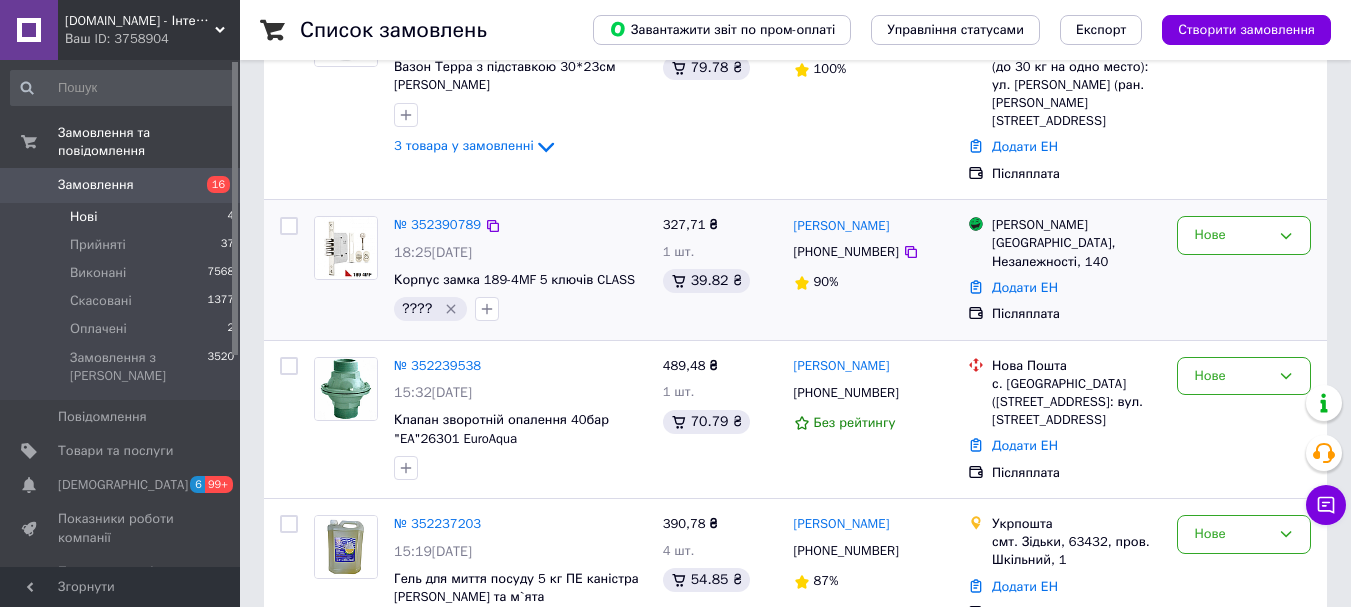 scroll, scrollTop: 377, scrollLeft: 0, axis: vertical 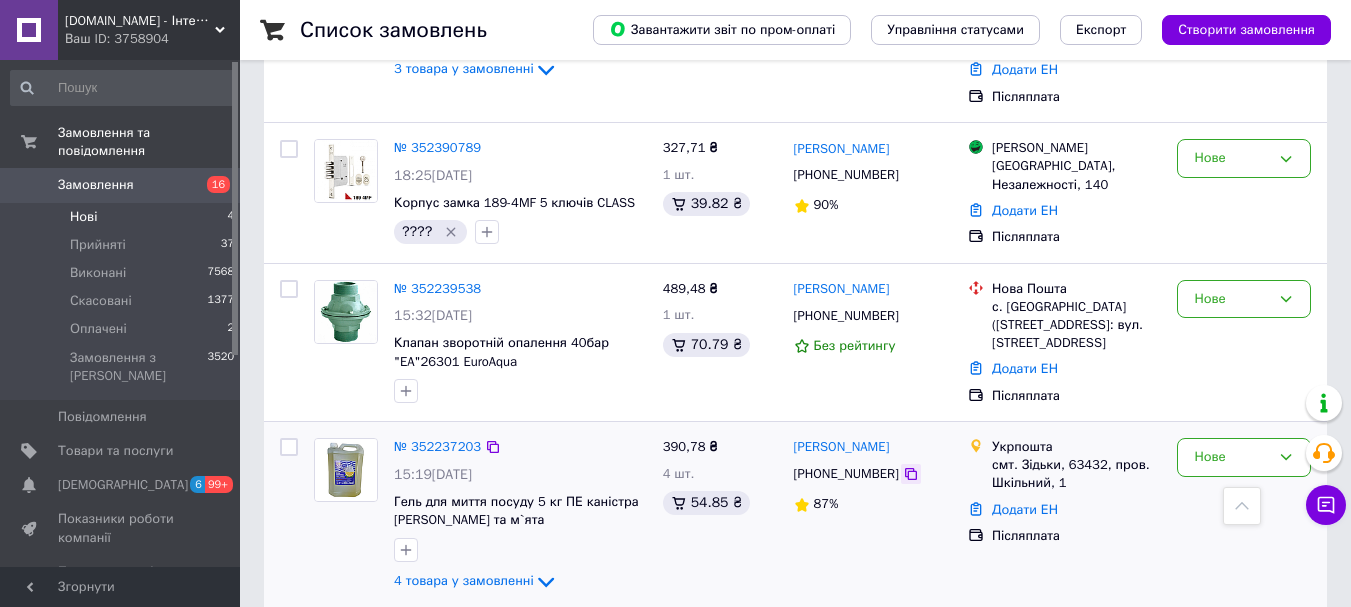 click 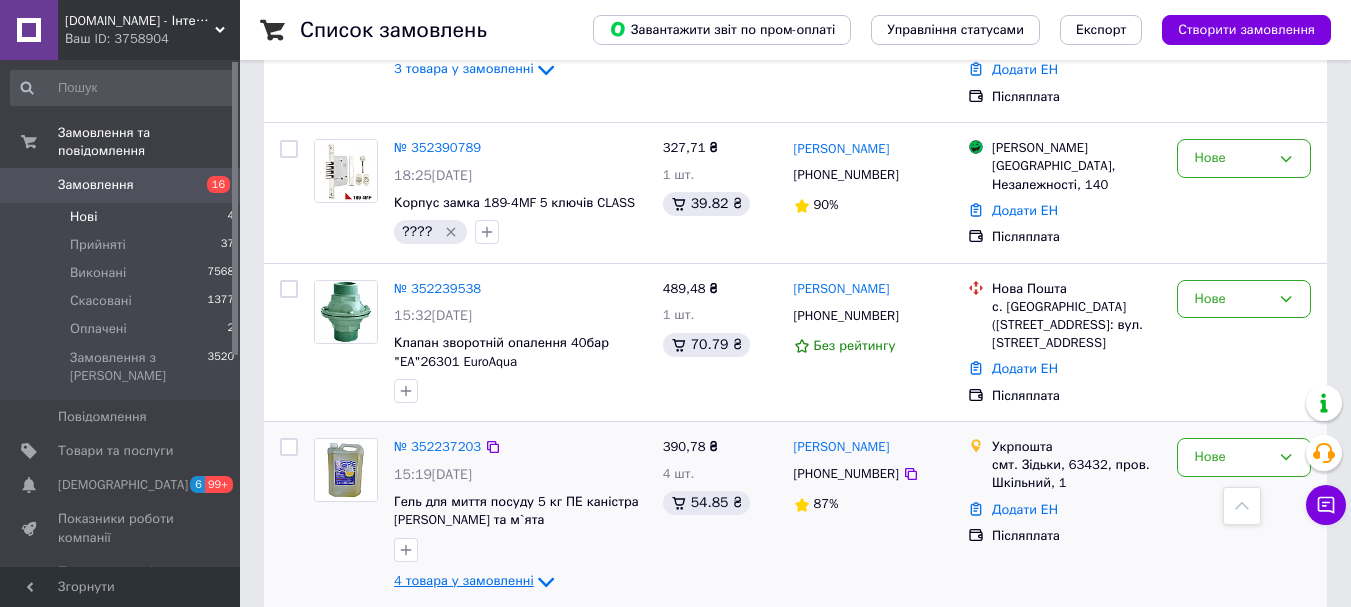 click on "4 товара у замовленні" at bounding box center (464, 581) 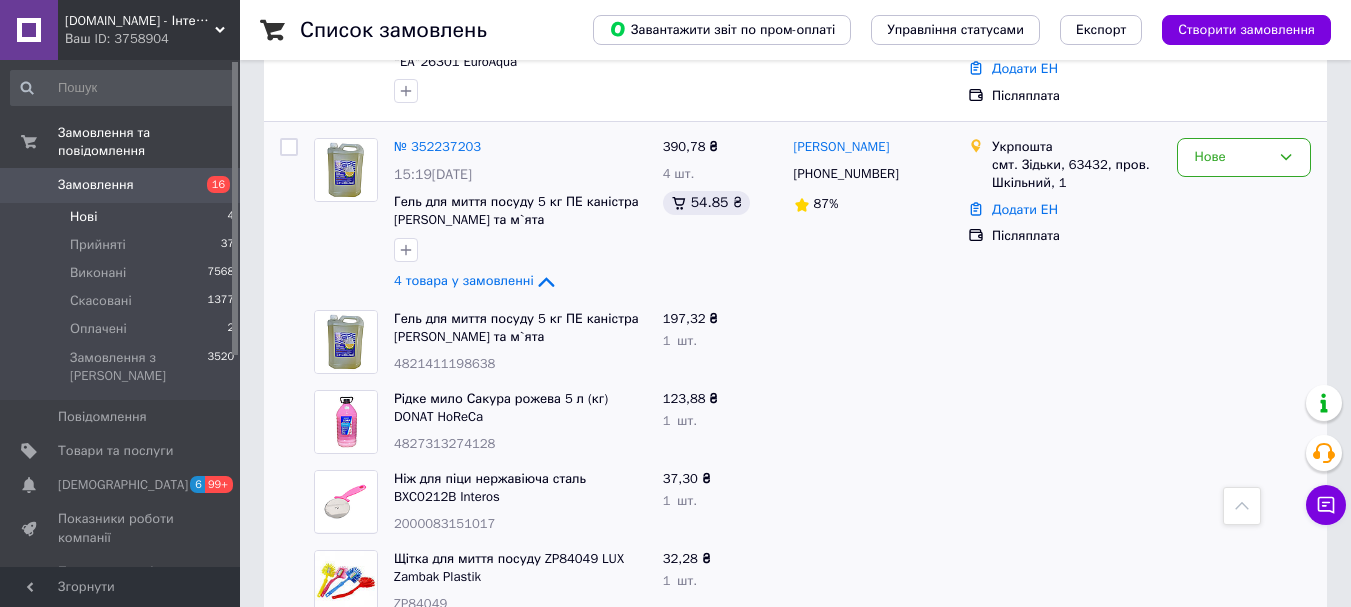 scroll, scrollTop: 698, scrollLeft: 0, axis: vertical 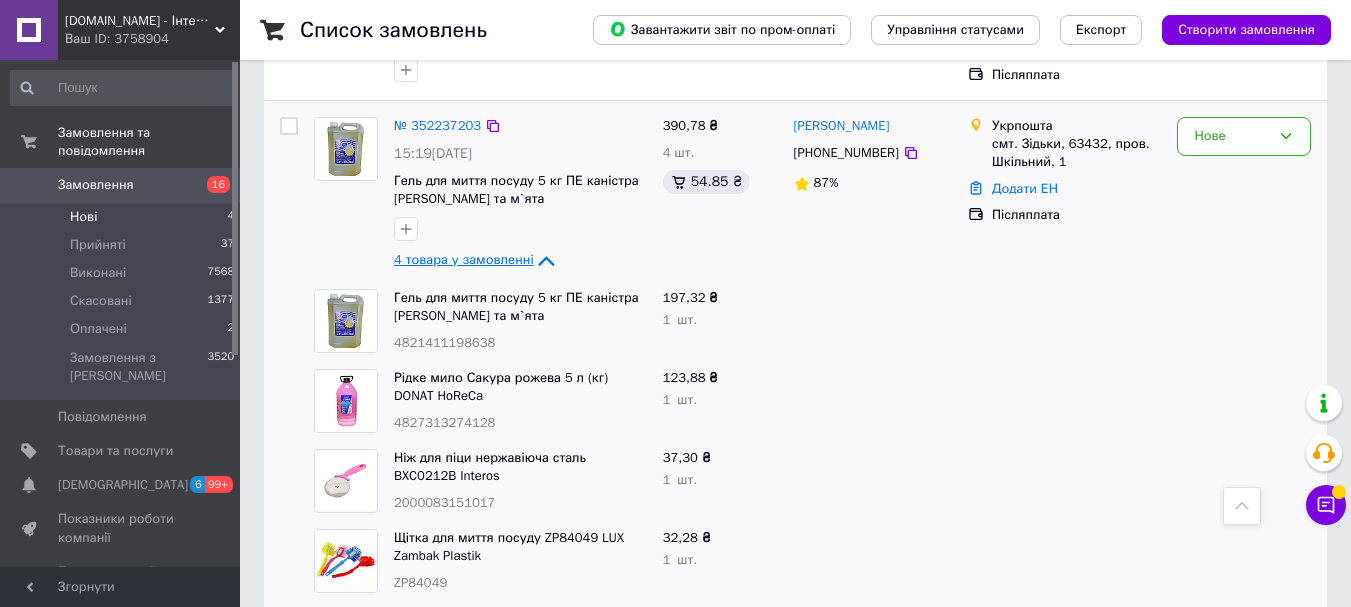 click on "4 товара у замовленні" at bounding box center [464, 260] 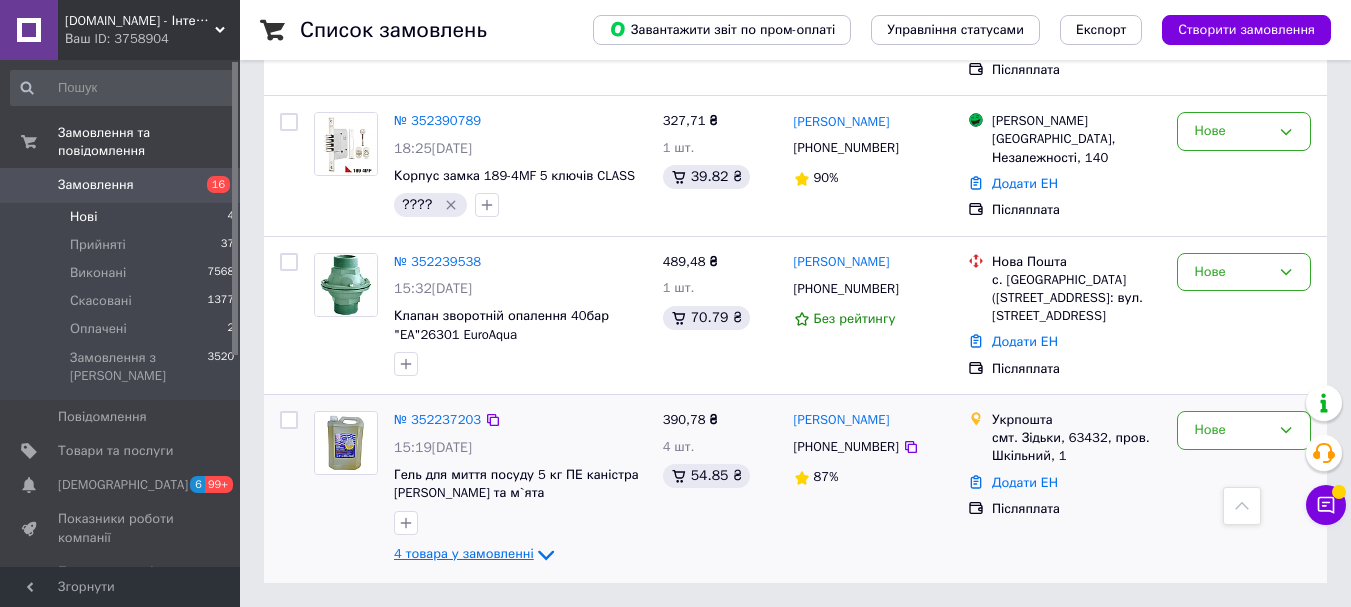 scroll, scrollTop: 377, scrollLeft: 0, axis: vertical 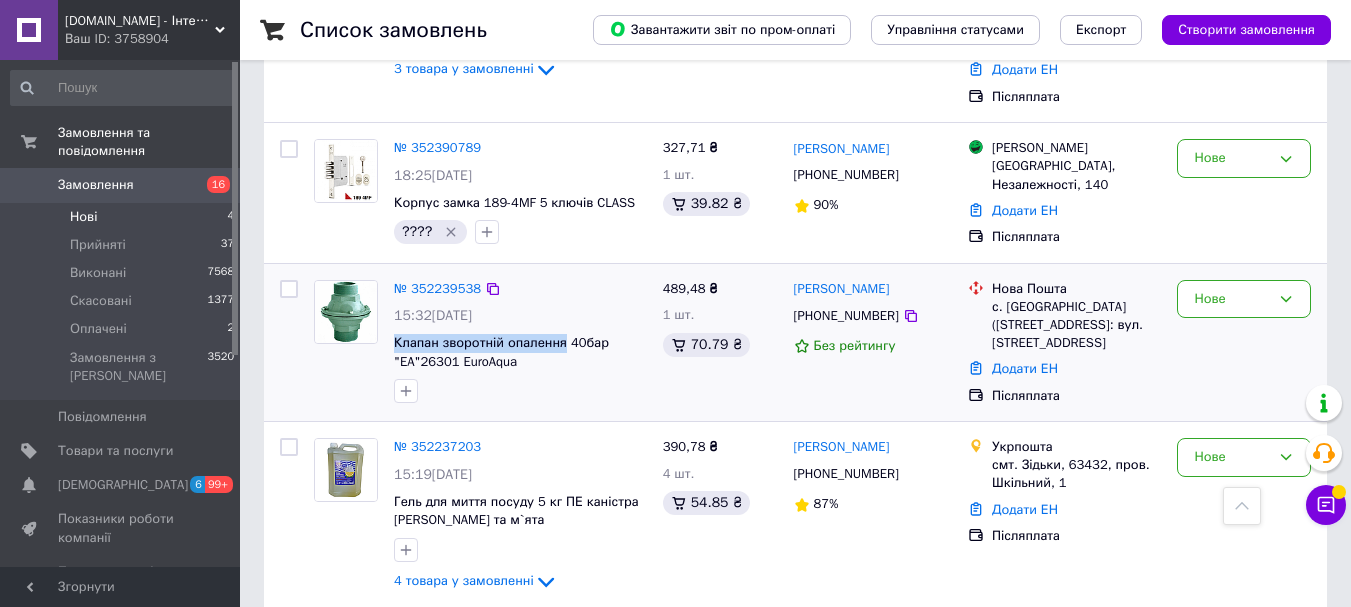drag, startPoint x: 390, startPoint y: 312, endPoint x: 553, endPoint y: 299, distance: 163.51758 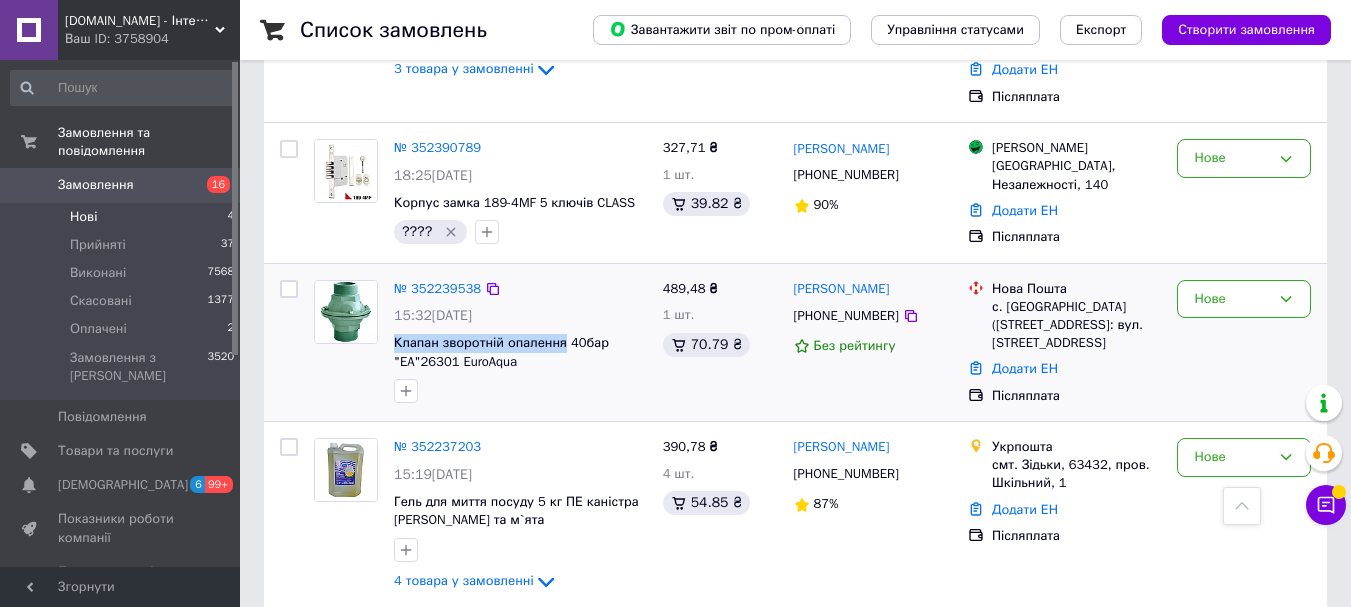 click on "№ 352239538 15:32[DATE] Клапан зворотній опалення 40бар "EA"26301 EuroAqua" at bounding box center (520, 342) 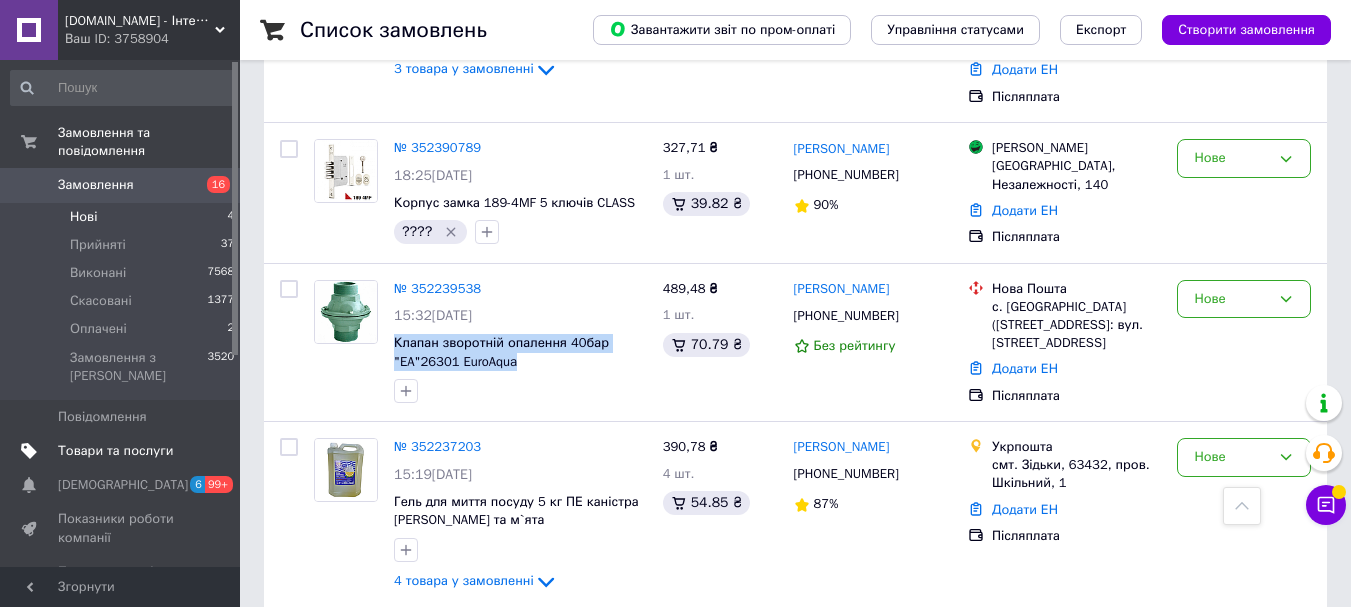 click on "Товари та послуги" at bounding box center [115, 451] 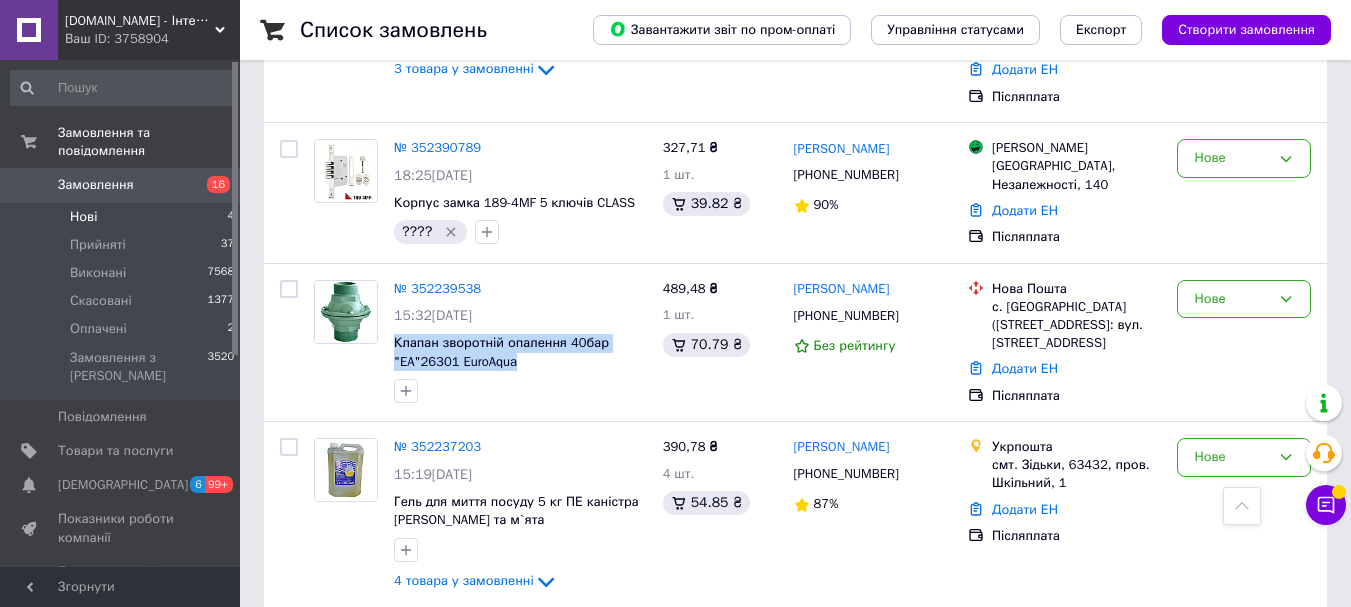 scroll, scrollTop: 0, scrollLeft: 0, axis: both 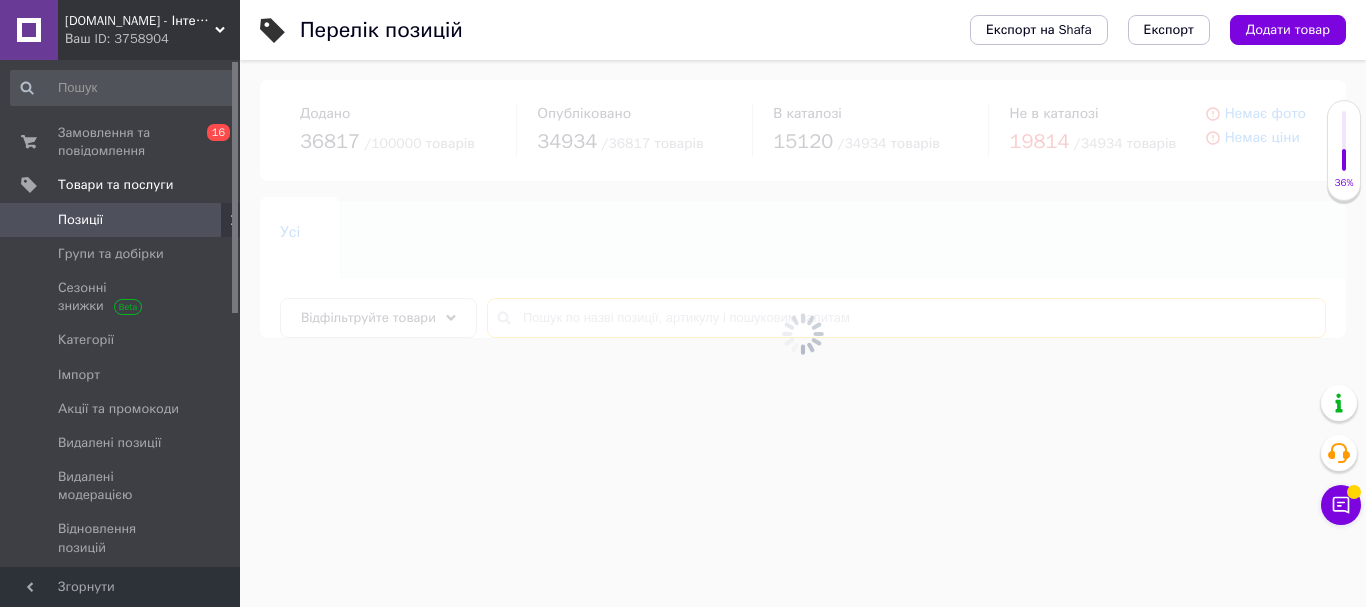 click at bounding box center [906, 318] 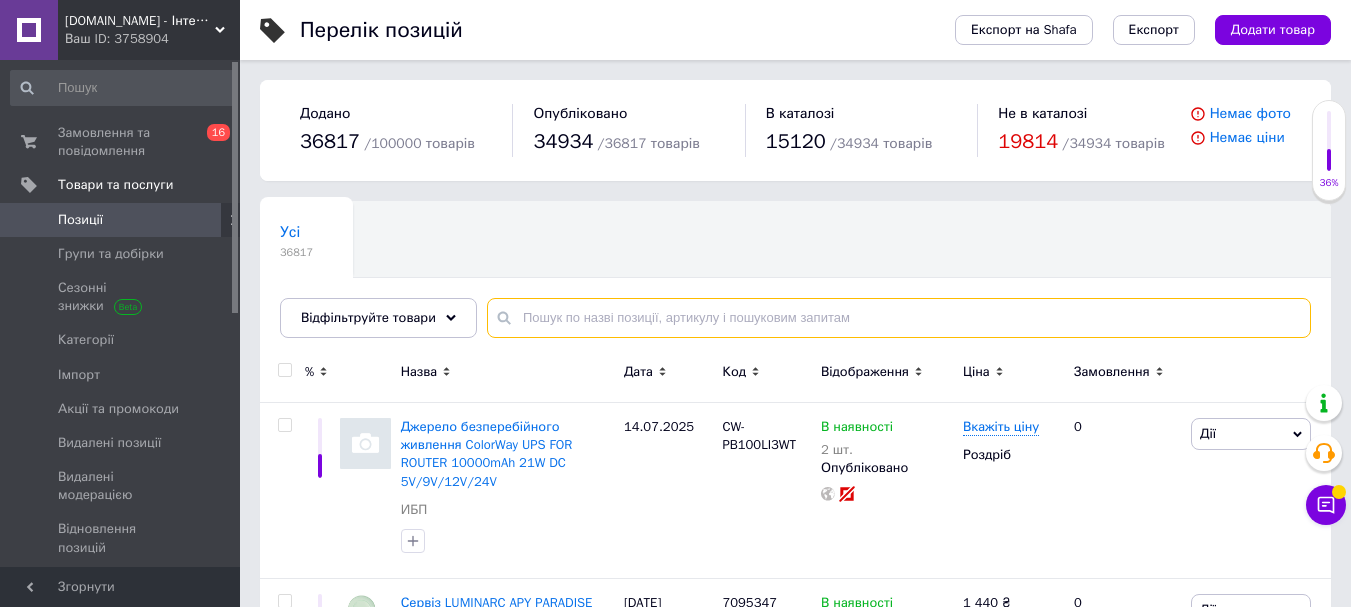 paste on "Клапан зворотній опалення 40бар "EA"26301 EuroAqua" 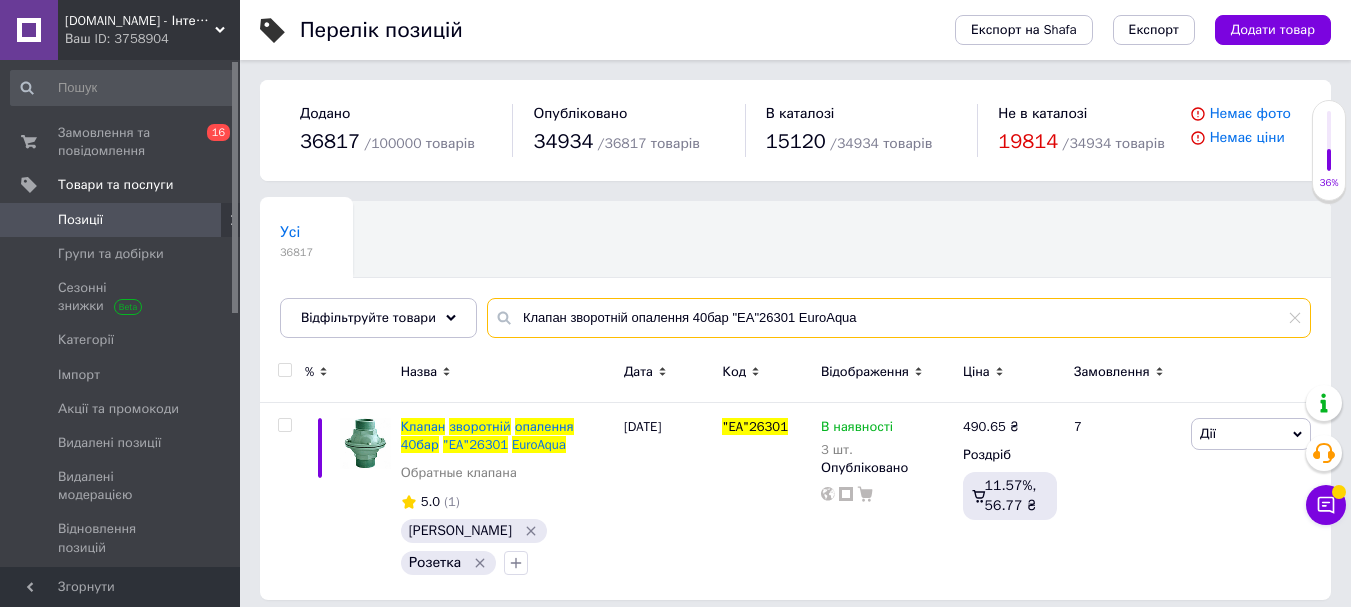 drag, startPoint x: 688, startPoint y: 314, endPoint x: 879, endPoint y: 314, distance: 191 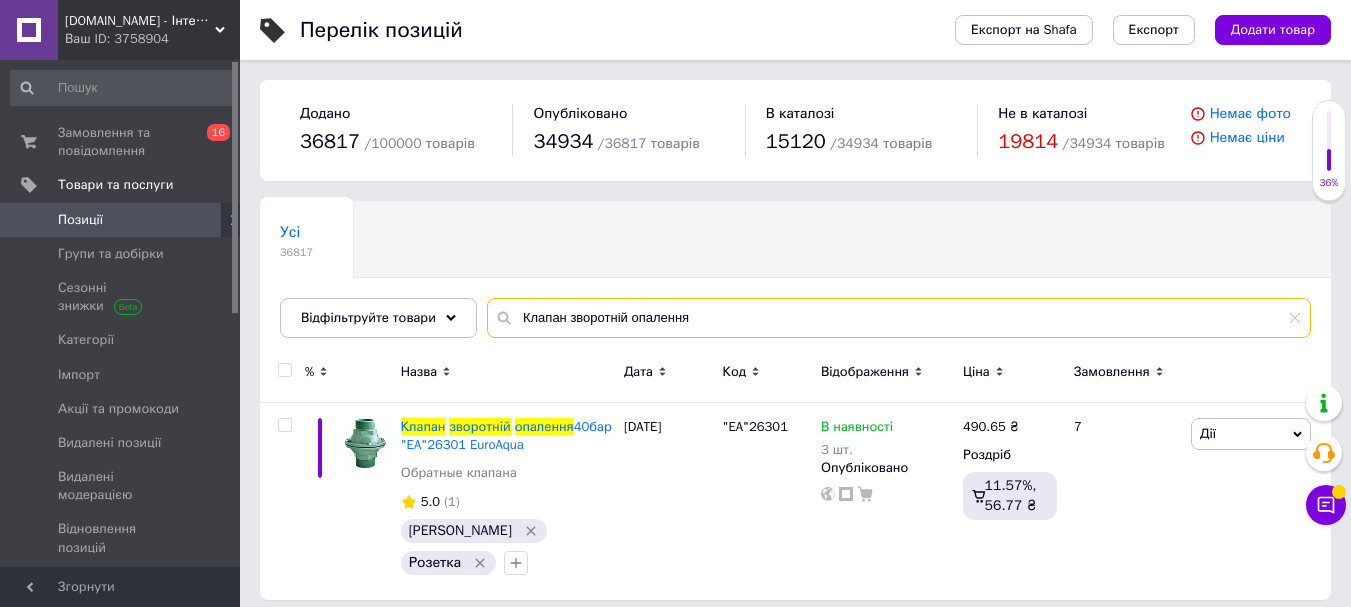 scroll, scrollTop: 13, scrollLeft: 0, axis: vertical 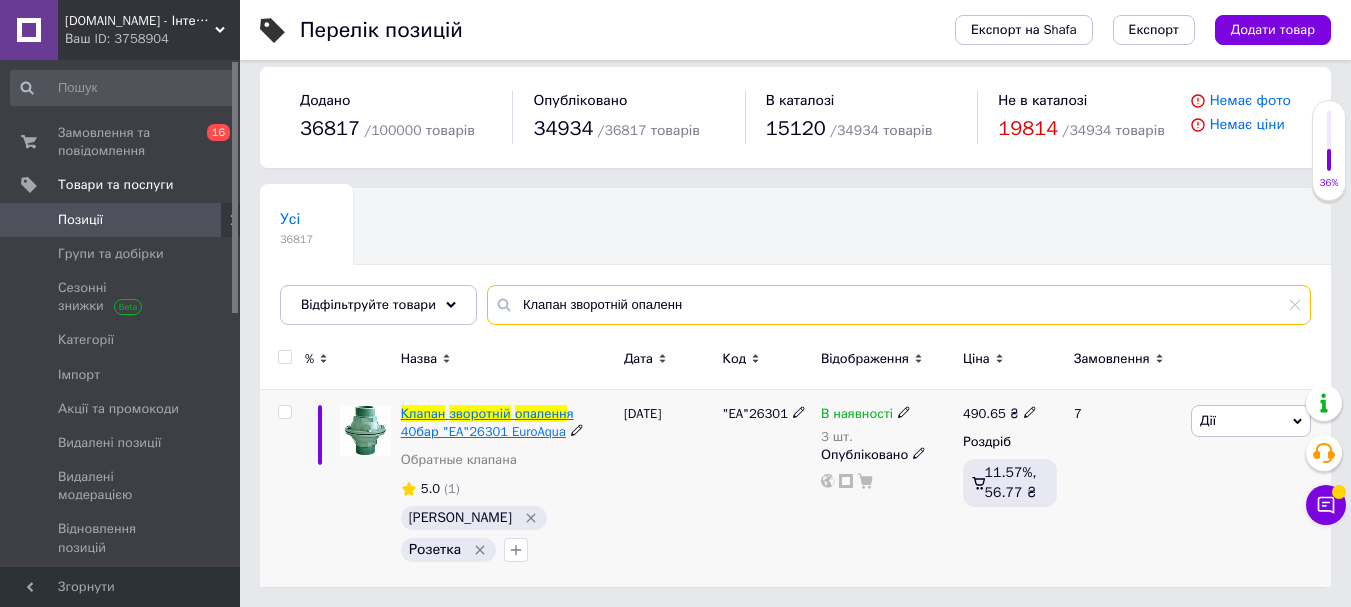 type on "Клапан зворотній опаленн" 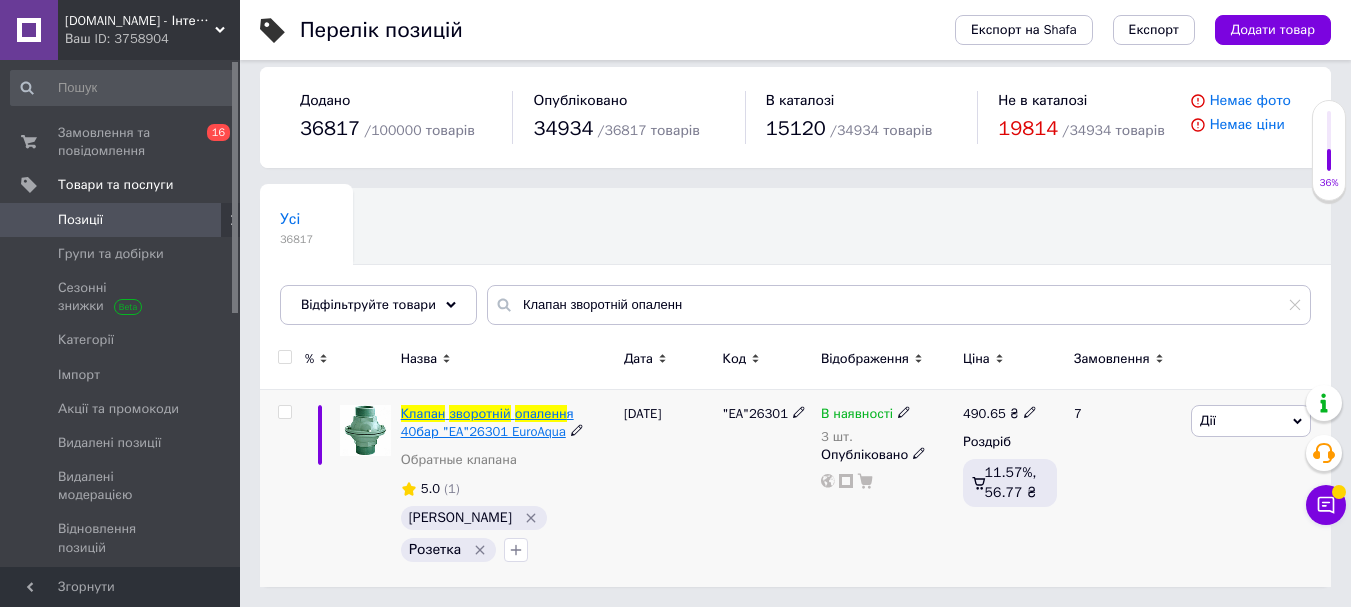 click on "опаленн" at bounding box center [541, 413] 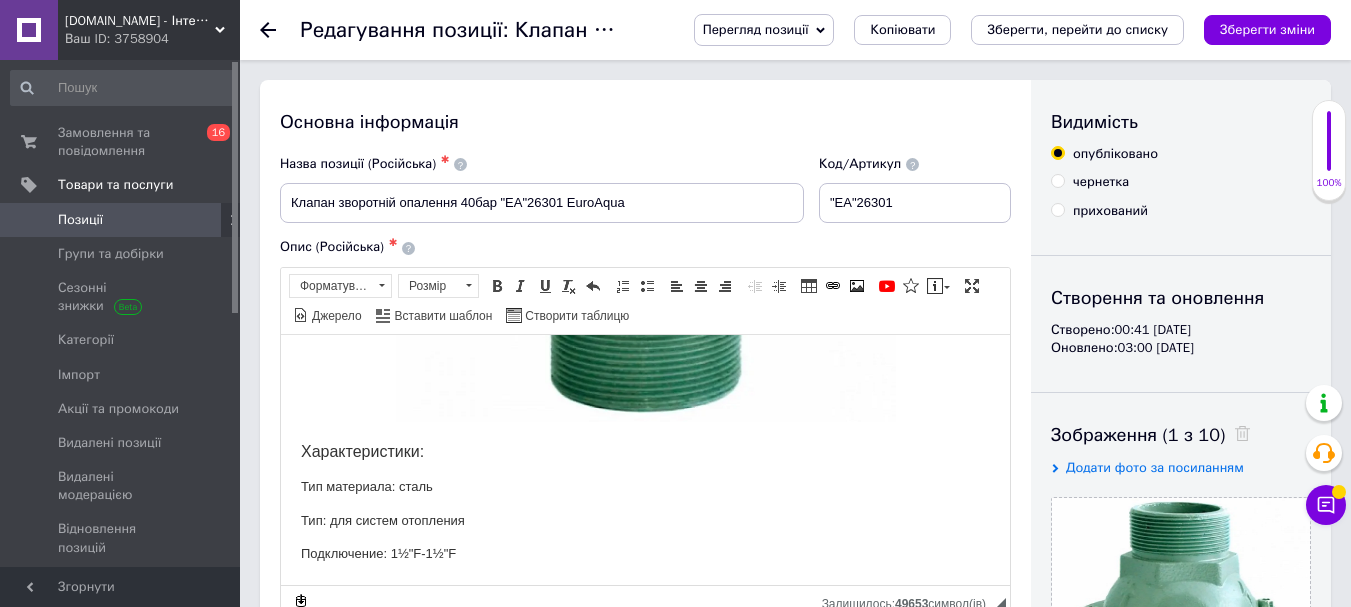 scroll, scrollTop: 0, scrollLeft: 0, axis: both 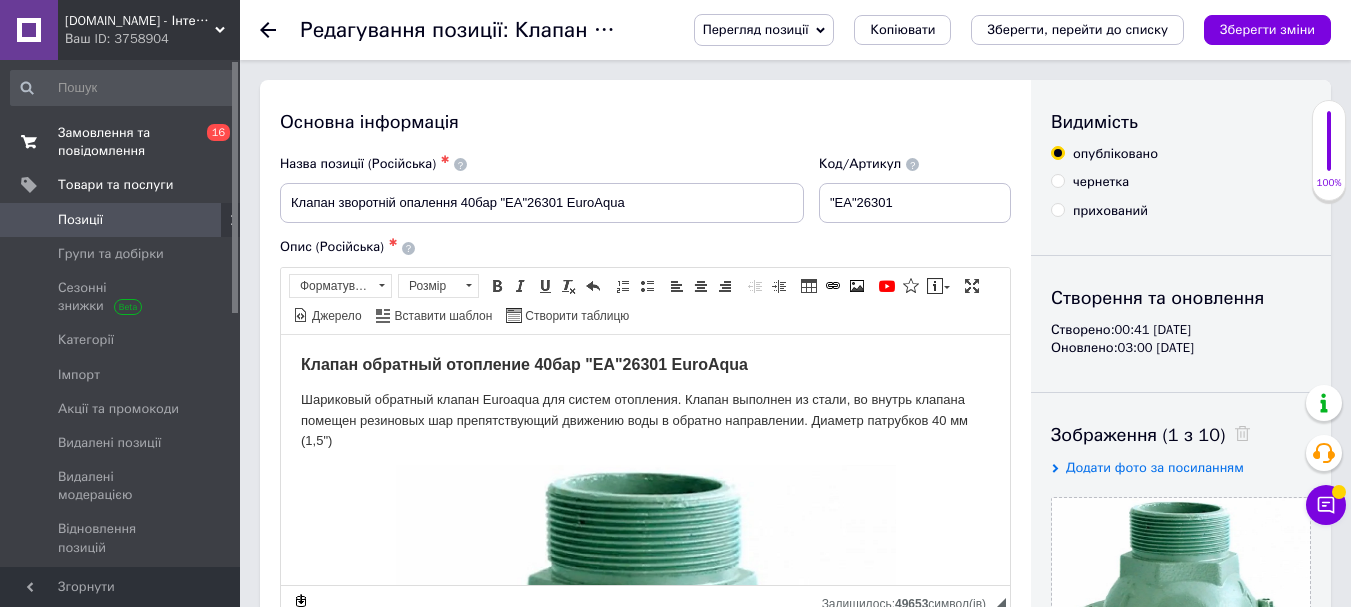 drag, startPoint x: 116, startPoint y: 146, endPoint x: 131, endPoint y: 141, distance: 15.811388 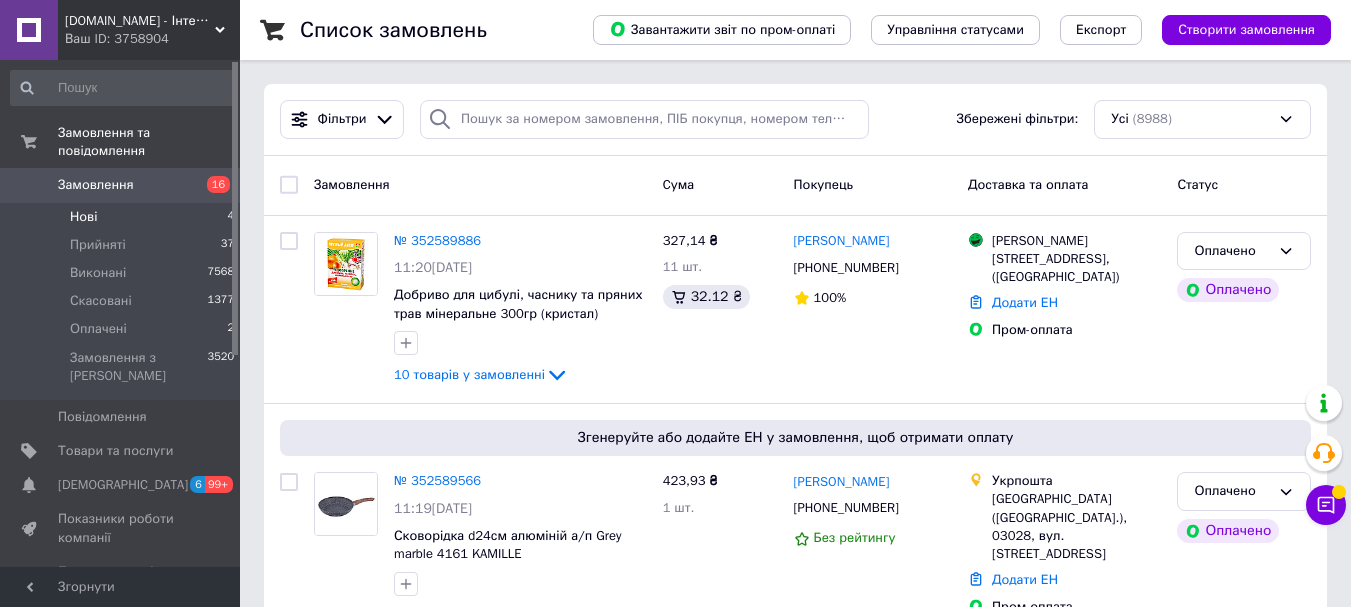 click on "Нові" at bounding box center (83, 217) 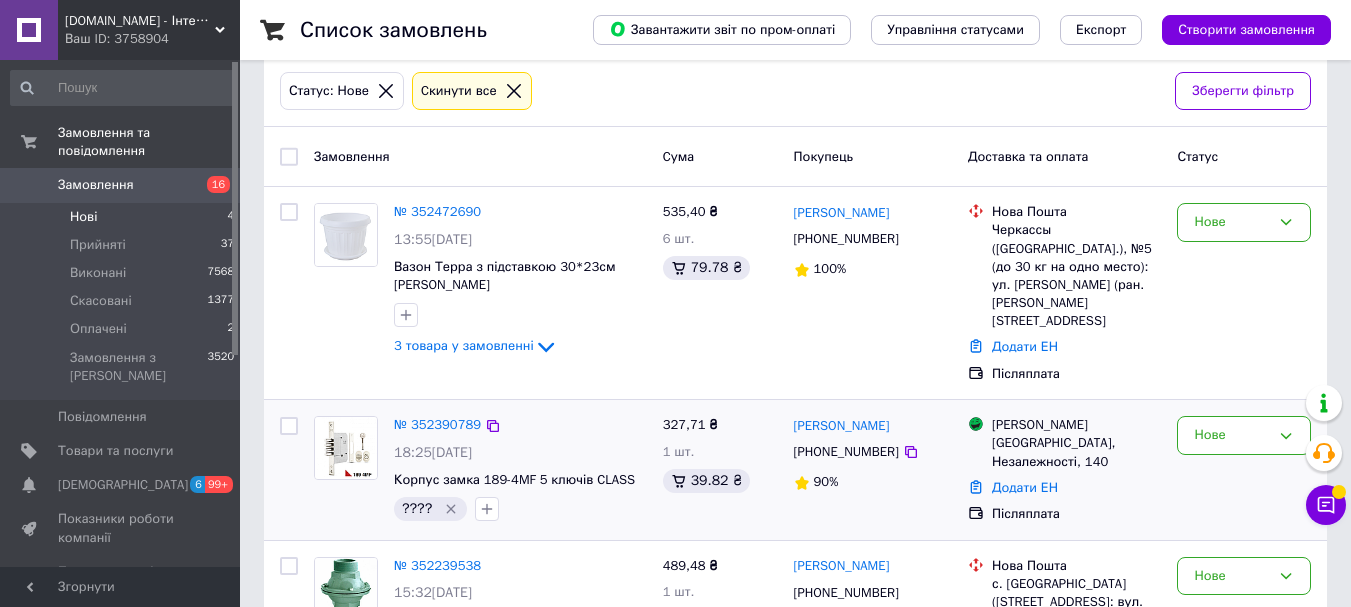 scroll, scrollTop: 377, scrollLeft: 0, axis: vertical 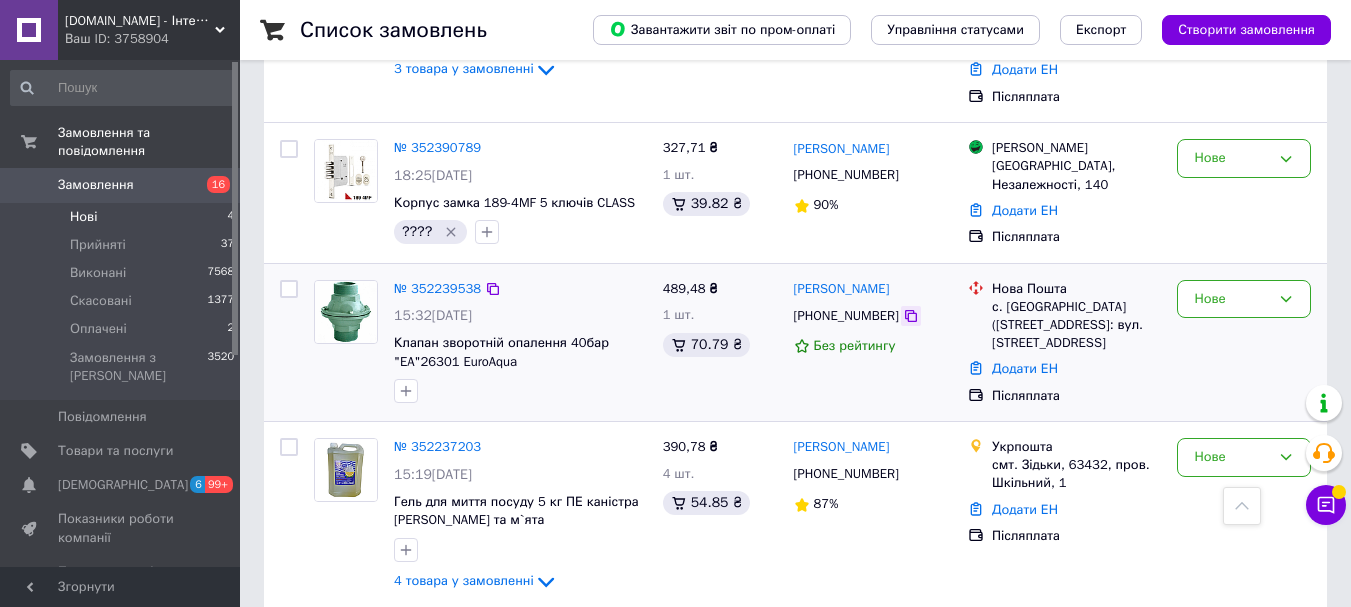click 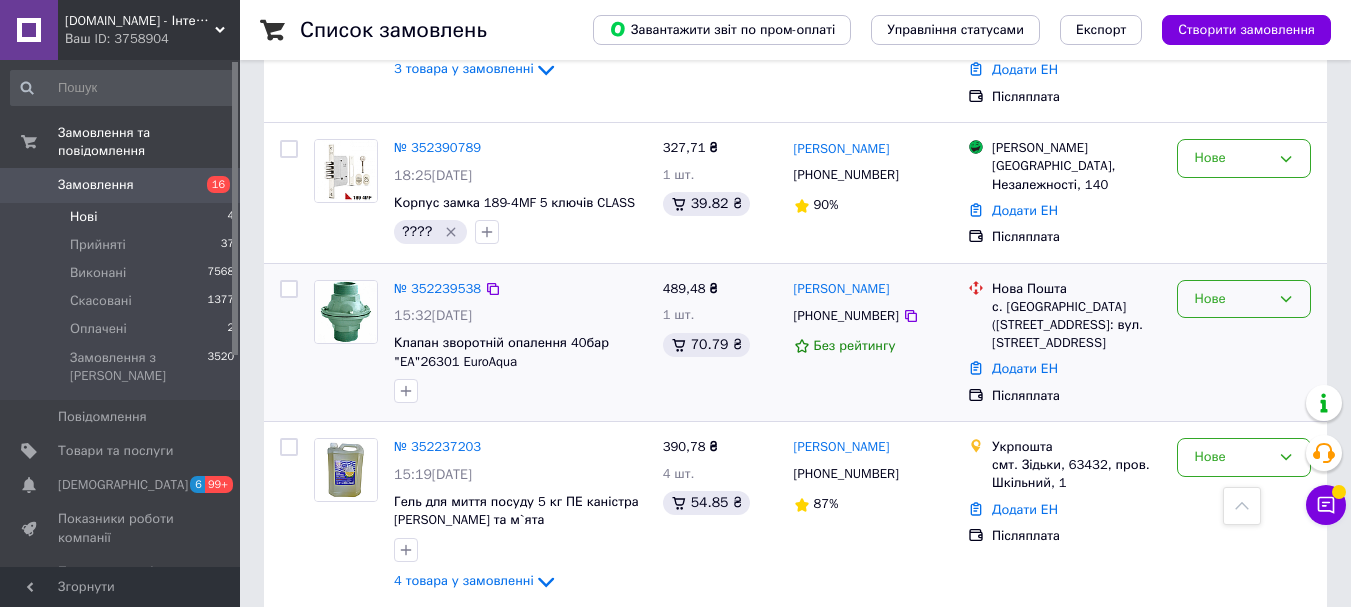 click on "Нове" at bounding box center [1232, 299] 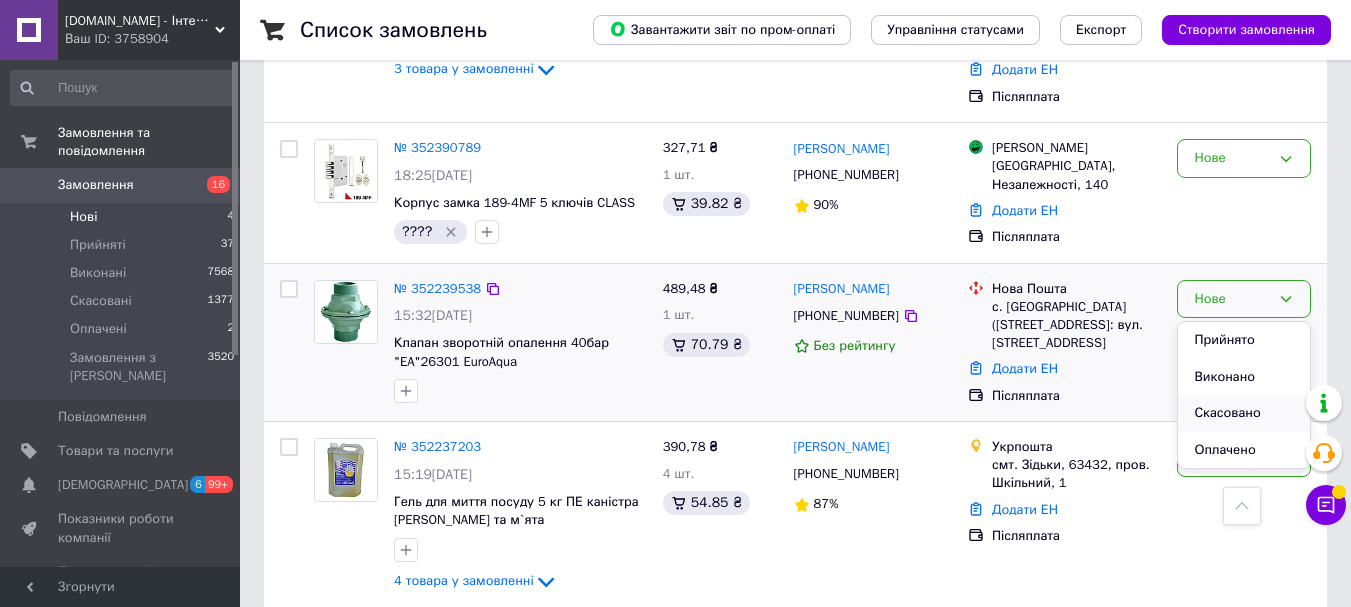 click on "Скасовано" at bounding box center (1244, 413) 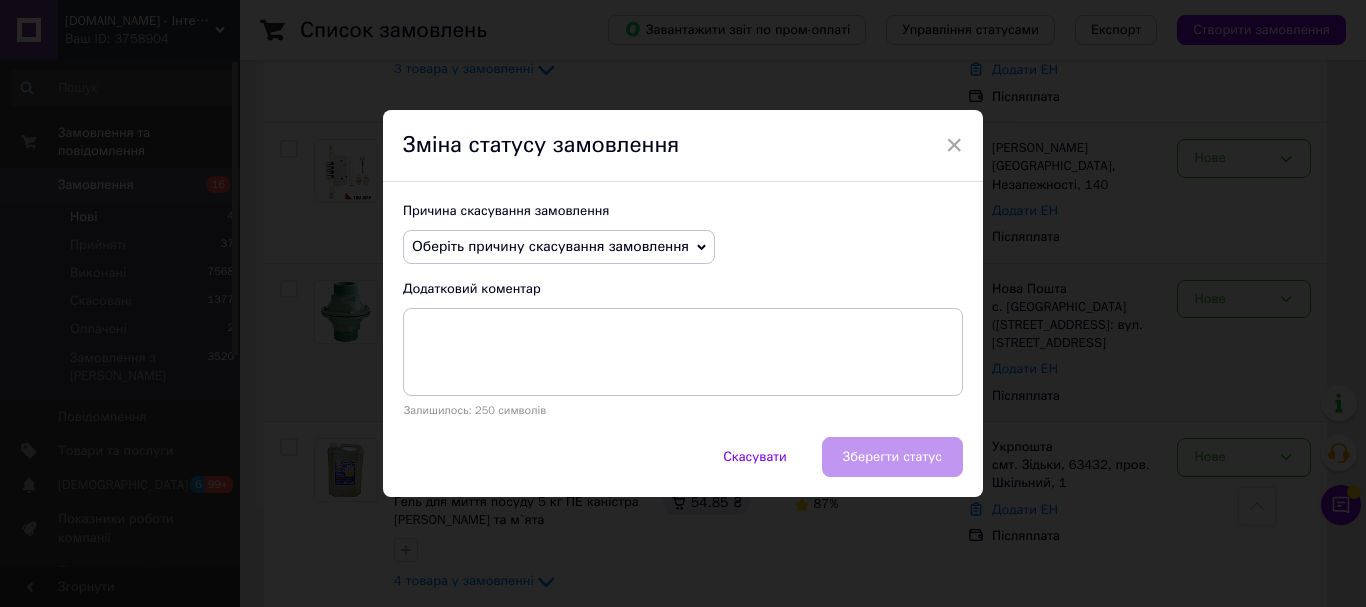 click on "Оберіть причину скасування замовлення" at bounding box center [550, 246] 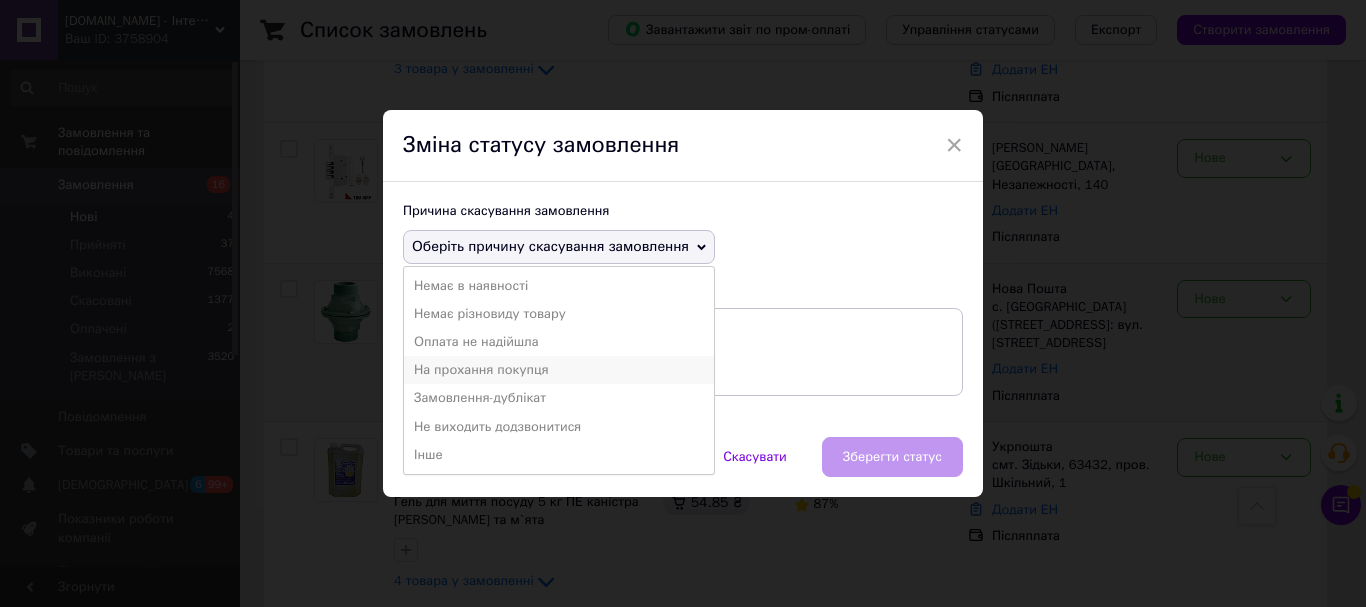 click on "На прохання покупця" at bounding box center (559, 370) 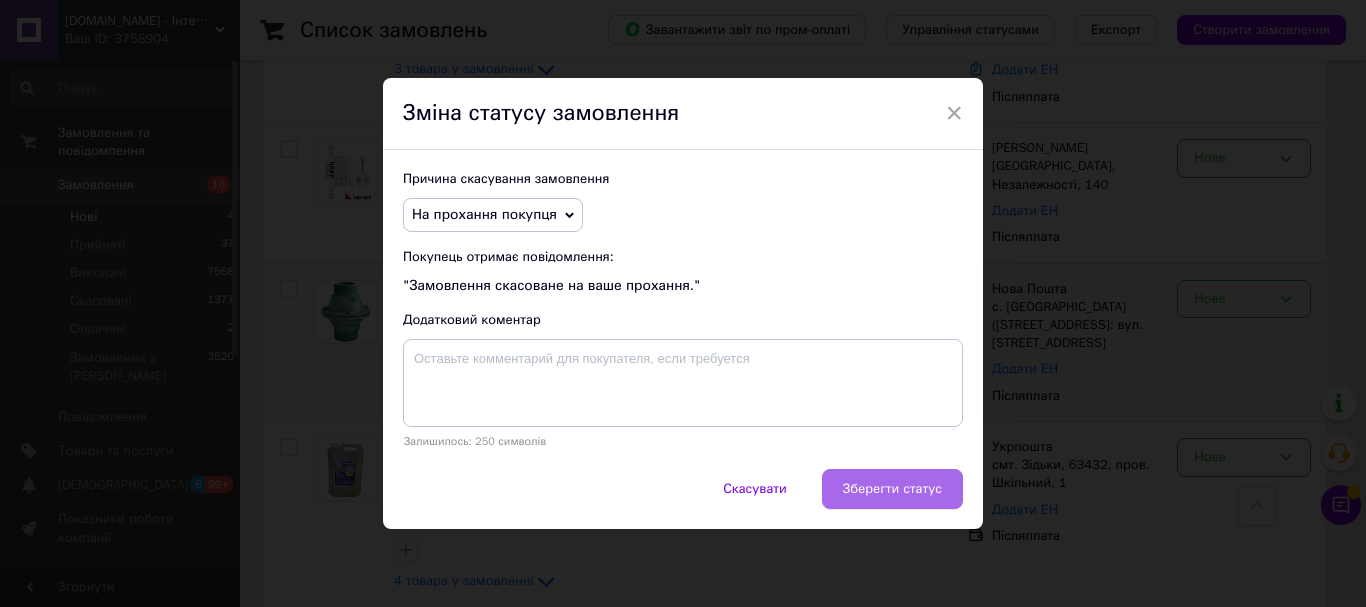 click on "Зберегти статус" at bounding box center [892, 489] 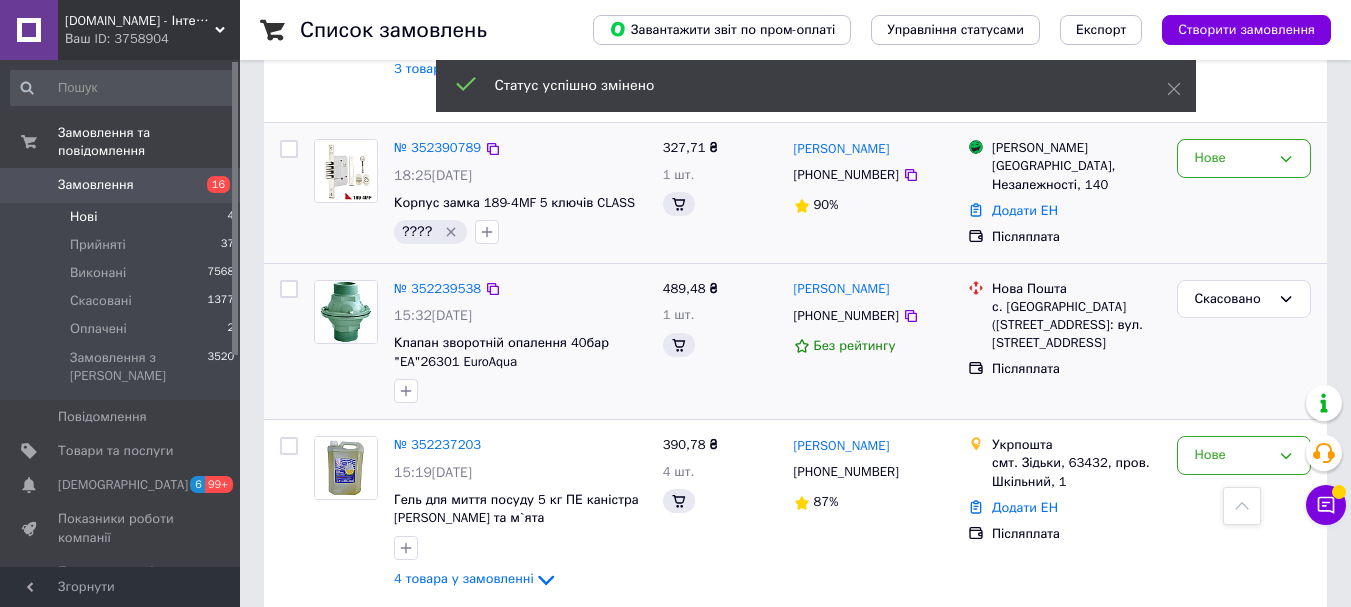 scroll, scrollTop: 375, scrollLeft: 0, axis: vertical 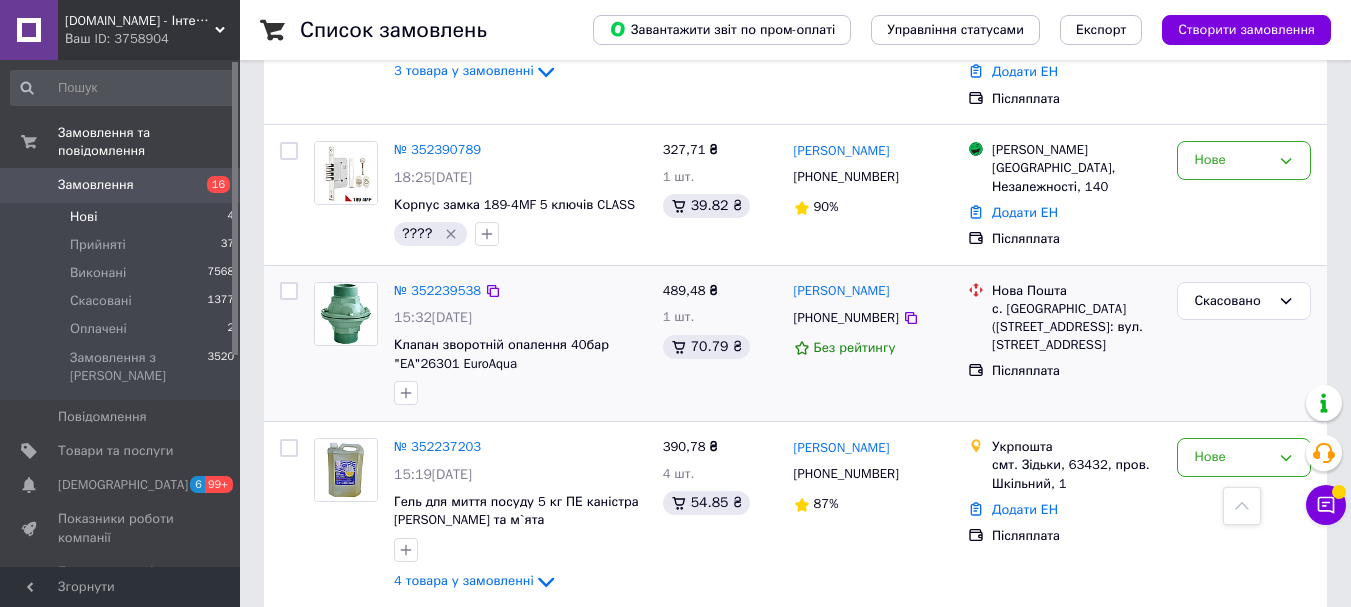 click on "Нові 4" at bounding box center [123, 217] 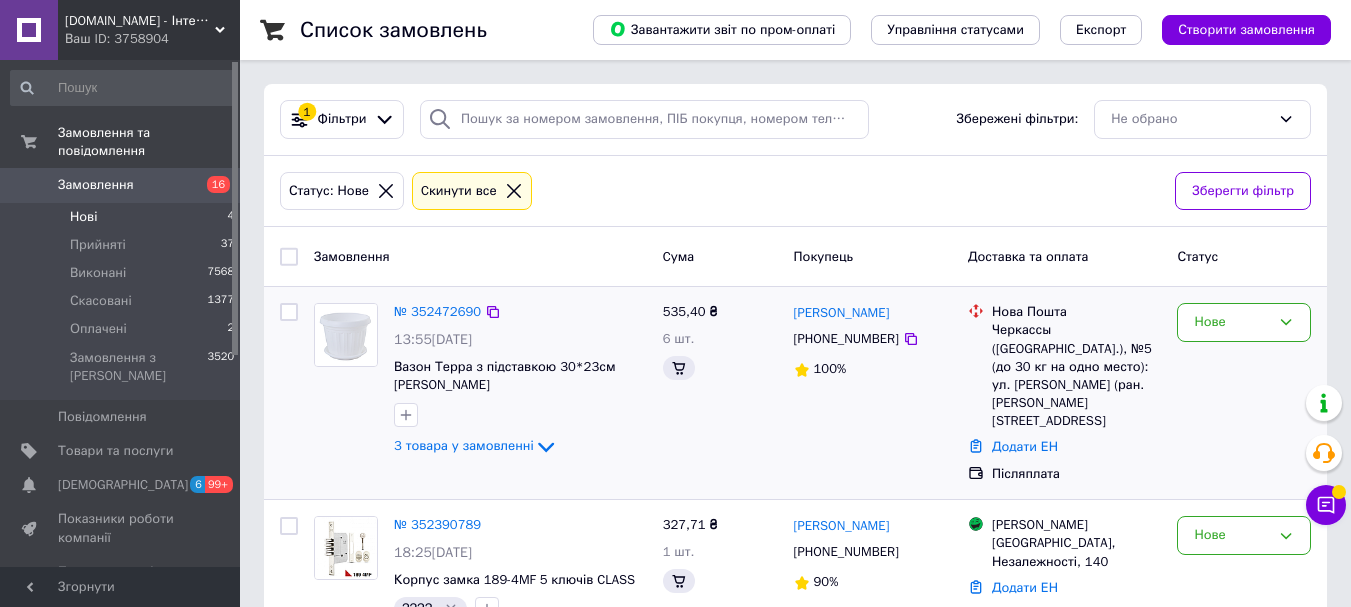 scroll, scrollTop: 100, scrollLeft: 0, axis: vertical 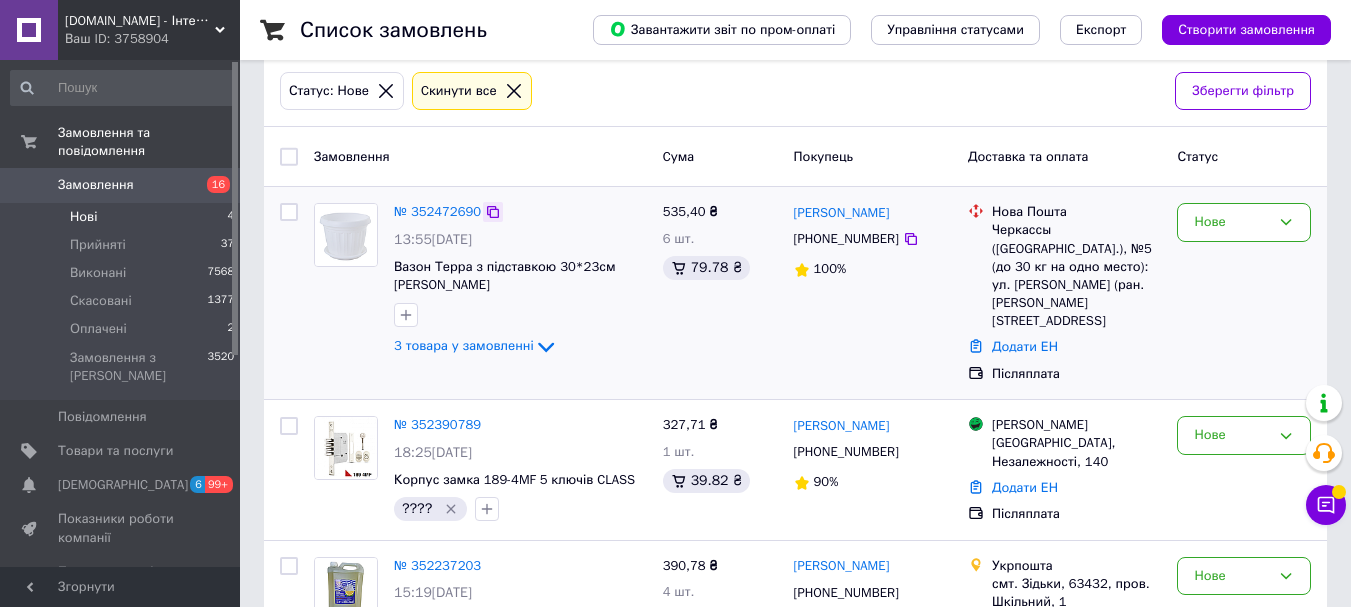 click 